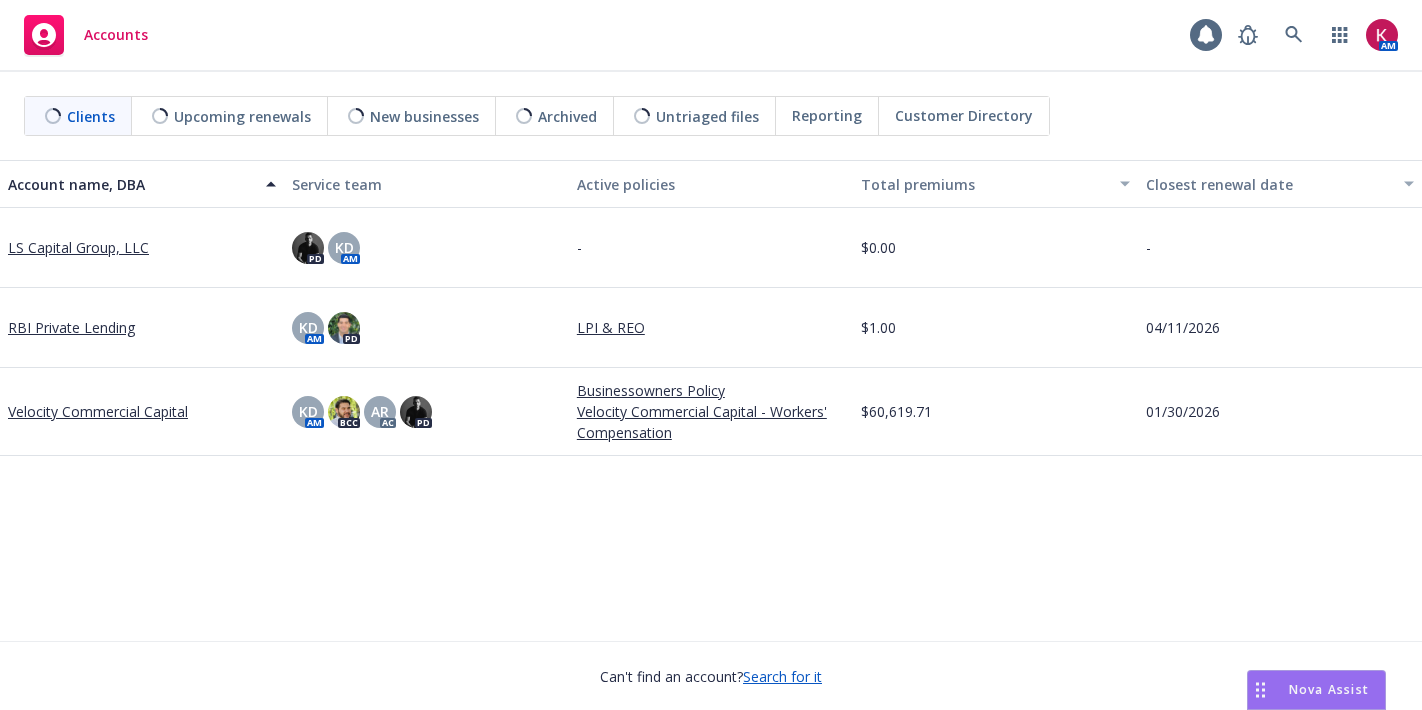 scroll, scrollTop: 0, scrollLeft: 0, axis: both 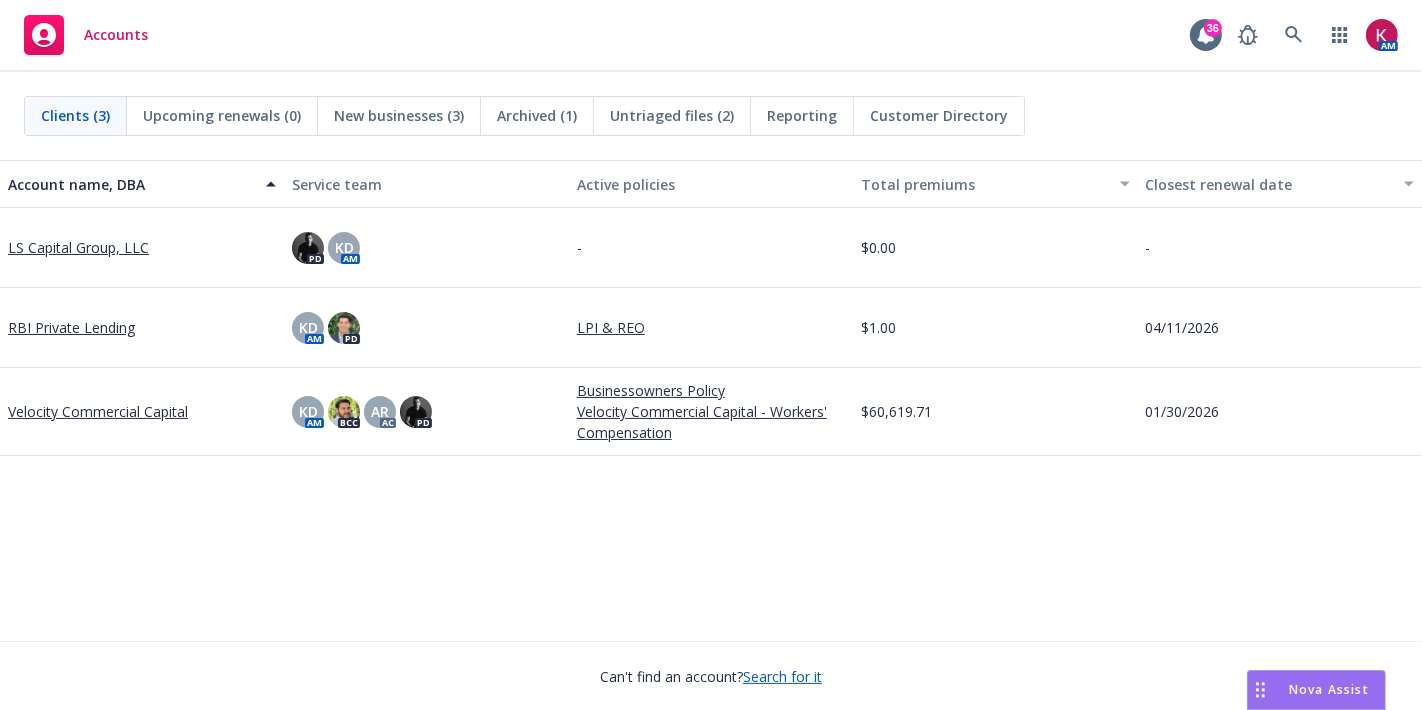 click on "Velocity Commercial Capital" at bounding box center [98, 411] 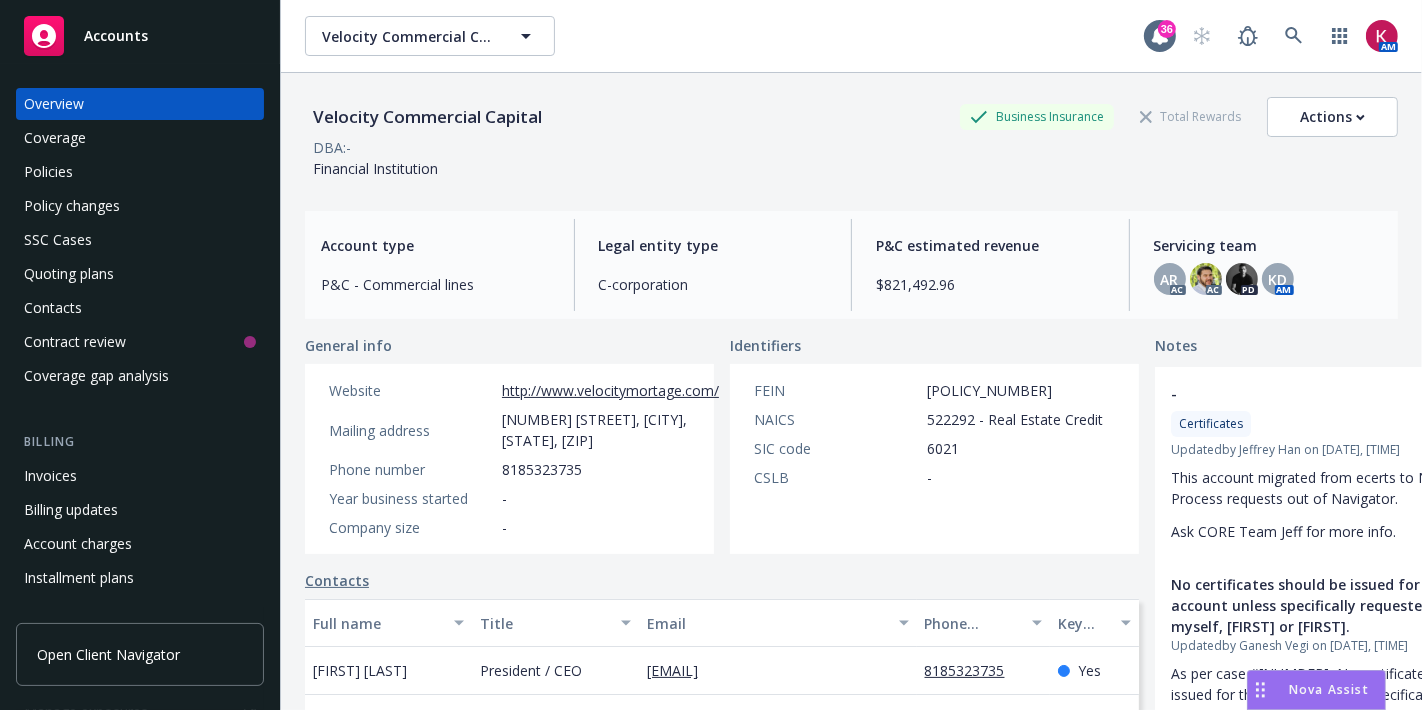 click on "Invoices" at bounding box center [140, 476] 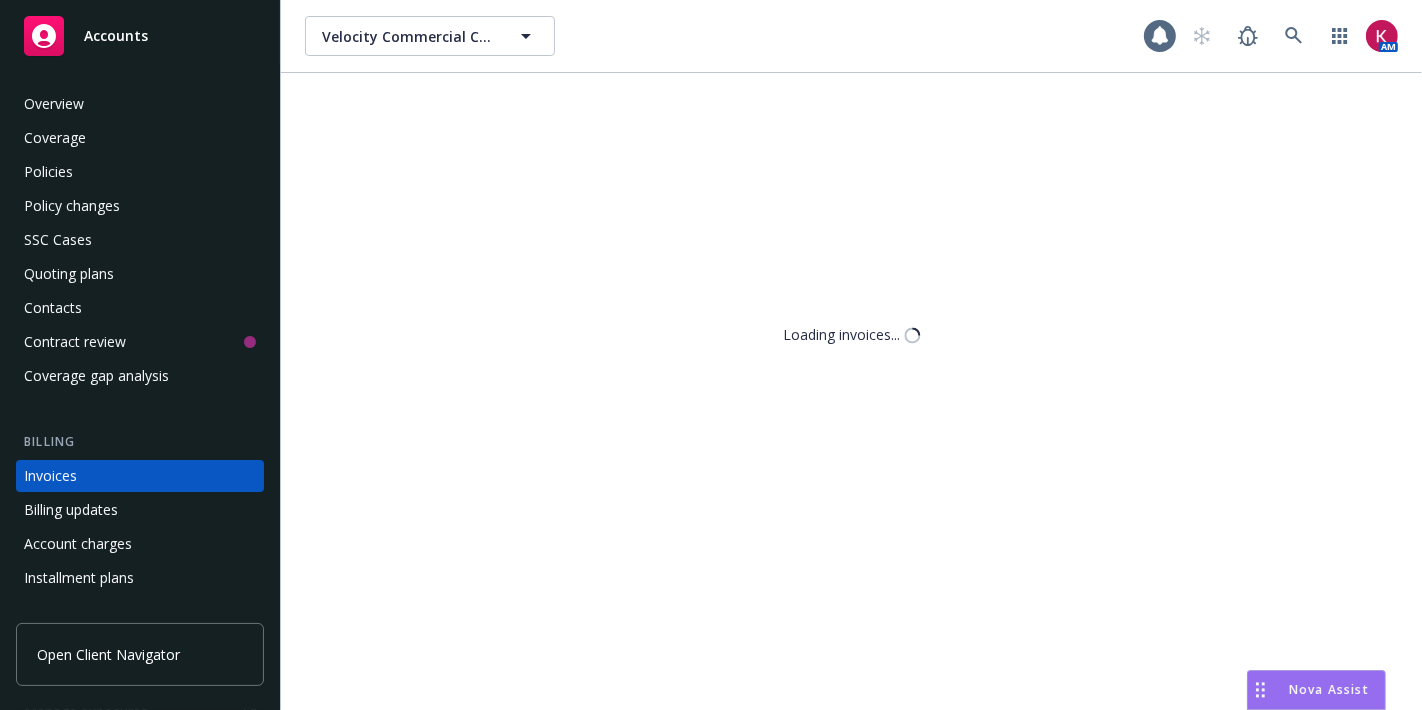 scroll, scrollTop: 88, scrollLeft: 0, axis: vertical 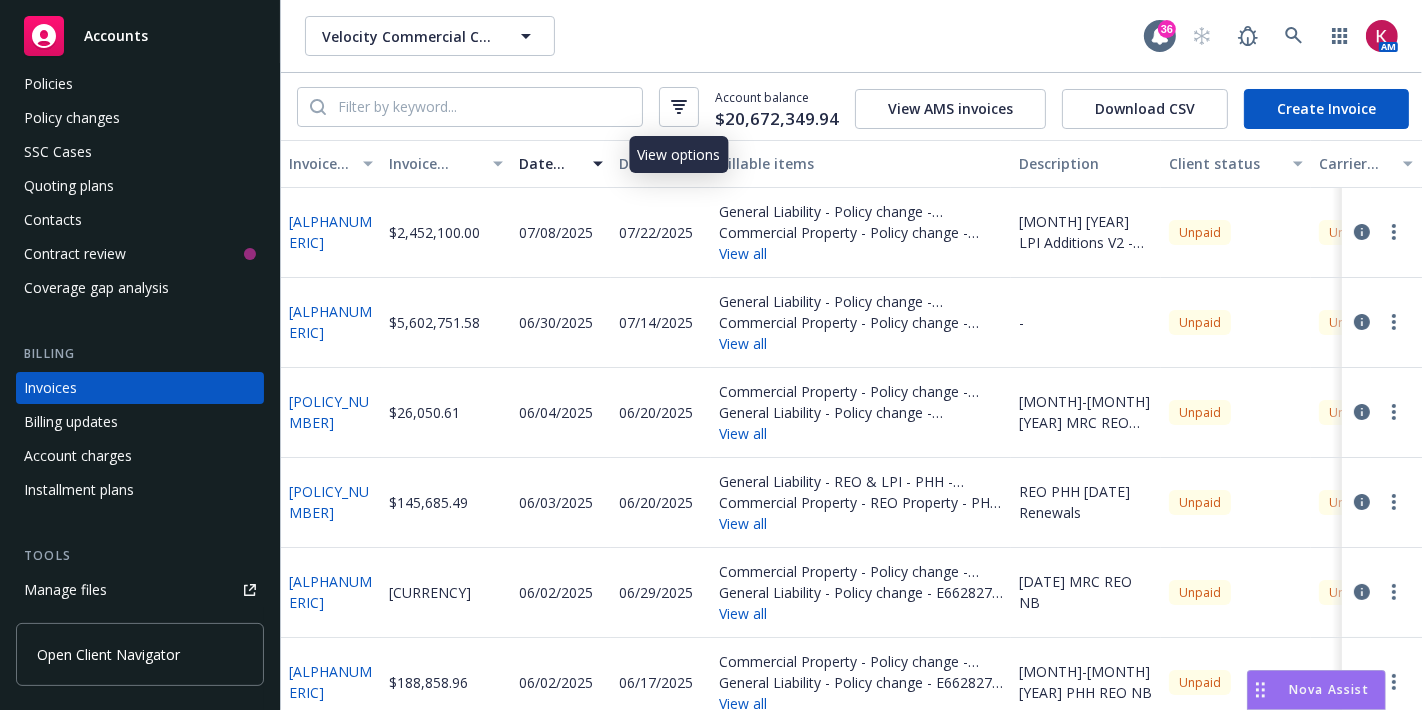 click at bounding box center [679, 107] 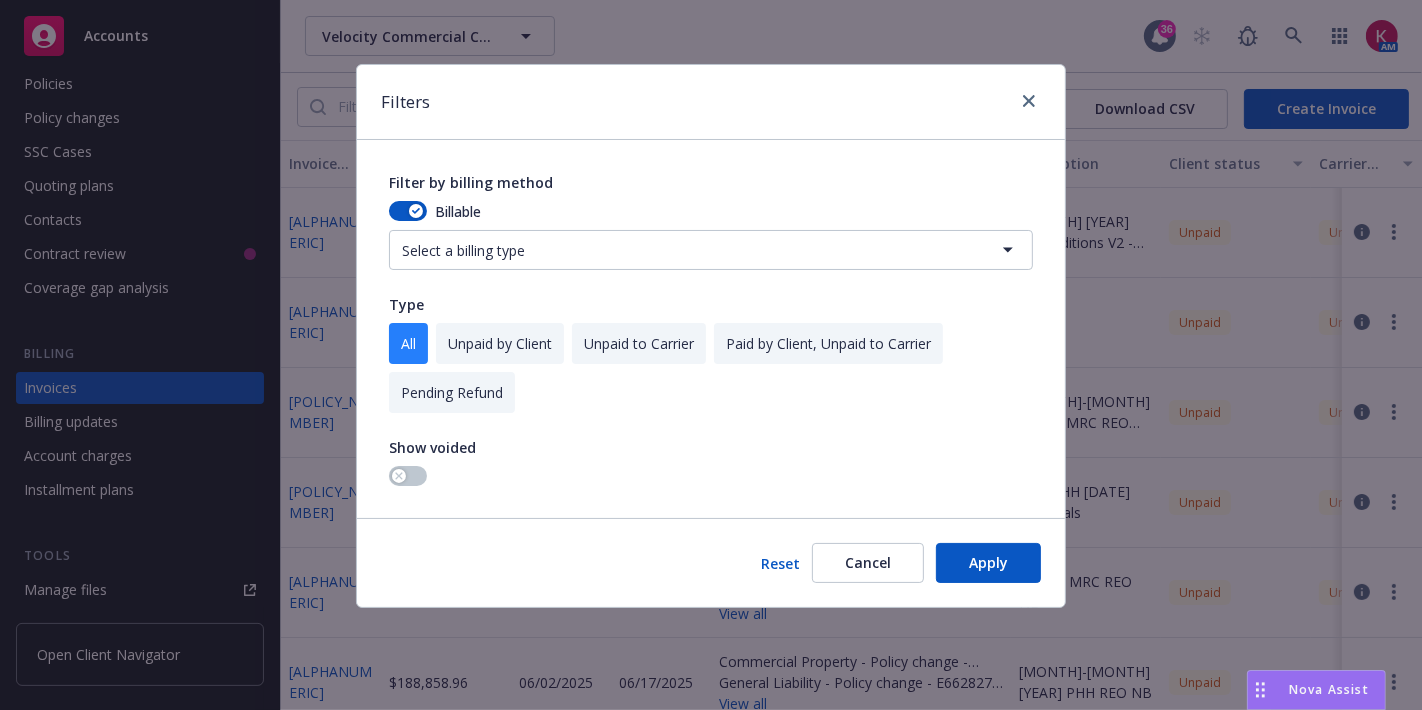 click on "Cancel" at bounding box center [868, 563] 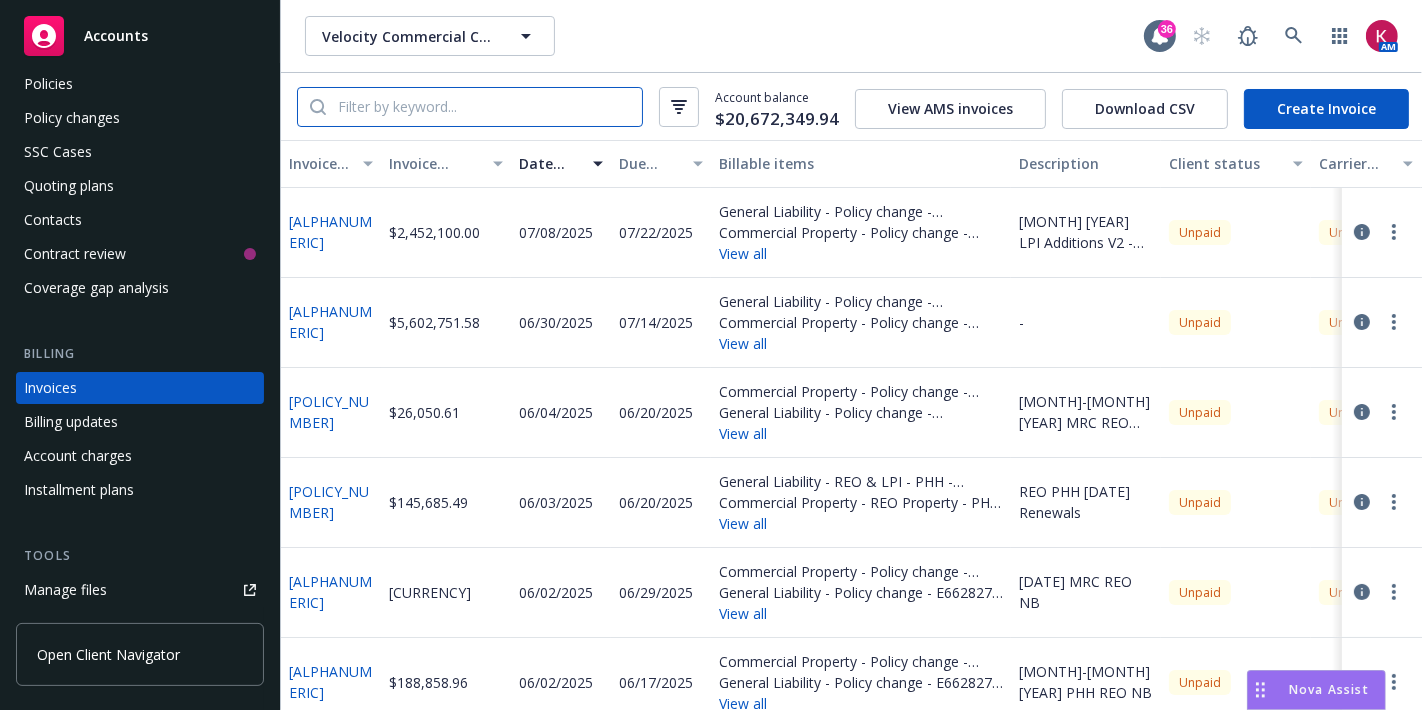click at bounding box center (484, 107) 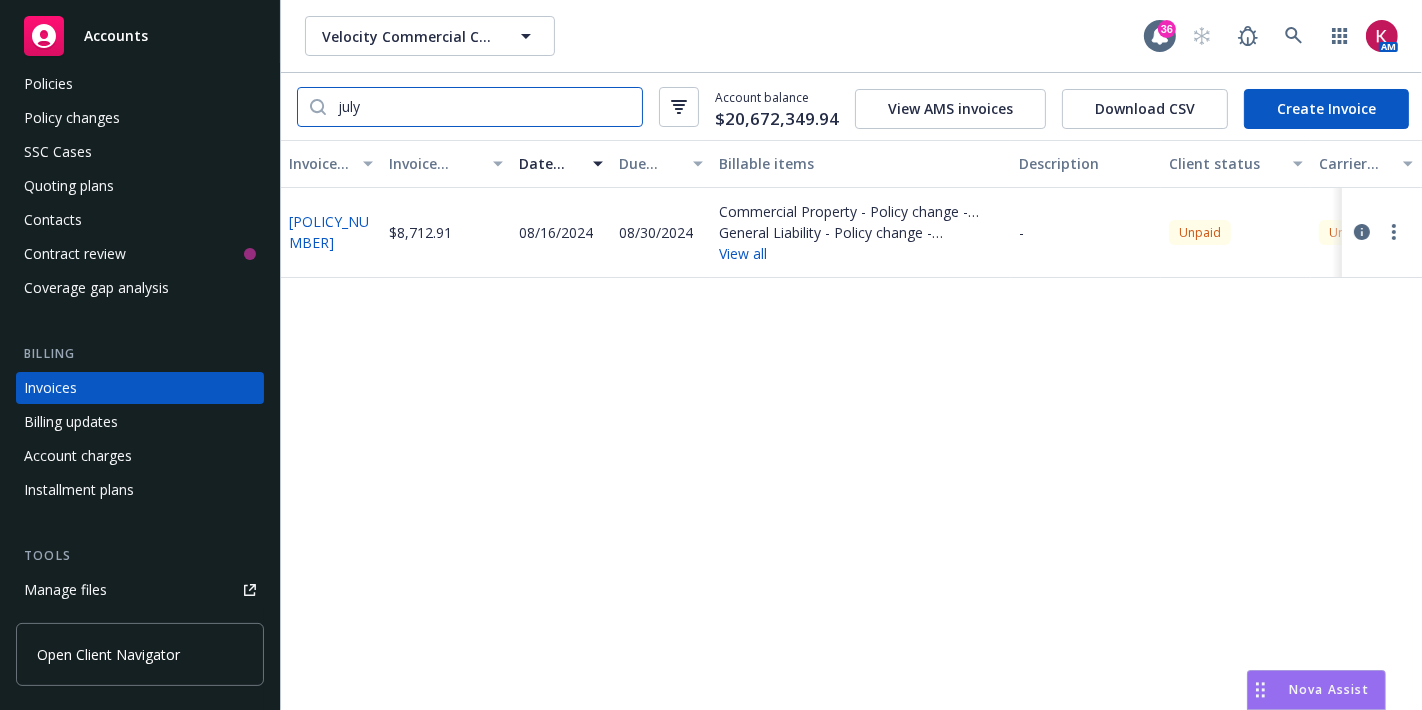 click on "july" at bounding box center [484, 107] 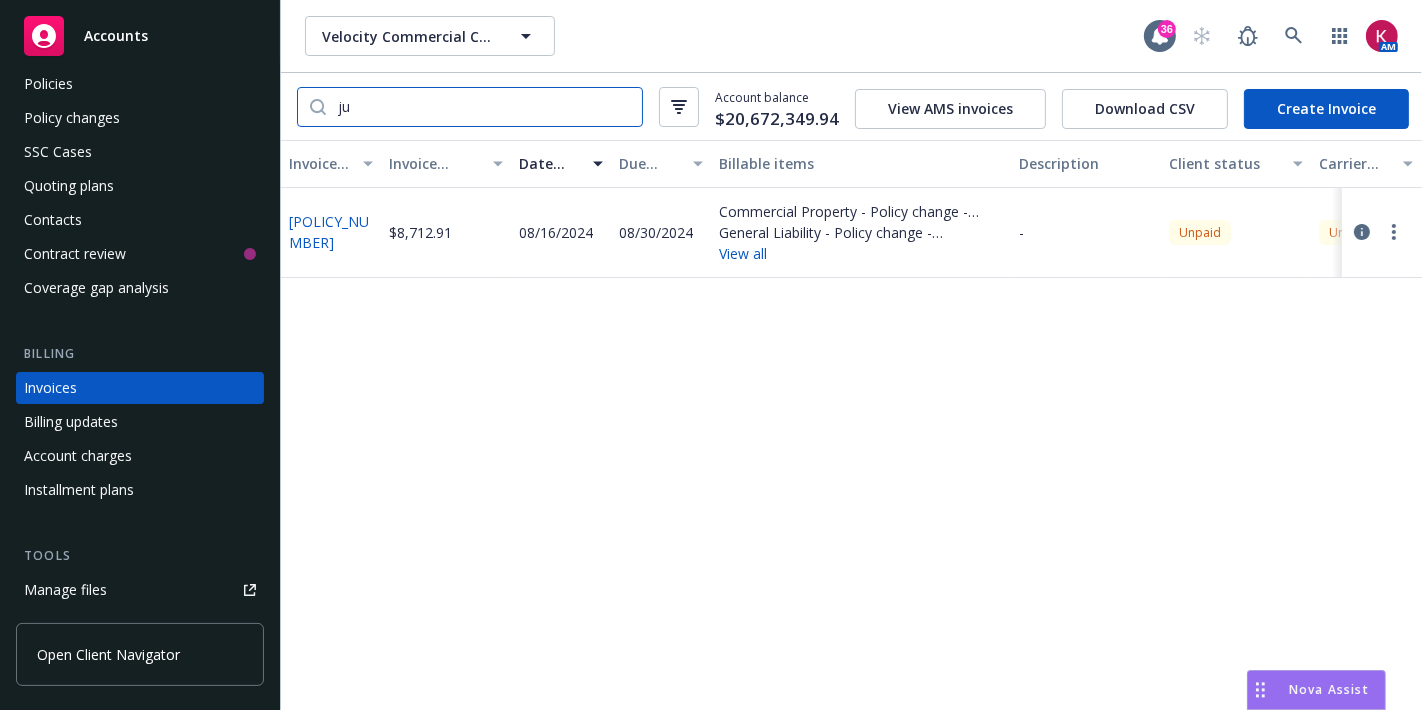 type on "j" 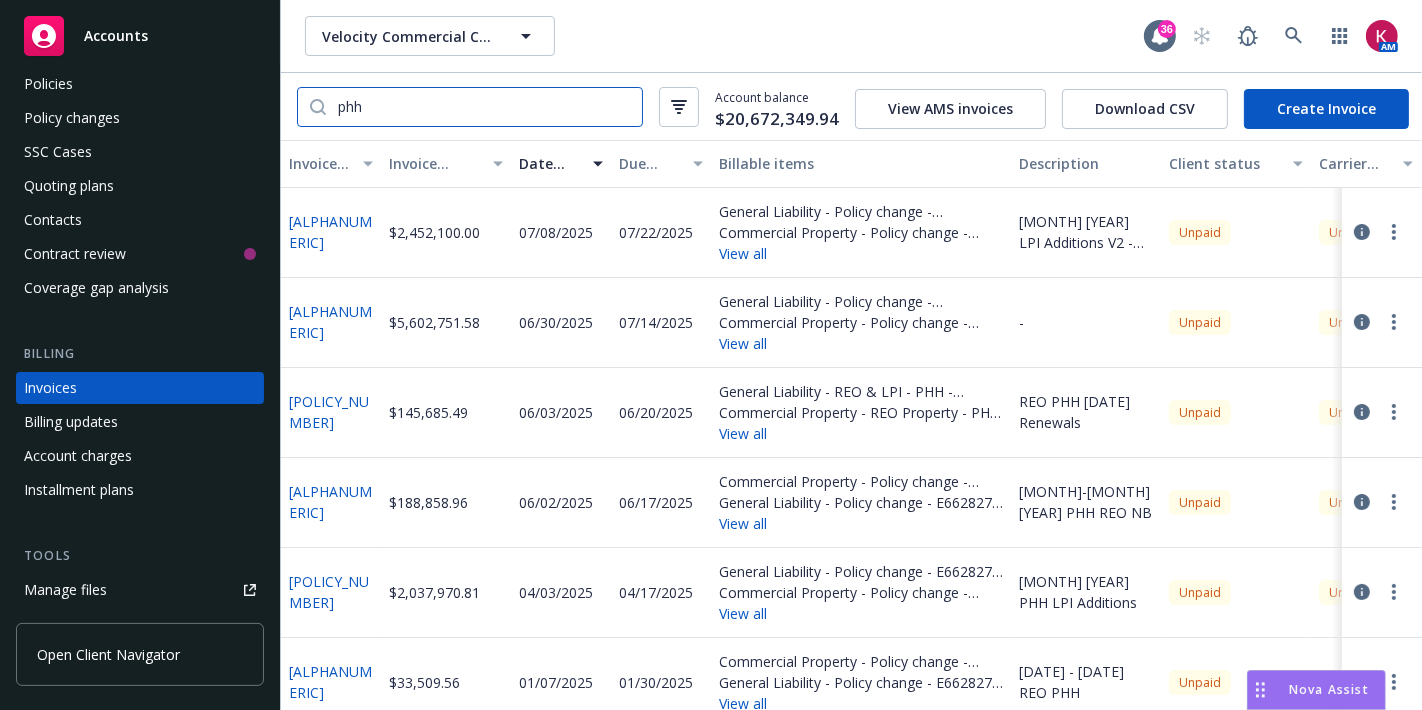 type on "phh" 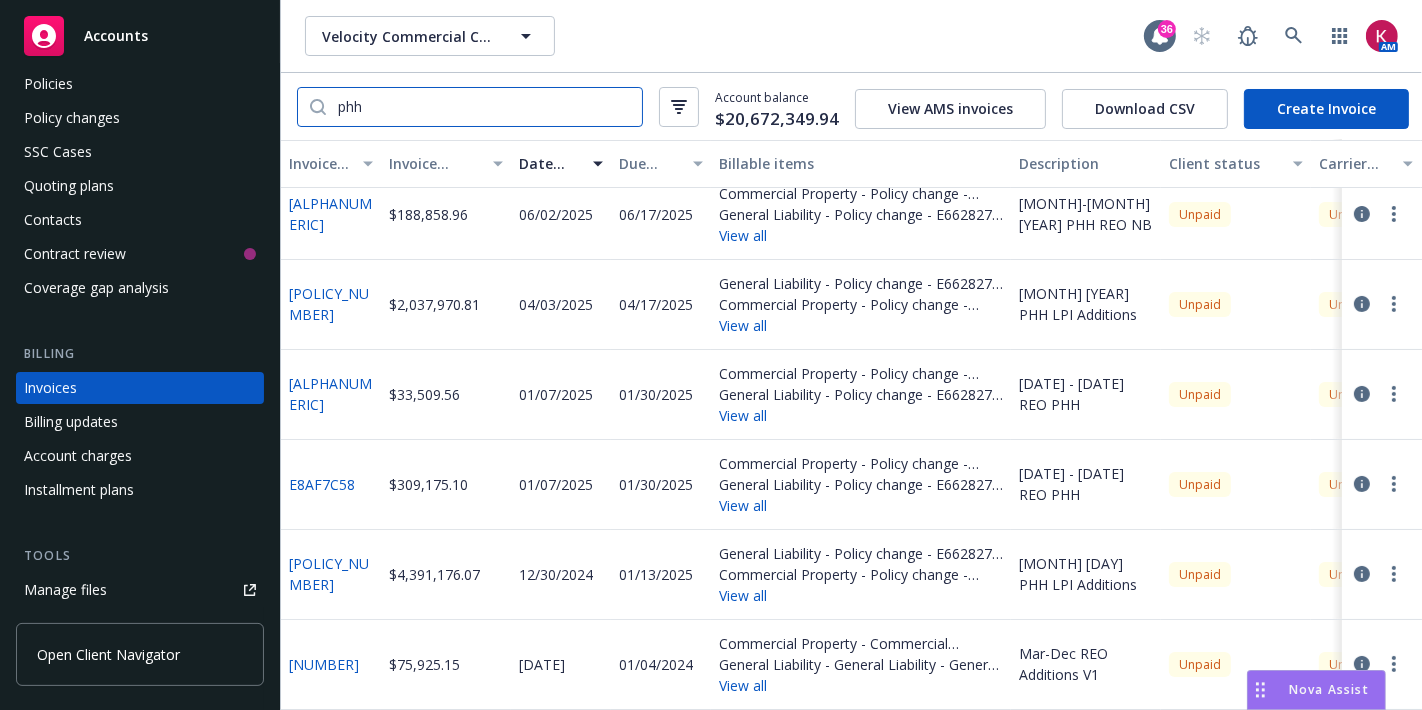 scroll, scrollTop: 300, scrollLeft: 0, axis: vertical 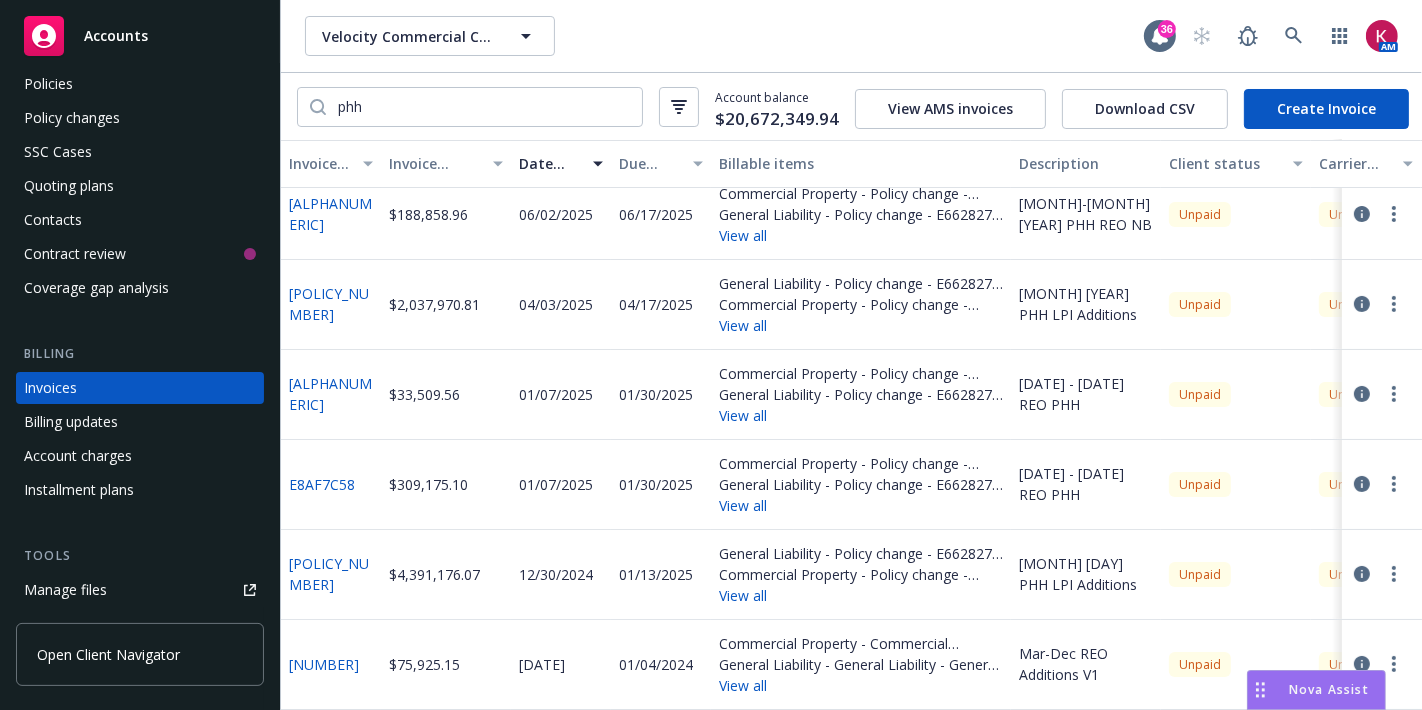click on "Policies" at bounding box center (48, 84) 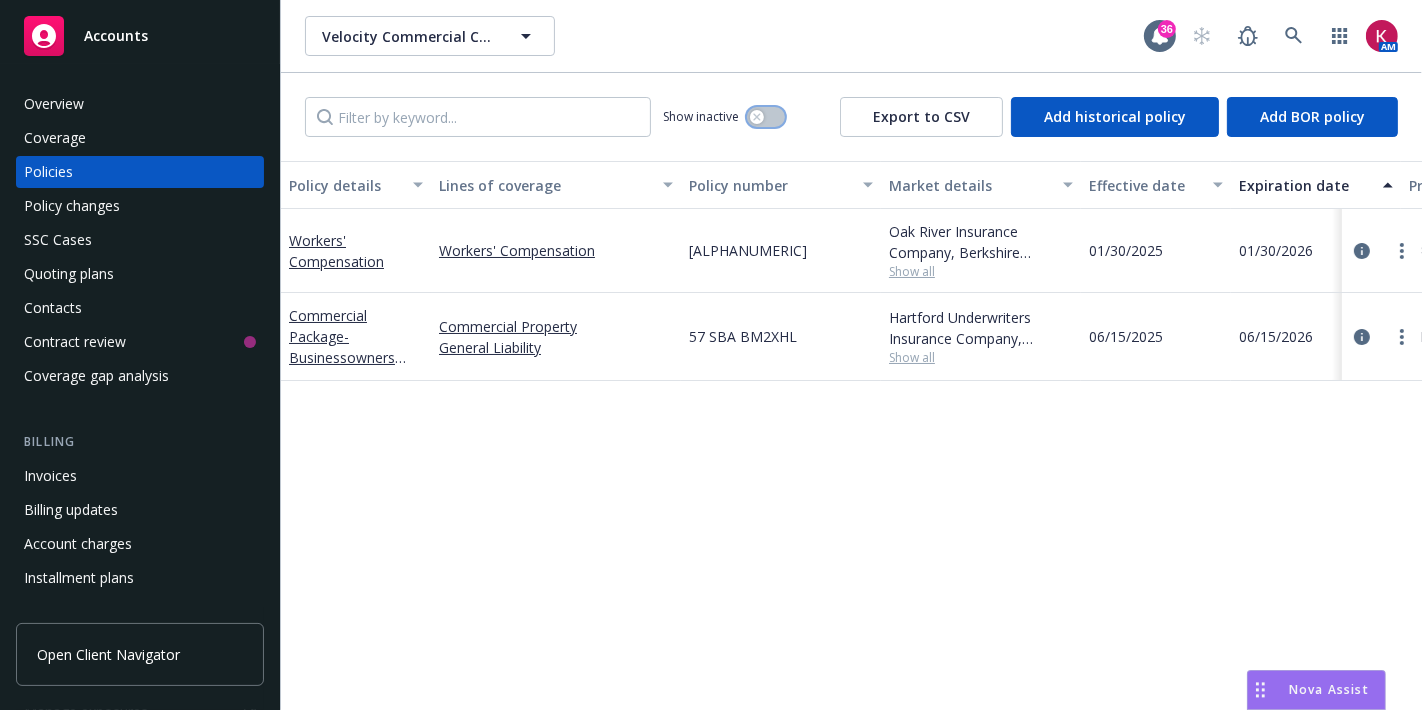 click at bounding box center (766, 117) 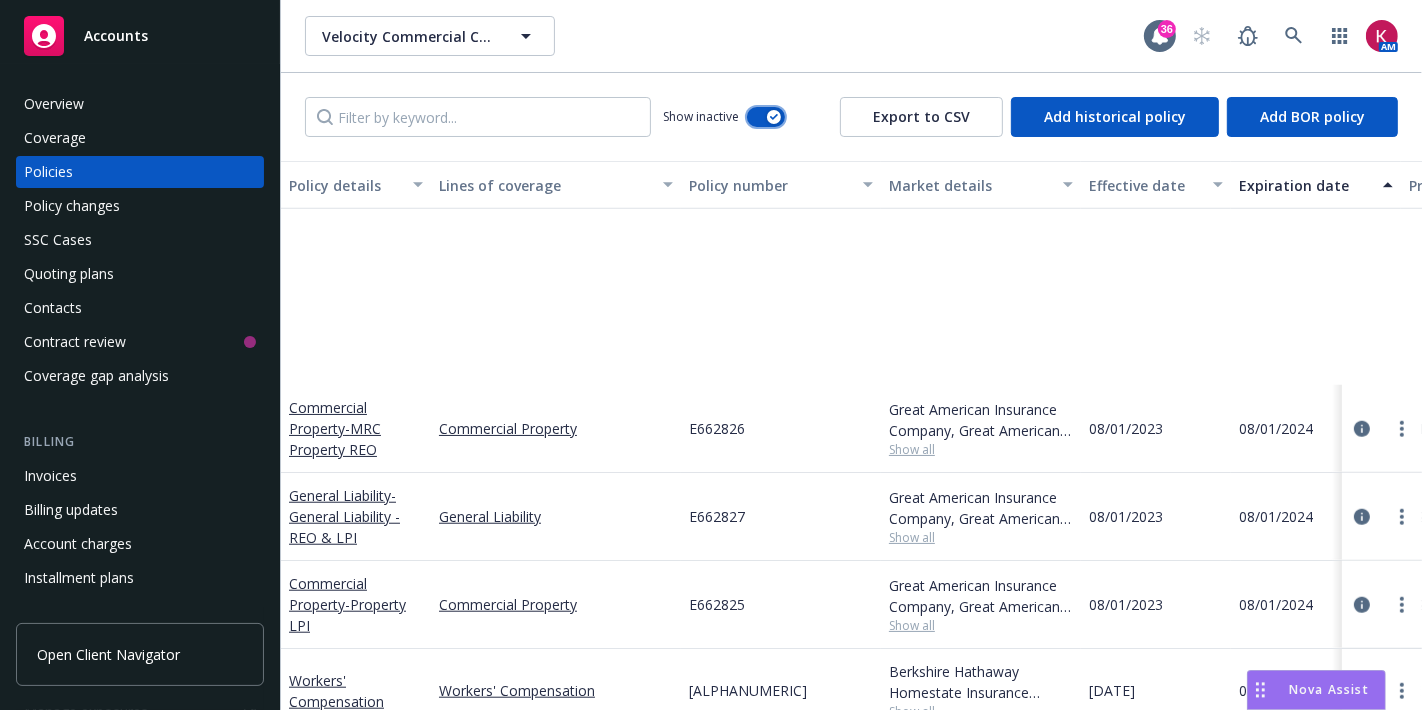 scroll, scrollTop: 1732, scrollLeft: 0, axis: vertical 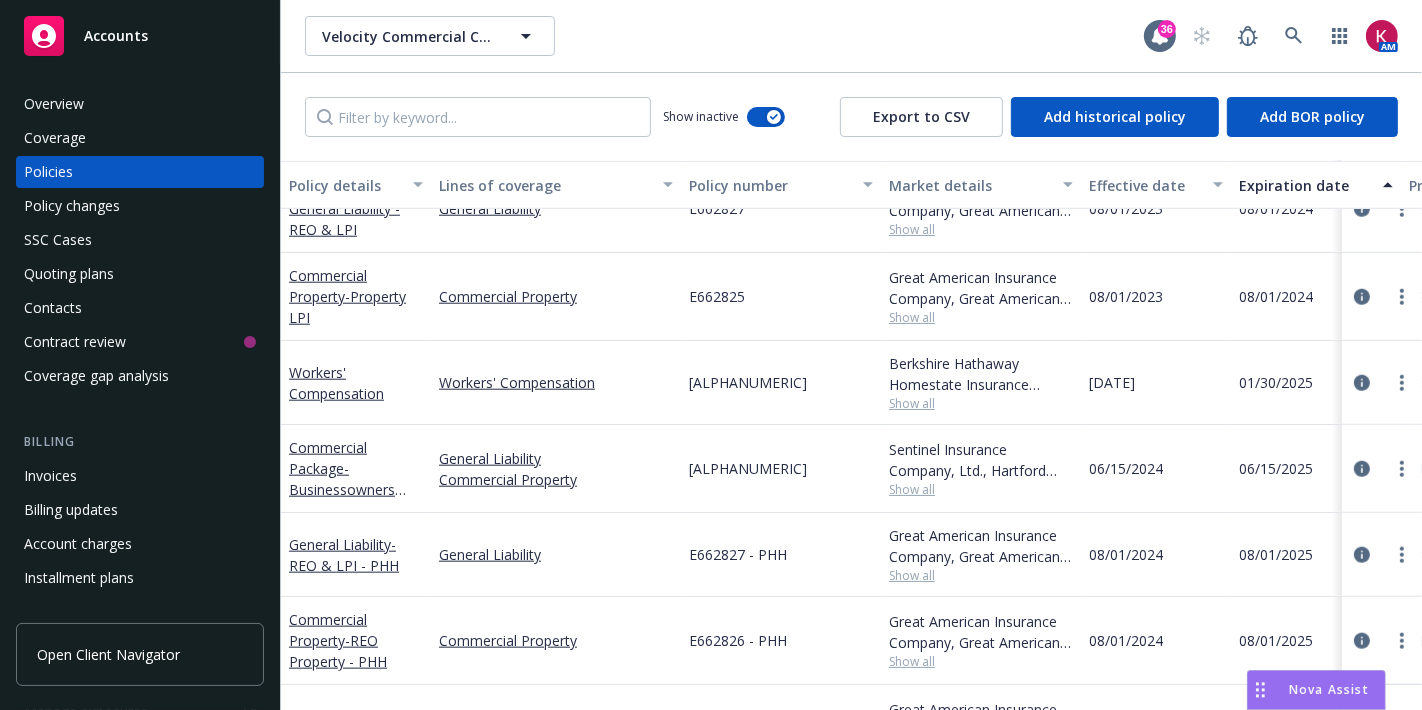 click on "Invoices" at bounding box center (140, 476) 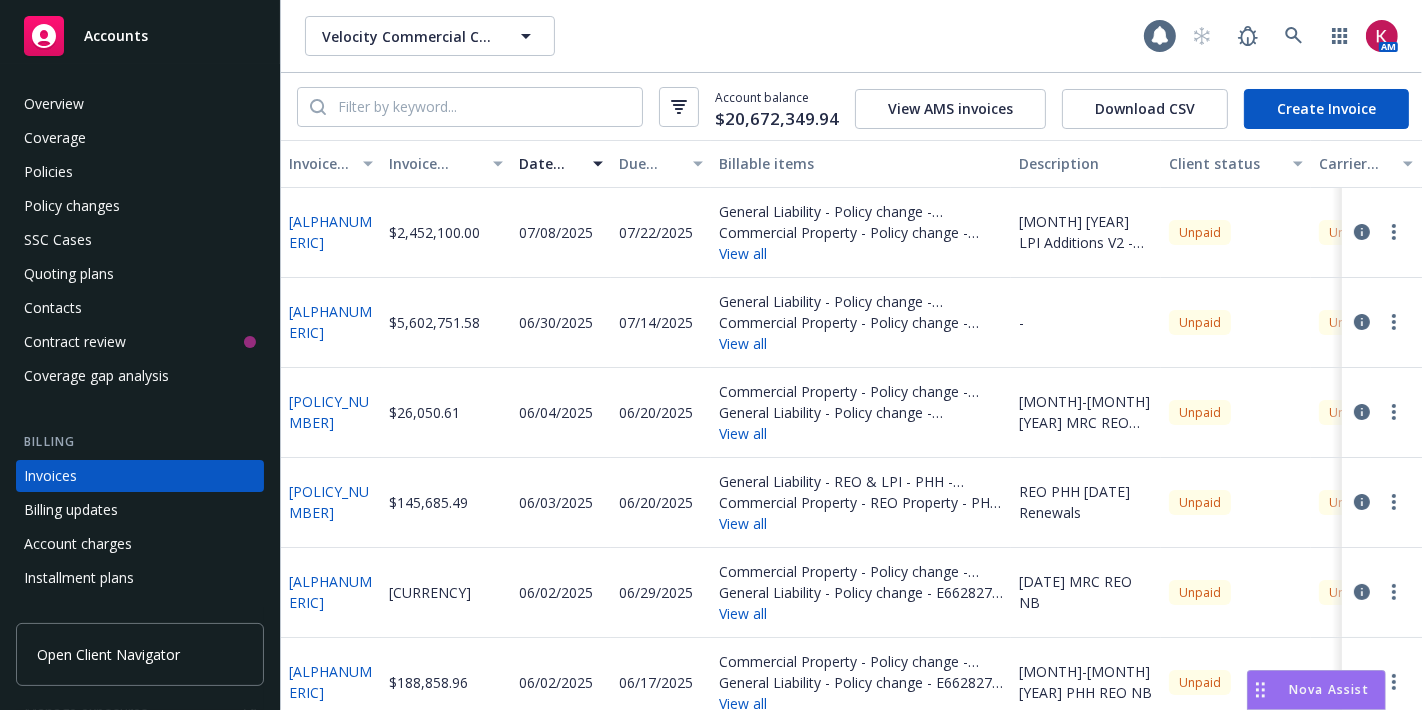 scroll, scrollTop: 88, scrollLeft: 0, axis: vertical 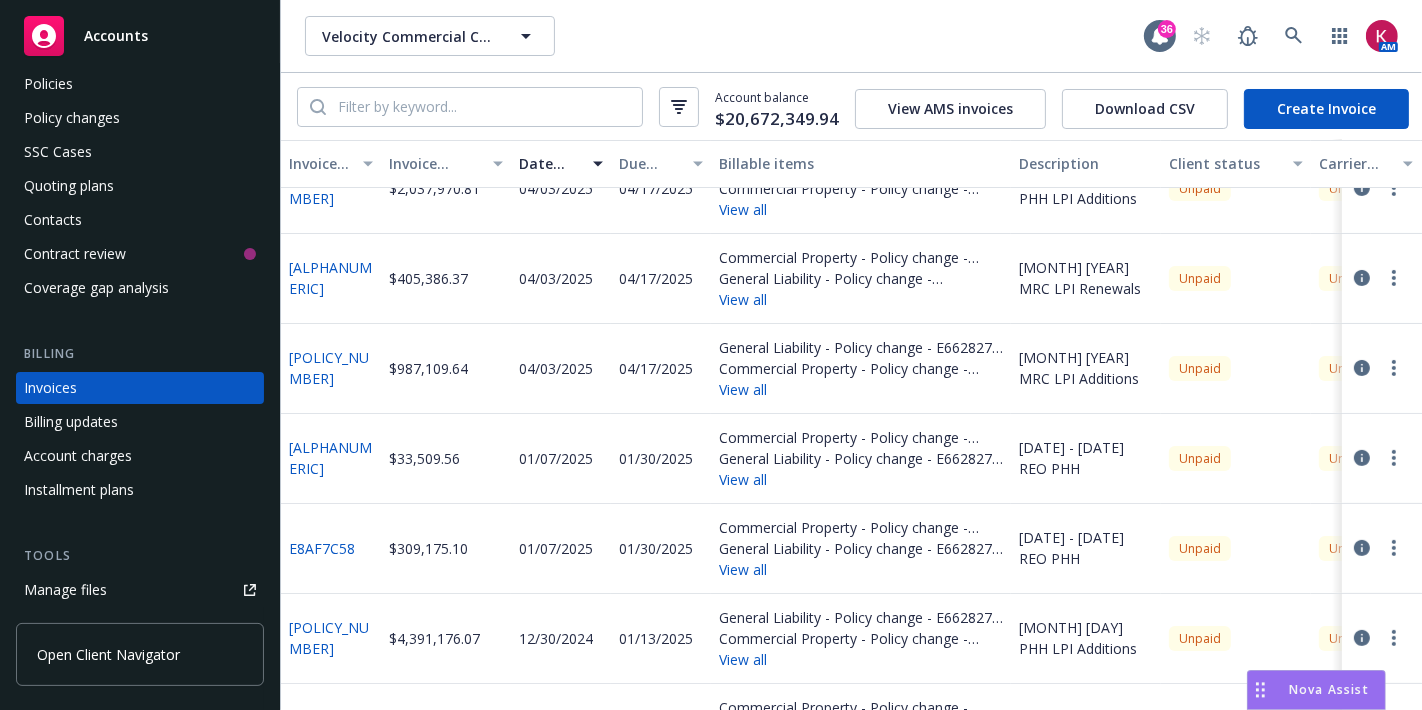 click on "Policies" at bounding box center (48, 84) 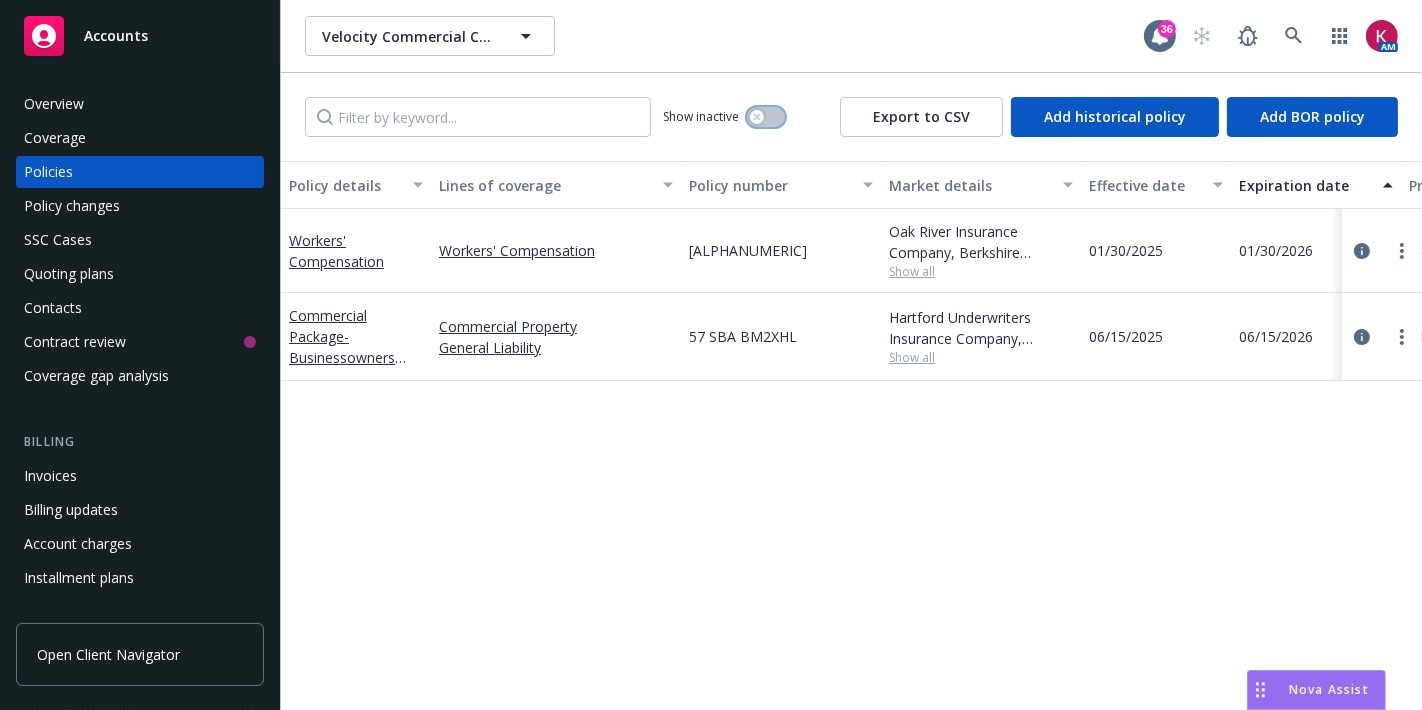 click at bounding box center [766, 117] 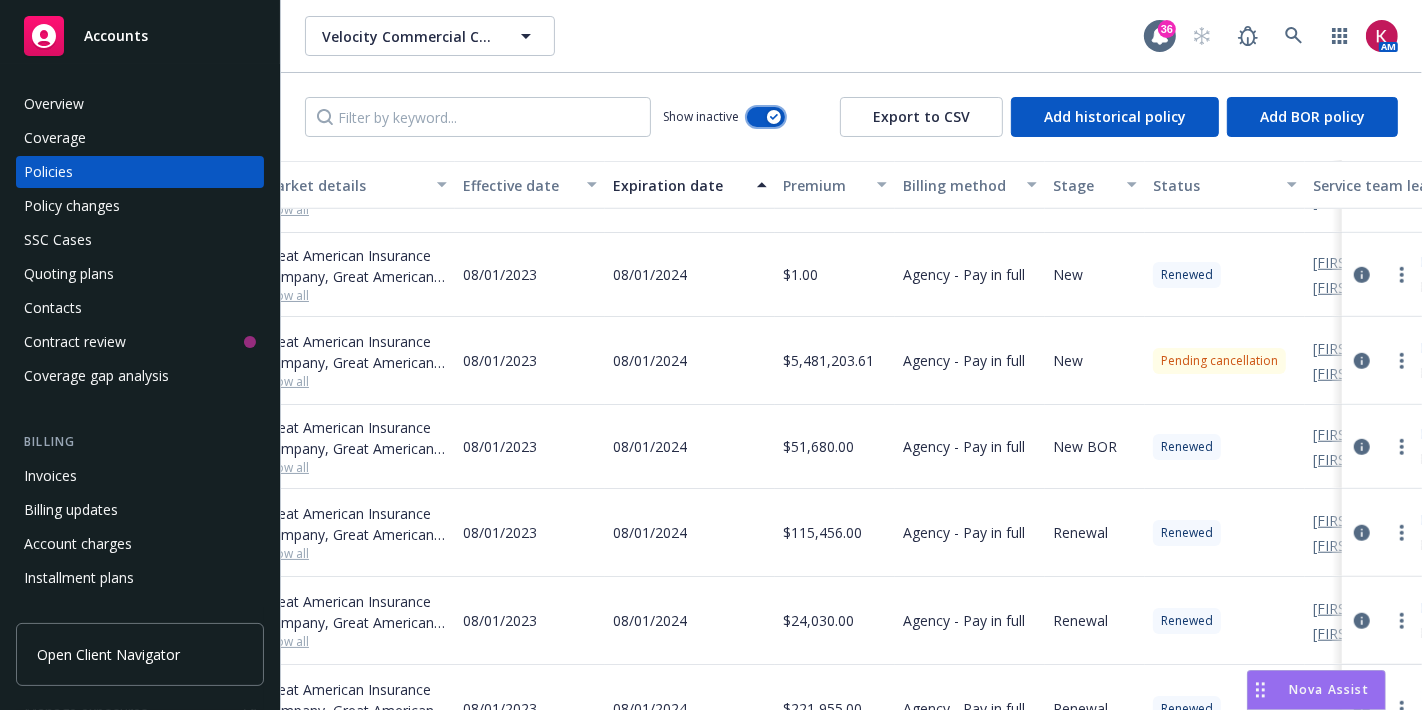 scroll, scrollTop: 1348, scrollLeft: 805, axis: both 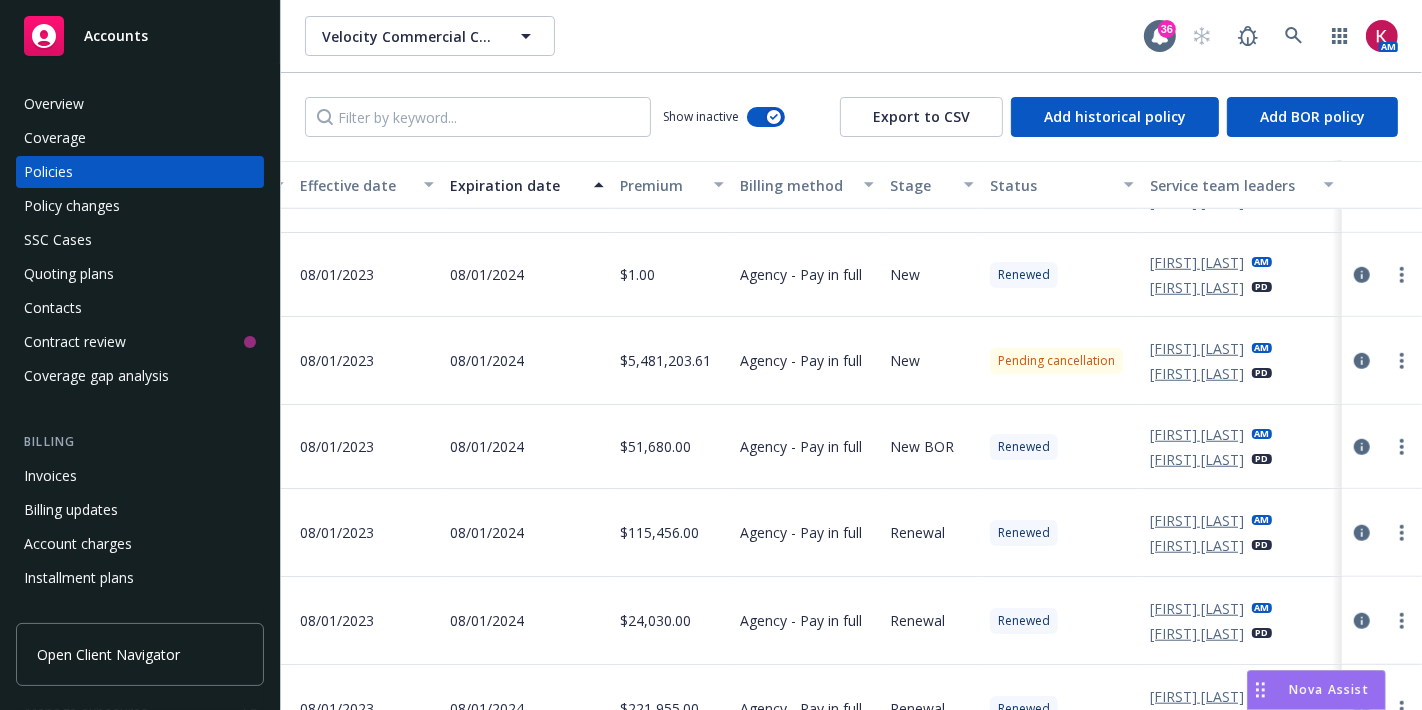 click on "Pending cancellation" at bounding box center [1056, 361] 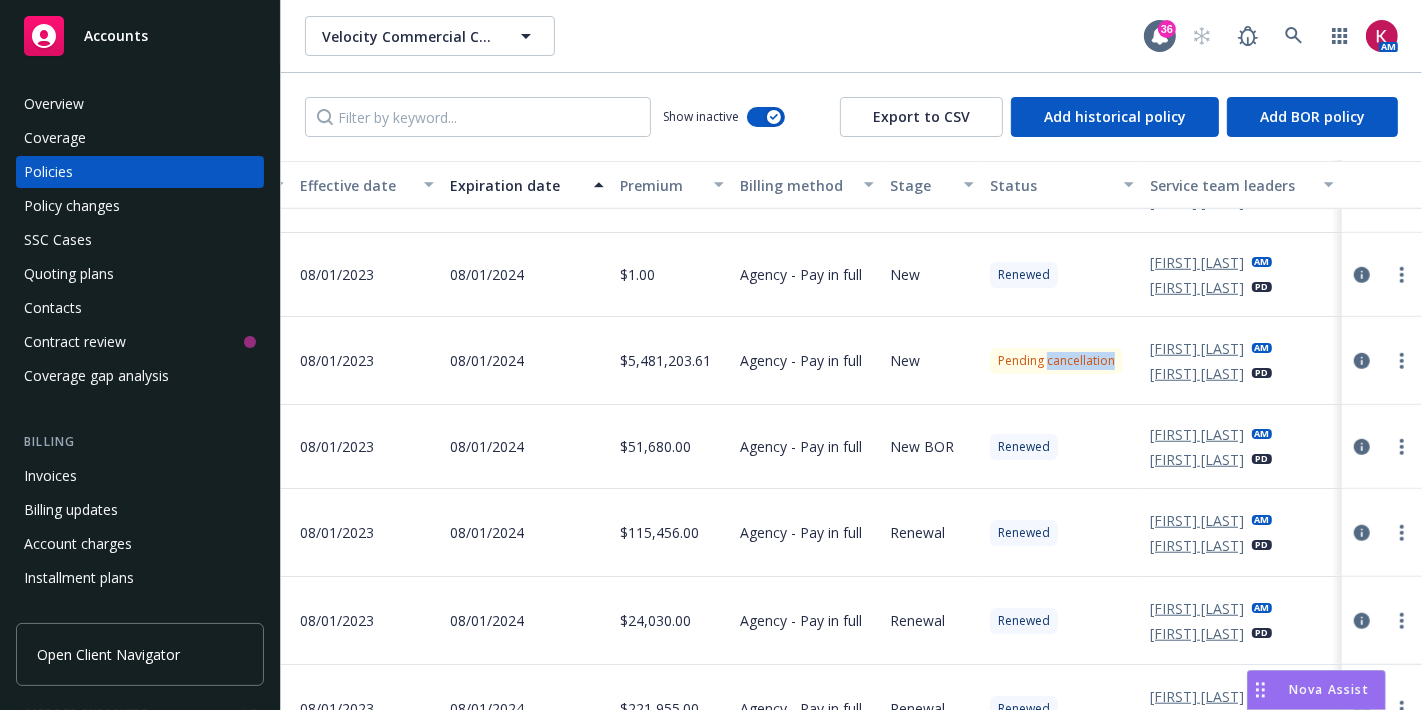 click on "Pending cancellation" at bounding box center [1056, 361] 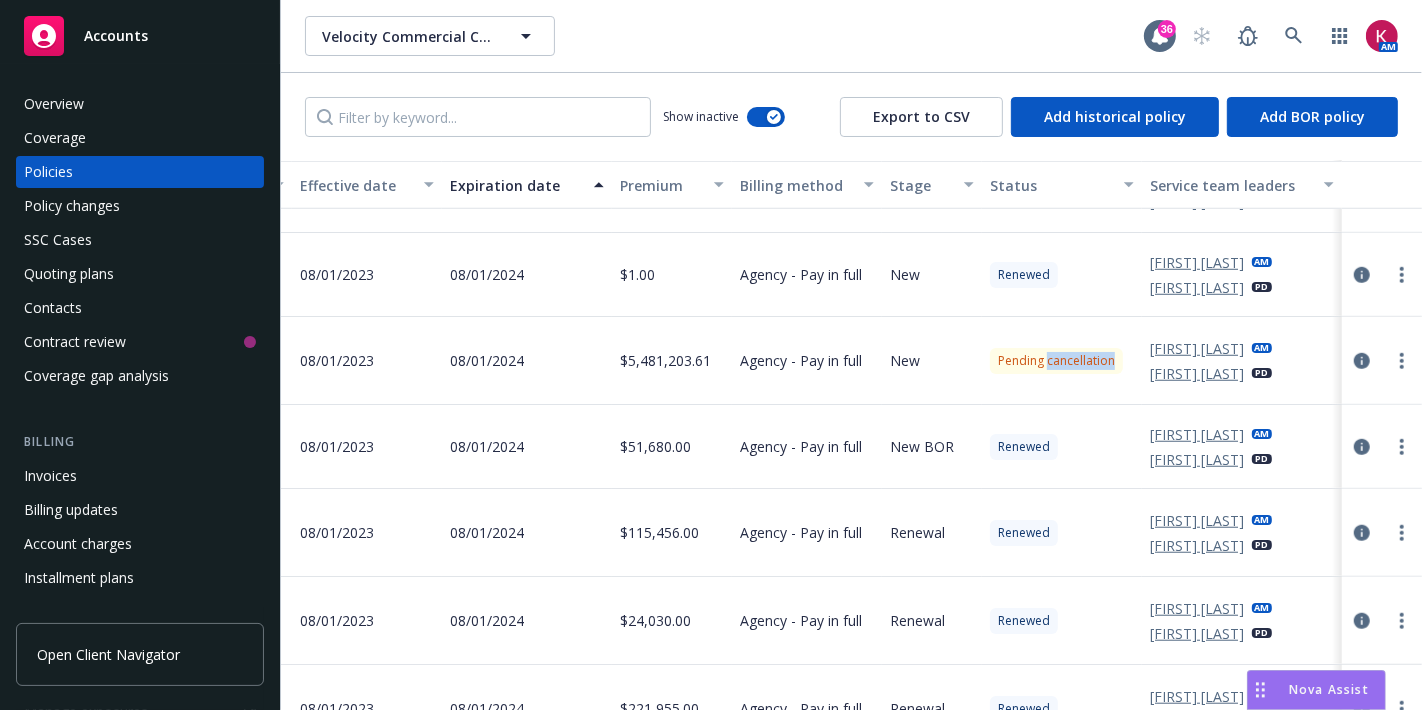 click on "Pending cancellation" at bounding box center (1056, 361) 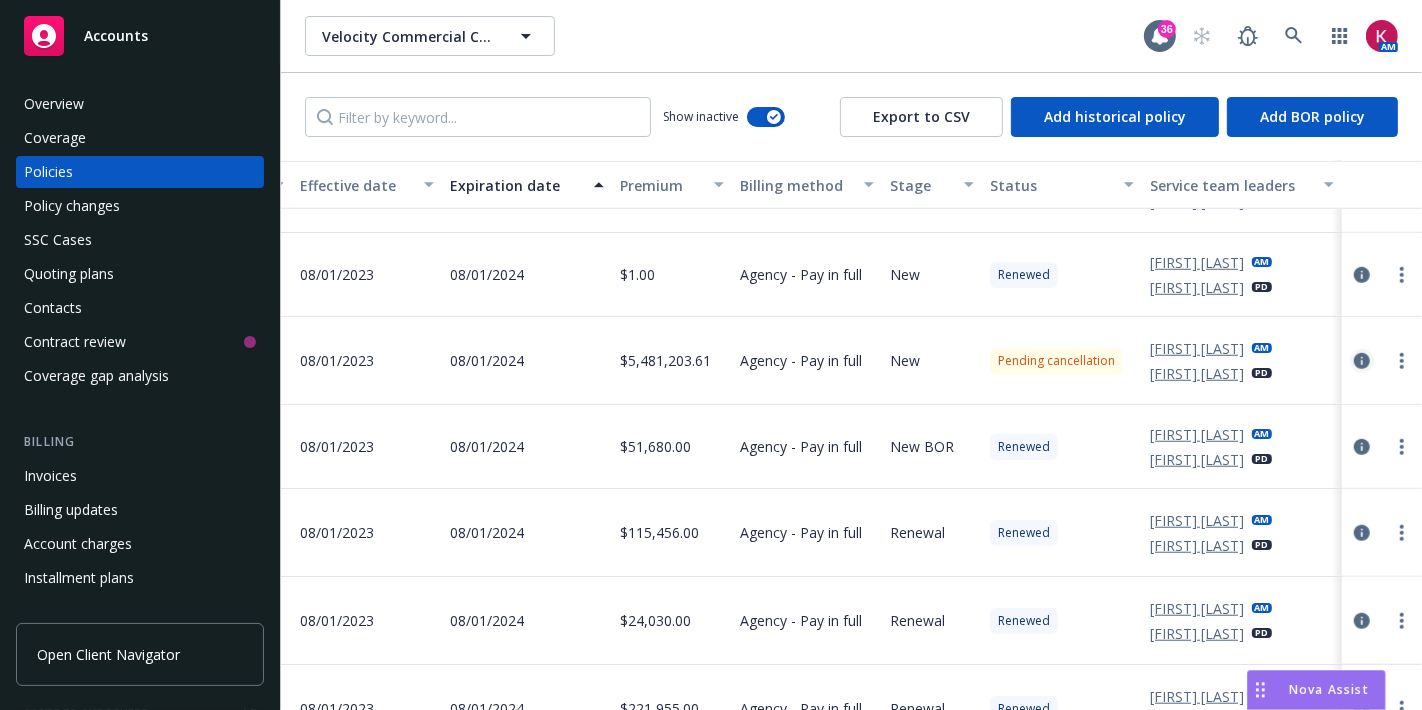 click 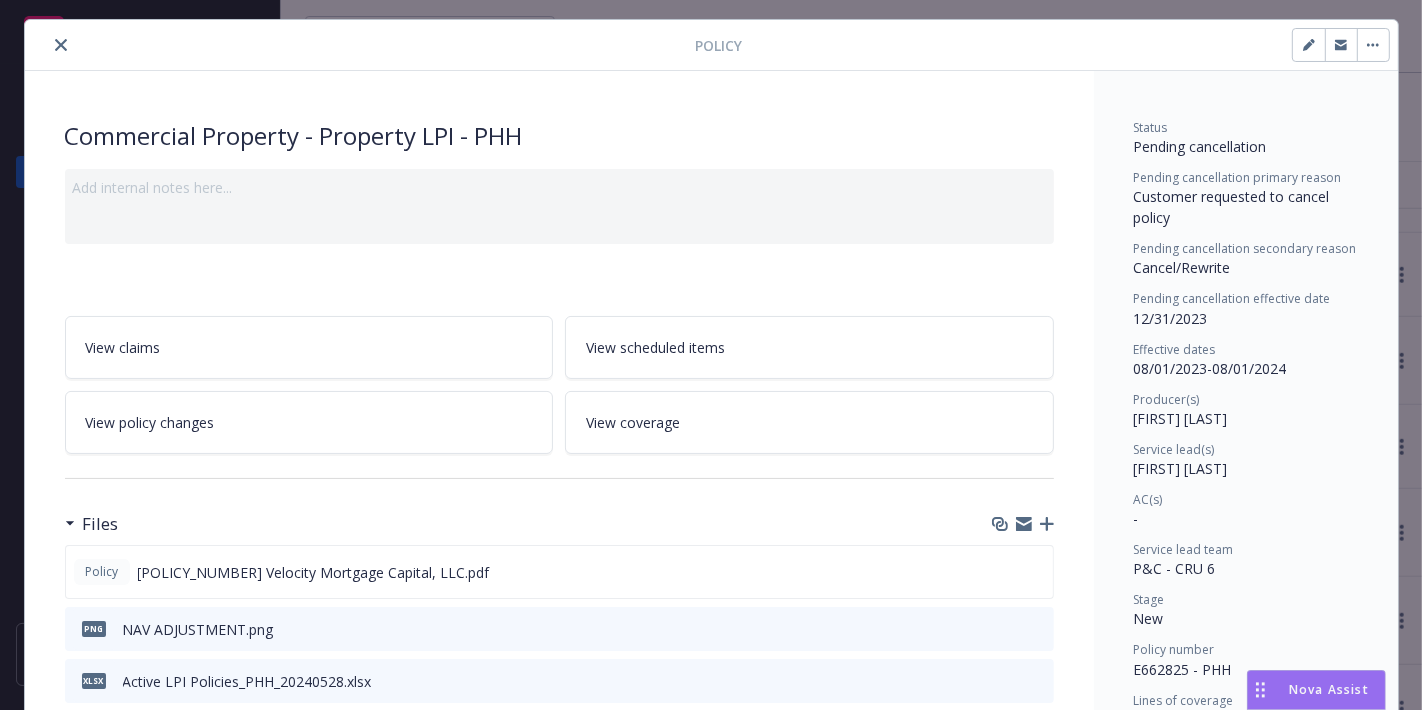 scroll, scrollTop: 0, scrollLeft: 0, axis: both 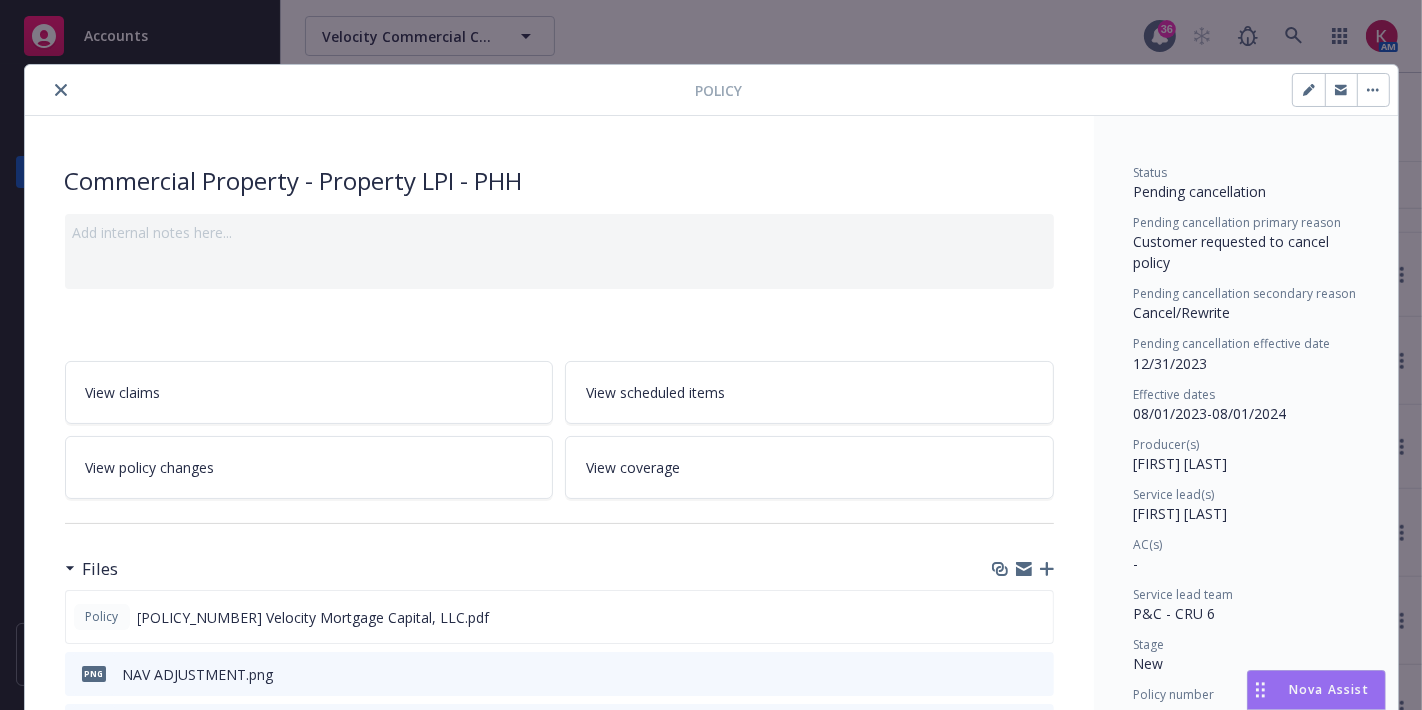 click at bounding box center (1373, 90) 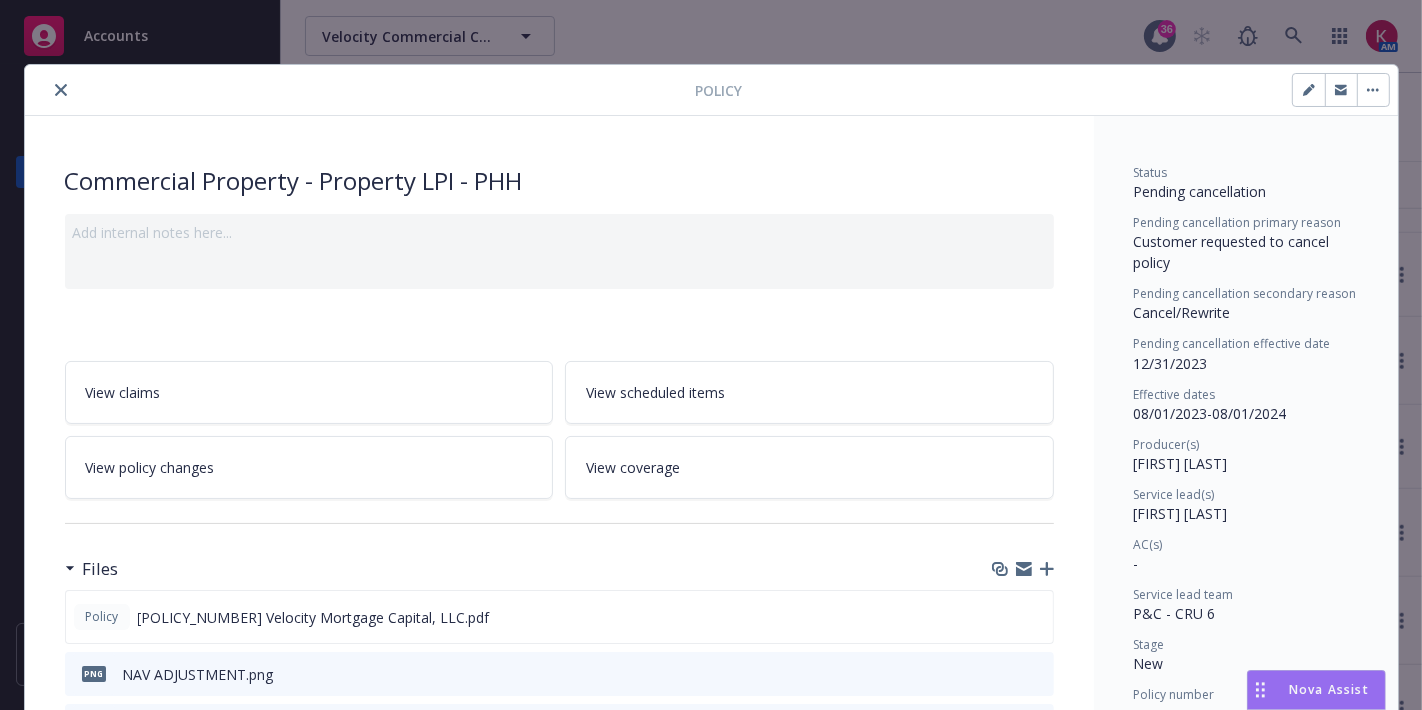 click on "Commercial Property   - Property LPI - PHH Add internal notes here... View claims View scheduled items View policy changes View coverage Files Policy [ALPHANUMERIC] Velocity Mortgage Capital, LLC.pdf png NAV ADJUSTMENT.png xlsx Active LPI Policies_PHH_20240528.xlsx FW_ PHH LPI.eml pdf LPI LOAN #[NUMBER].pdf pdf Velocity Commercial Capital - PHH.pdf View all Billing summary Billing summary includes policy changes. View the policy start billing summary on the   policy start page . Amount ($) Premium [PRICE] Surplus lines California tax [PRICE] Surplus lines California fee [PRICE] Misc taxes & fees [PRICE] Carrier policy fee [PRICE] Newfront fee / rebate [PRICE] Wholesale fee [PRICE] Inspection fee [PRICE] Total [PRICE] Billing method Agency - Pay in full Auto invoicing settings Auto invoice creation is off Auto send invoice is off Current coverage Commercial Property Next linked policies Commercial Property - #[ALPHANUMERIC] - PHH [DATE] - [DATE] Expired Policy display name Property LPI - PHH Lines of coverage" at bounding box center (559, 1197) 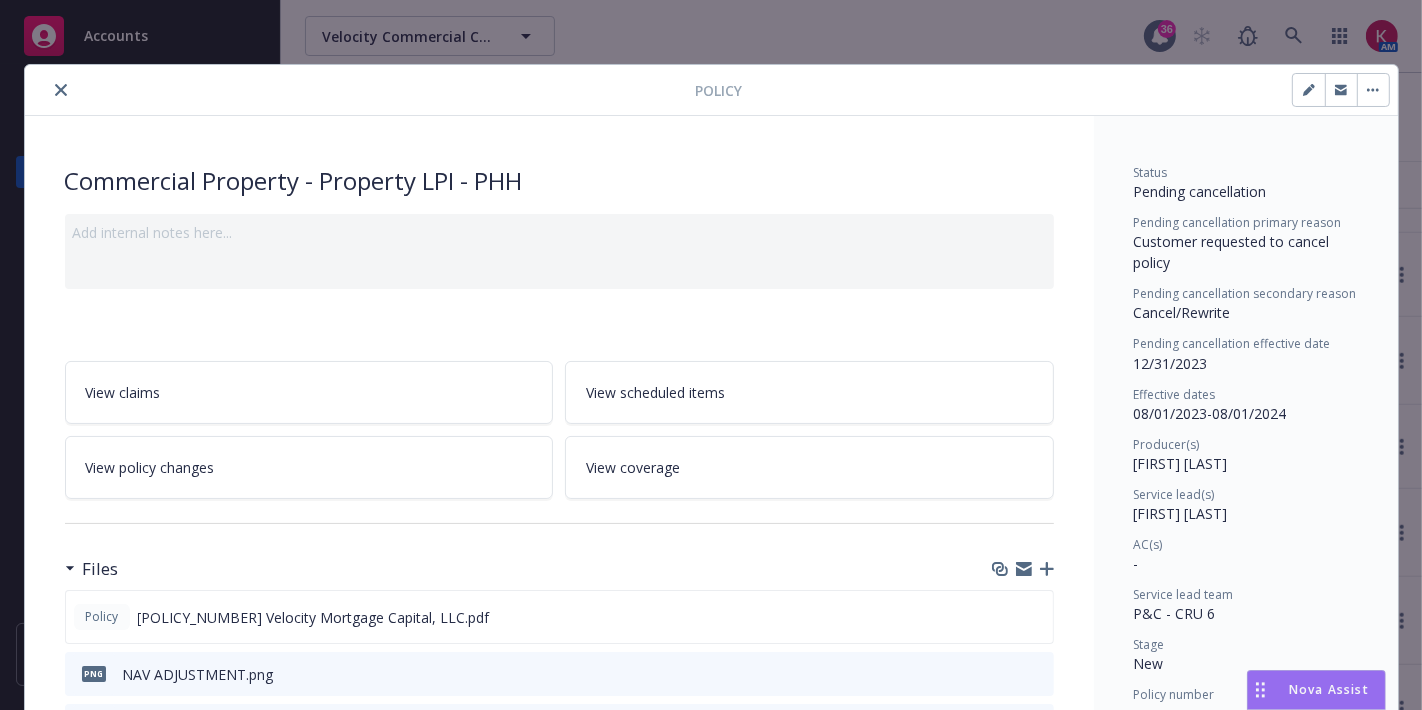 scroll, scrollTop: 100, scrollLeft: 0, axis: vertical 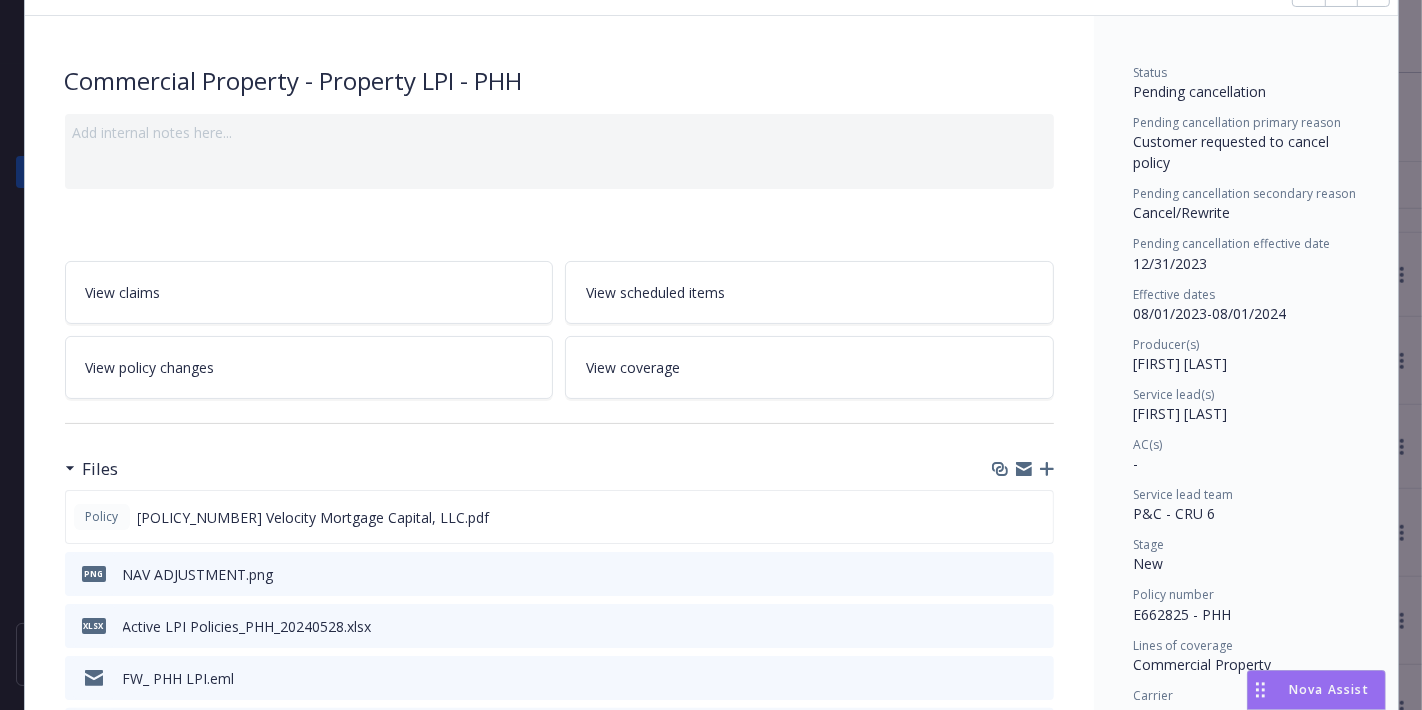 click on "View policy changes" at bounding box center (309, 367) 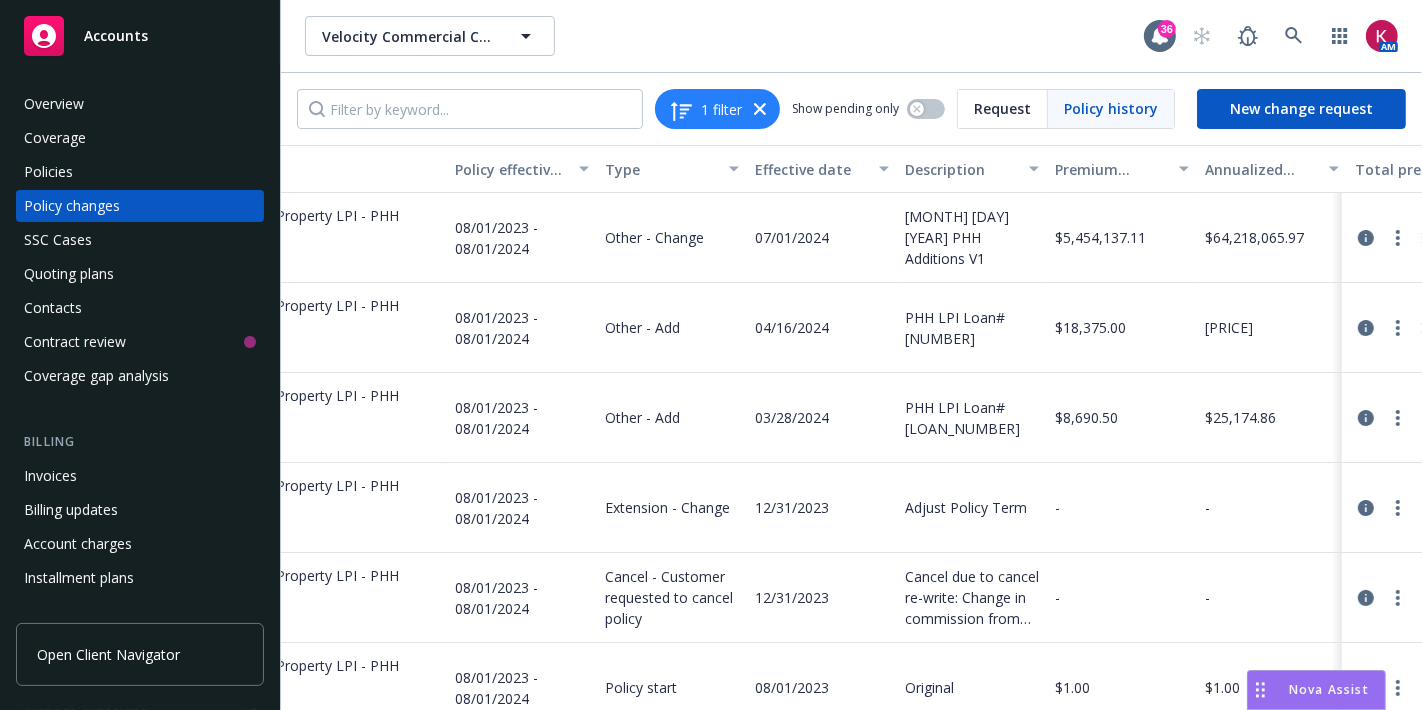 scroll, scrollTop: 0, scrollLeft: 485, axis: horizontal 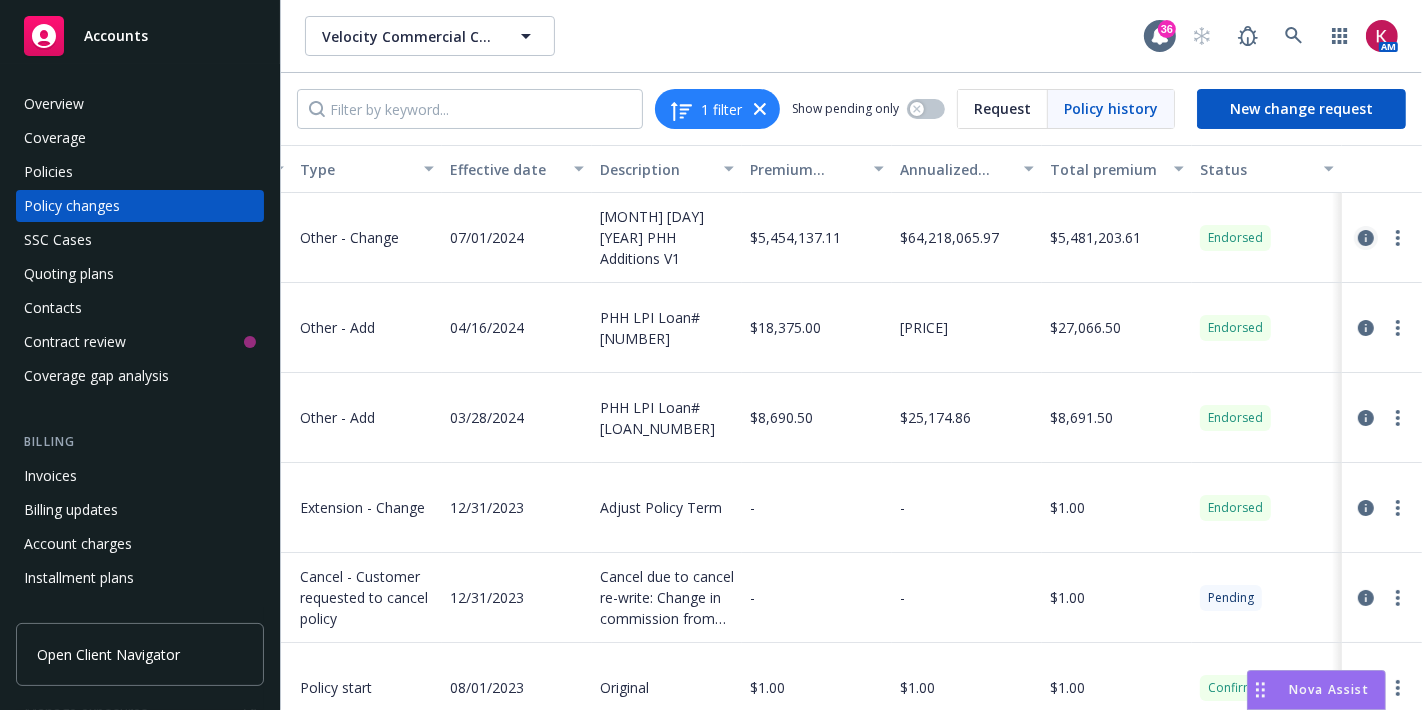 click at bounding box center [1366, 238] 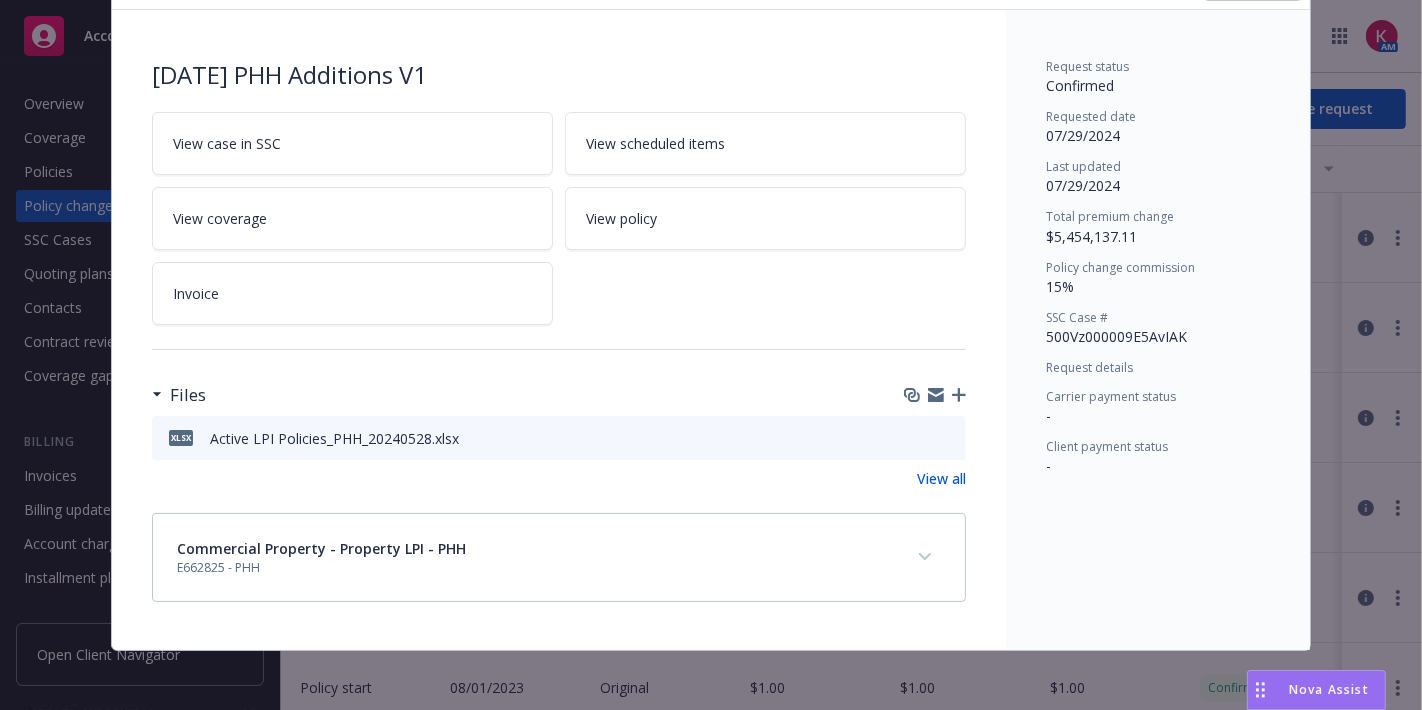 scroll, scrollTop: 105, scrollLeft: 0, axis: vertical 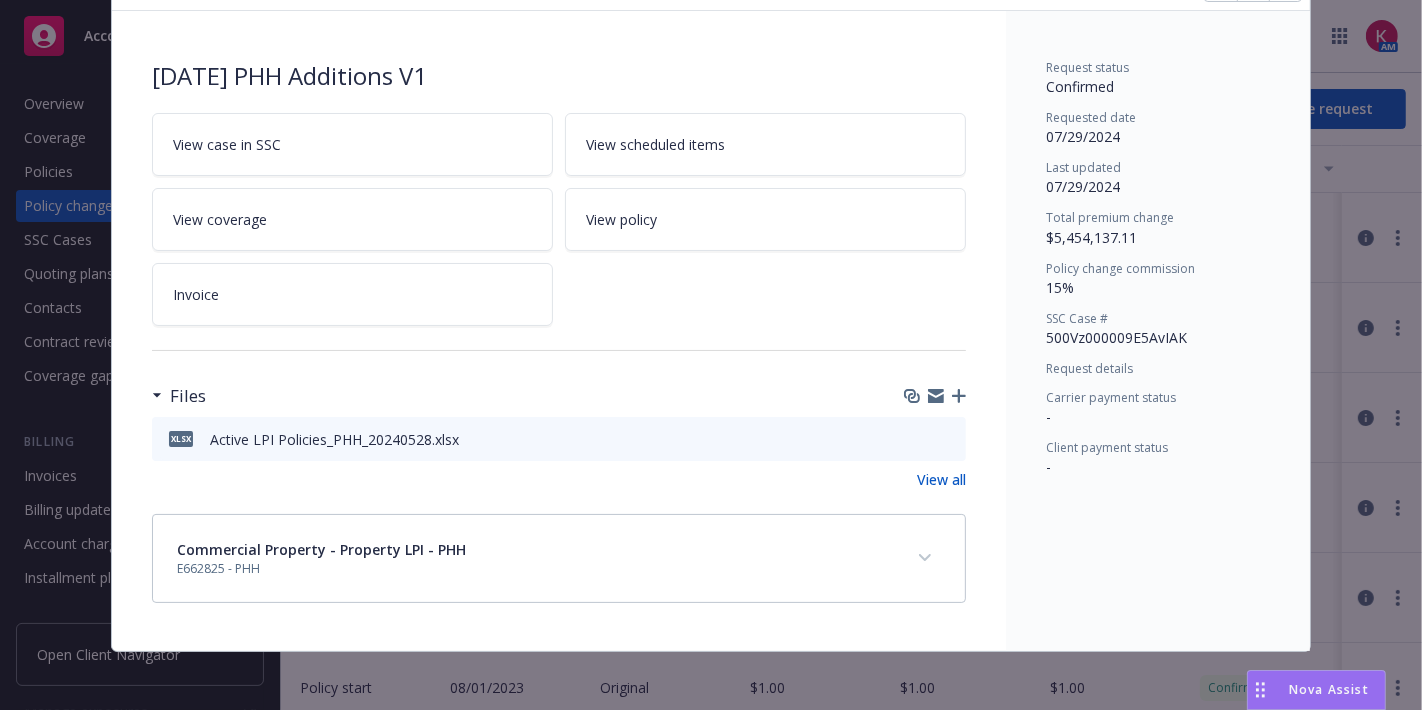 click on "Invoice" at bounding box center [352, 294] 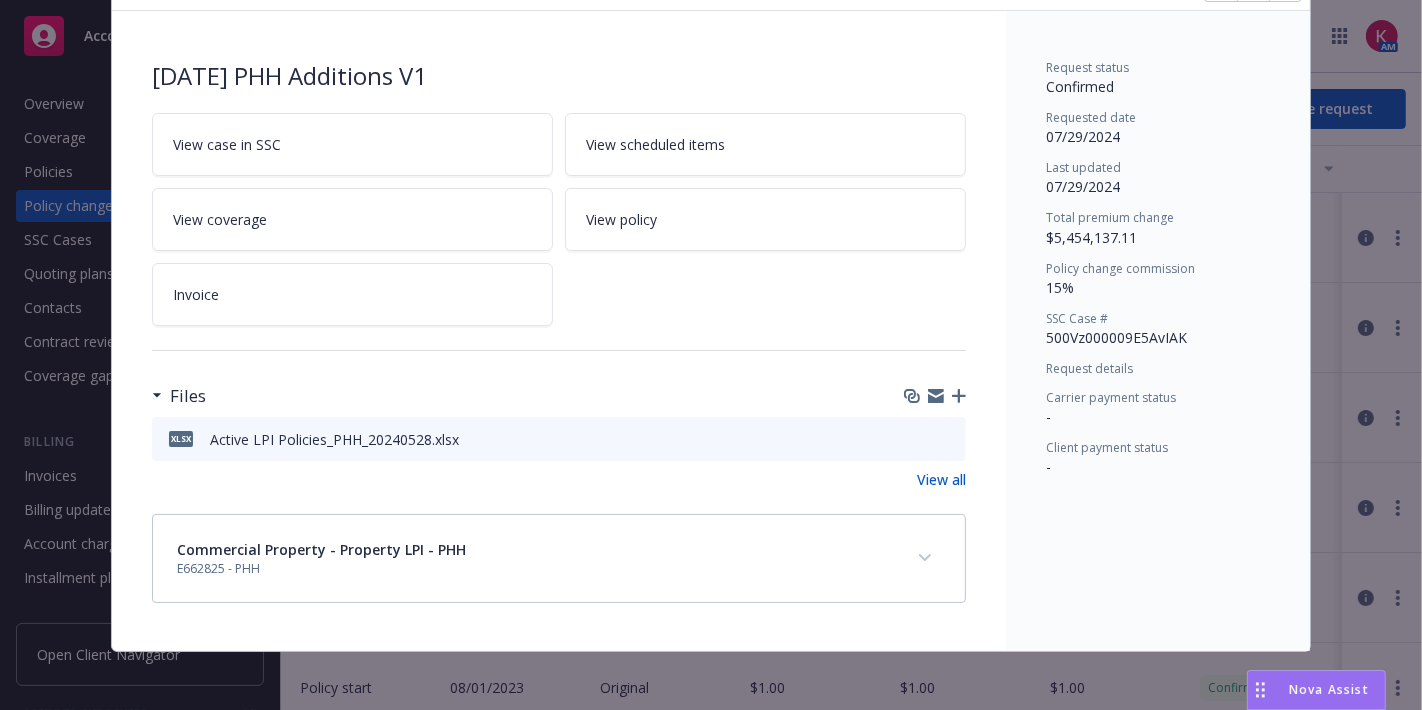 scroll, scrollTop: 106, scrollLeft: 0, axis: vertical 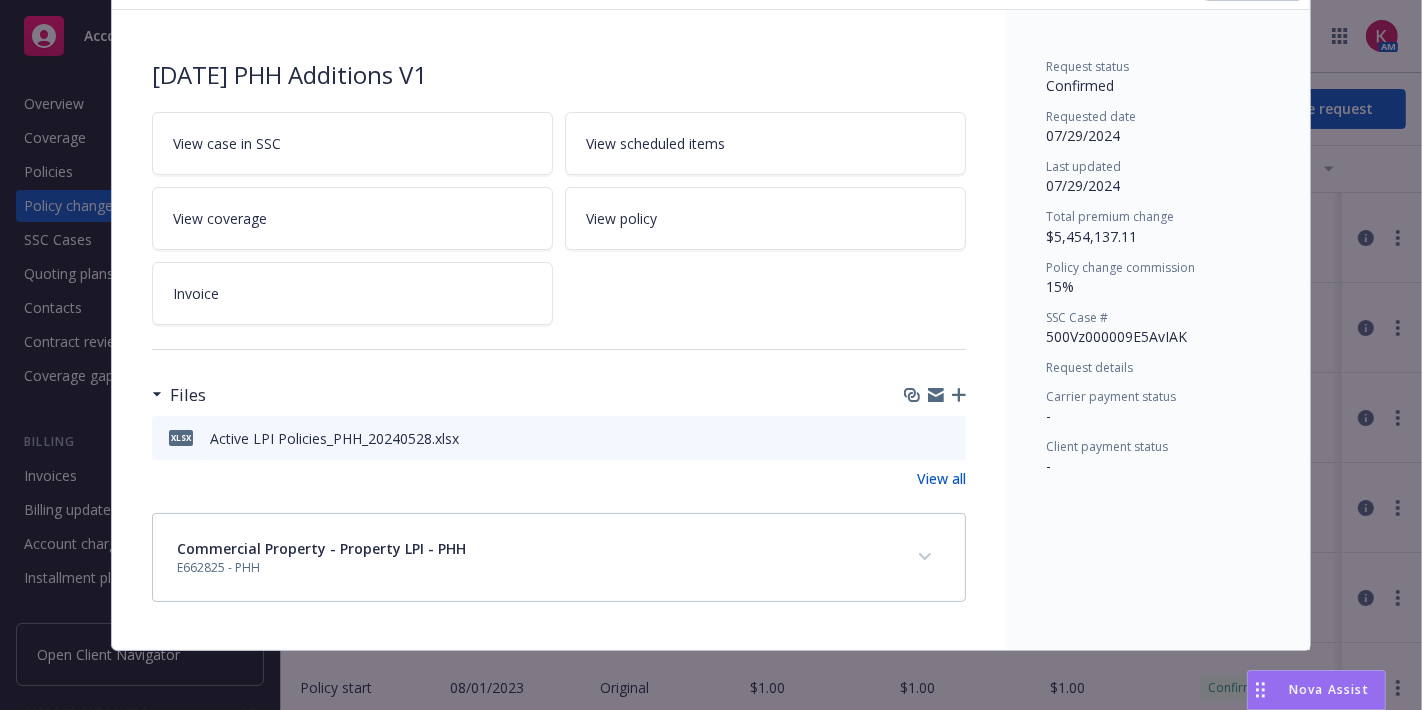 click on "Total premium change" at bounding box center (1110, 216) 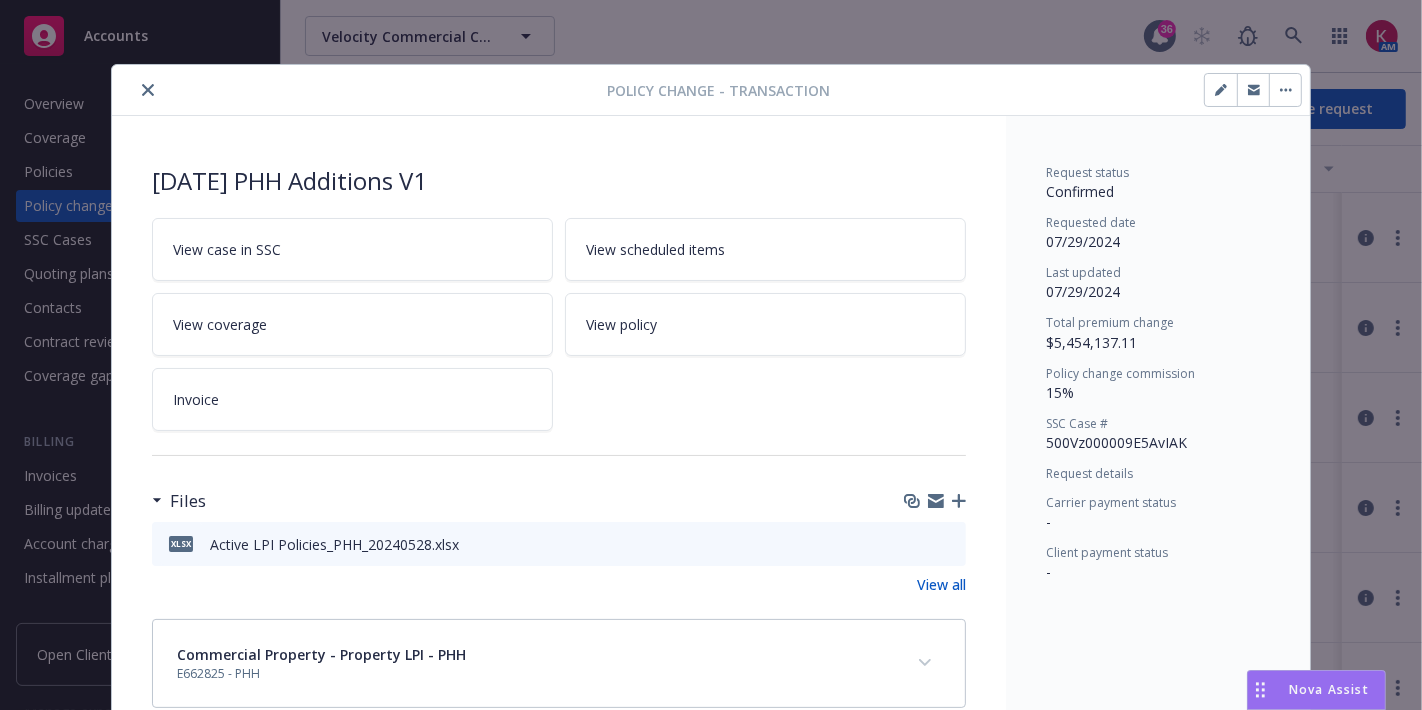 click 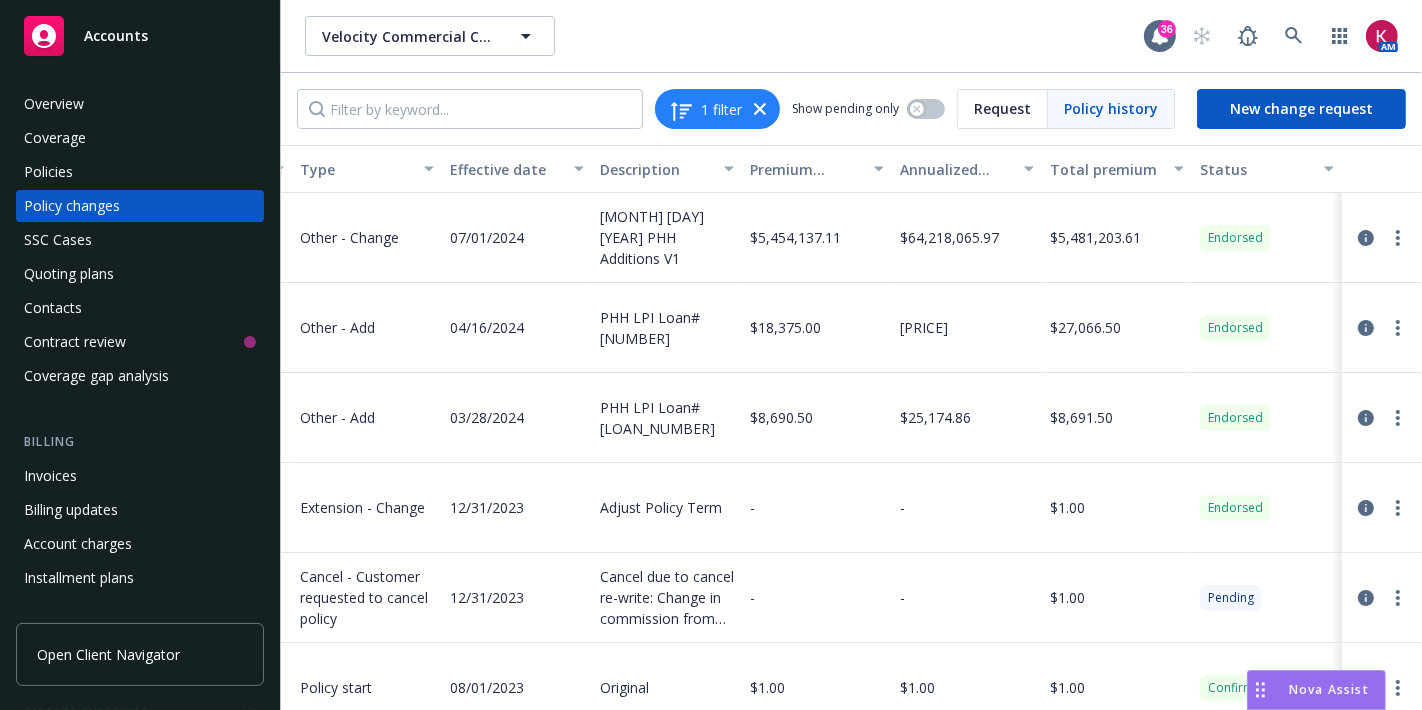 click on "$5,481,203.61" at bounding box center [1117, 238] 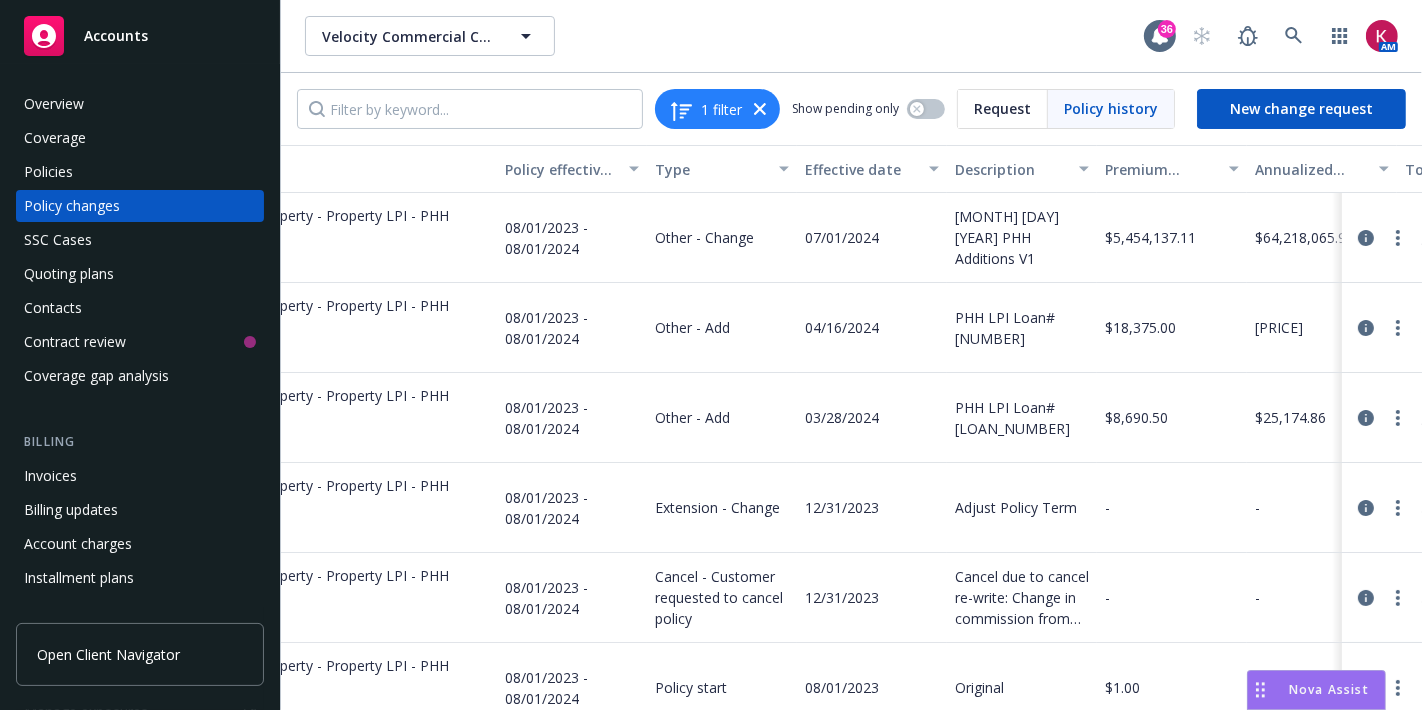 scroll, scrollTop: 0, scrollLeft: 0, axis: both 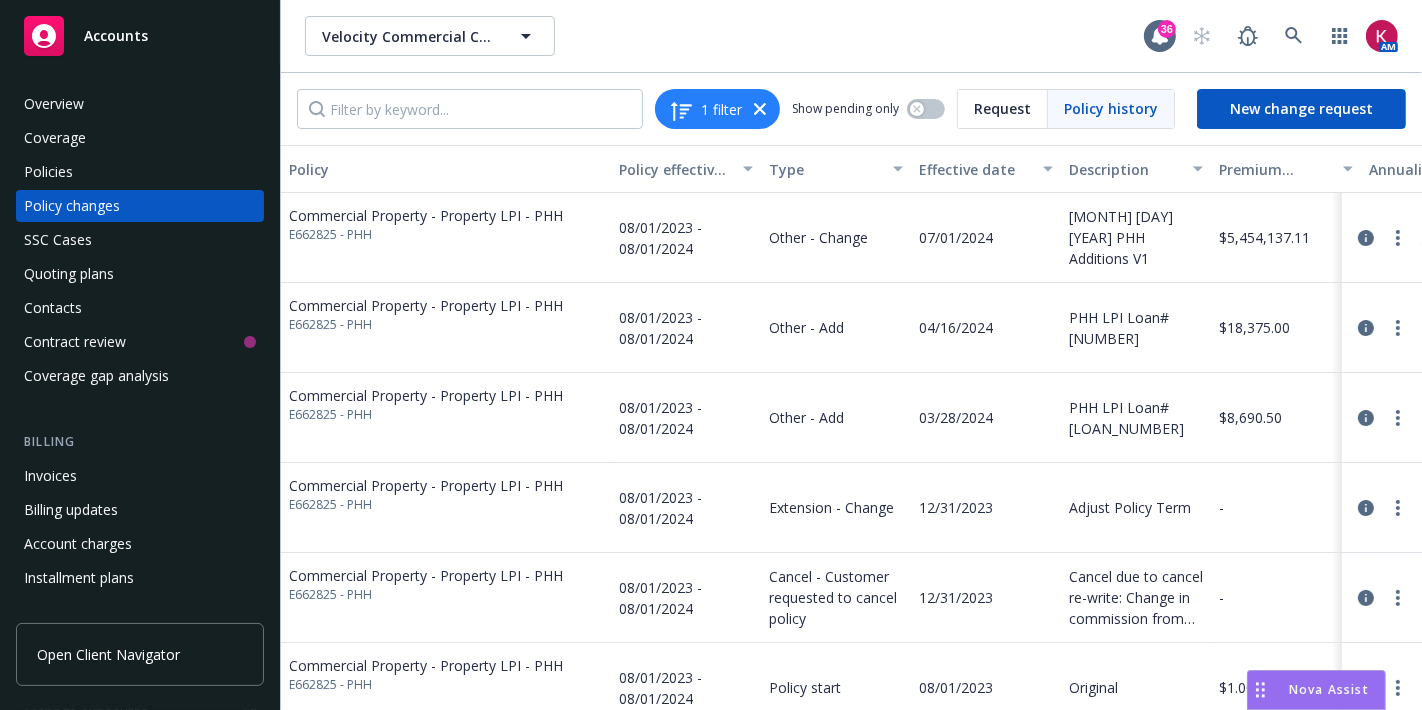 click on "Commercial Property - Property LPI - PHH" at bounding box center [426, 215] 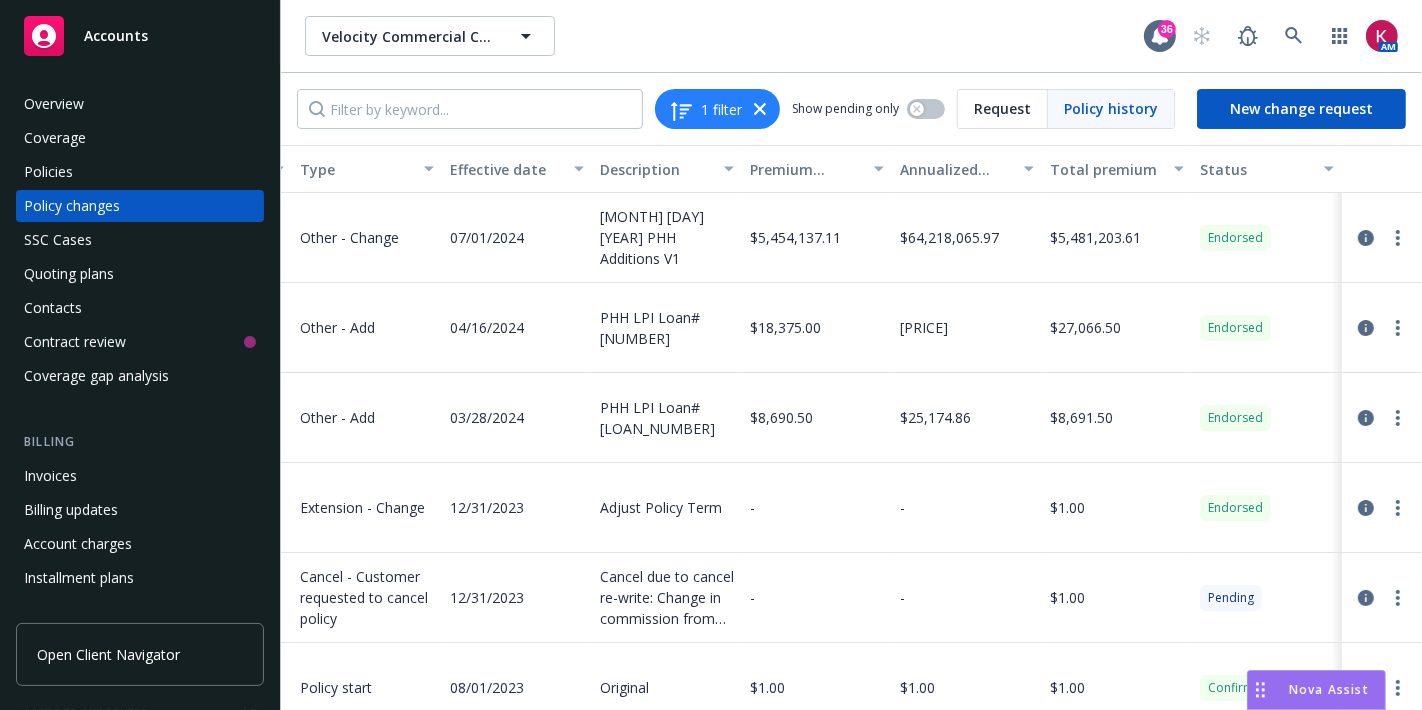 scroll, scrollTop: 0, scrollLeft: 485, axis: horizontal 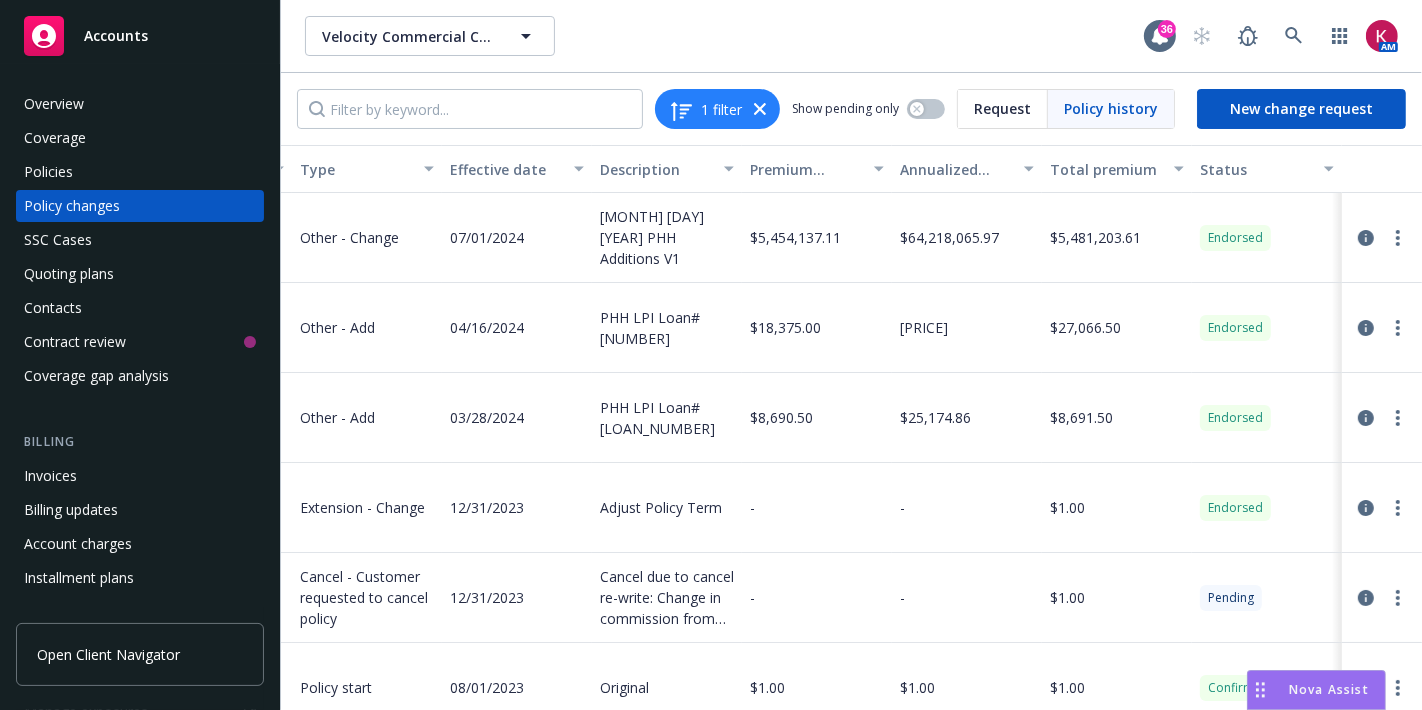 click on "Policies" at bounding box center (48, 172) 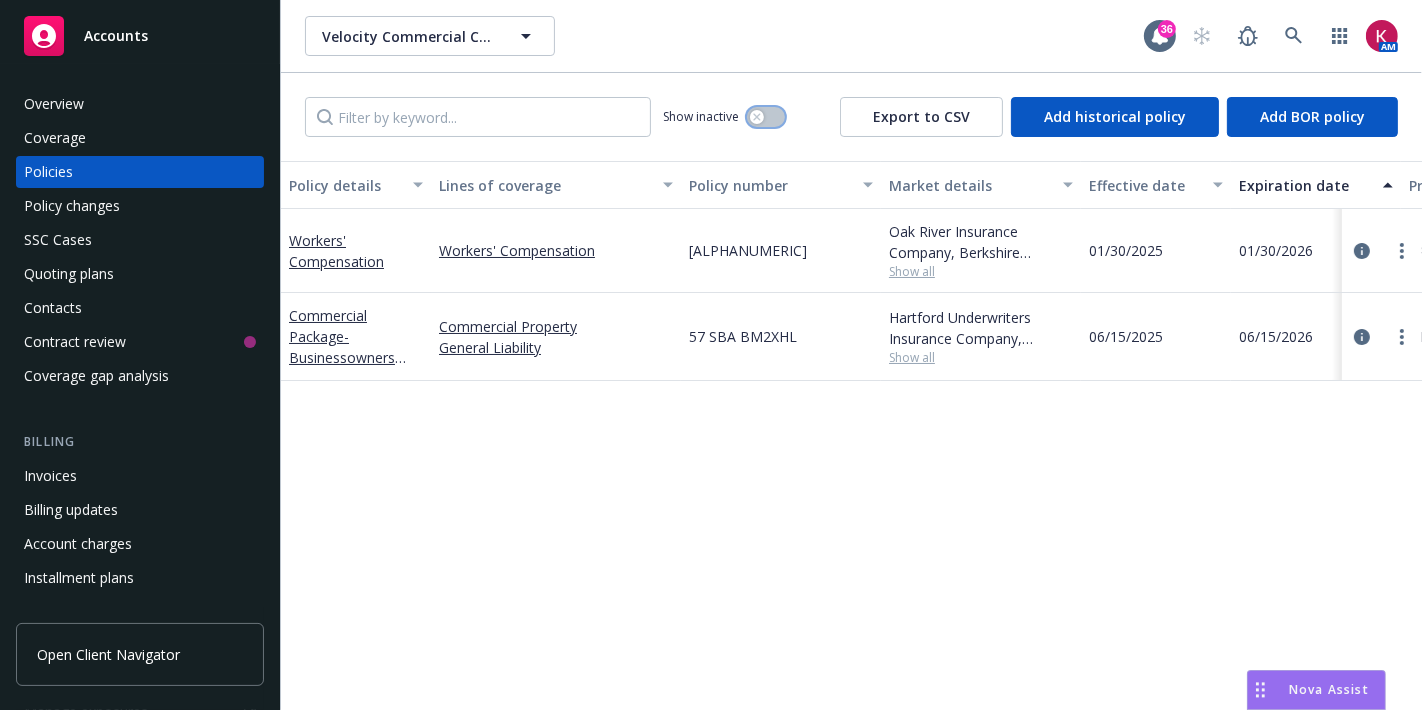 click 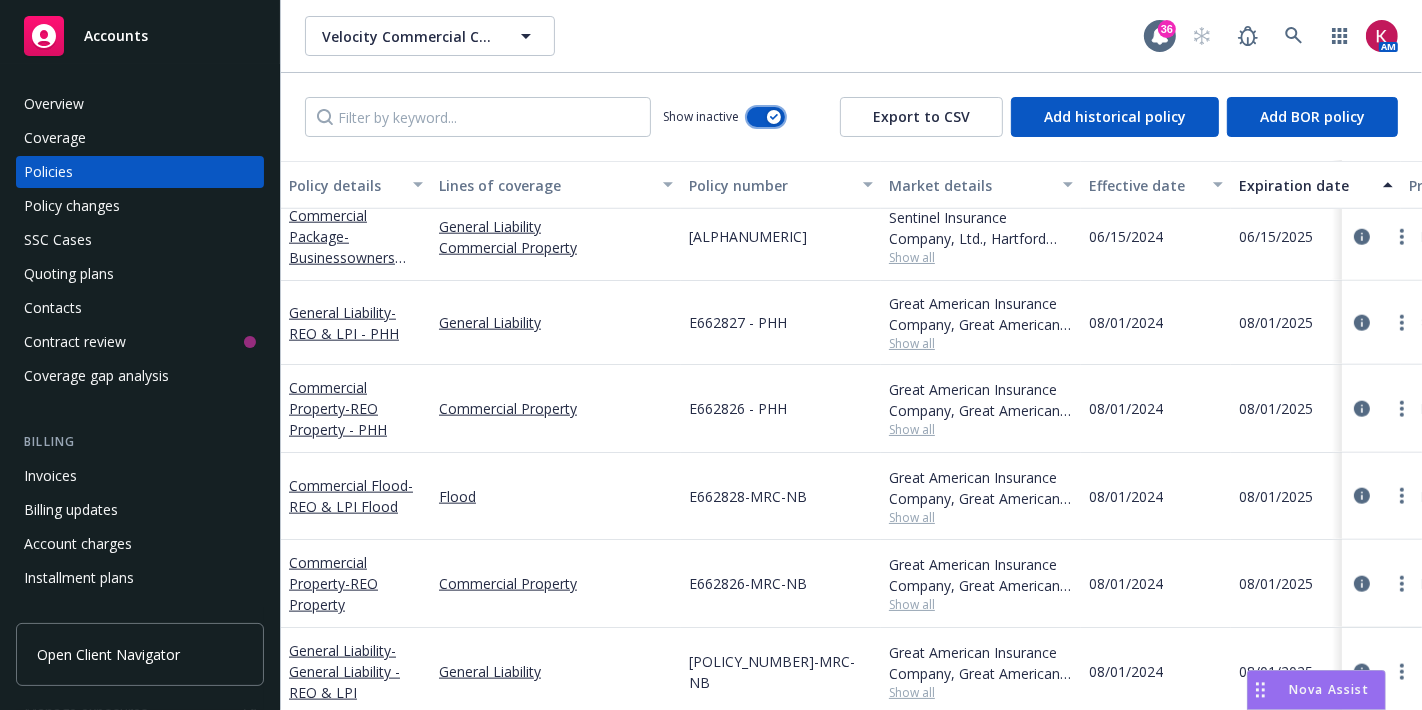 scroll, scrollTop: 1939, scrollLeft: 0, axis: vertical 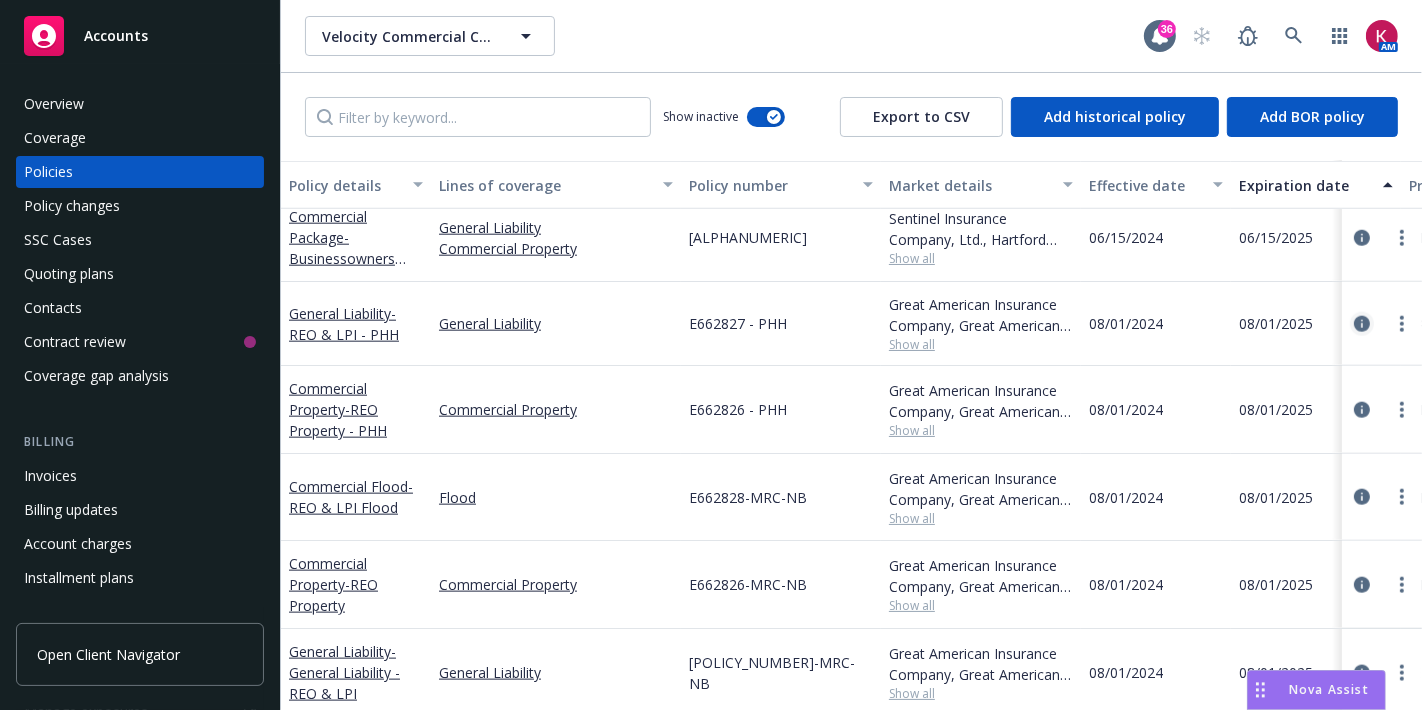 click 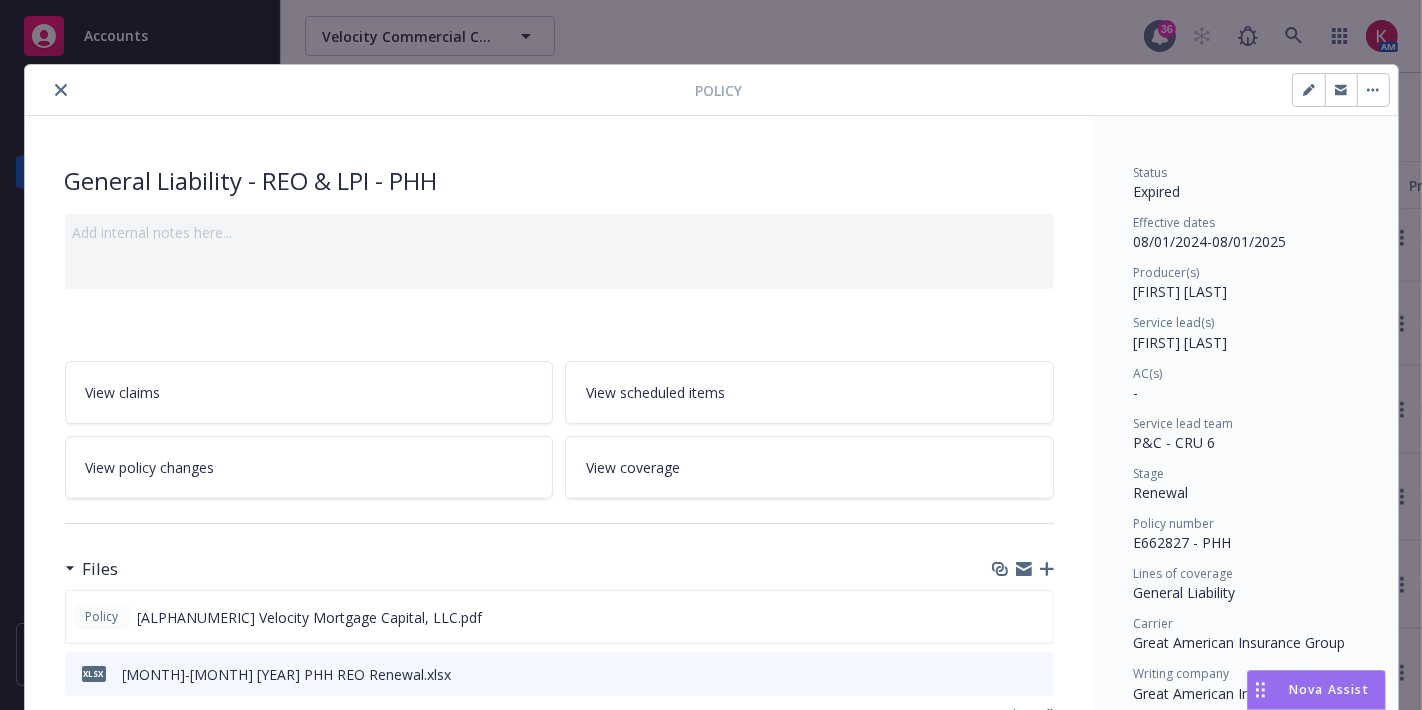 click on "View policy changes" at bounding box center (309, 467) 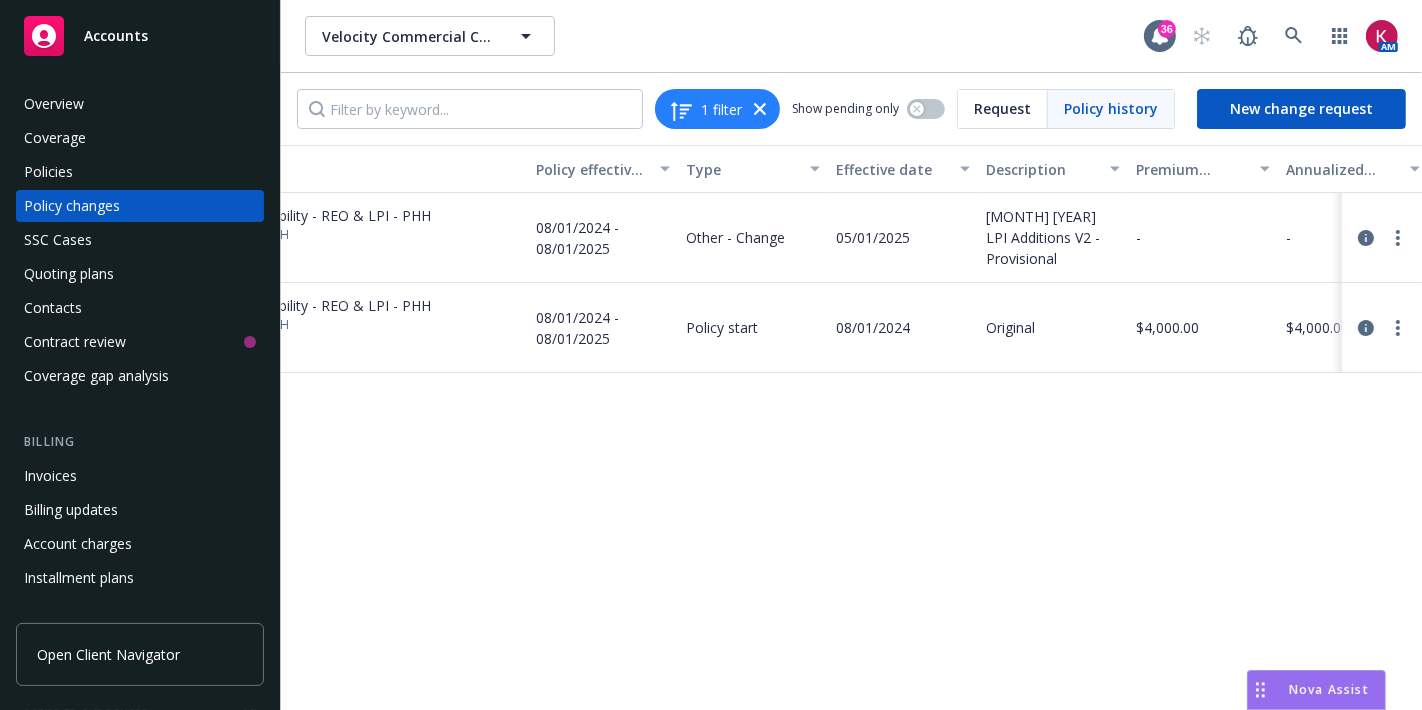 scroll, scrollTop: 0, scrollLeft: 0, axis: both 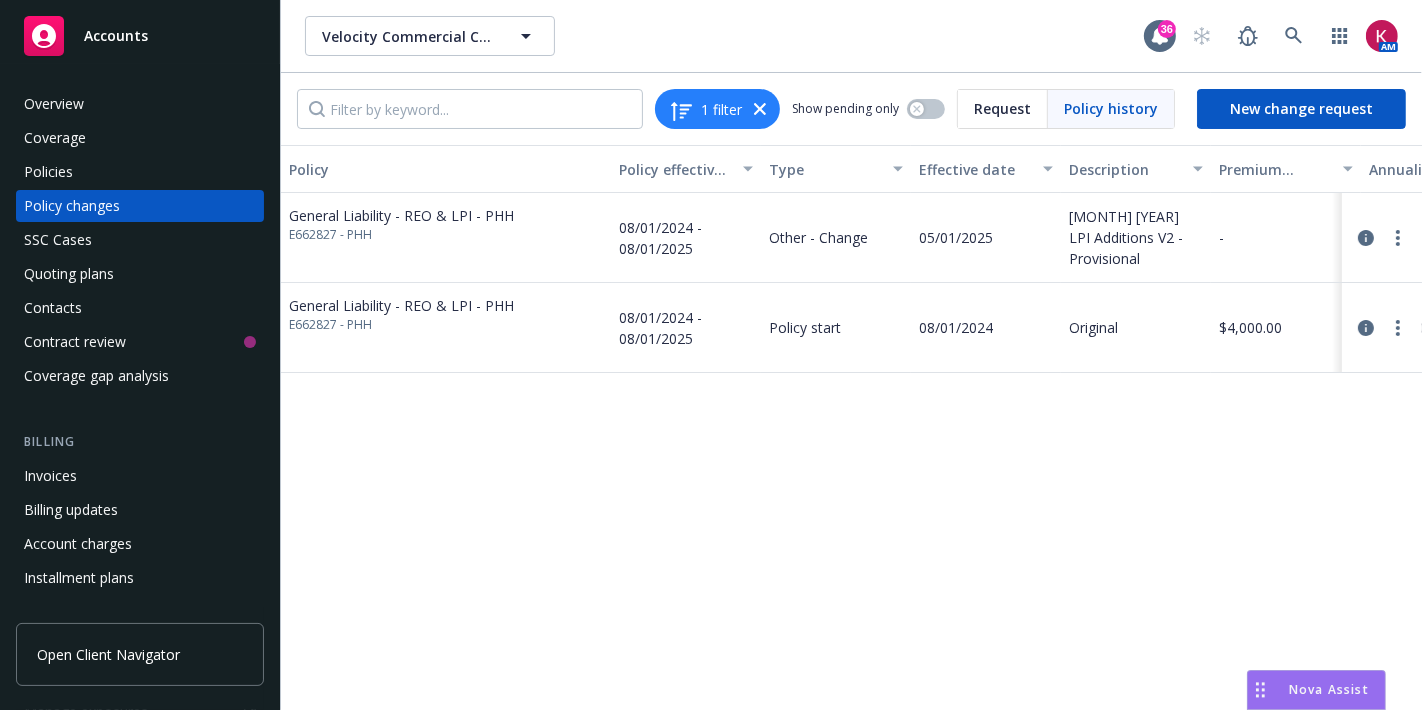 click on "General Liability - REO & LPI - PHH E662827 - PHH [DATE] - [DATE] Other - Change [DATE] [MONTH] [YEAR] LPI Additions V2 - Provisional - - $[AMOUNT] Rescinded General Liability - REO & LPI - PHH E662827 - PHH [DATE] - [DATE] Policy start [DATE] Original $[AMOUNT] $[AMOUNT] $[AMOUNT] Confirmed" at bounding box center [851, 428] 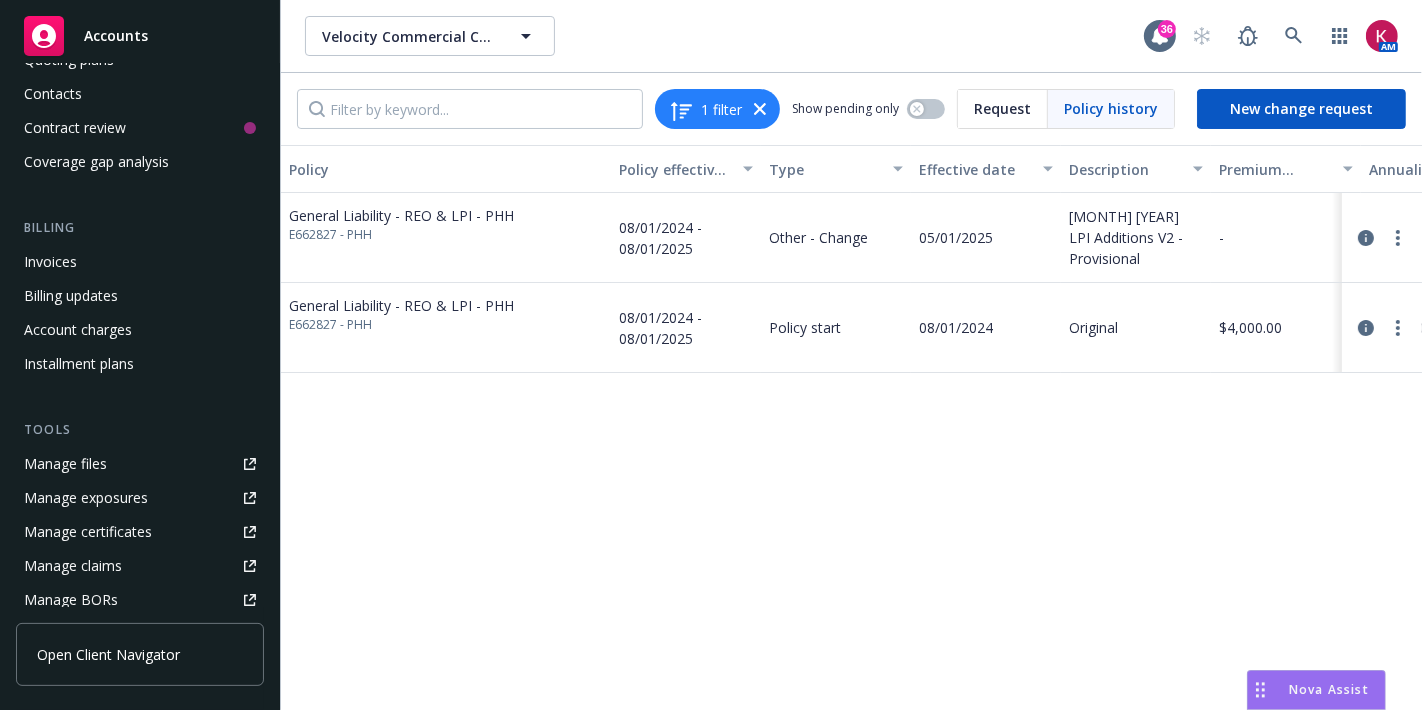 scroll, scrollTop: 165, scrollLeft: 0, axis: vertical 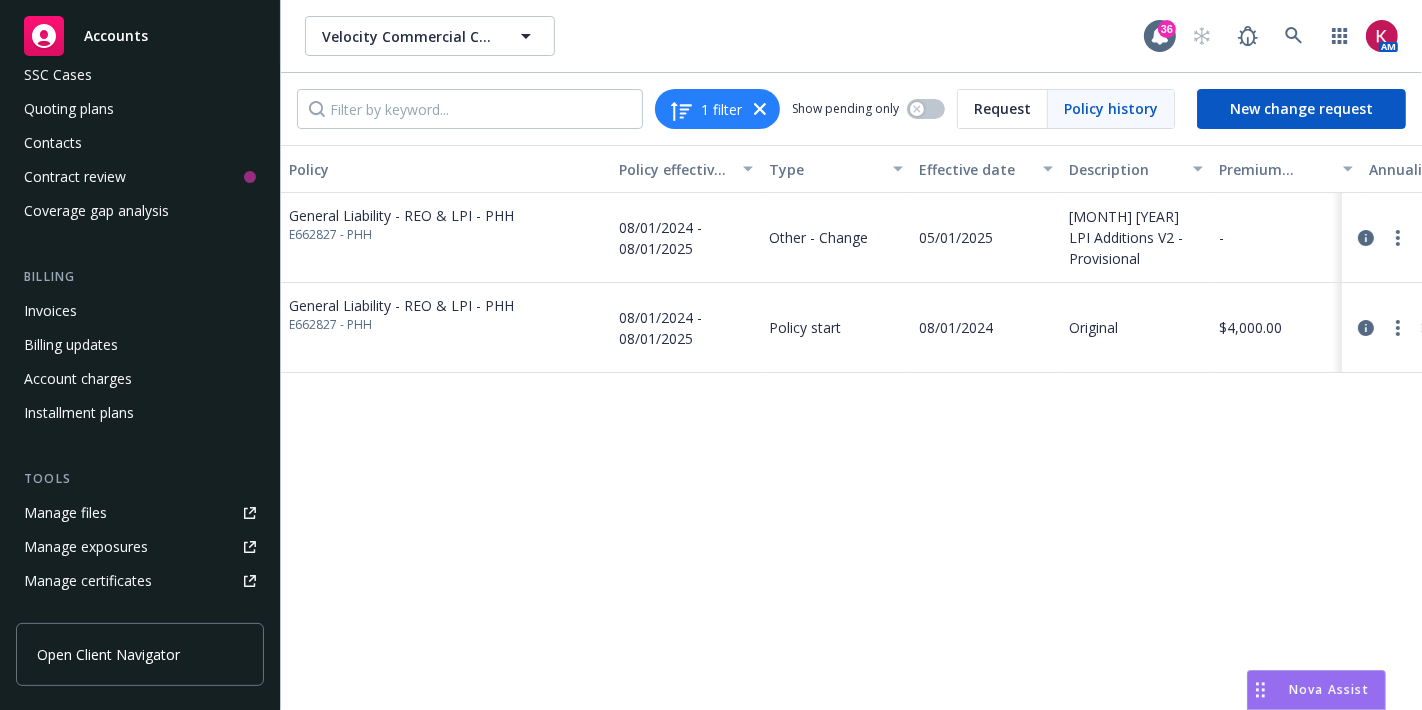 click on "Account charges" at bounding box center (78, 379) 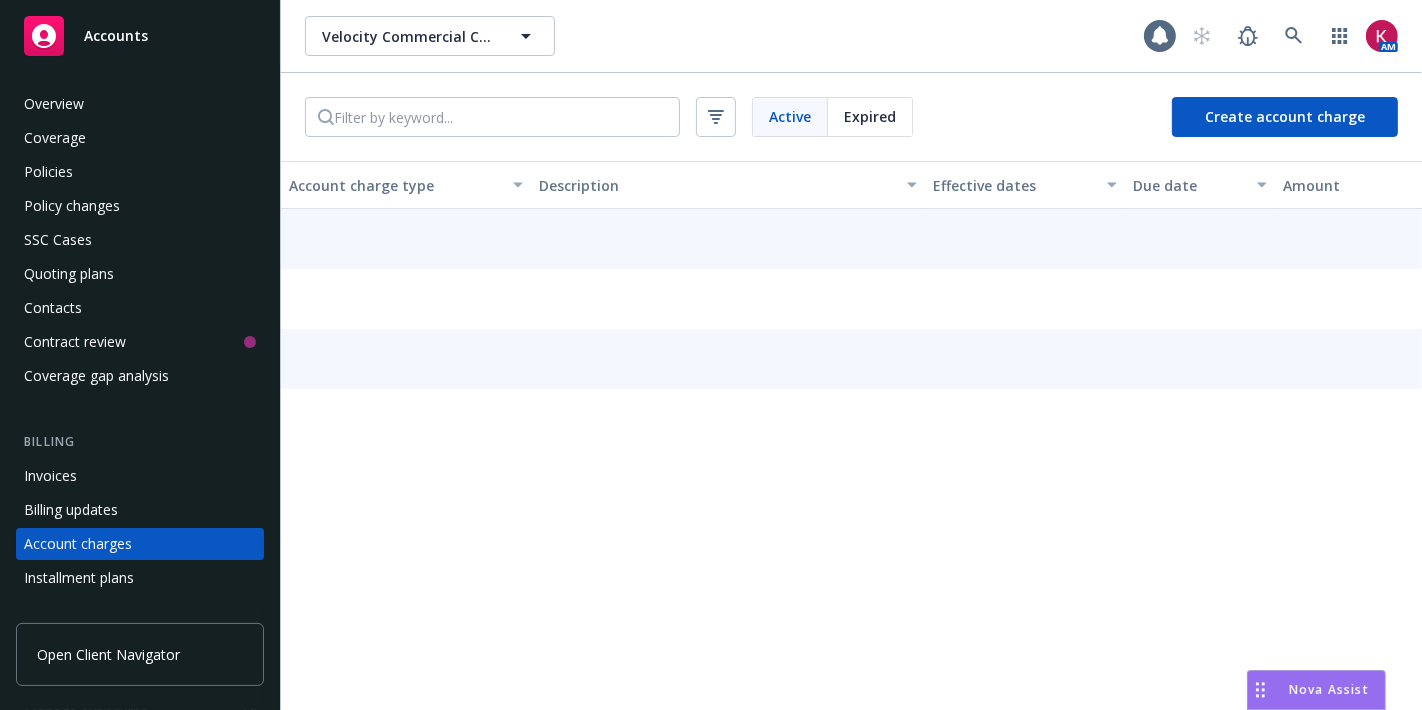 scroll, scrollTop: 157, scrollLeft: 0, axis: vertical 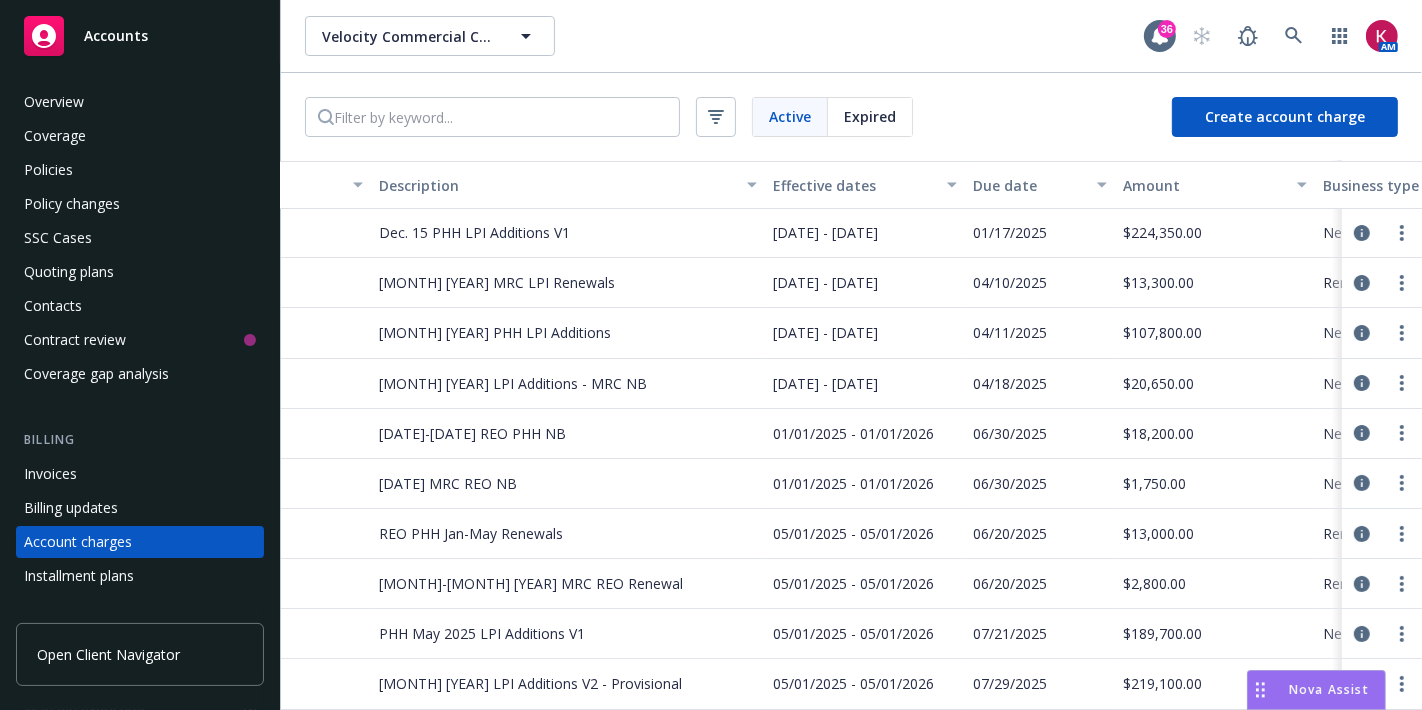 click on "Policies" at bounding box center (140, 170) 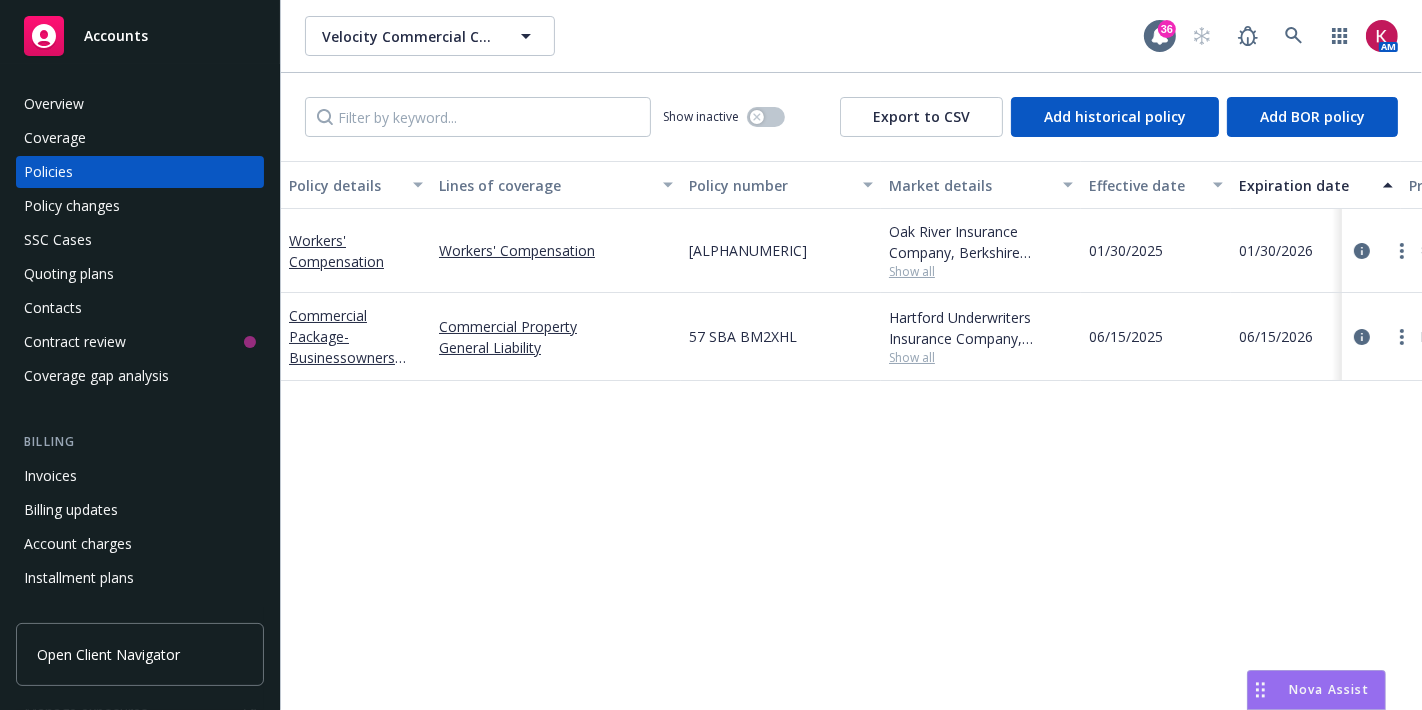 click on "Show inactive" at bounding box center (724, 117) 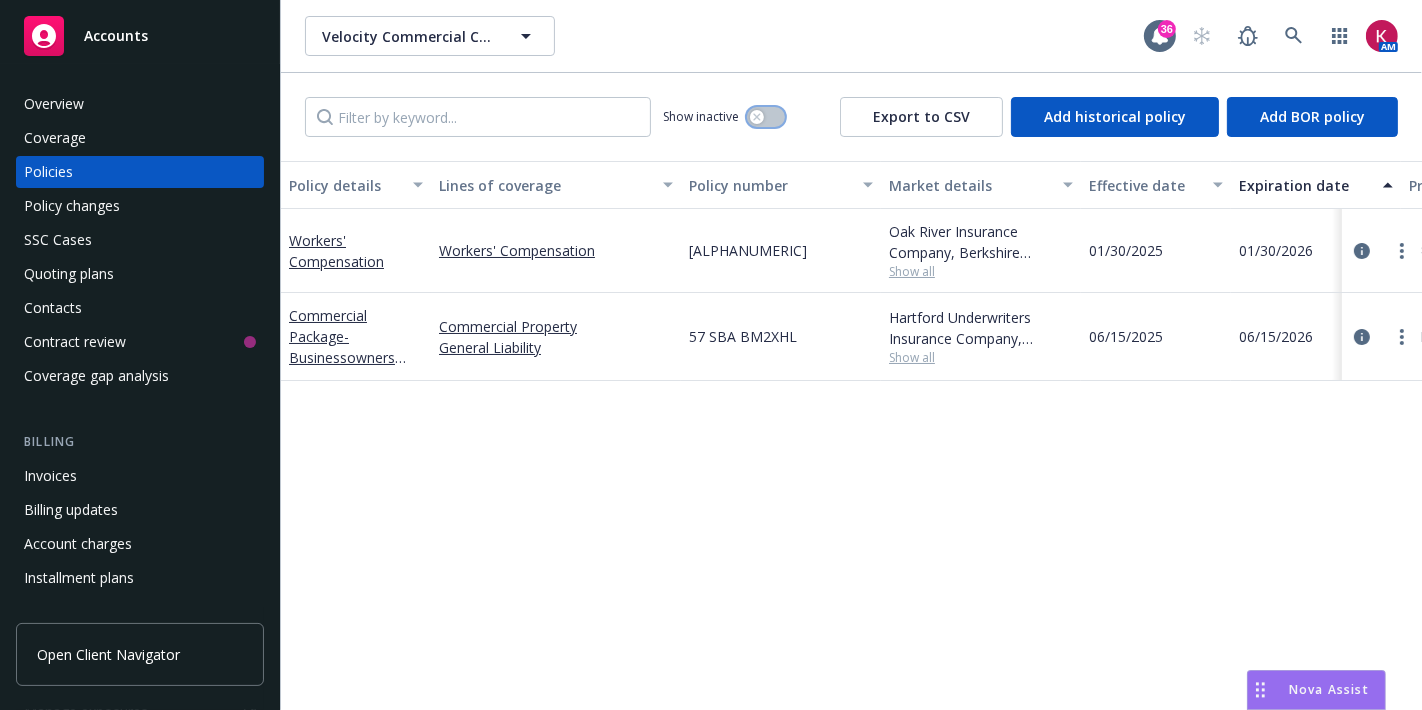 click at bounding box center [757, 117] 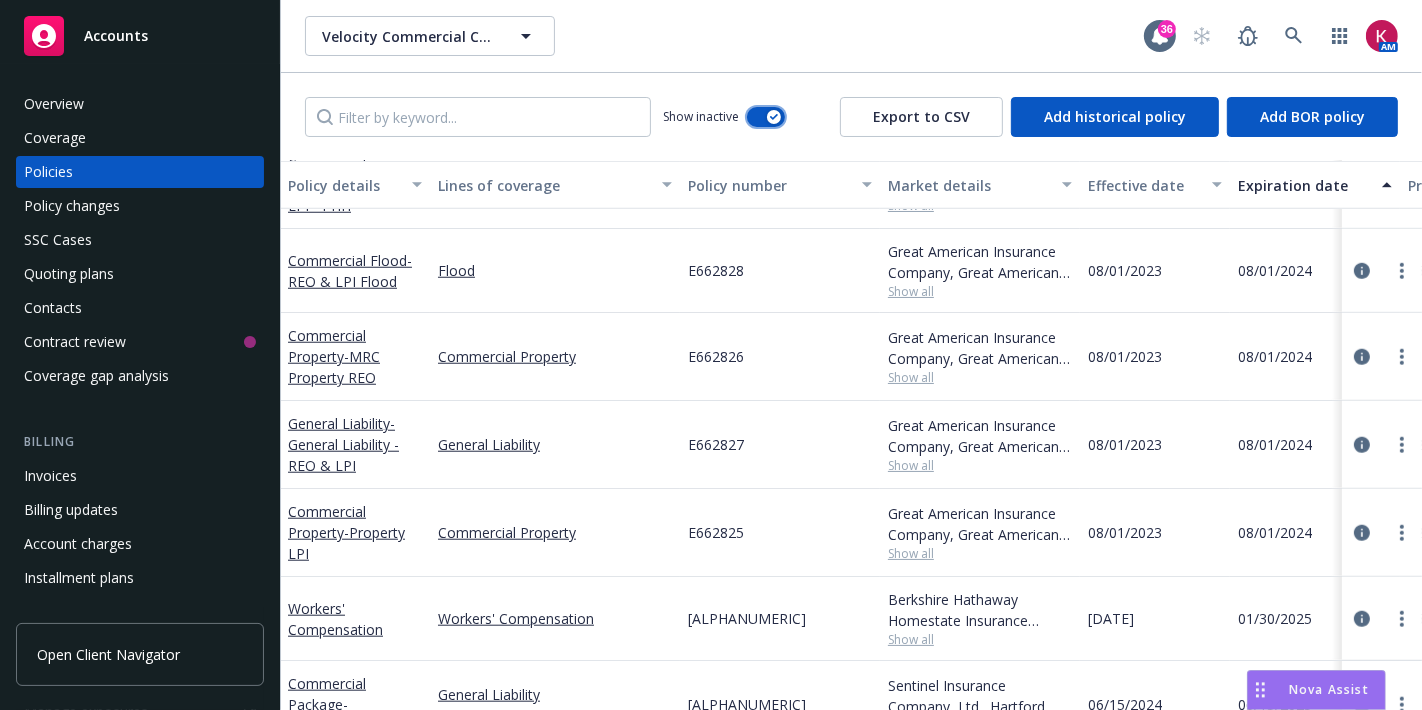 scroll, scrollTop: 1517, scrollLeft: 1, axis: both 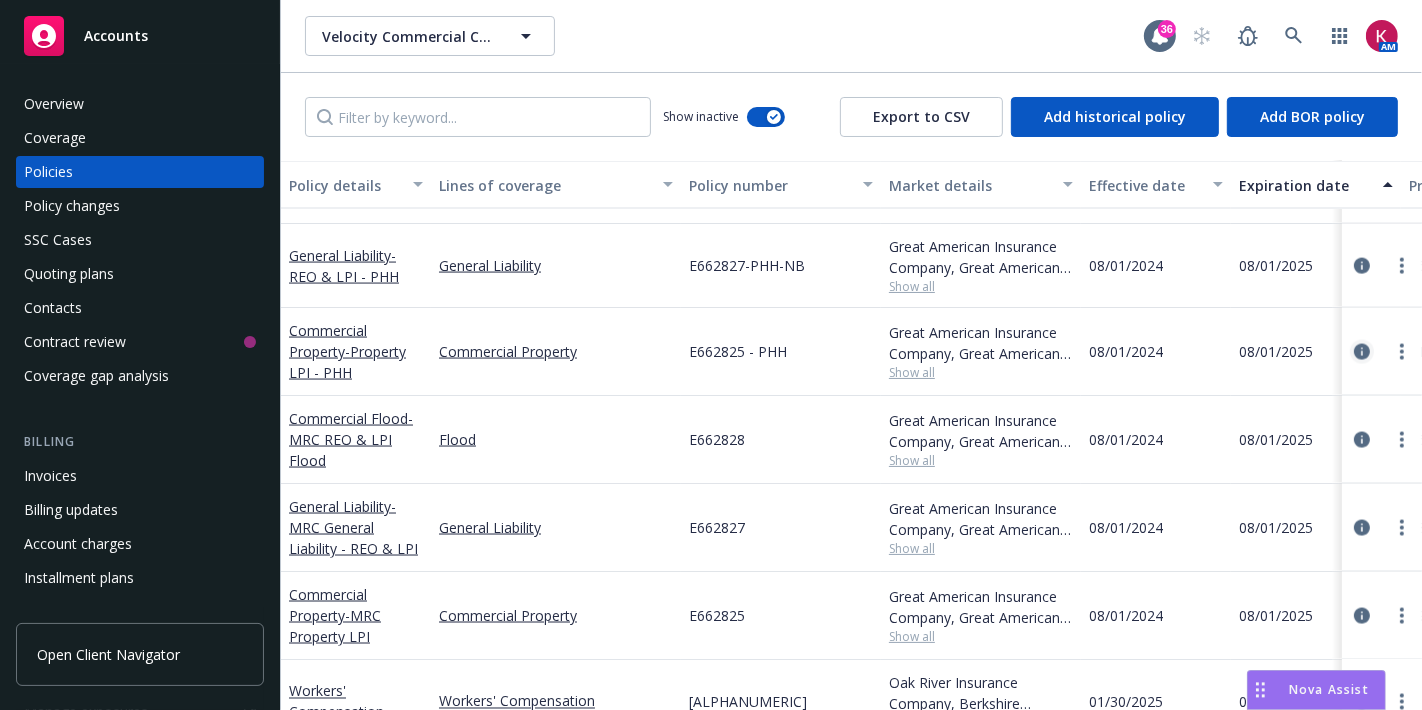 click 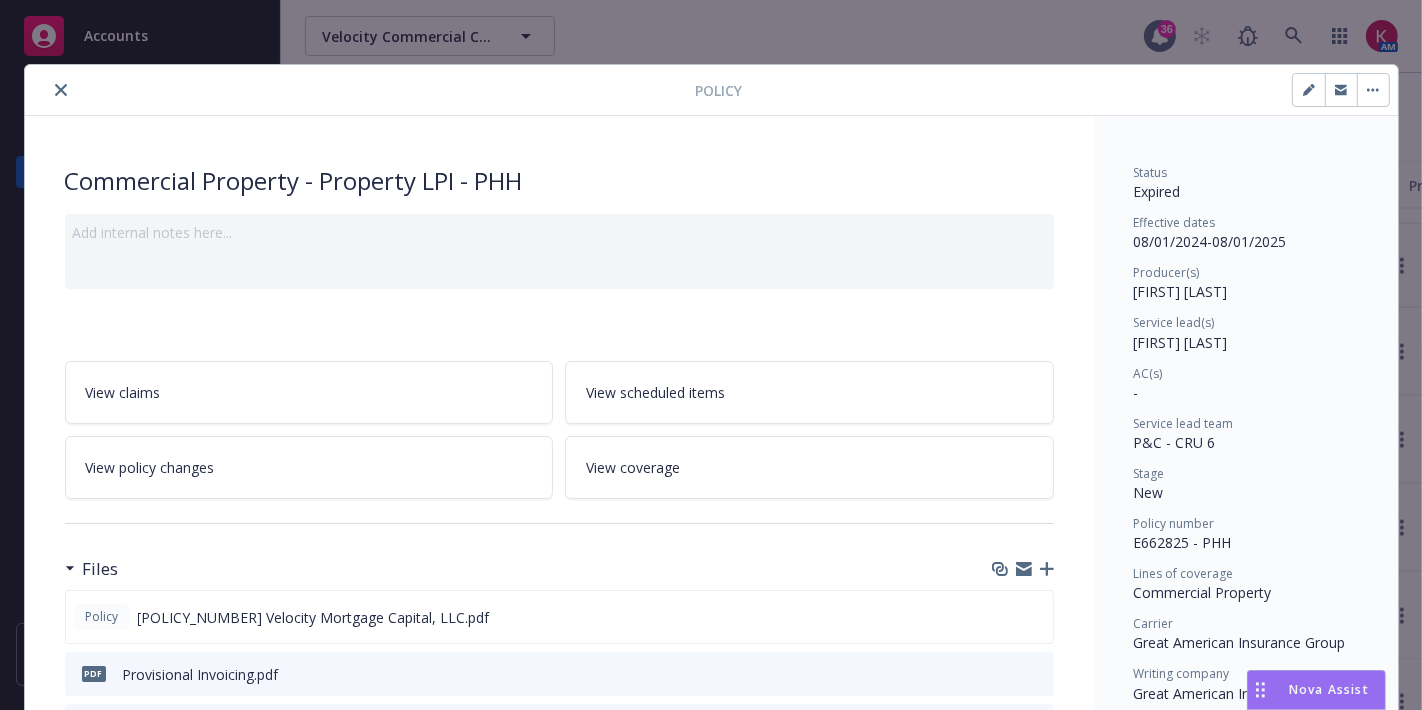 click at bounding box center (1373, 90) 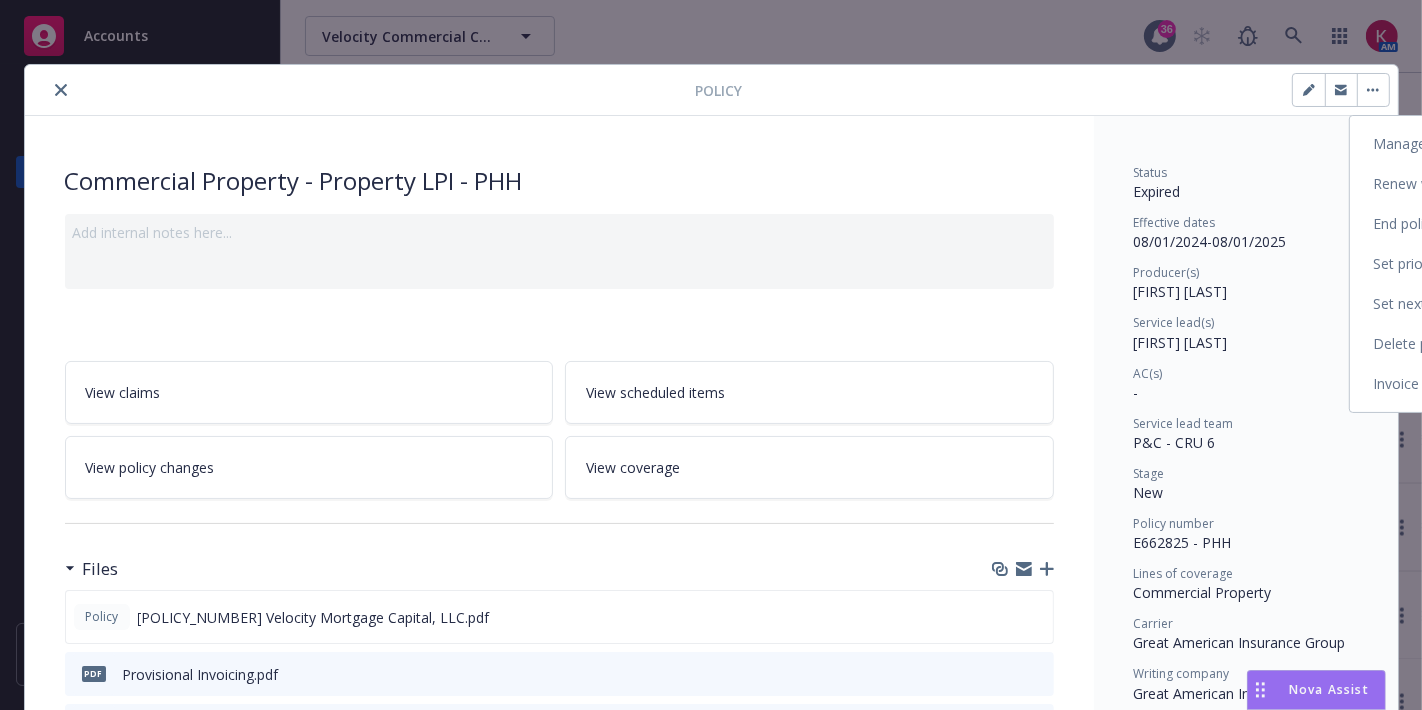 click on "Renew with incumbent" at bounding box center [1466, 184] 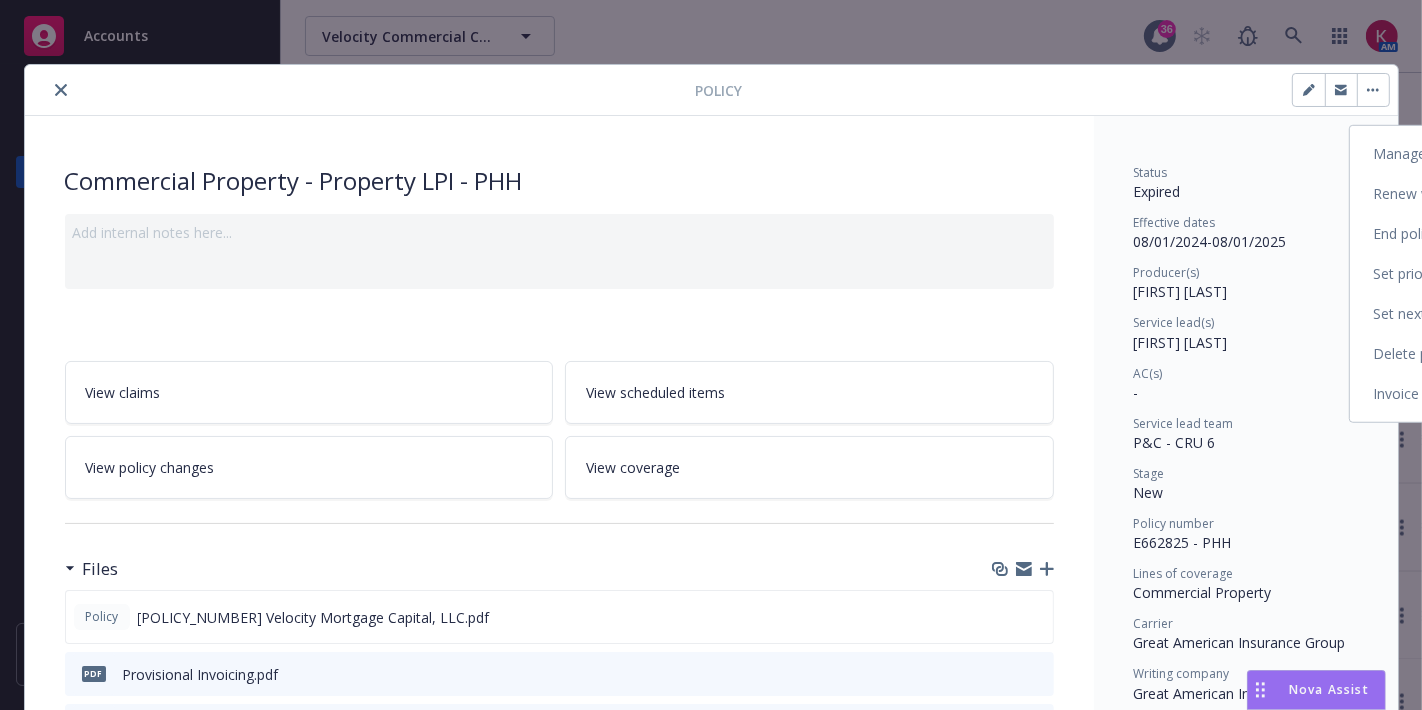 select on "12" 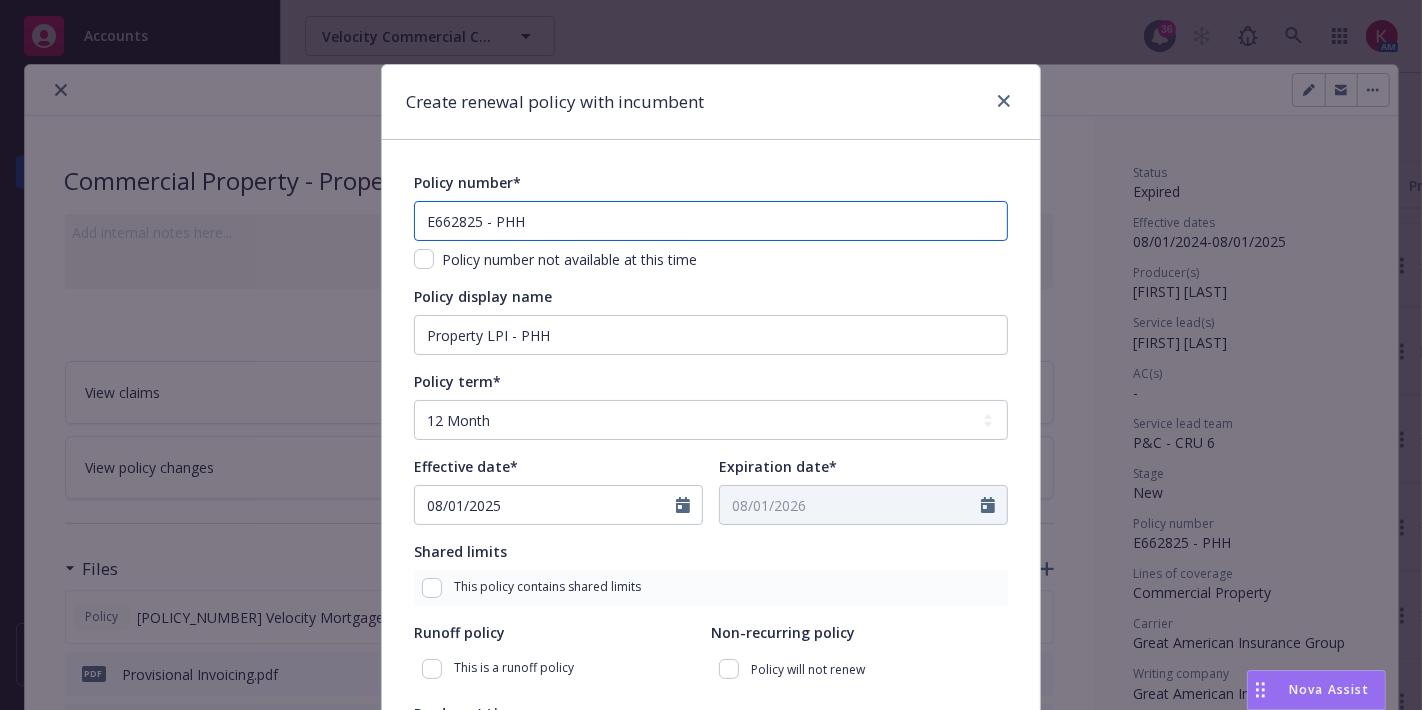 click on "E662825 - PHH" at bounding box center (711, 221) 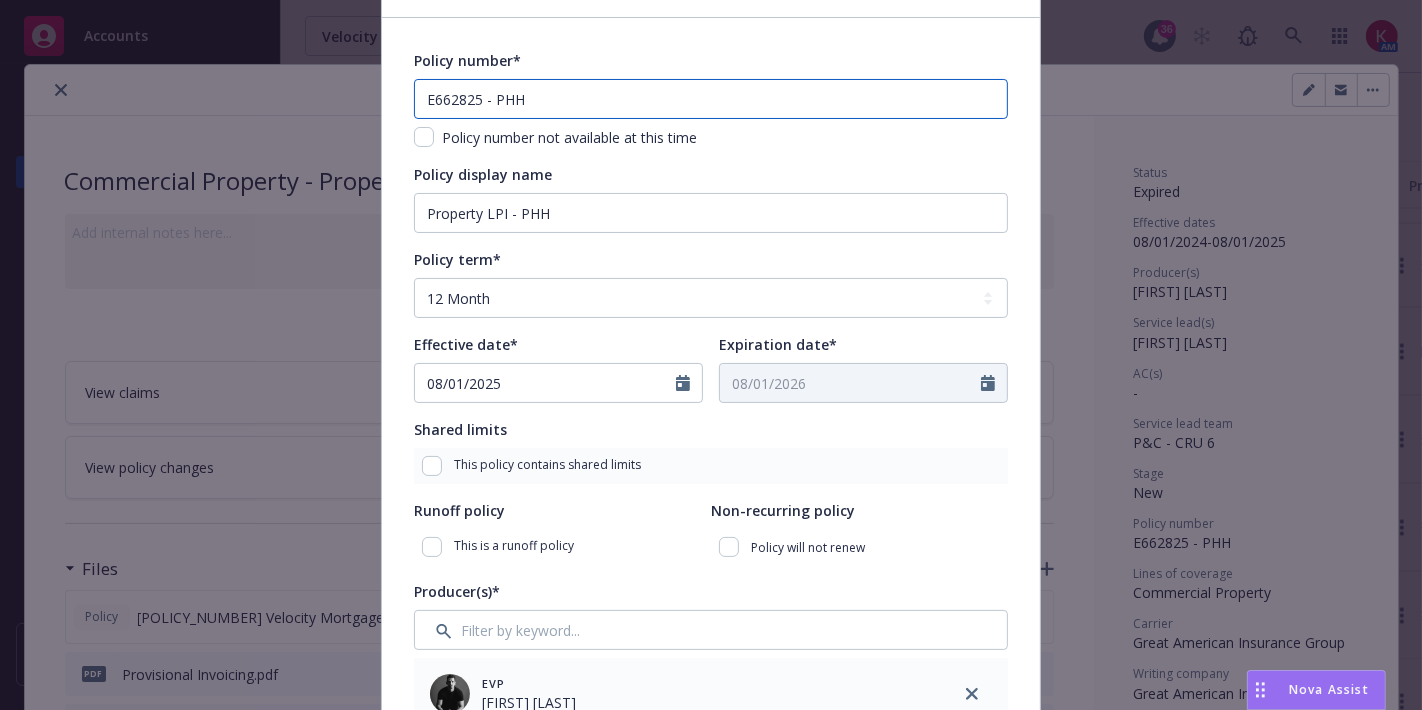 scroll, scrollTop: 121, scrollLeft: 0, axis: vertical 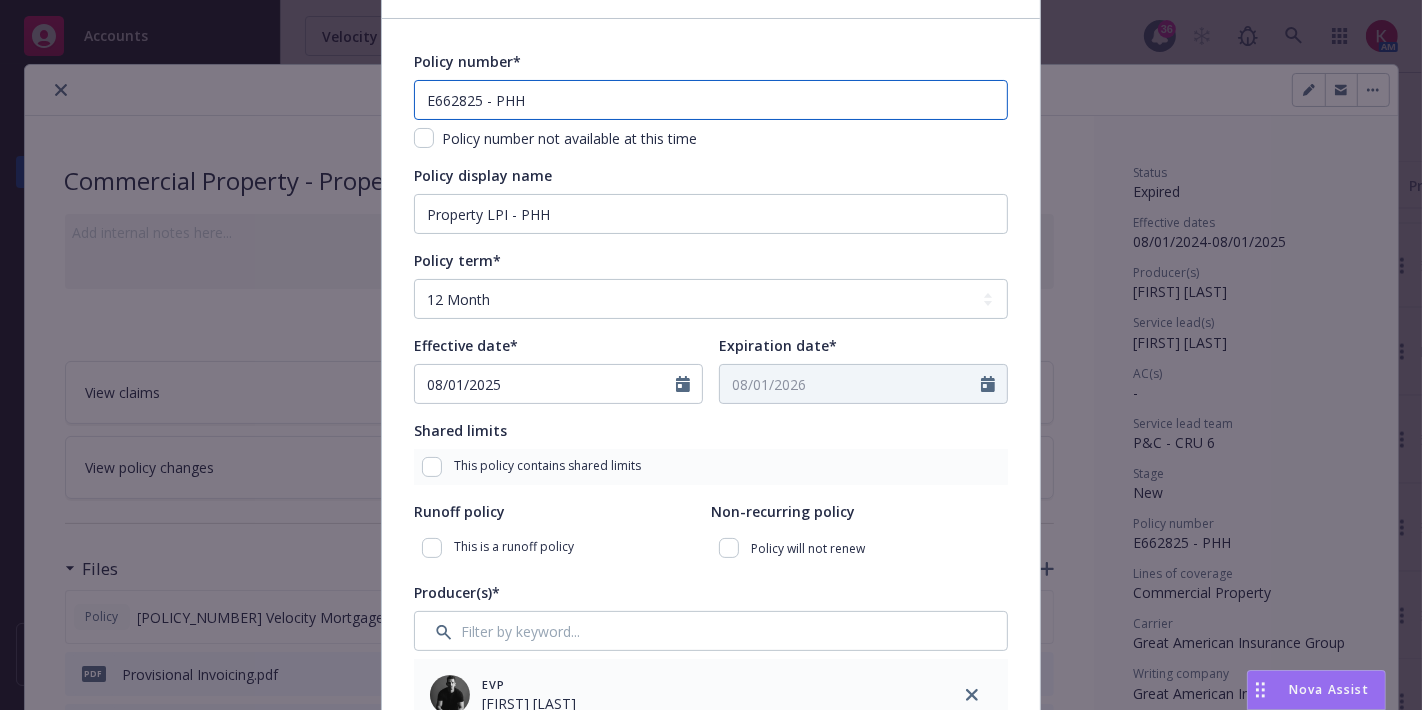type on "E662825 - PHH" 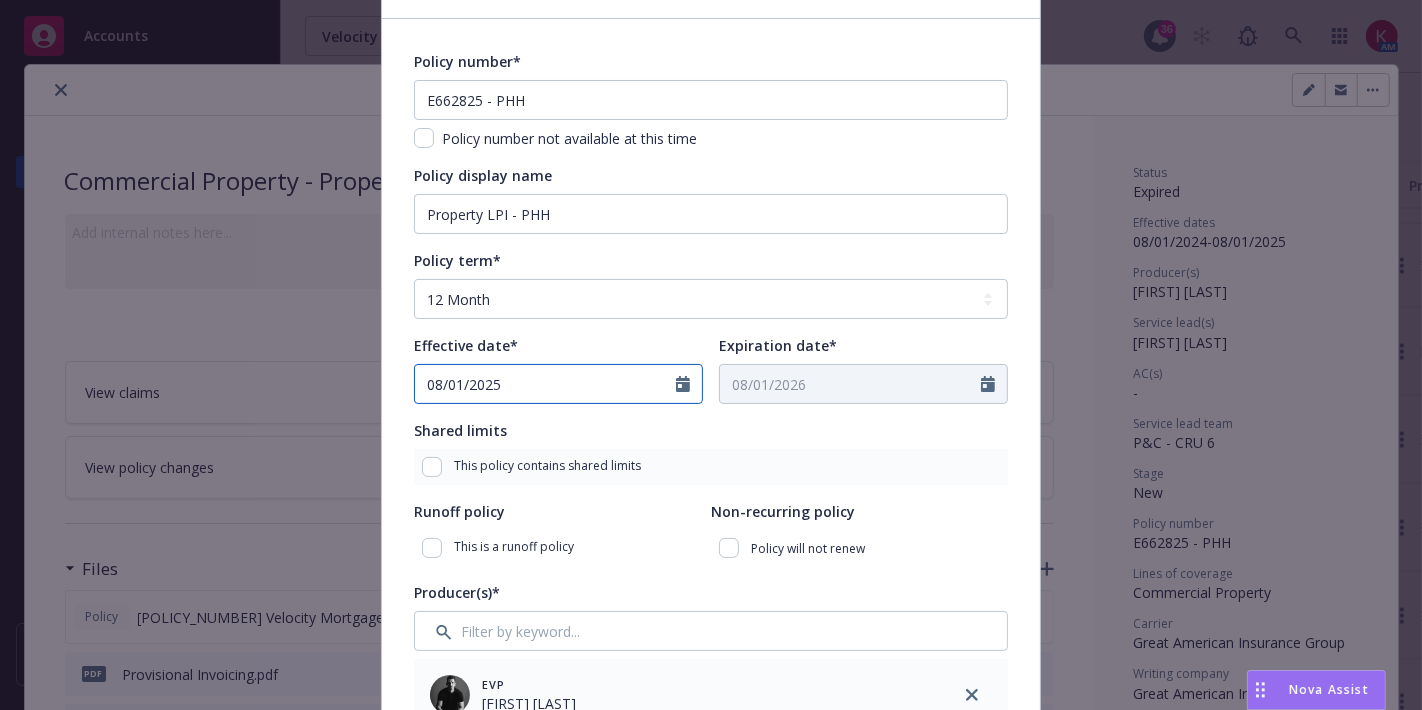 click 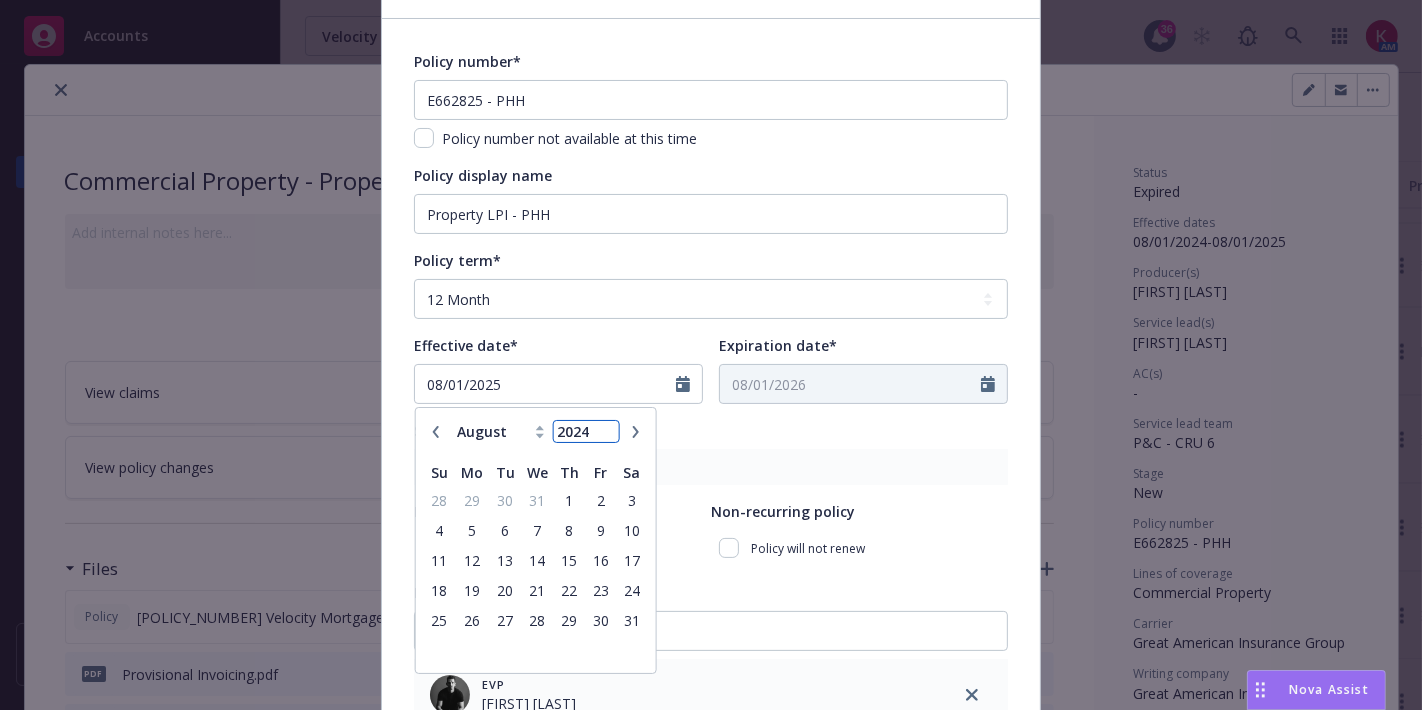 type on "2024" 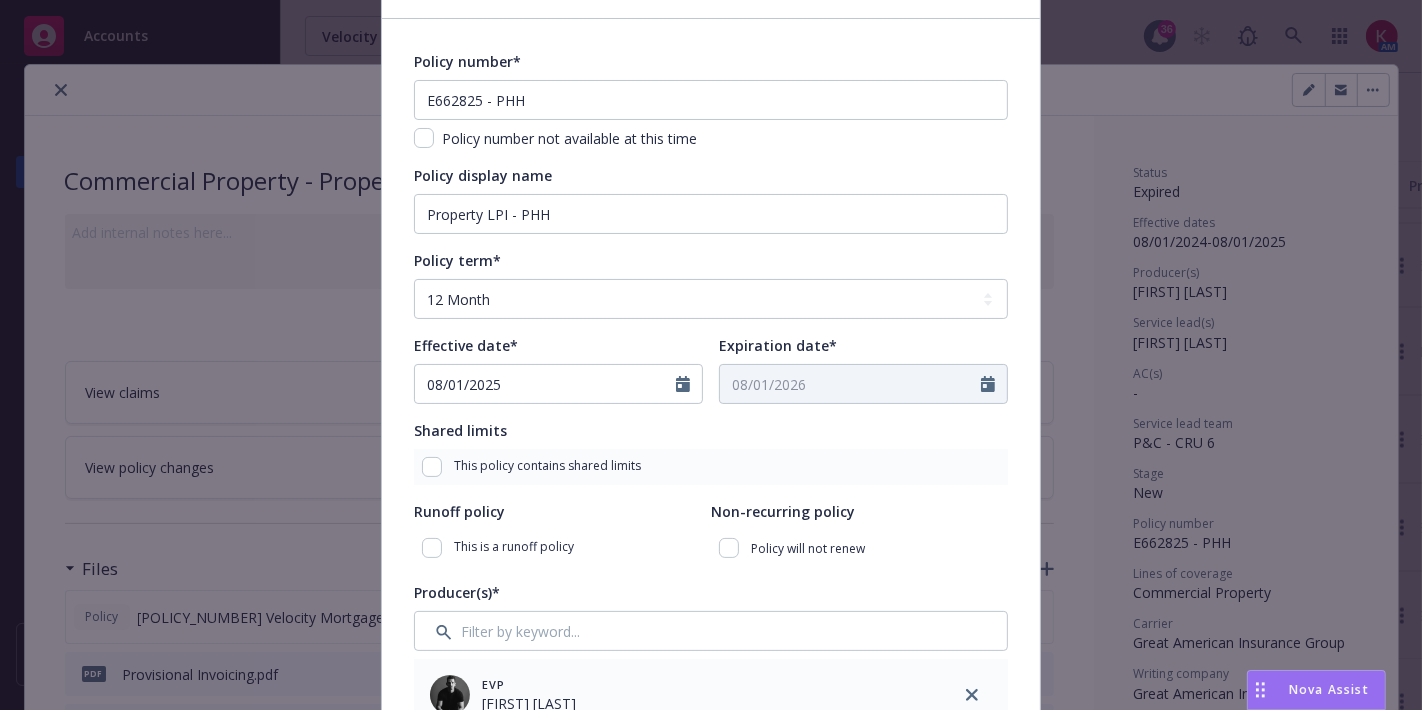 click on "Shared limits" at bounding box center [711, 430] 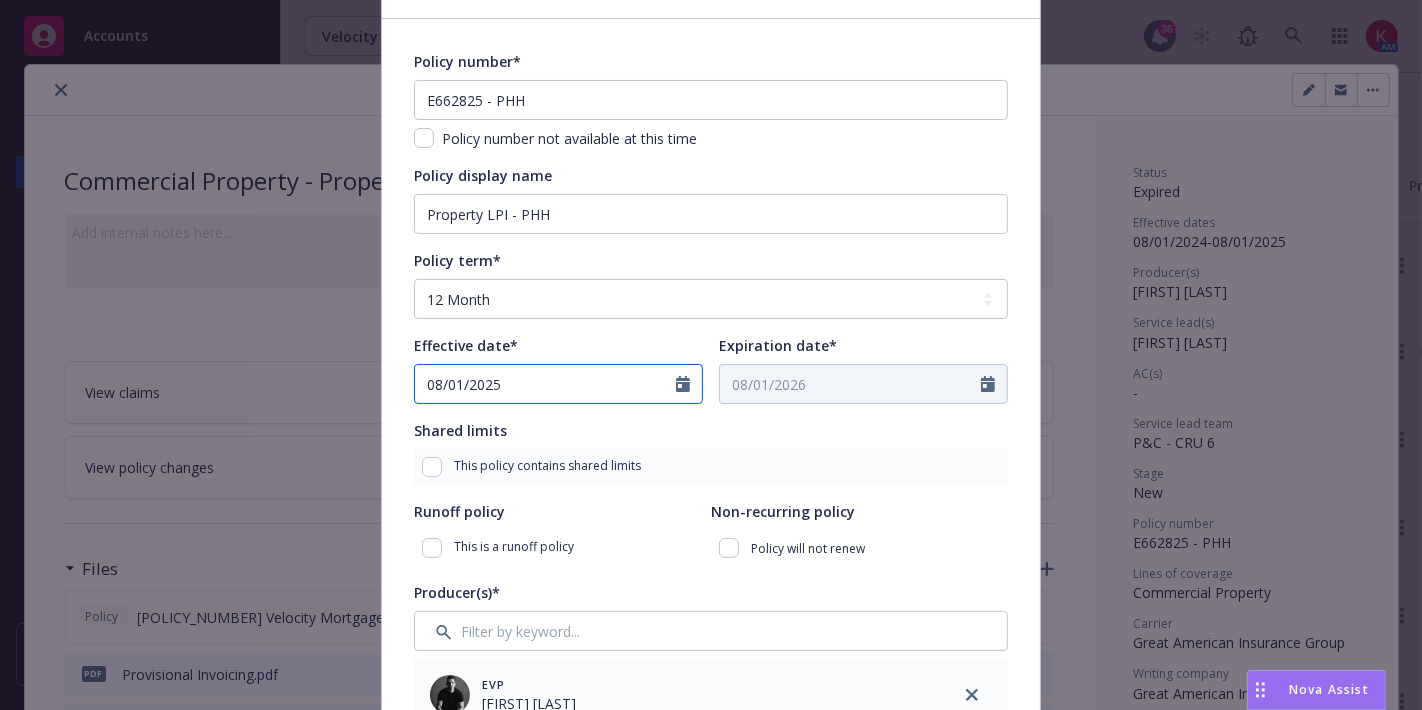 click 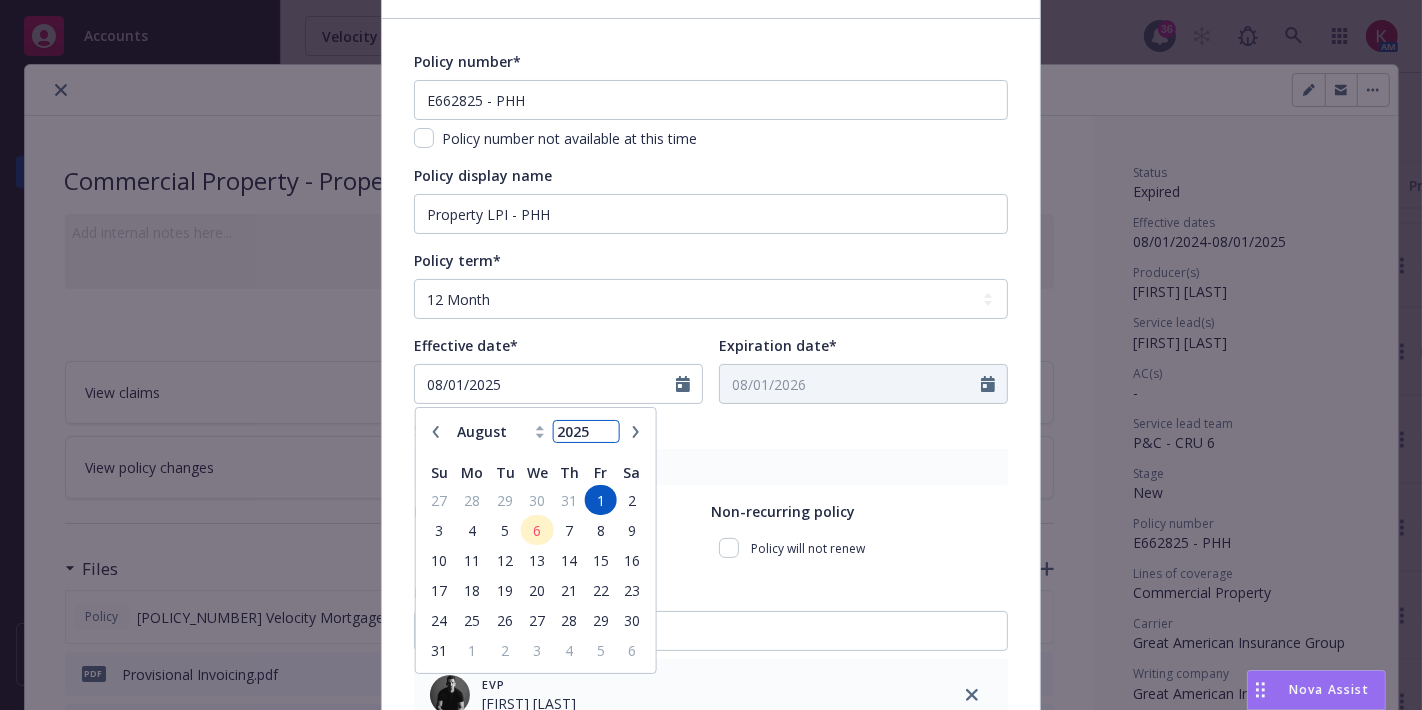 click on "2025" at bounding box center (586, 431) 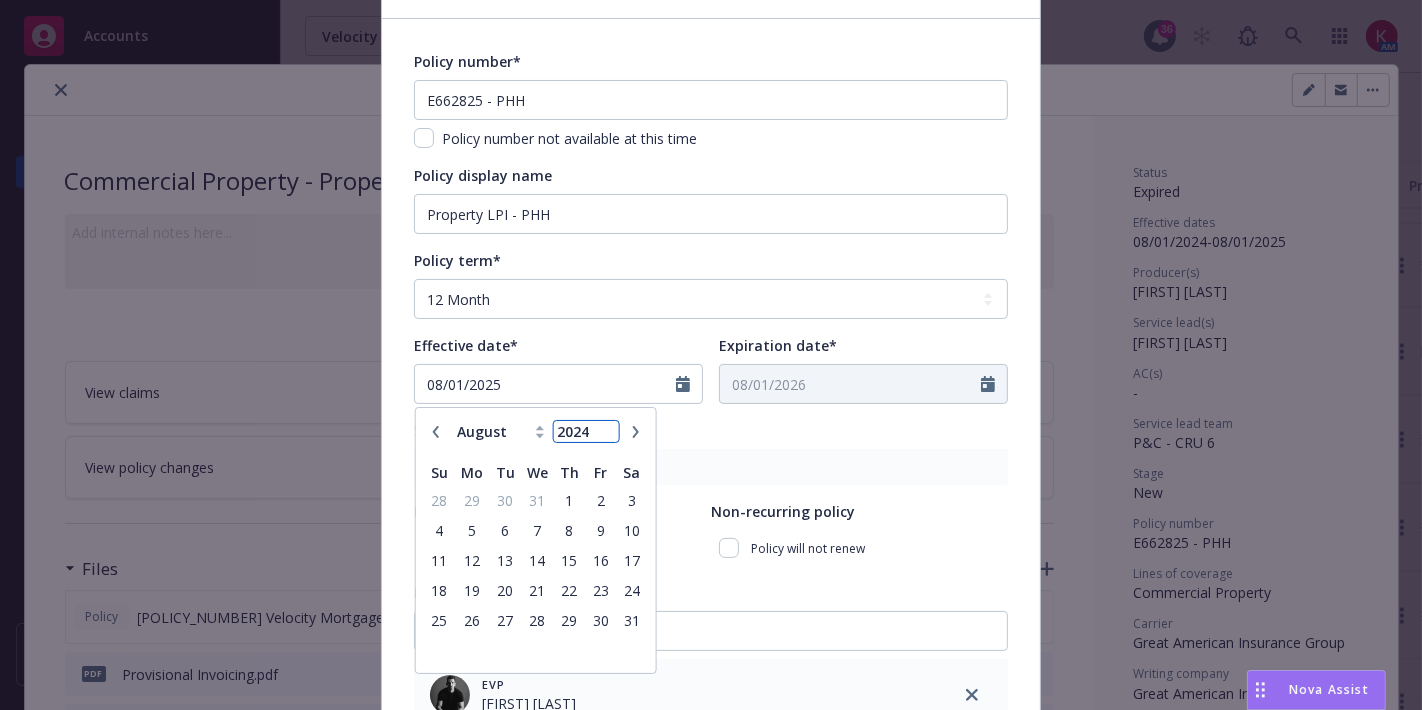 type on "2024" 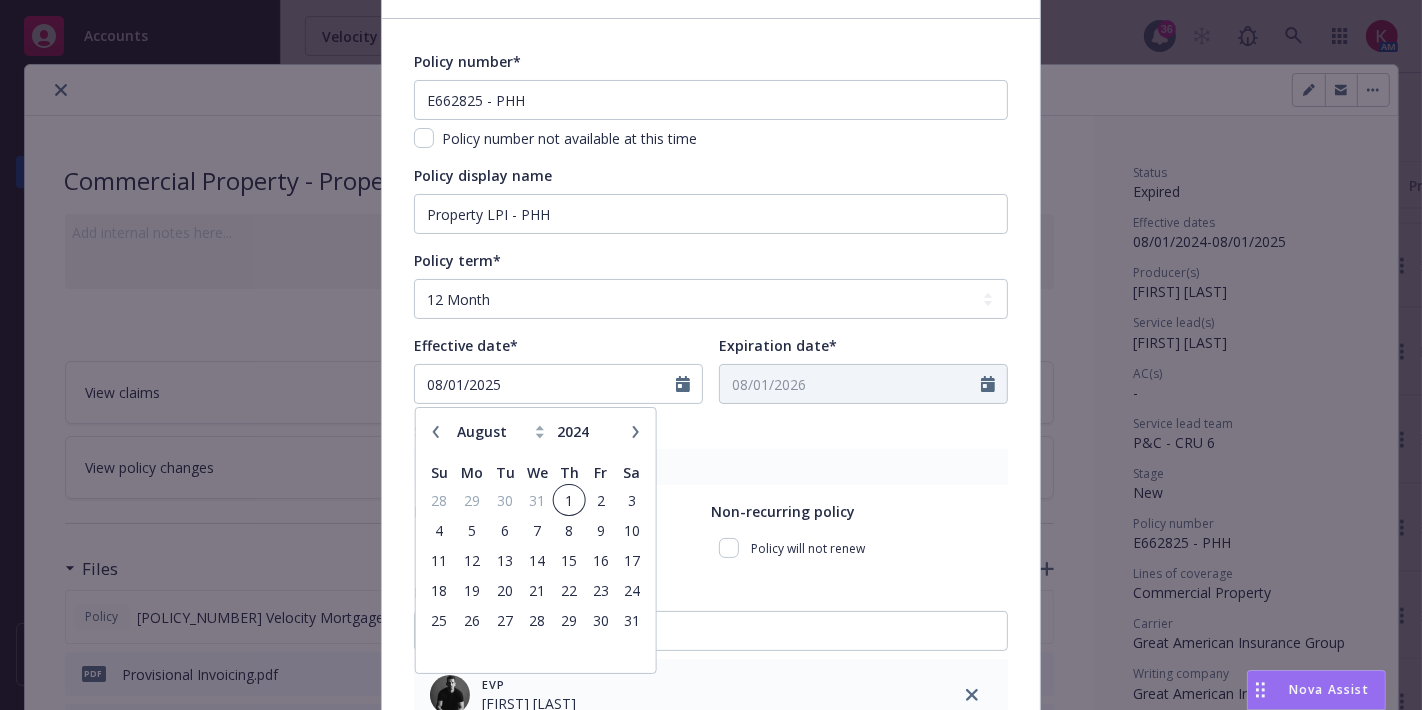 click on "1" at bounding box center (569, 500) 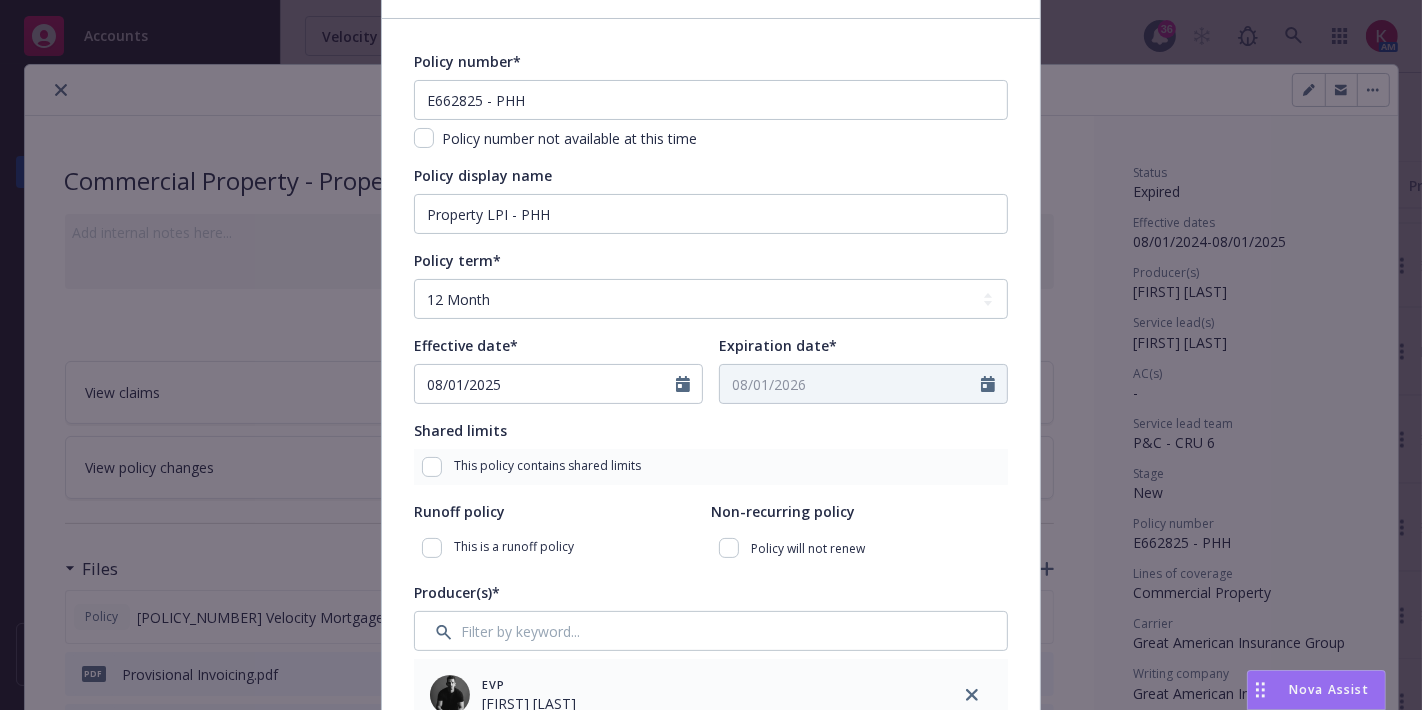 type on "08/01/2024" 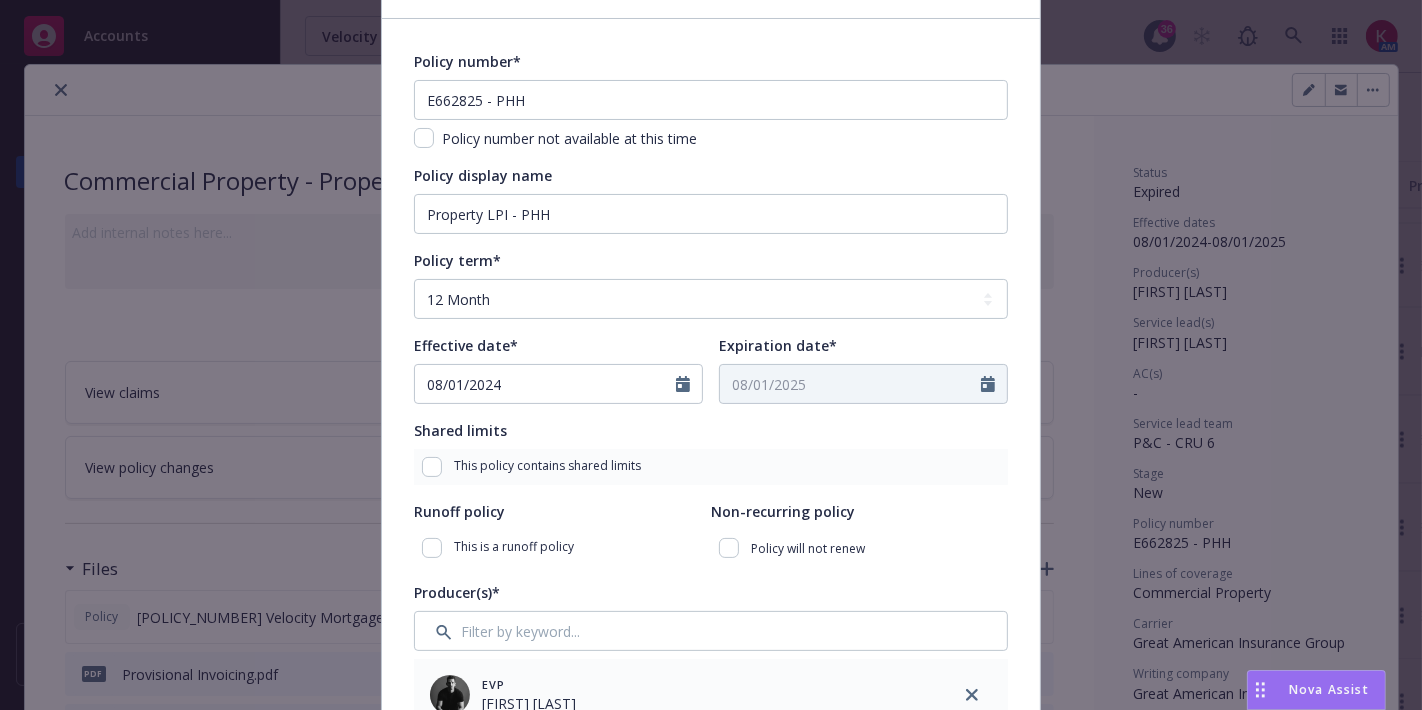 click on "Runoff policy" at bounding box center [562, 511] 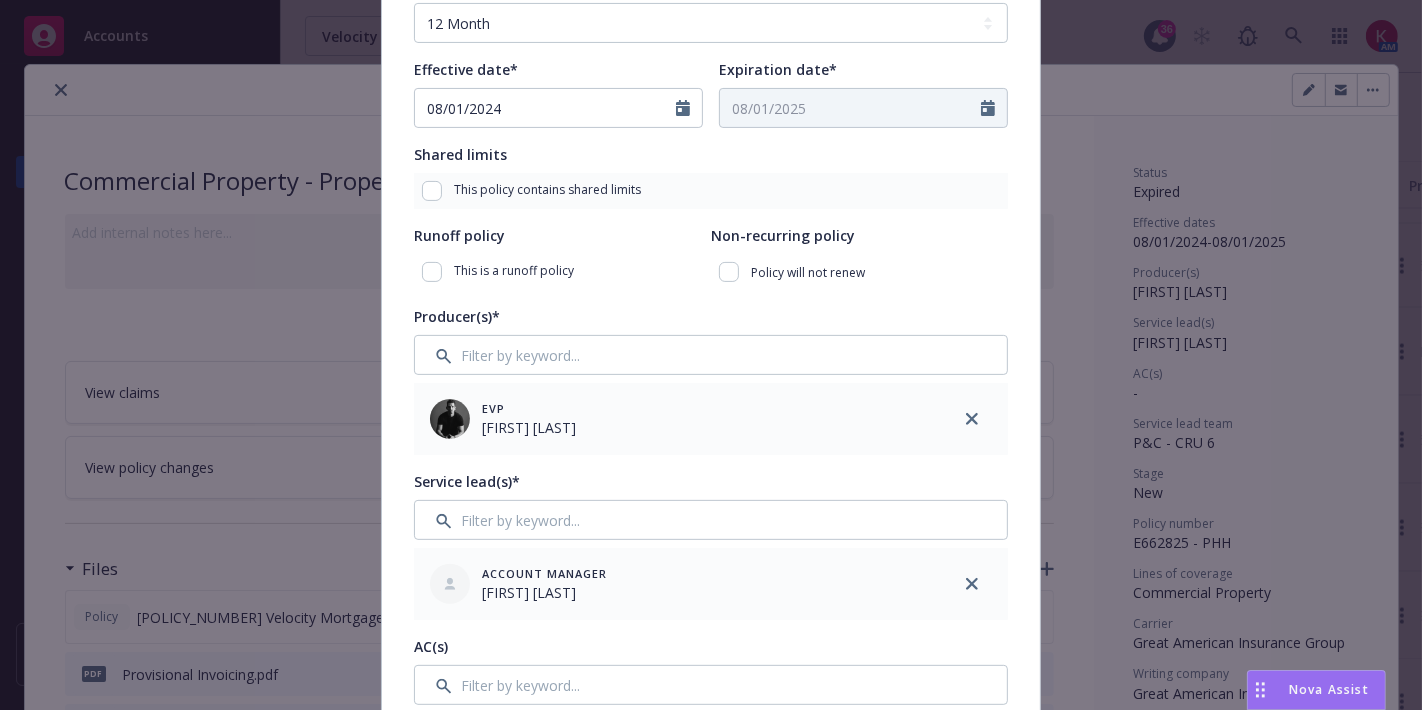 scroll, scrollTop: 0, scrollLeft: 0, axis: both 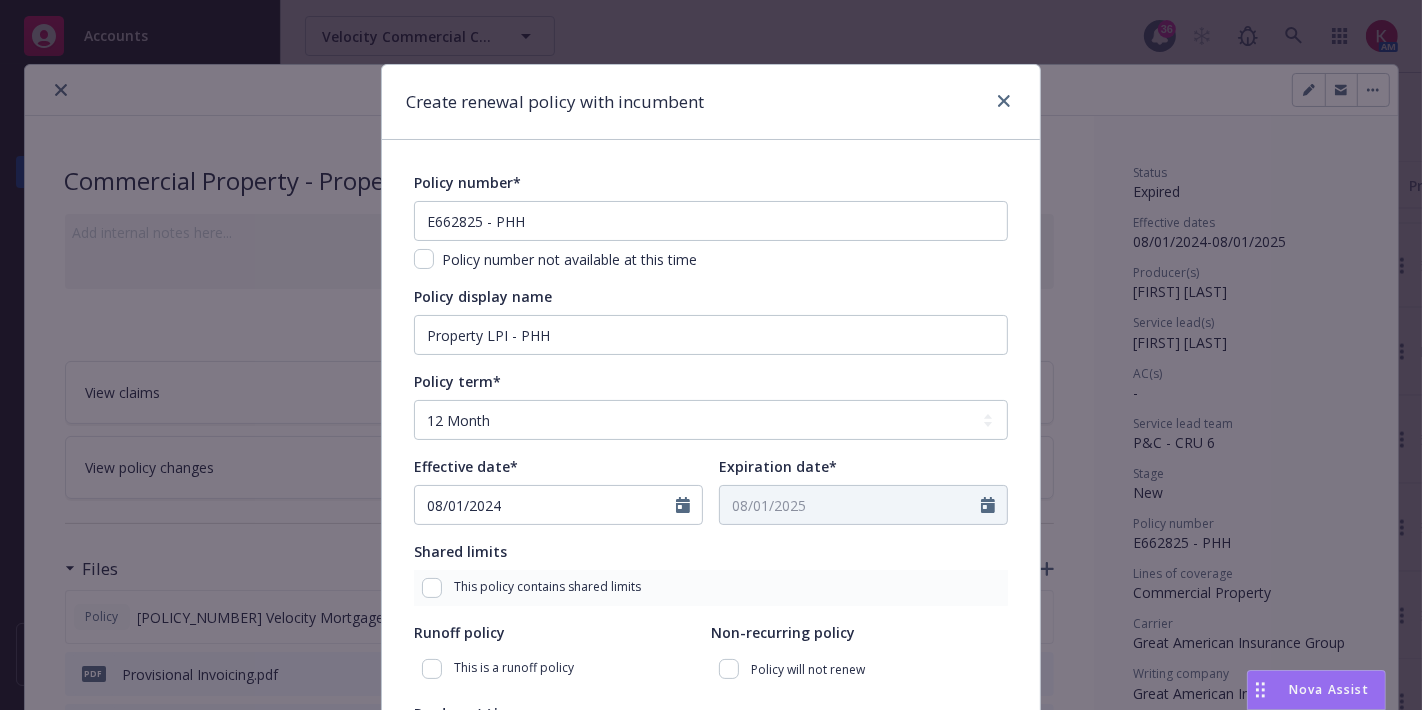 click on "Policy number not available at this time" at bounding box center (567, 259) 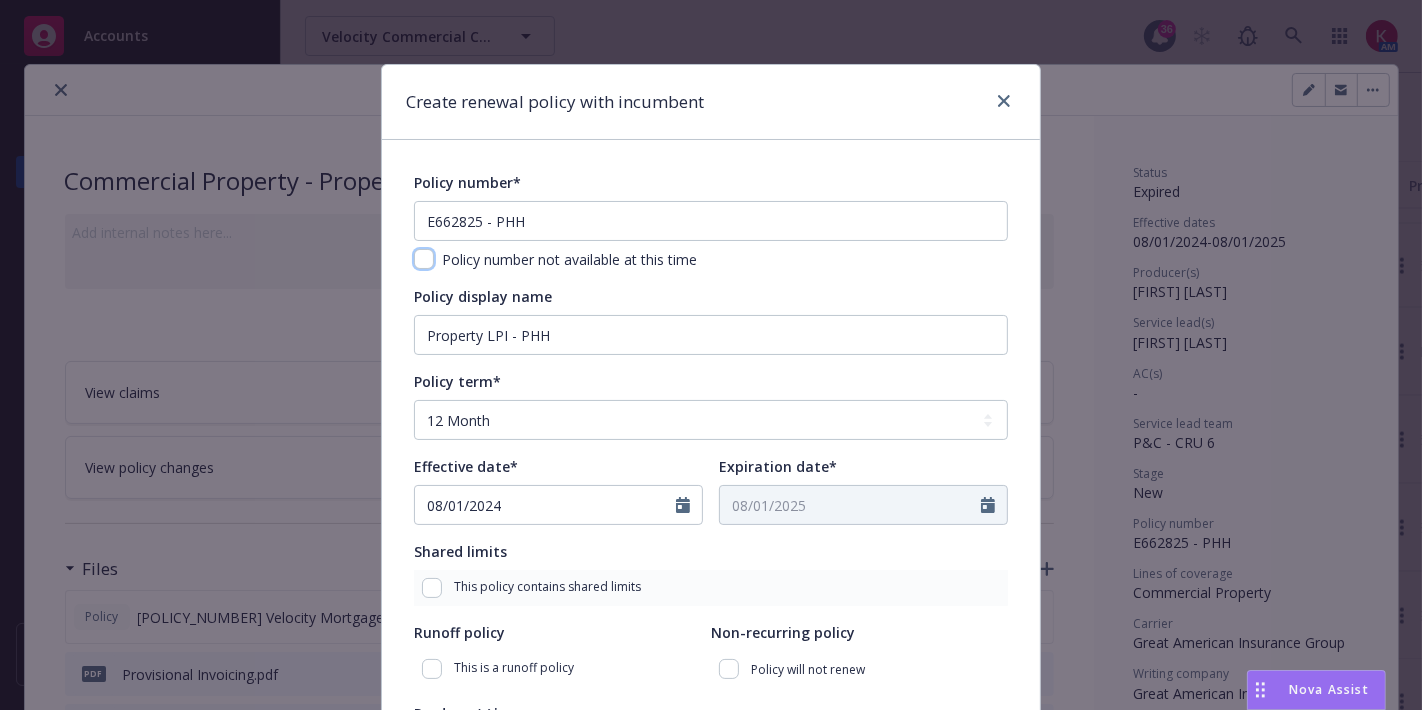 click at bounding box center (424, 259) 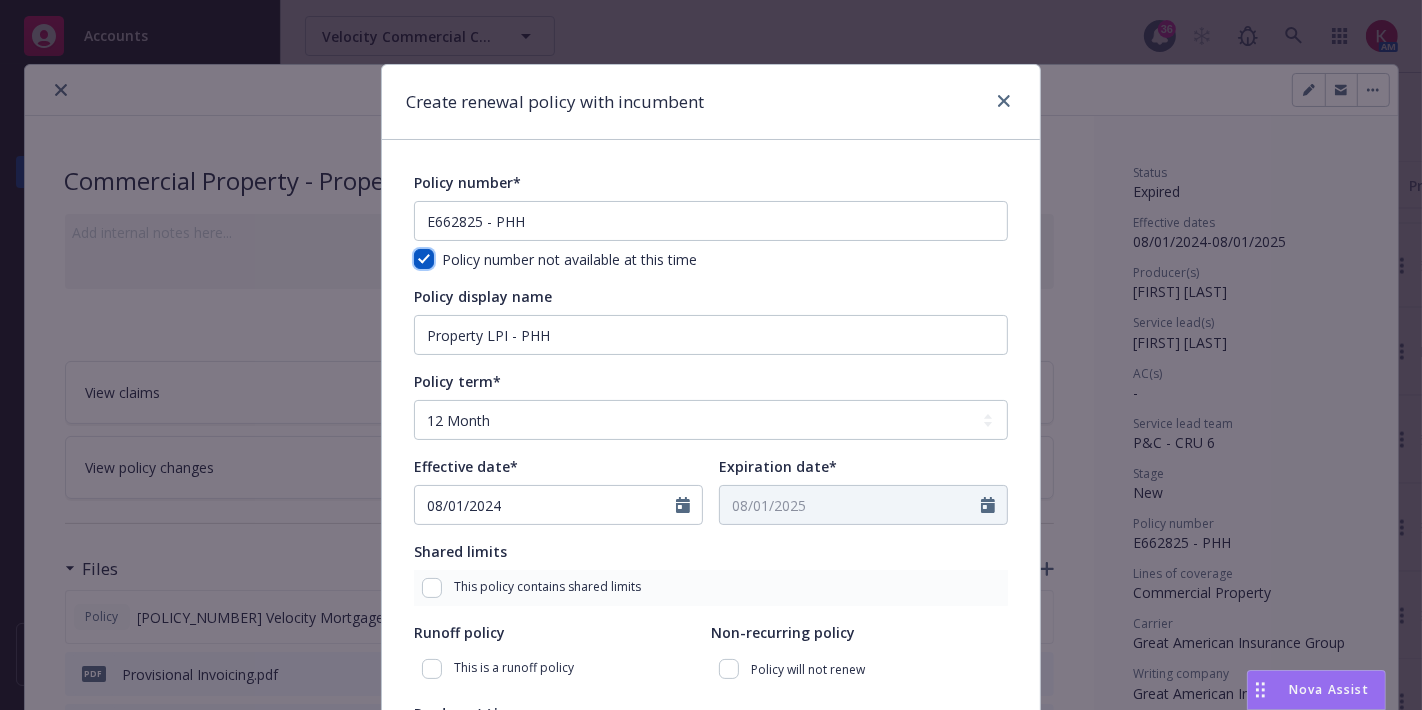 checkbox on "true" 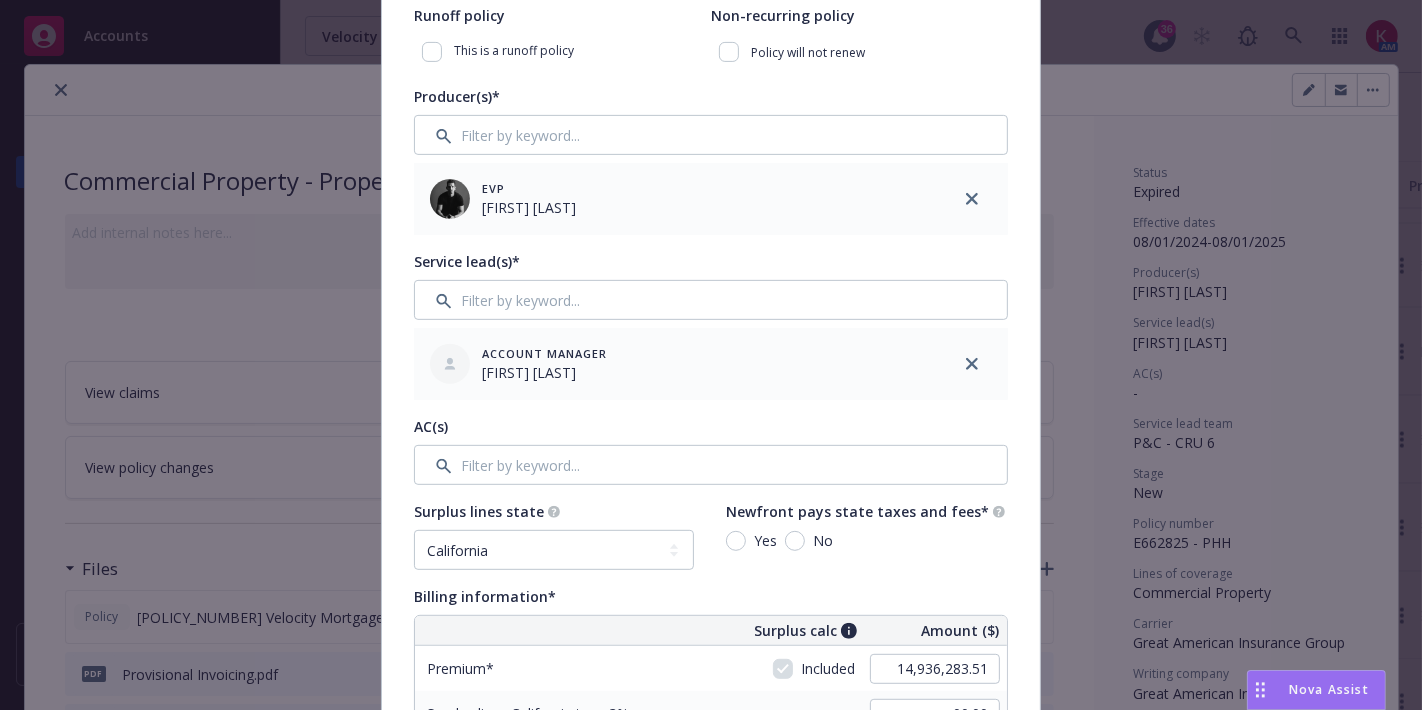scroll, scrollTop: 617, scrollLeft: 0, axis: vertical 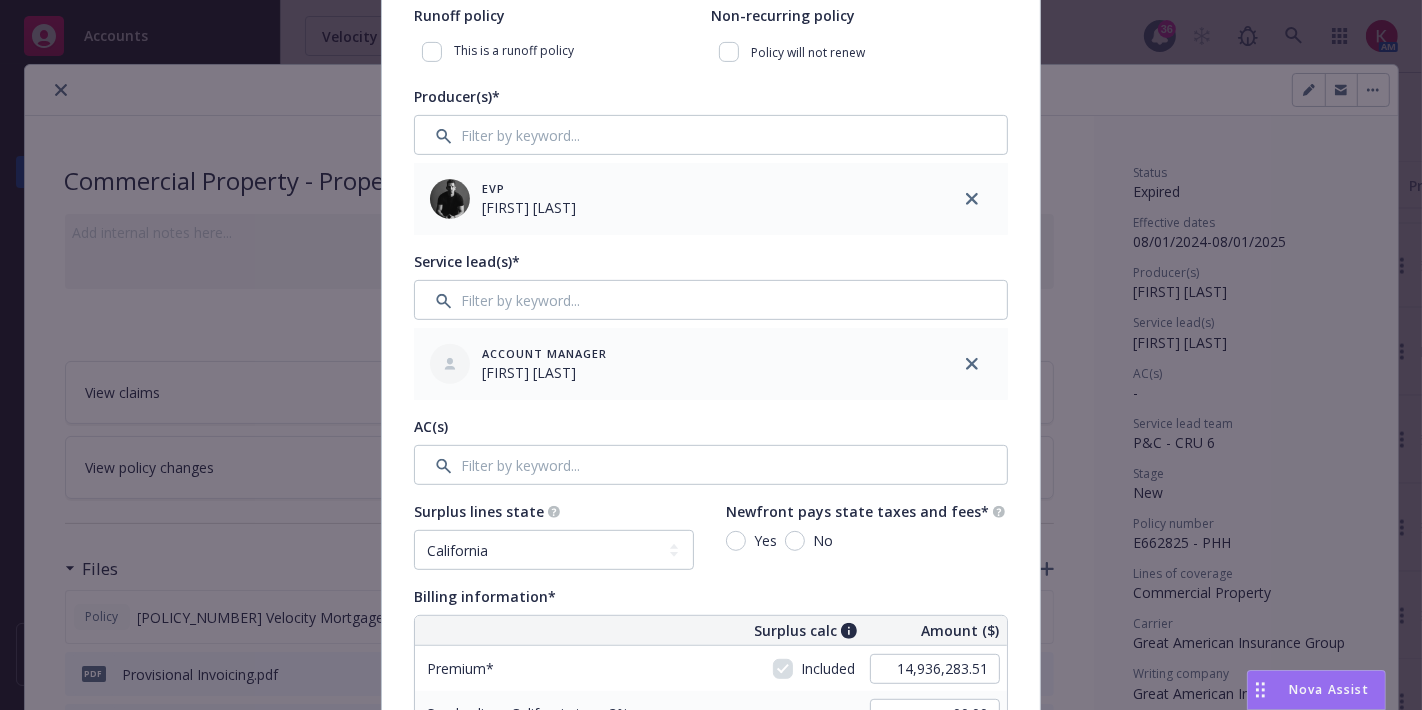 drag, startPoint x: 788, startPoint y: 552, endPoint x: 789, endPoint y: 542, distance: 10.049875 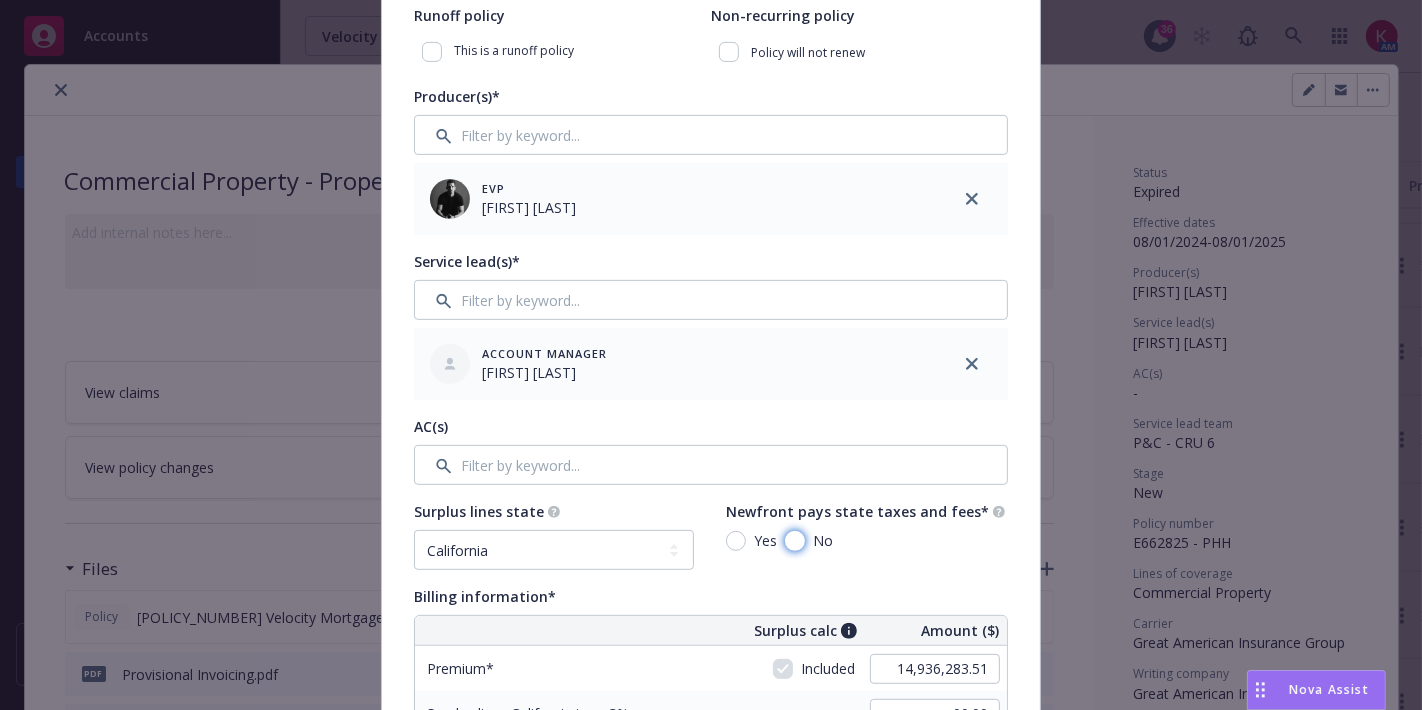 click on "No" at bounding box center (795, 541) 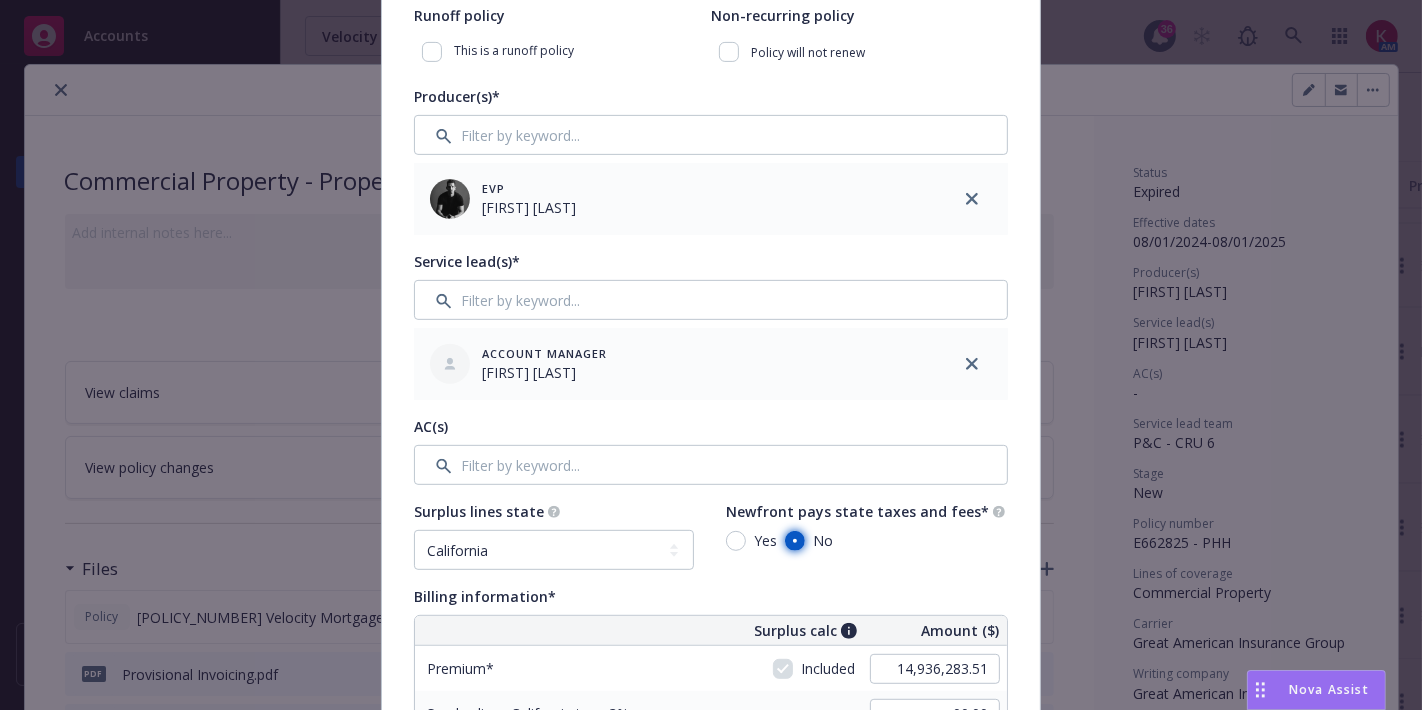 radio on "true" 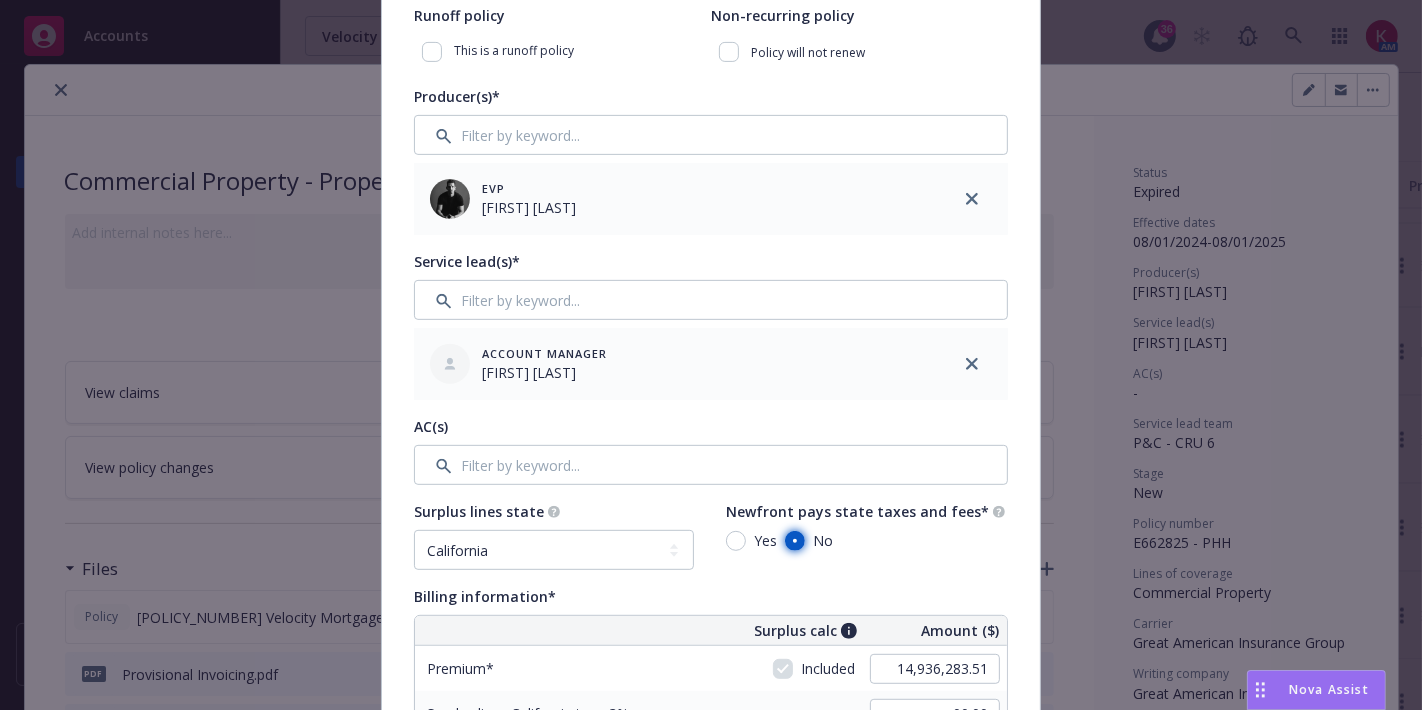 scroll, scrollTop: 825, scrollLeft: 0, axis: vertical 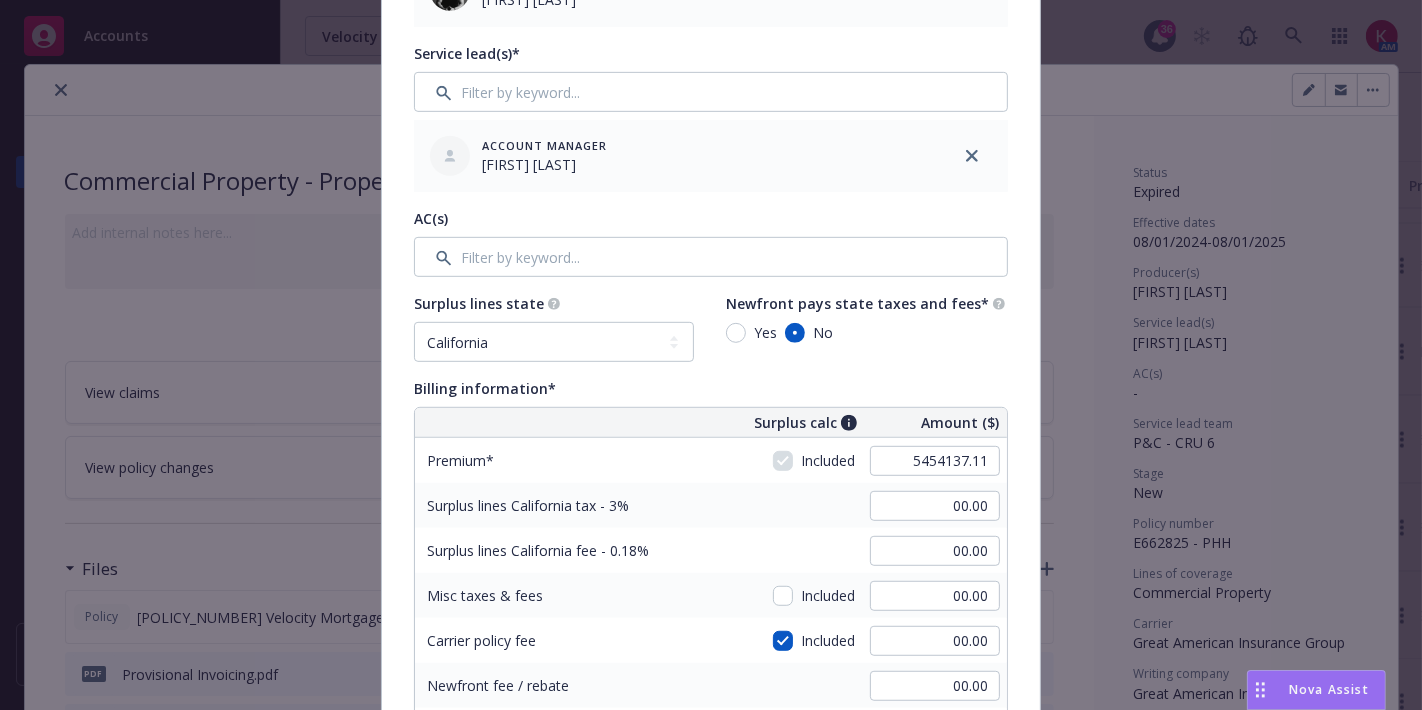 type on "5,454,137.11" 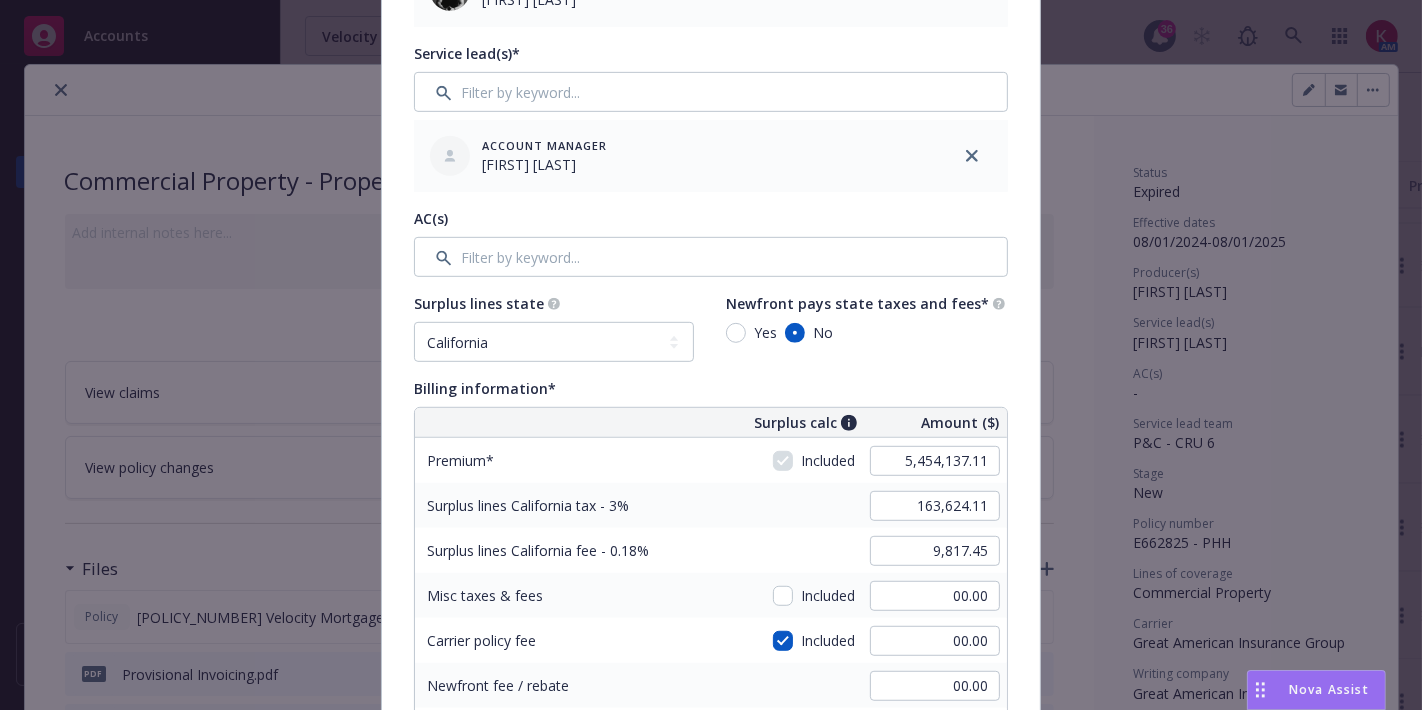 click on "Surplus lines state No surplus lines state Alaska Alabama Arkansas Arizona California Colorado Connecticut District Of Columbia Delaware Florida Georgia Hawaii Iowa Idaho Illinois Indiana Kansas Kentucky Louisiana Massachusetts Maryland Maine Michigan Minnesota Missouri Mississippi Montana North Carolina North Dakota Nebraska New Hampshire New Jersey New Mexico Nevada New York Ohio Oklahoma Oregon Pennsylvania Puerto Rico Rhode Island South Carolina South Dakota Tennessee Texas Utah Virginia Virgin Islands Vermont Washington Wisconsin West Virginia Wyoming Newfront pays state taxes and fees* Yes No" at bounding box center [711, 327] 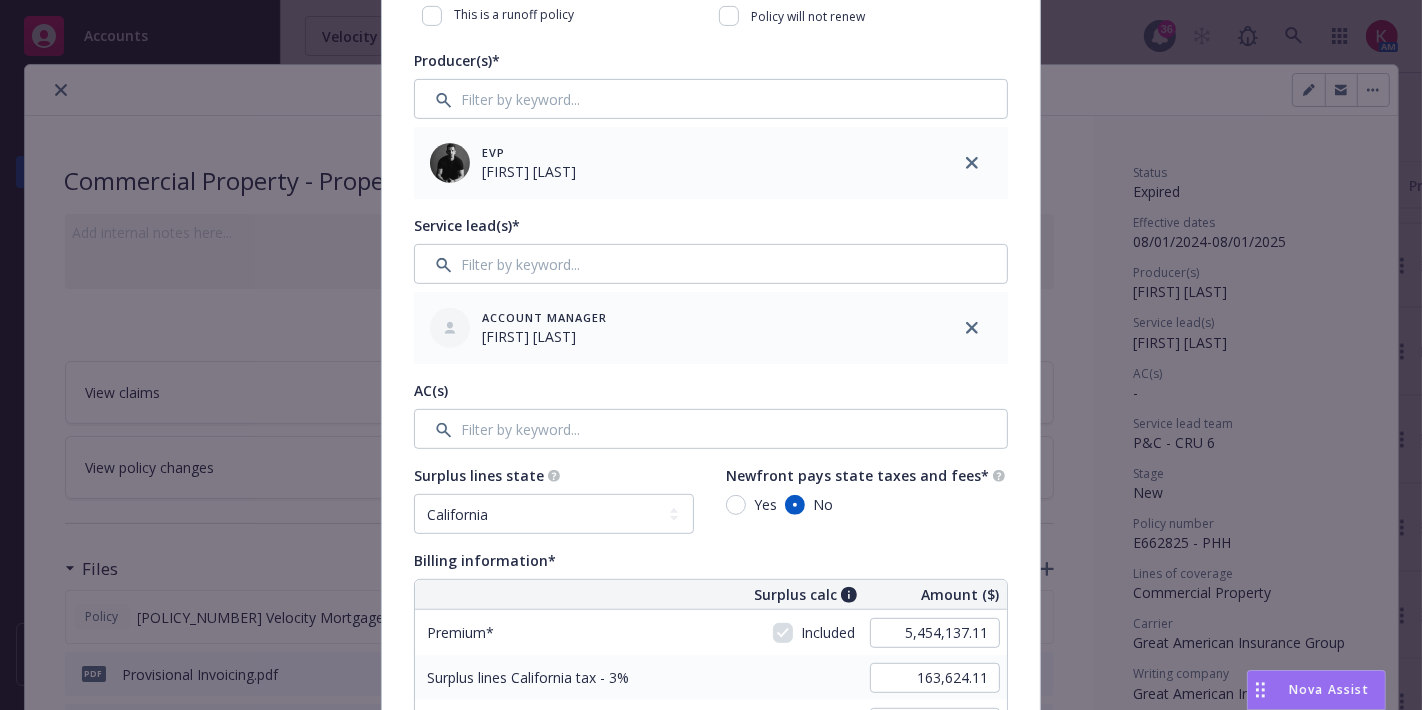 scroll, scrollTop: 906, scrollLeft: 0, axis: vertical 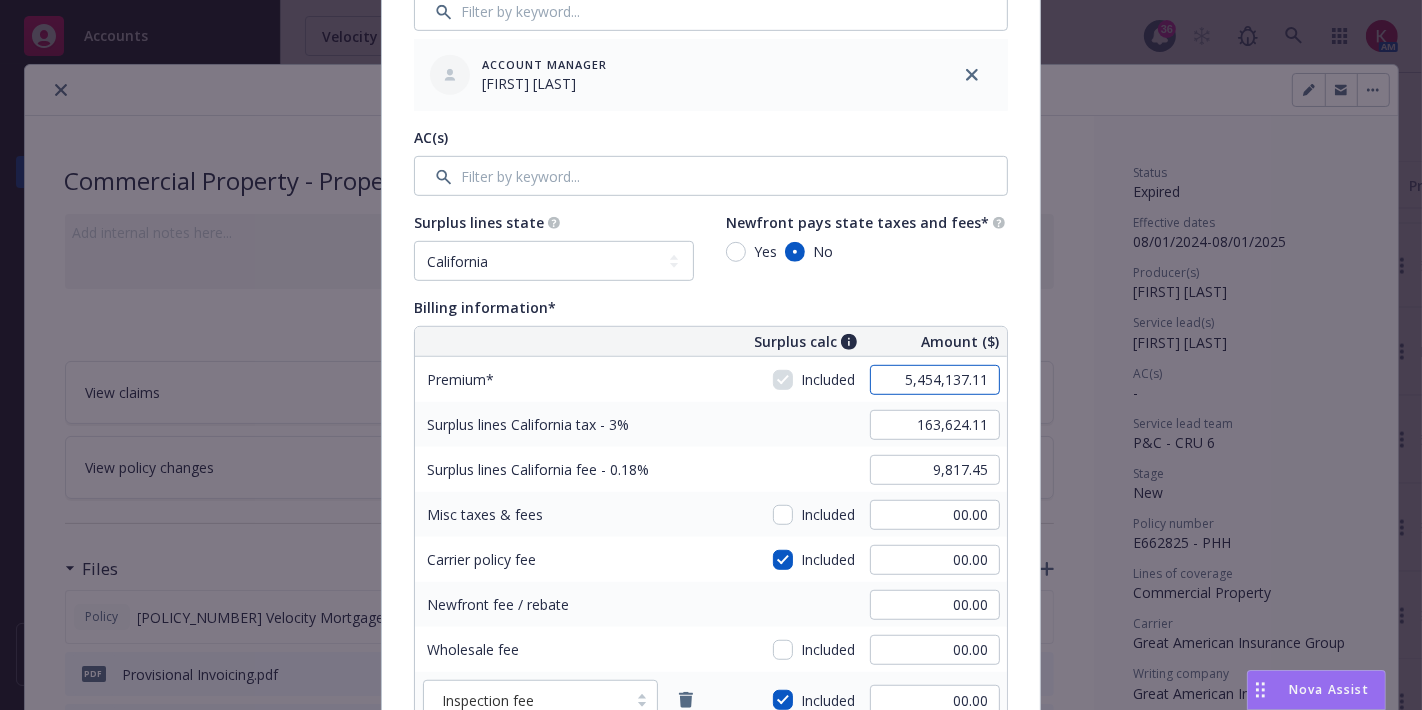 click on "5,454,137.11" at bounding box center (935, 380) 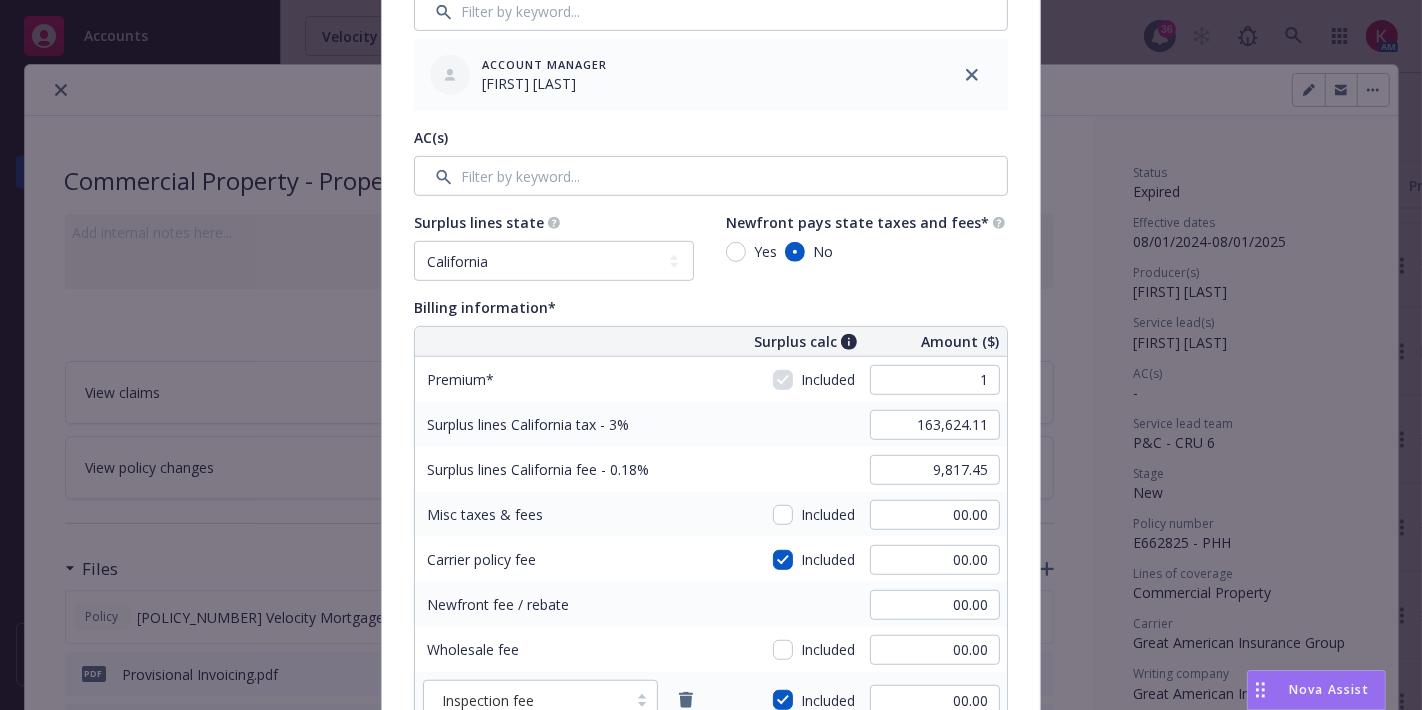 type on "1.00" 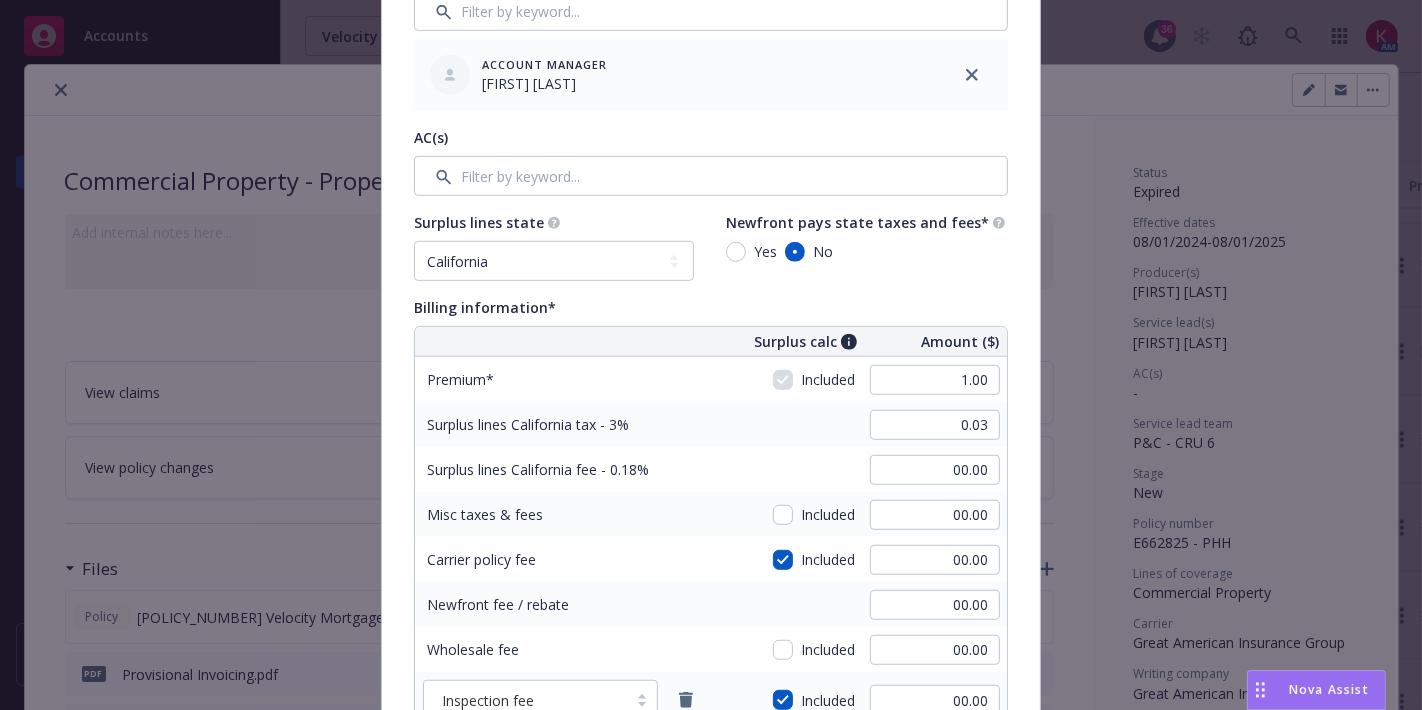click on "Surplus lines state No surplus lines state Alaska Alabama Arkansas Arizona California Colorado Connecticut District Of Columbia Delaware Florida Georgia Hawaii Iowa Idaho Illinois Indiana Kansas Kentucky Louisiana Massachusetts Maryland Maine Michigan Minnesota Missouri Mississippi Montana North Carolina North Dakota Nebraska New Hampshire New Jersey New Mexico Nevada New York Ohio Oklahoma Oregon Pennsylvania Puerto Rico Rhode Island South Carolina South Dakota Tennessee Texas Utah Virginia Virgin Islands Vermont Washington Wisconsin West Virginia Wyoming Newfront pays state taxes and fees* Yes No" at bounding box center [711, 246] 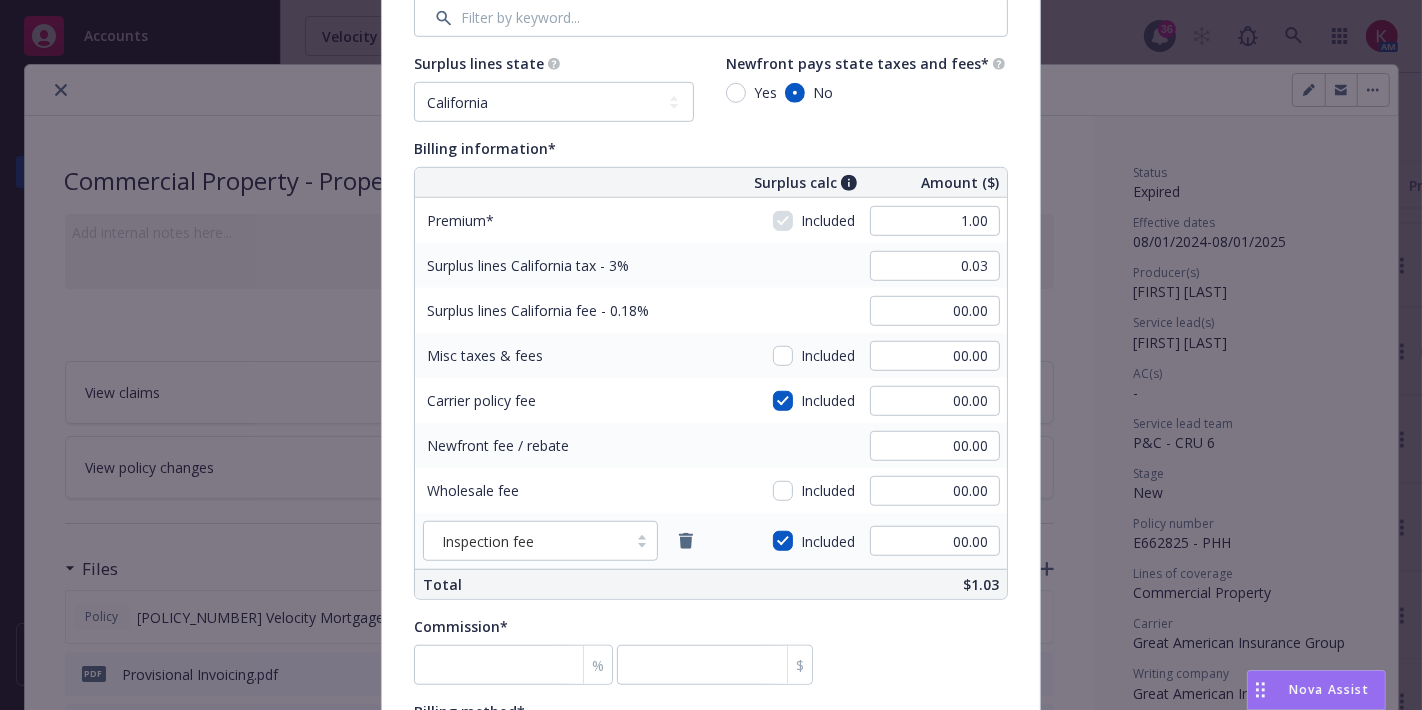scroll, scrollTop: 1288, scrollLeft: 0, axis: vertical 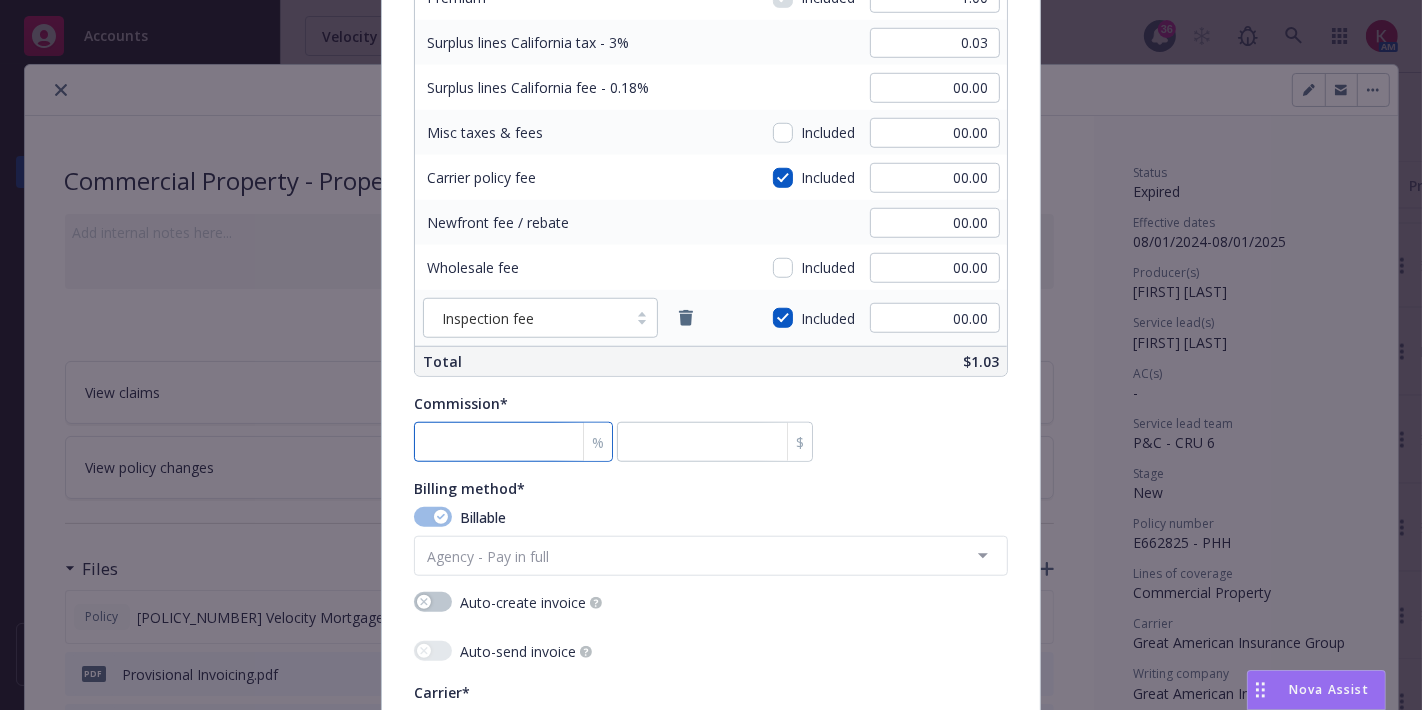 click at bounding box center [513, 442] 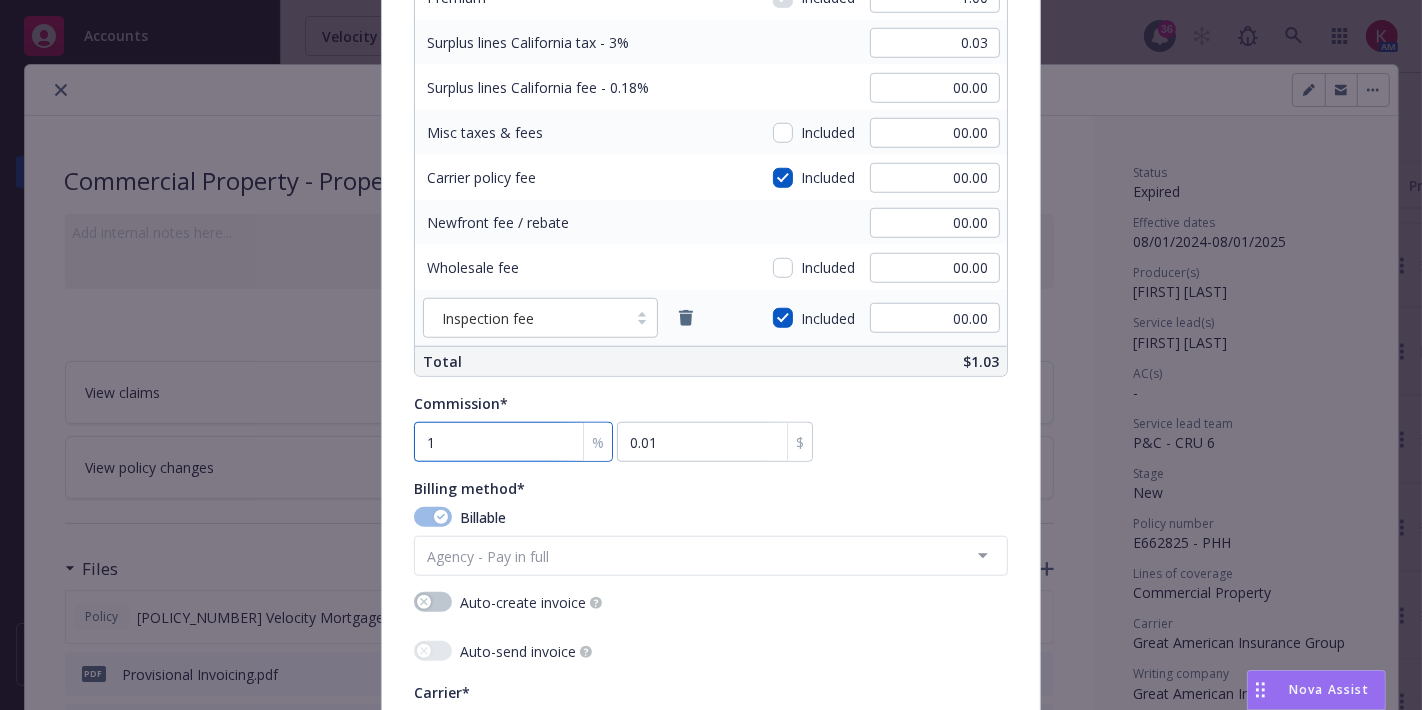 type on "17" 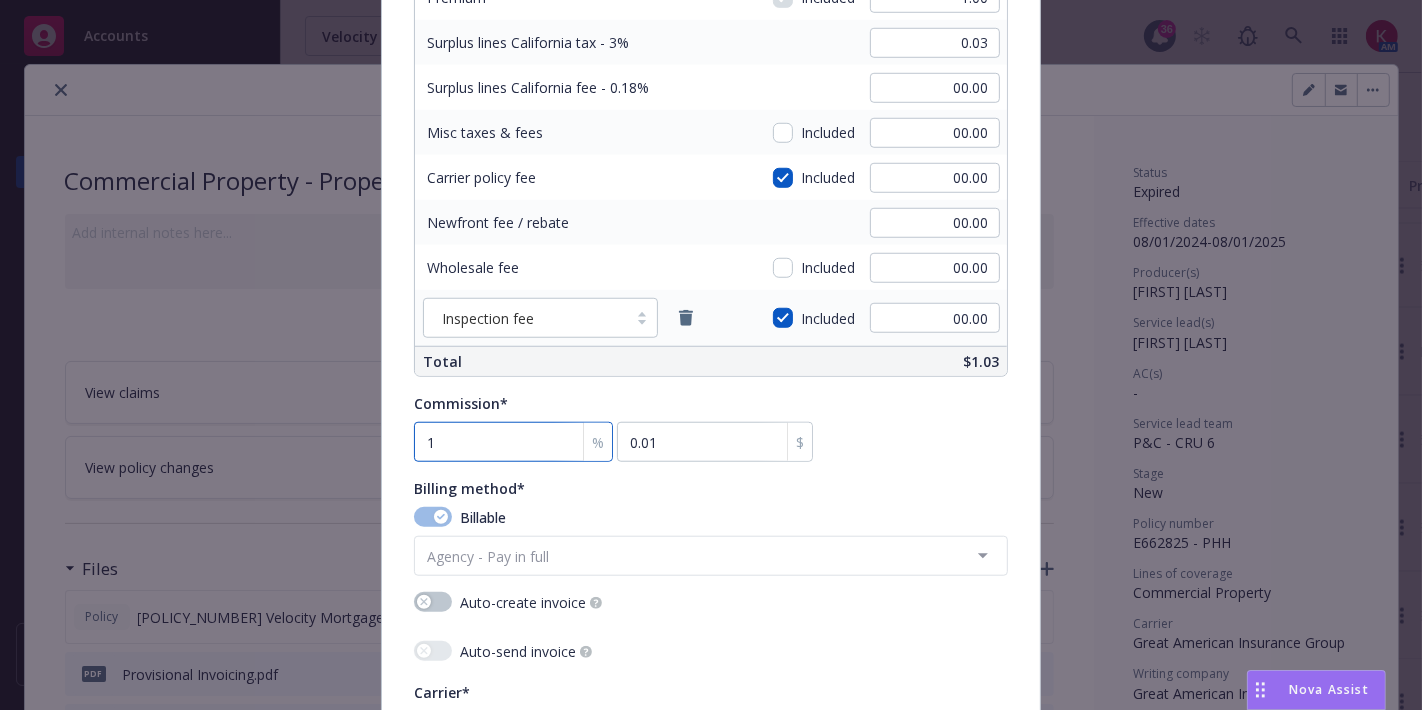 type on "0.17" 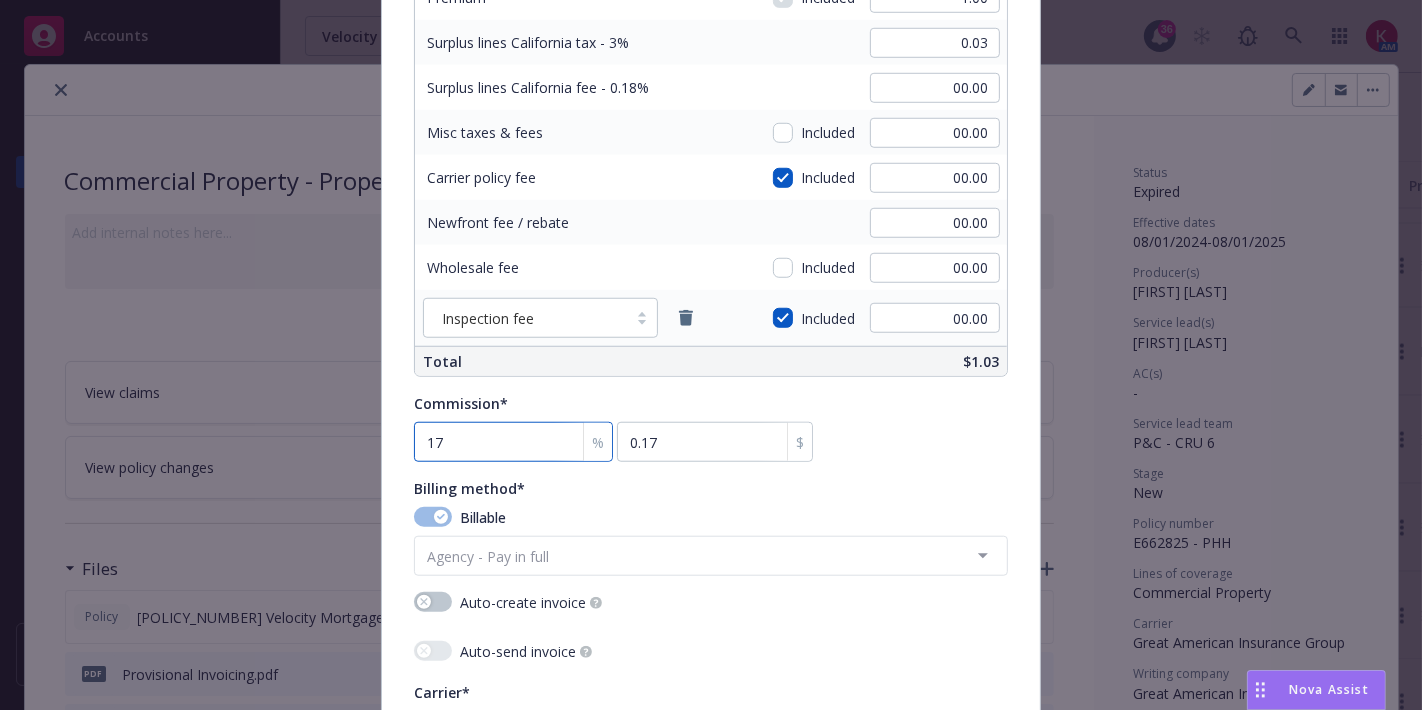 type on "17.5" 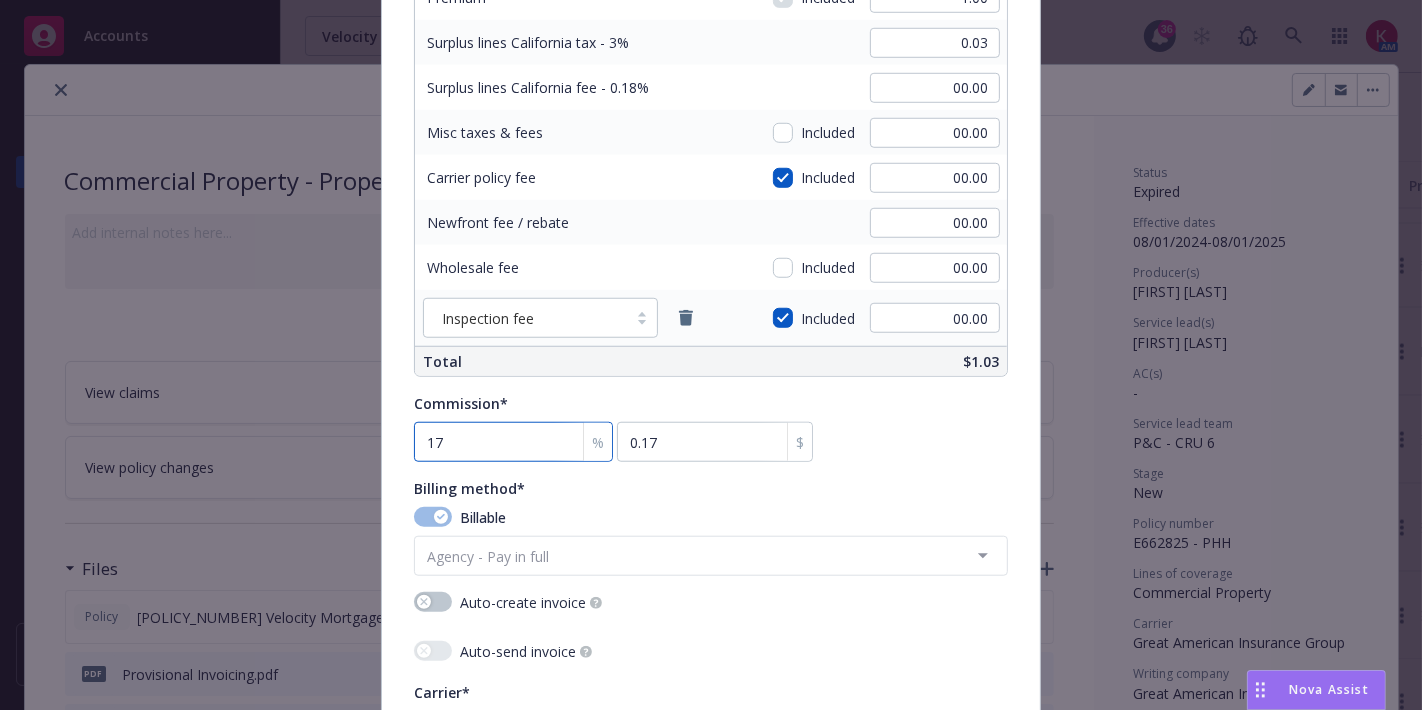 type on "0.18" 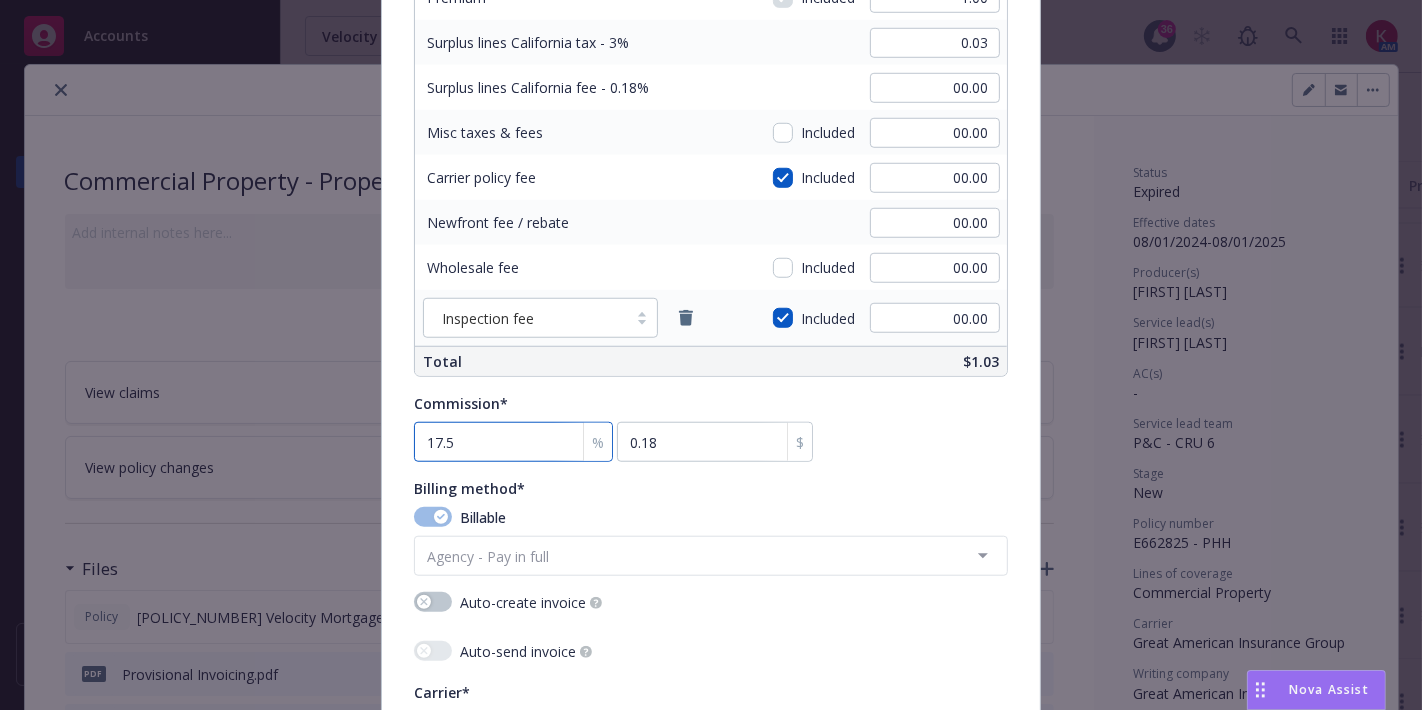 type on "17.5" 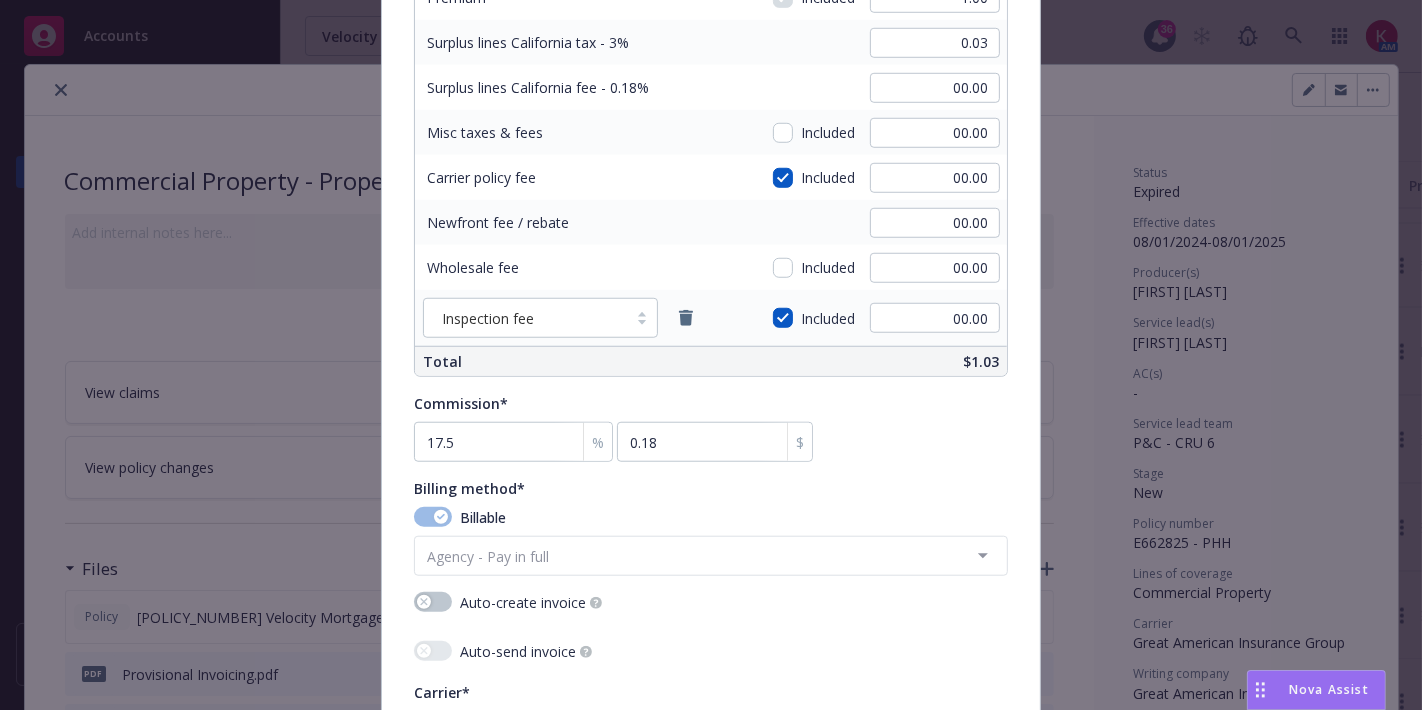 click on "Commission* 17.5 % 0.18 $" at bounding box center [711, 427] 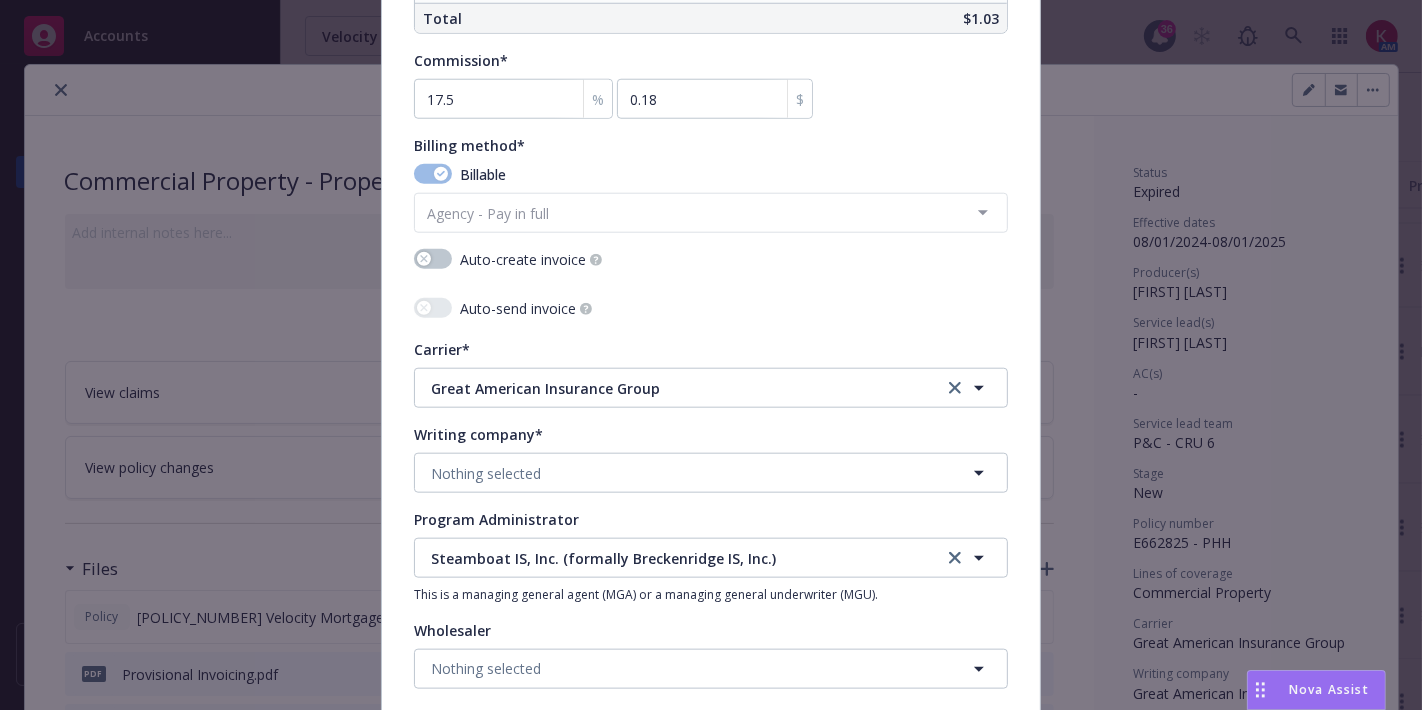 scroll, scrollTop: 1786, scrollLeft: 0, axis: vertical 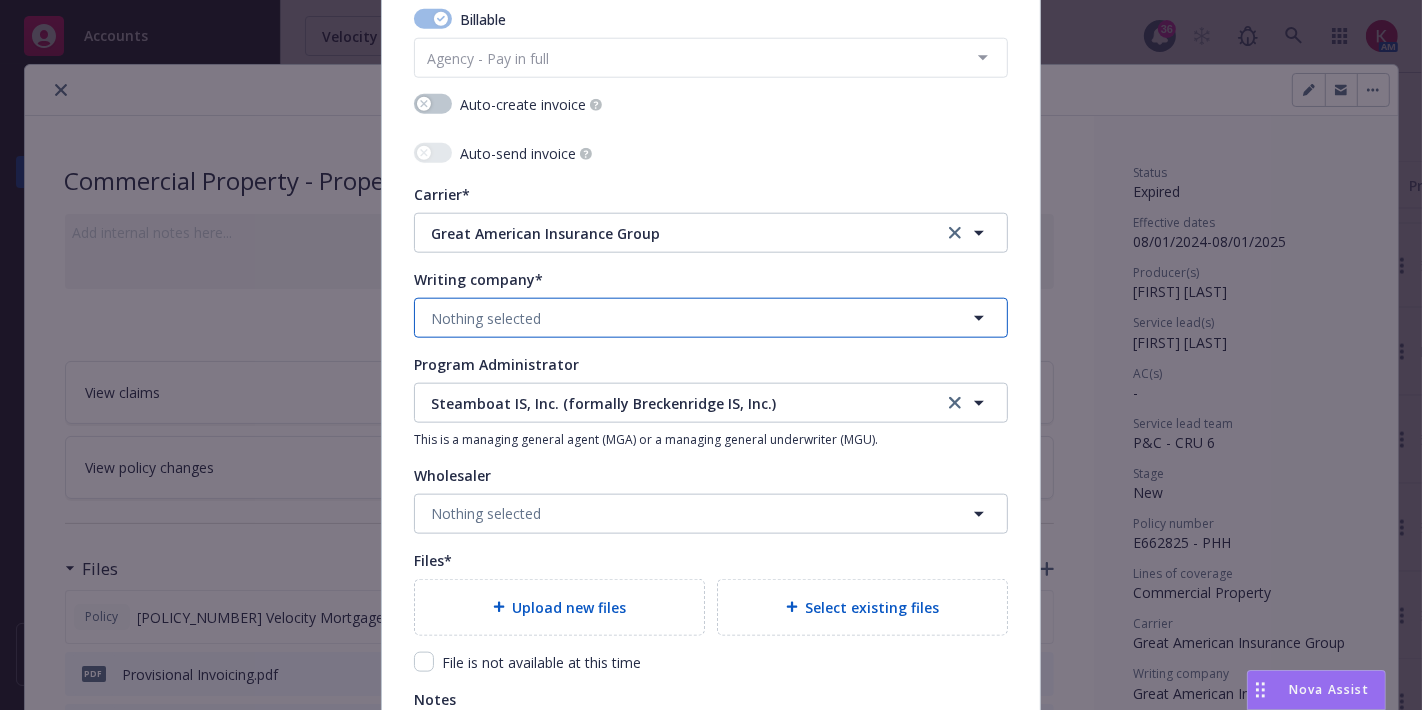 click on "Nothing selected" at bounding box center [711, 318] 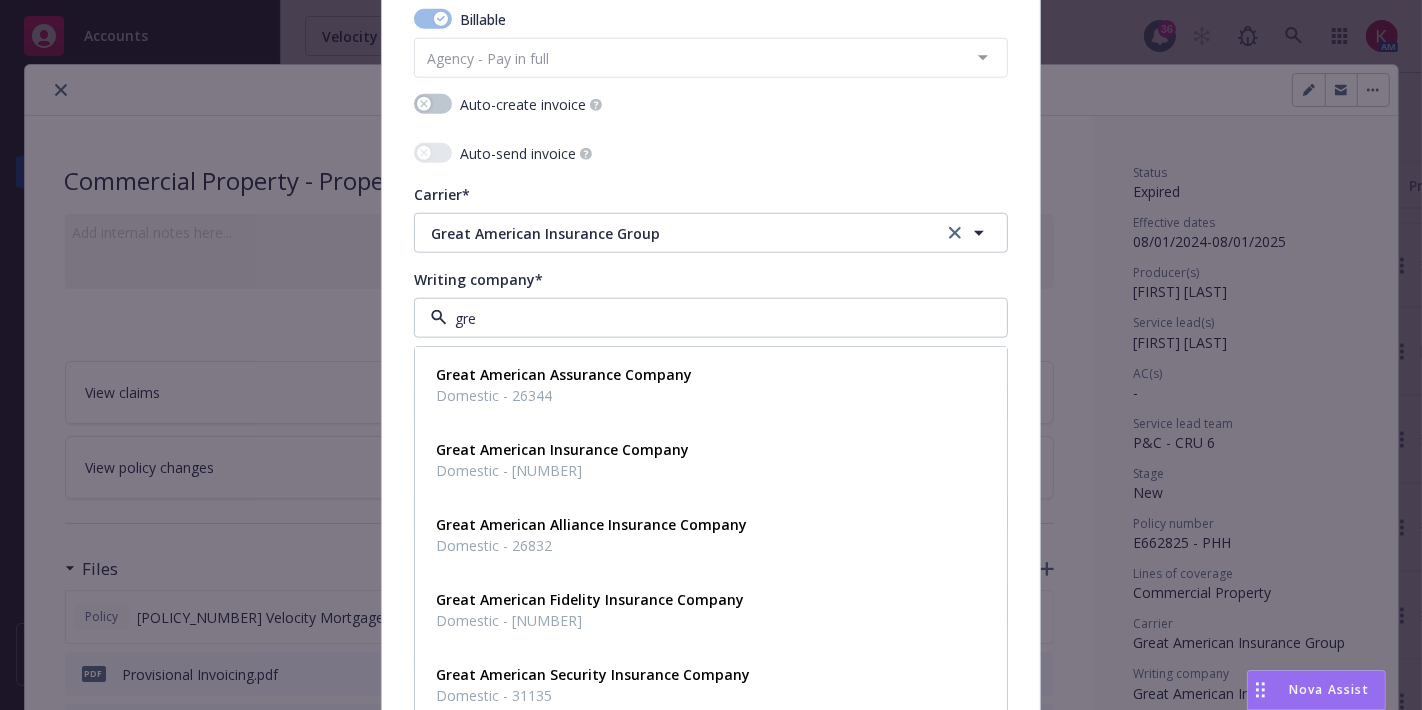 type on "grea" 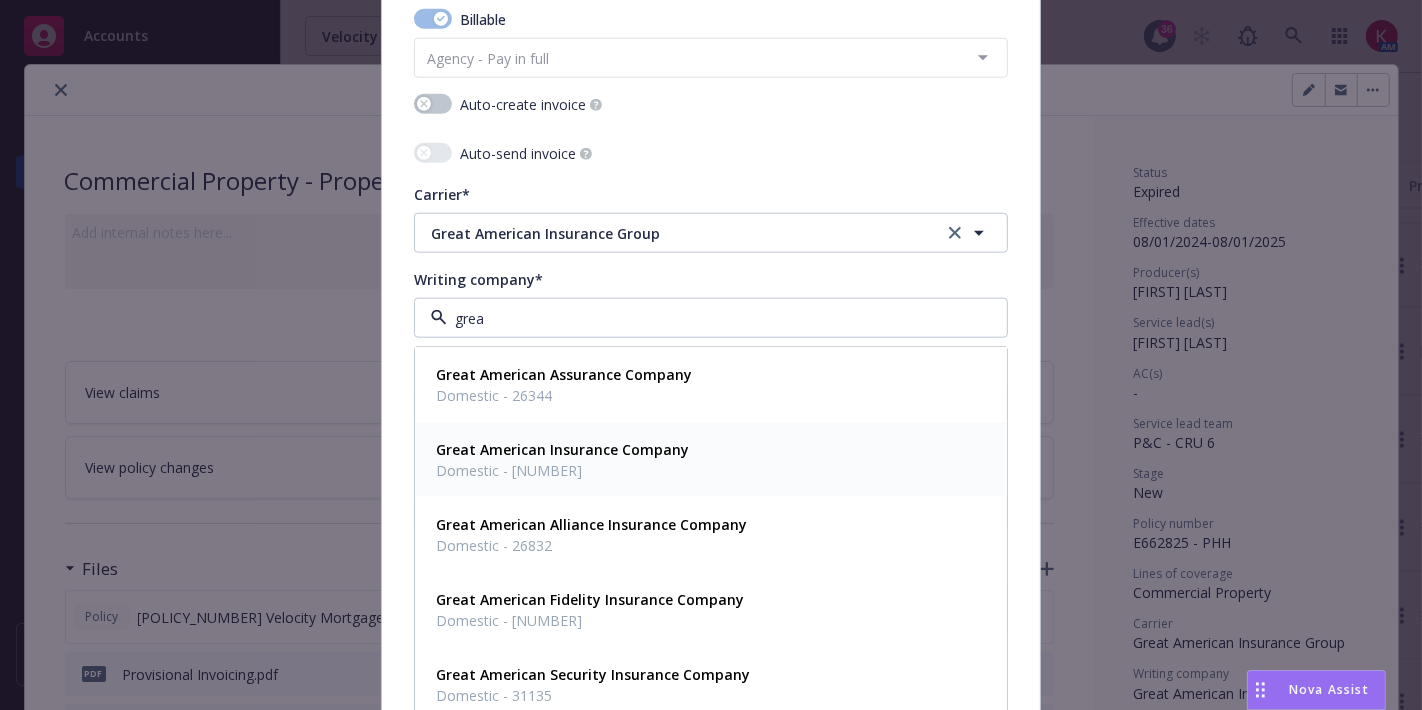 click on "Great American Insurance Company" at bounding box center (562, 450) 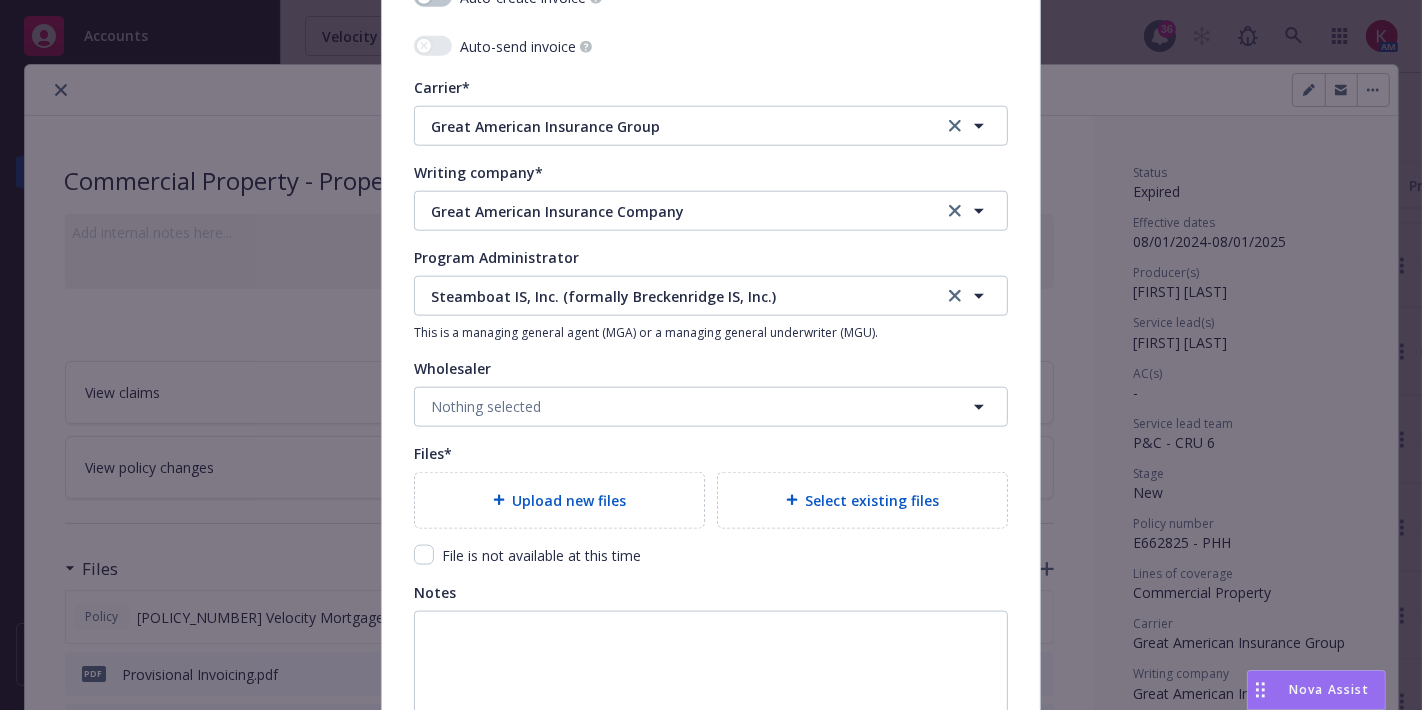 scroll, scrollTop: 2031, scrollLeft: 0, axis: vertical 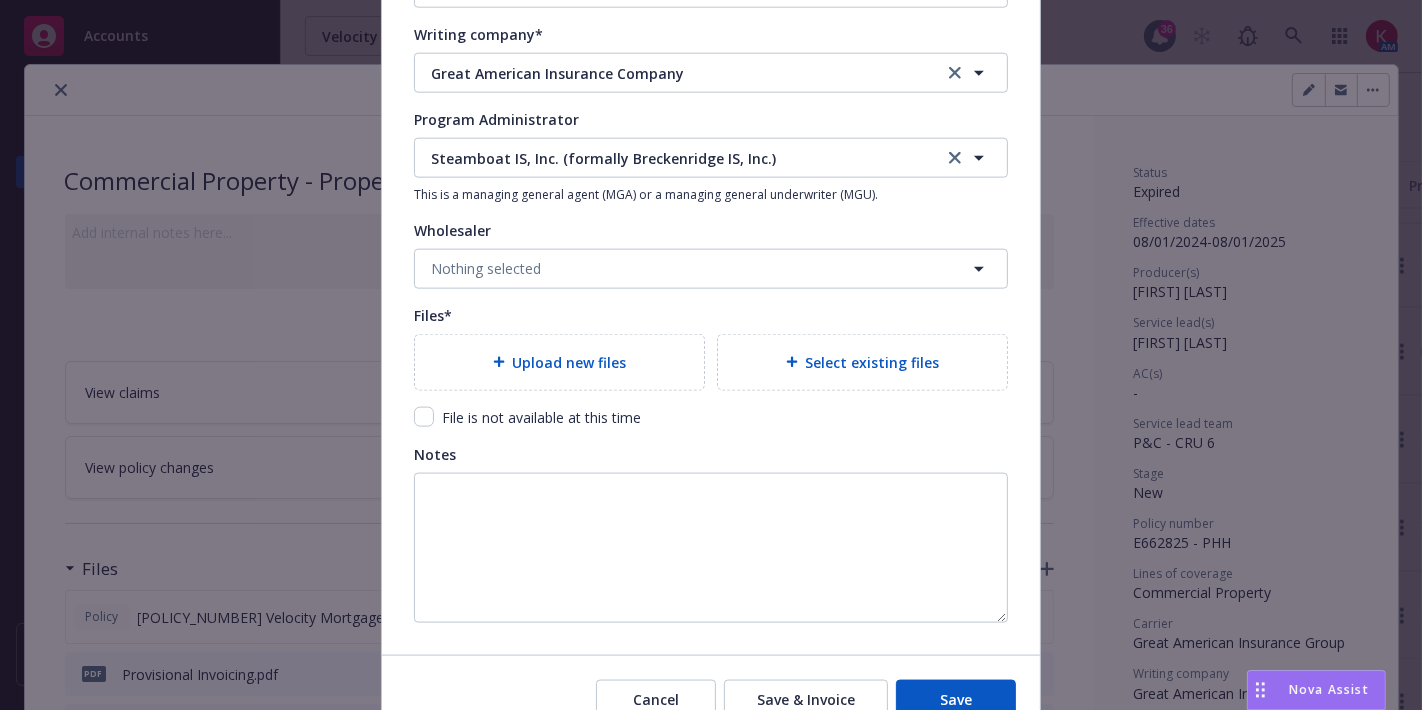 click on "Policy number* [POLICY_NUMBER] - PHH Policy number not available at this time Policy display name Property LPI - PHH Policy term* Select policy term 12 Month 6 Month 4 Month 3 Month 2 Month 1 Month 36 Month (3 yr) 72 Month (6 yr) 120 Month (10 yr) 180 Month (15 yr) 240 Month (20 yr) 300 Month (25 yr) 360 Month (30 yr) Other Effective date* [DATE] Expiration date* [DATE] Shared limits This policy contains shared limits Runoff policy This is a runoff policy Non-recurring policy Policy will not renew Producer(s)* EVP [FIRST] [LAST] Service lead(s)* Account Manager [FIRST] [LAST] AC(s) Surplus lines state No surplus lines state Alaska Alabama Arkansas Arizona California Colorado Connecticut District Of Columbia Delaware Florida Georgia Hawaii Iowa Idaho Illinois Indiana Kansas Kentucky Louisiana Massachusetts Maryland Maine Michigan Minnesota Missouri Mississippi Montana North Carolina North Dakota Nebraska New Hampshire New Jersey New Mexico Nevada New York Ohio Oklahoma Oregon Pennsylvania Puerto Rico %" at bounding box center (711, -619) 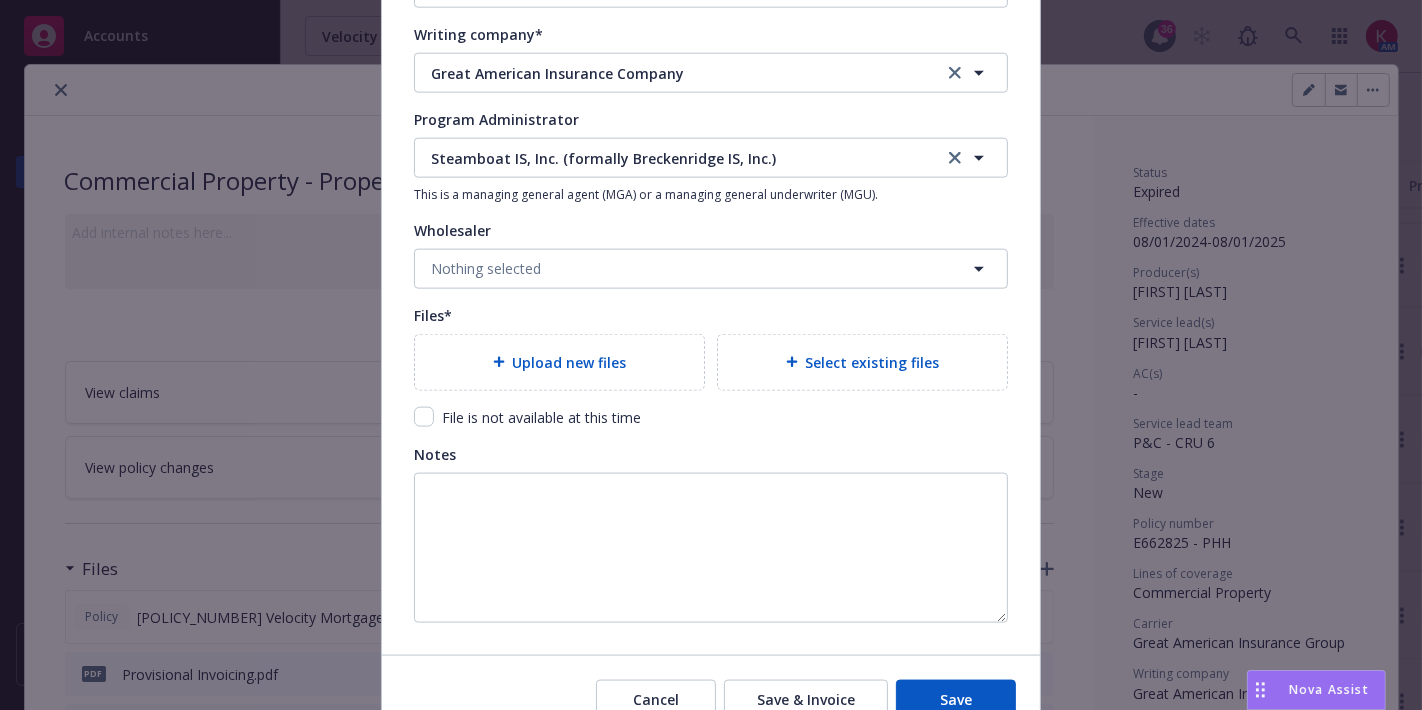 click on "File is not available at this time" at bounding box center [541, 417] 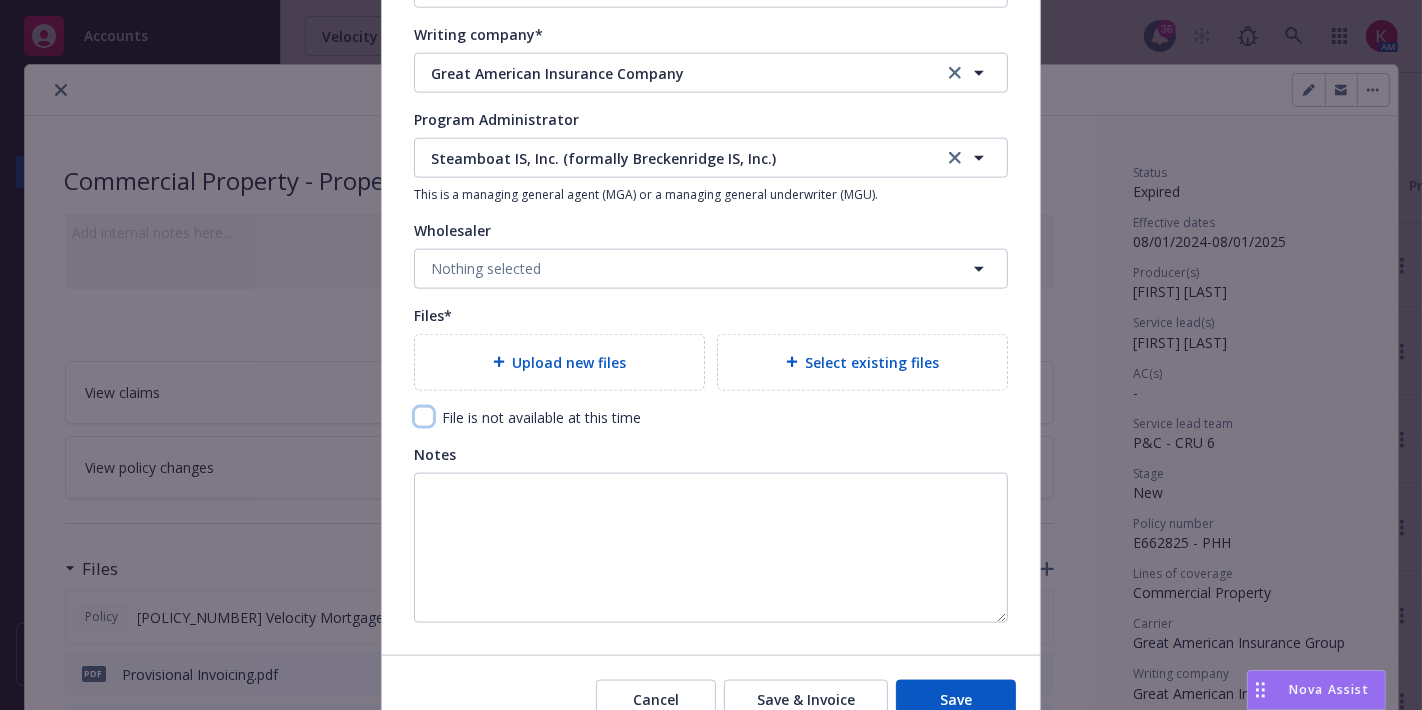 click at bounding box center [424, 417] 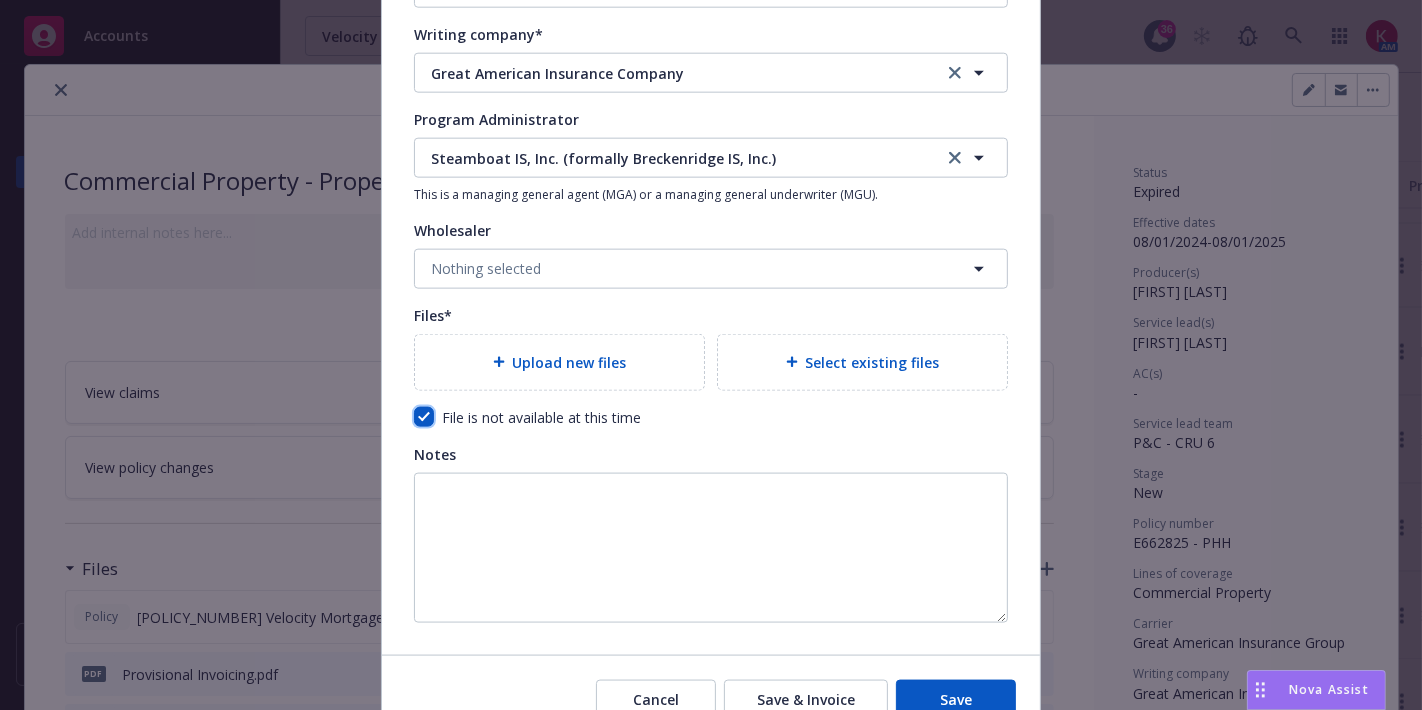 checkbox on "true" 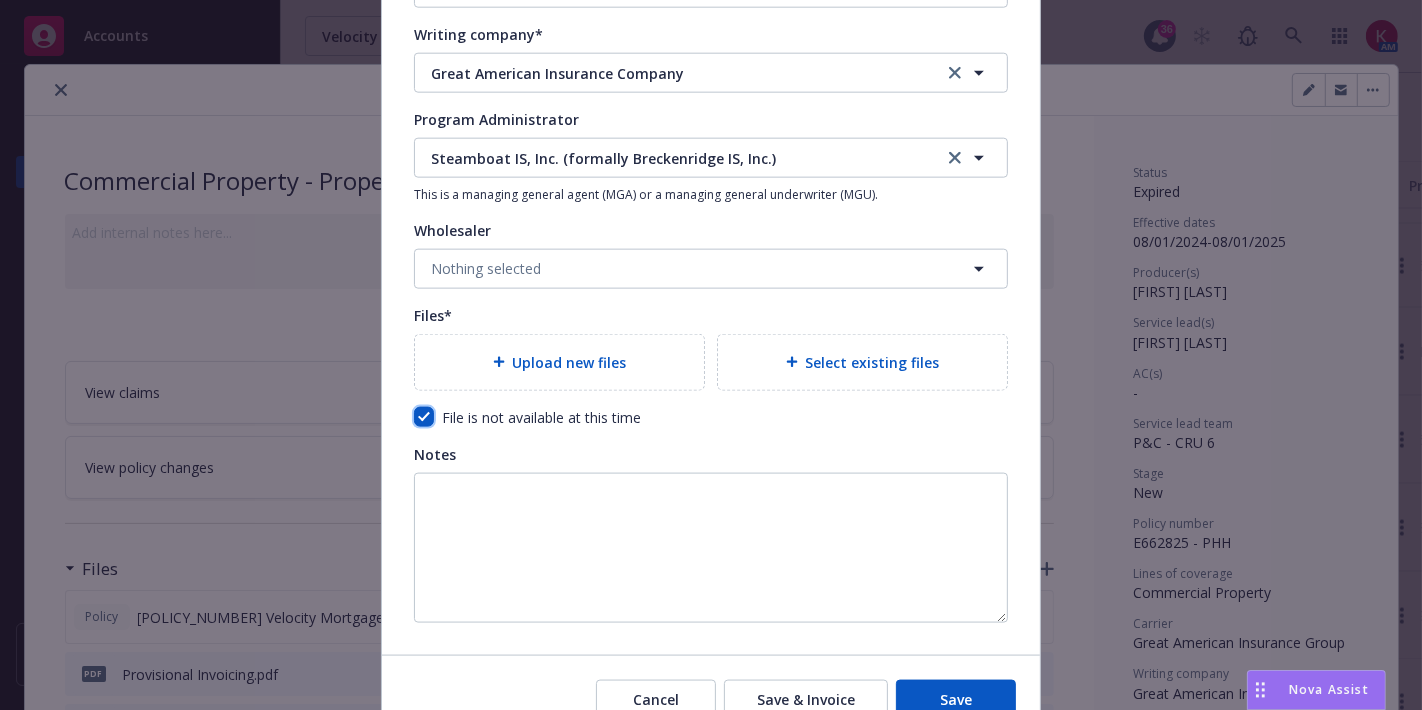 scroll, scrollTop: 2127, scrollLeft: 0, axis: vertical 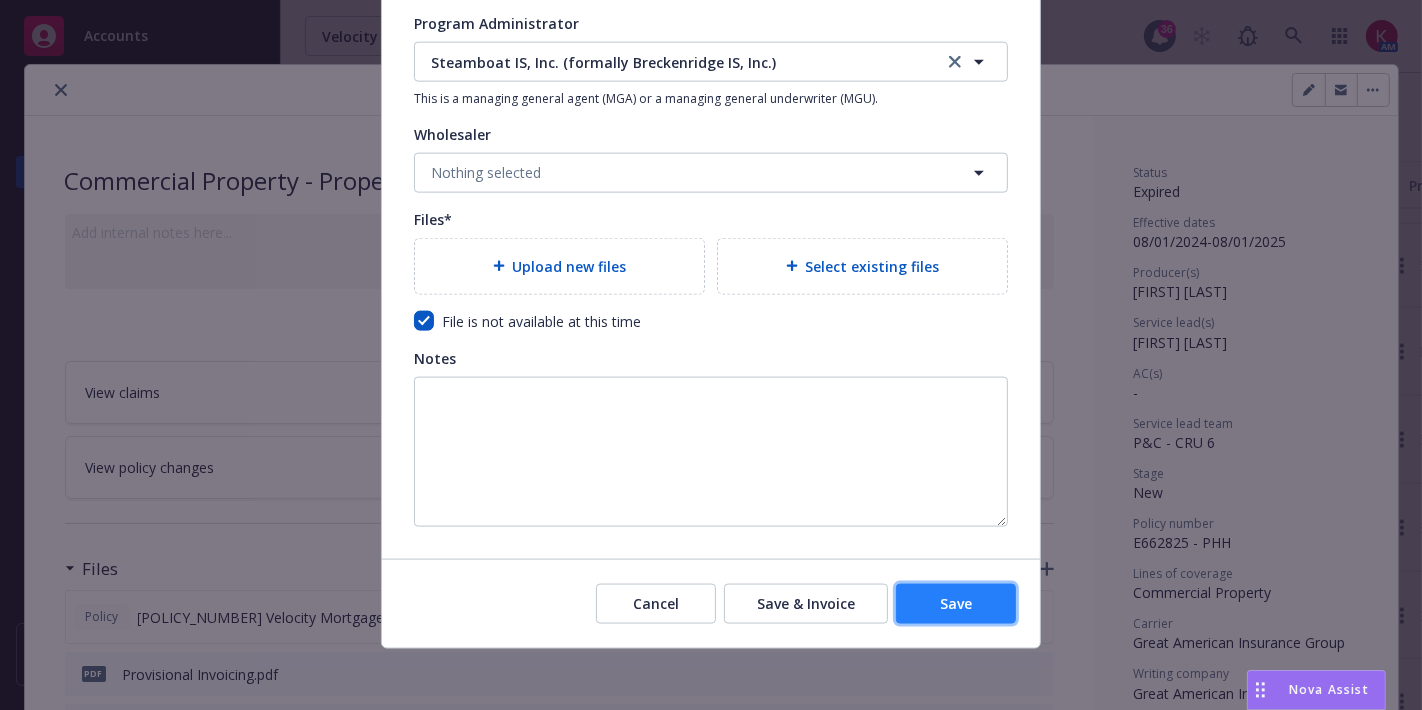 click on "Save" at bounding box center [956, 604] 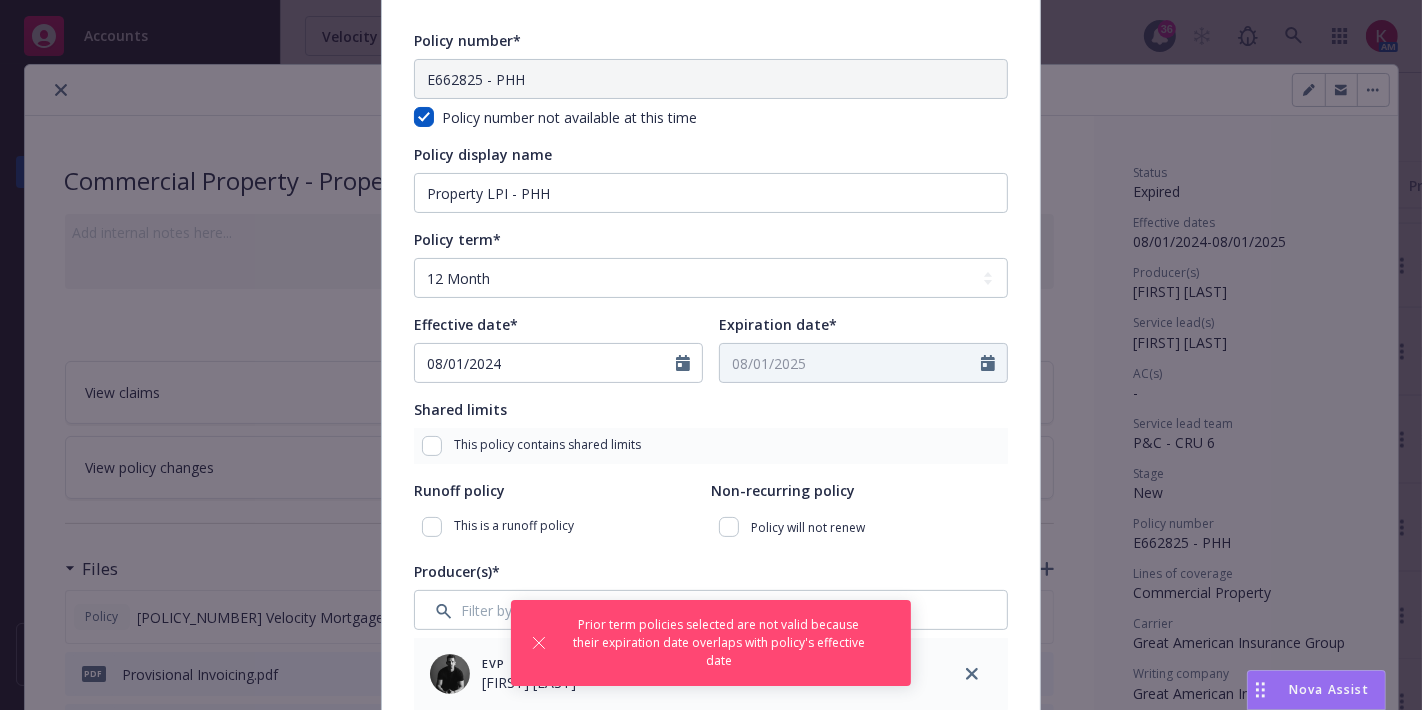 scroll, scrollTop: 0, scrollLeft: 0, axis: both 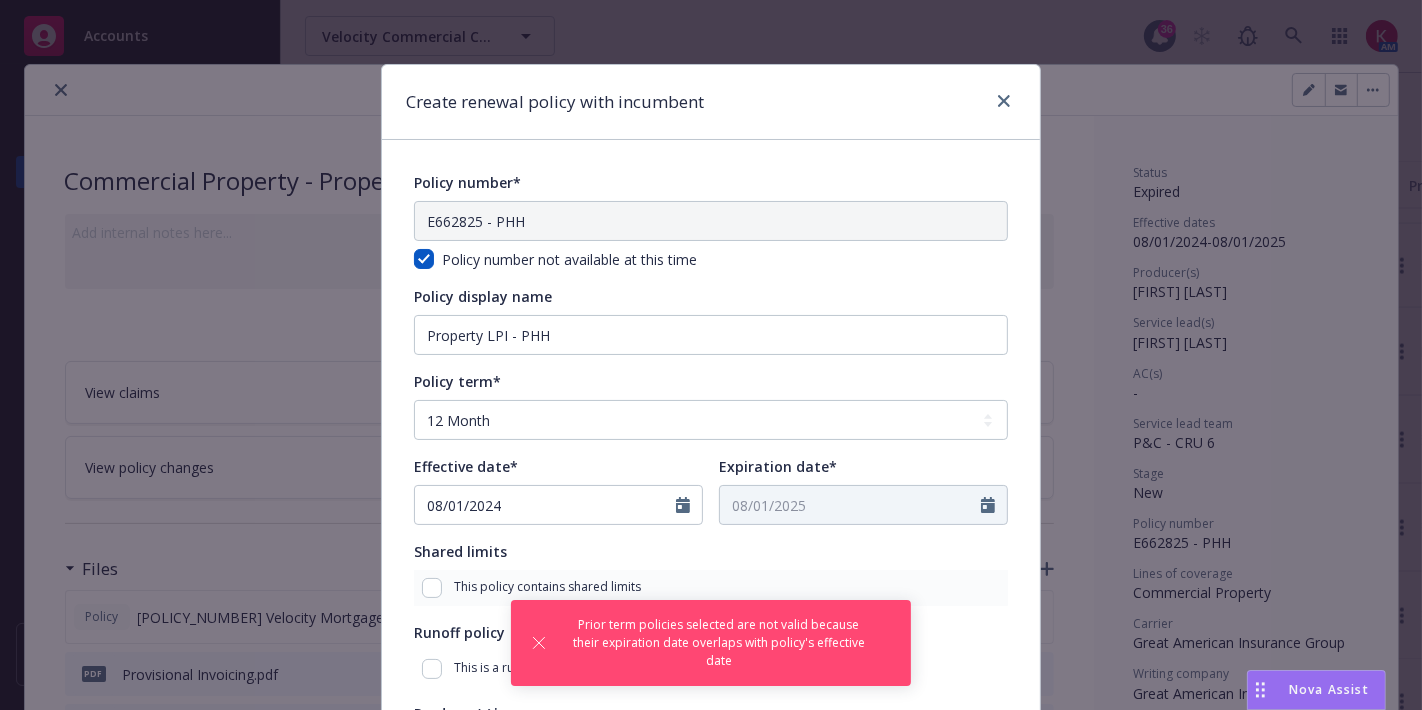click on "Policy term*" at bounding box center (711, 381) 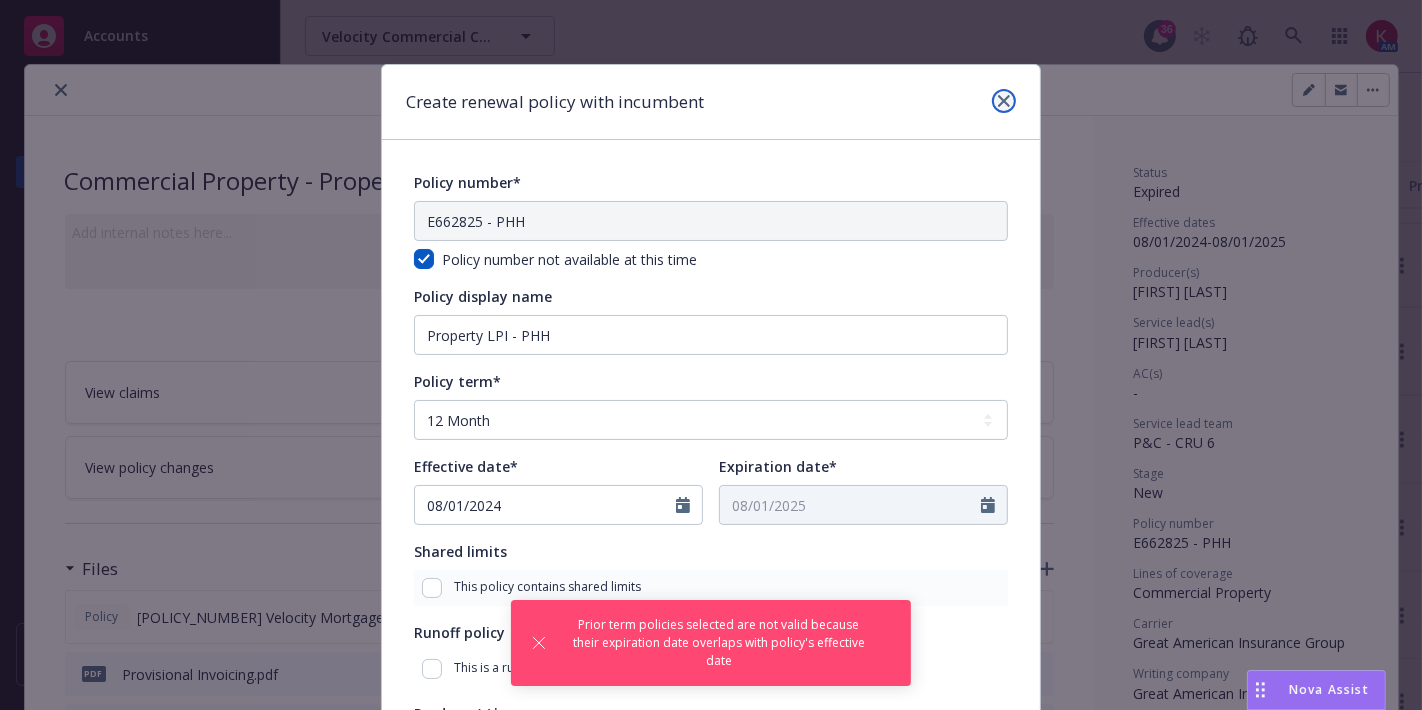 click 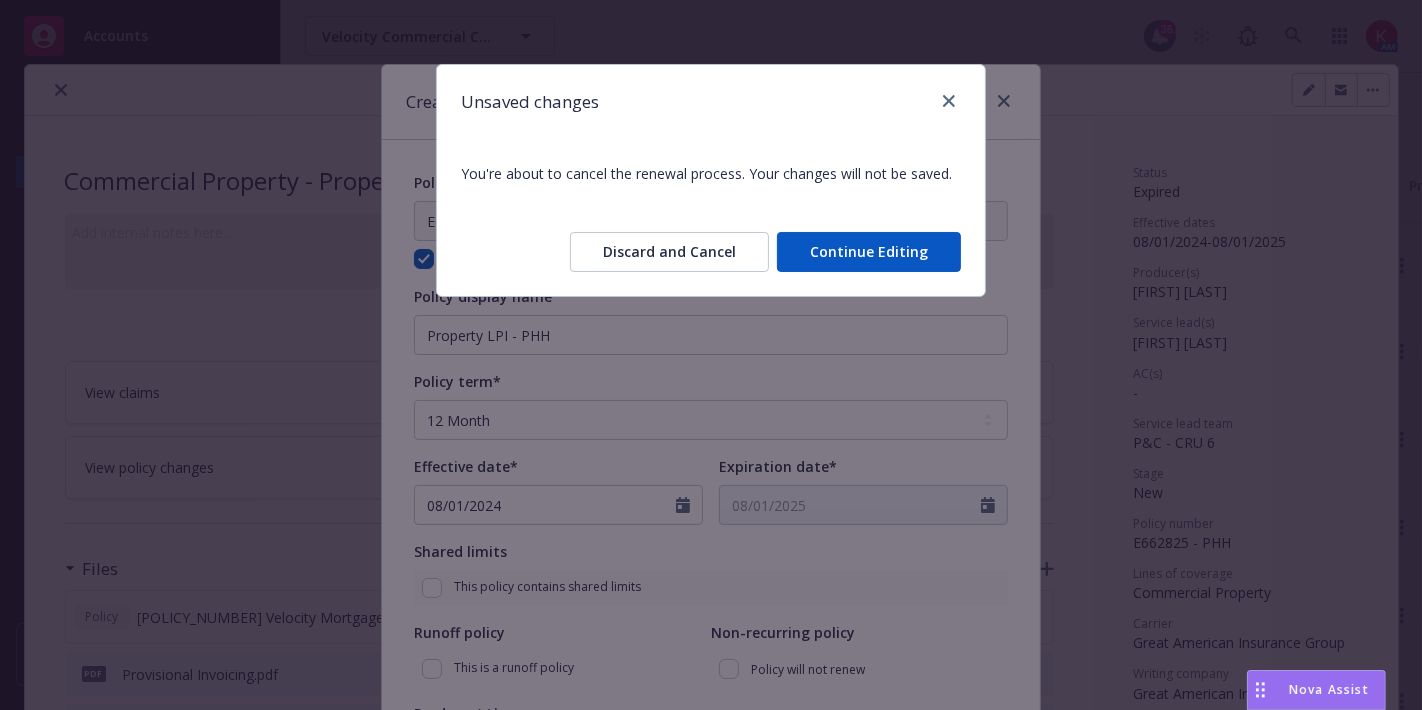 click on "Discard and Cancel" at bounding box center (669, 252) 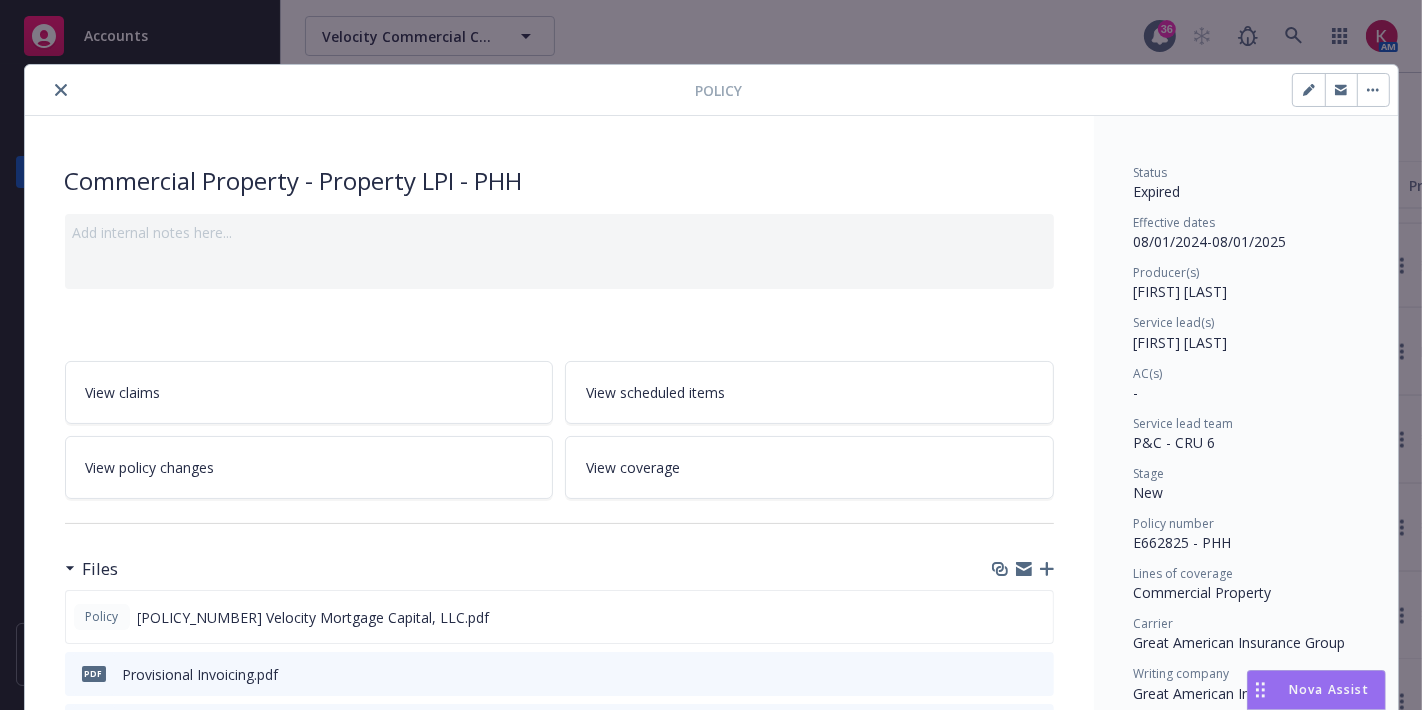 click at bounding box center (61, 90) 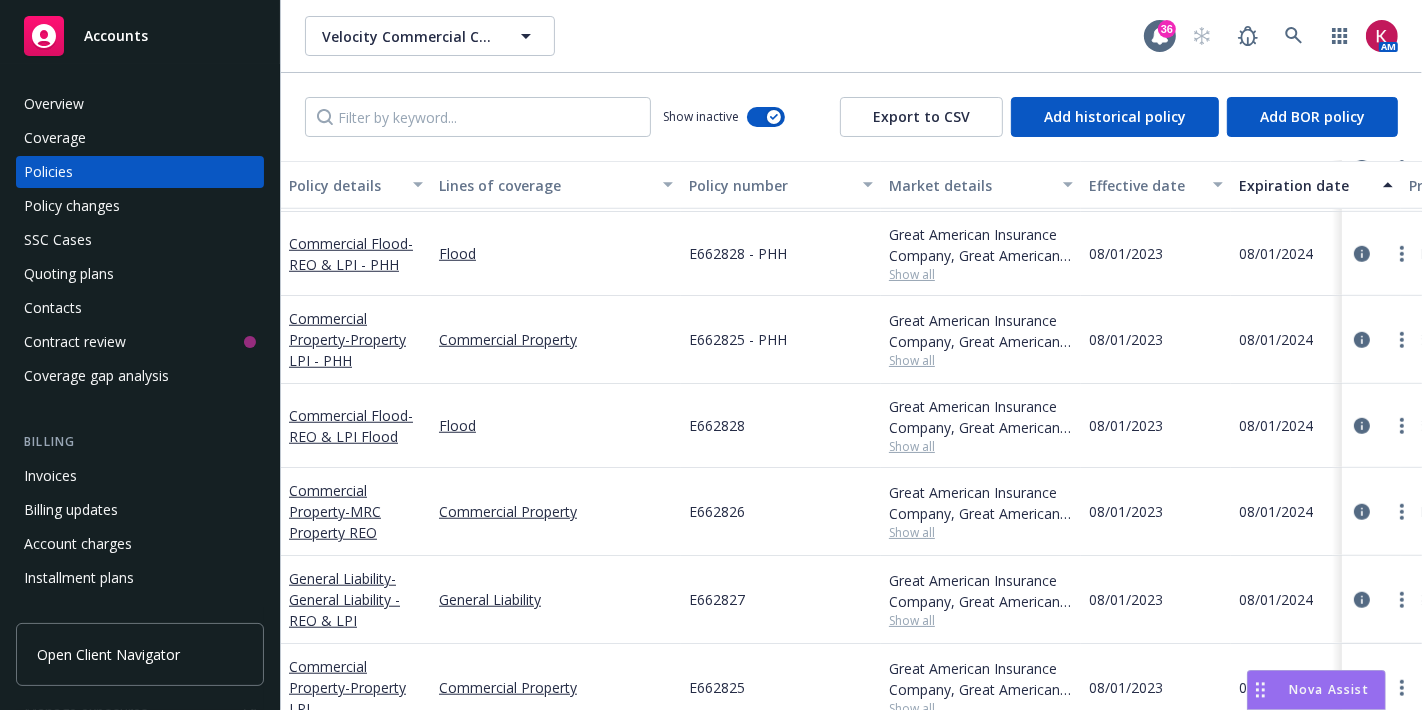 scroll, scrollTop: 1363, scrollLeft: 0, axis: vertical 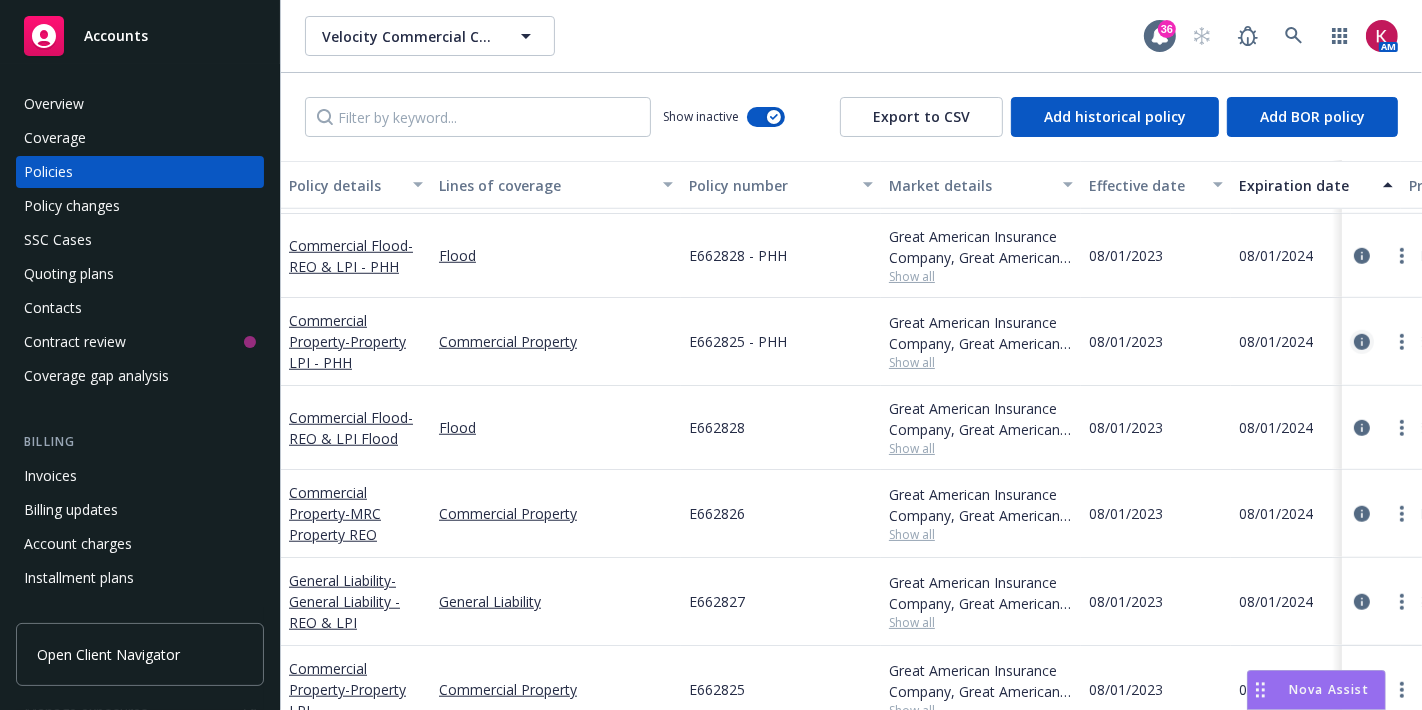 click 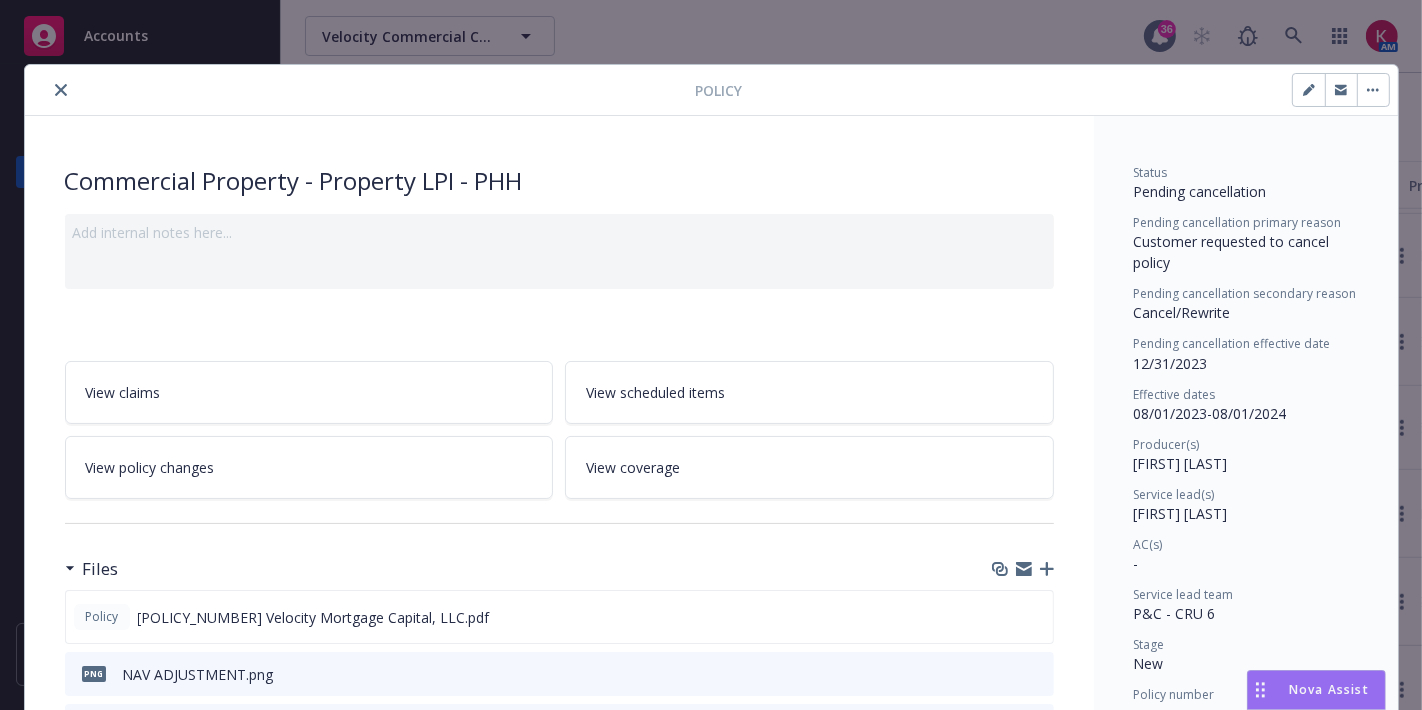 click at bounding box center [1373, 90] 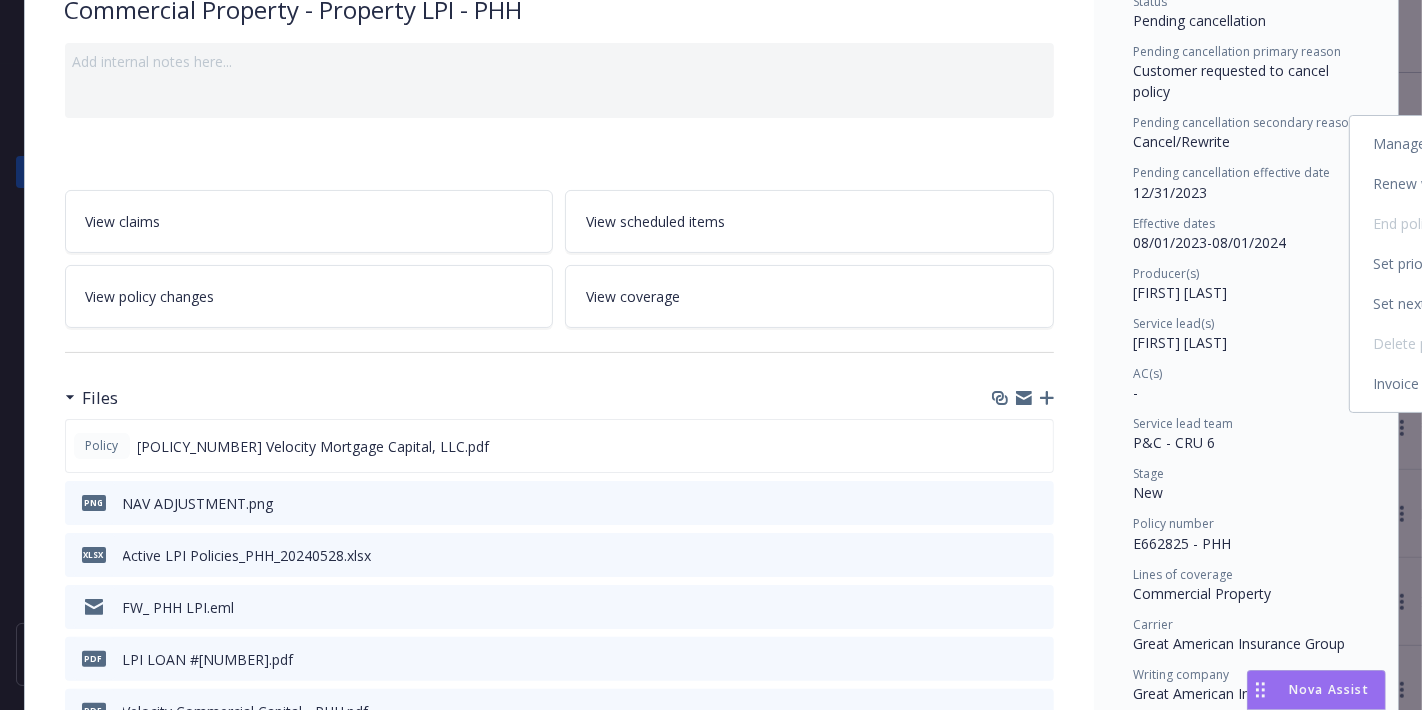 scroll, scrollTop: 0, scrollLeft: 0, axis: both 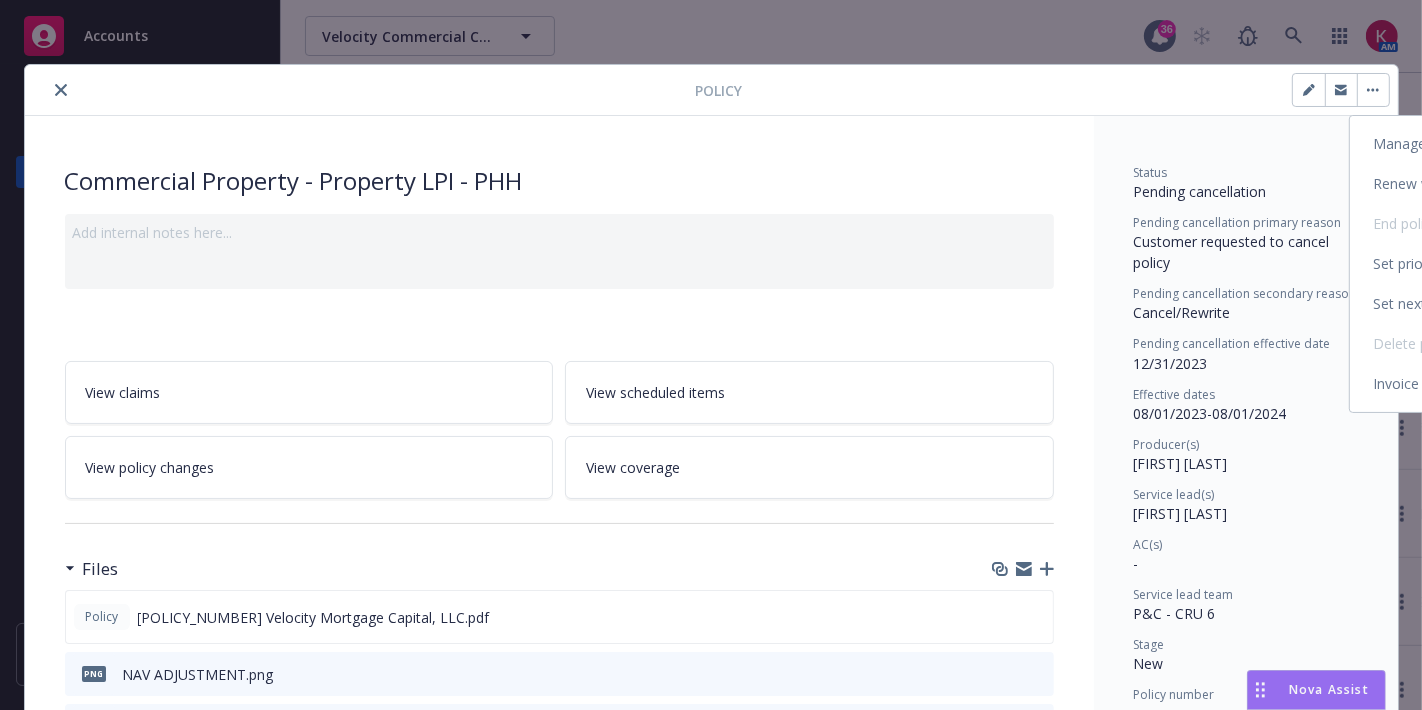 click on "Renew with incumbent" at bounding box center [1466, 184] 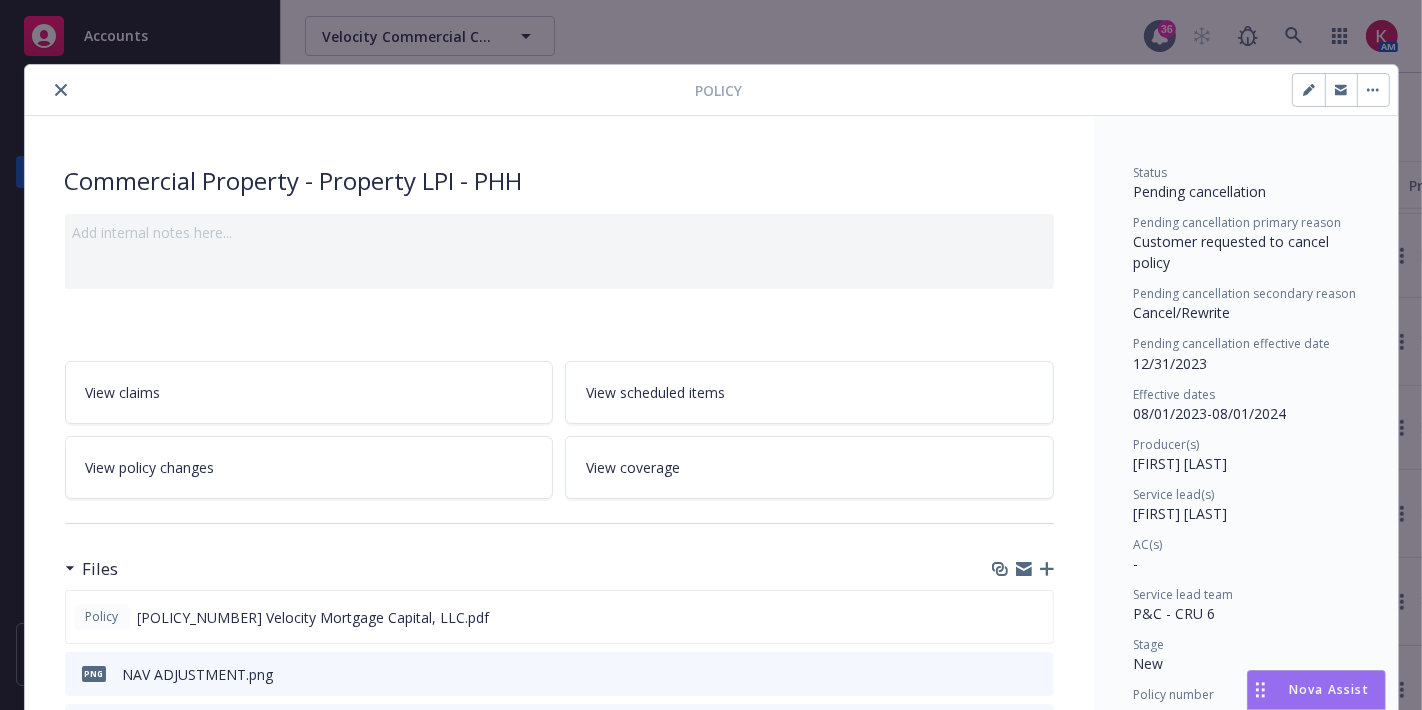 select on "12" 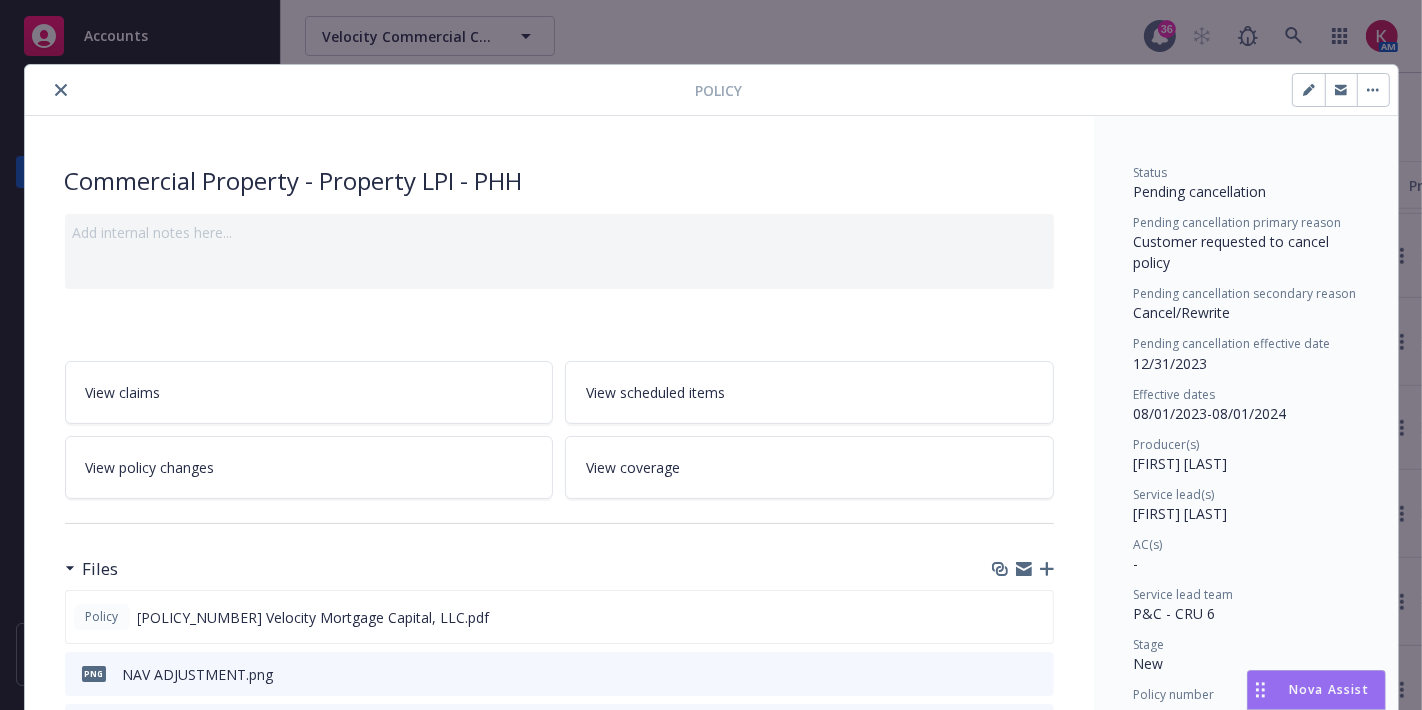 select on "CA" 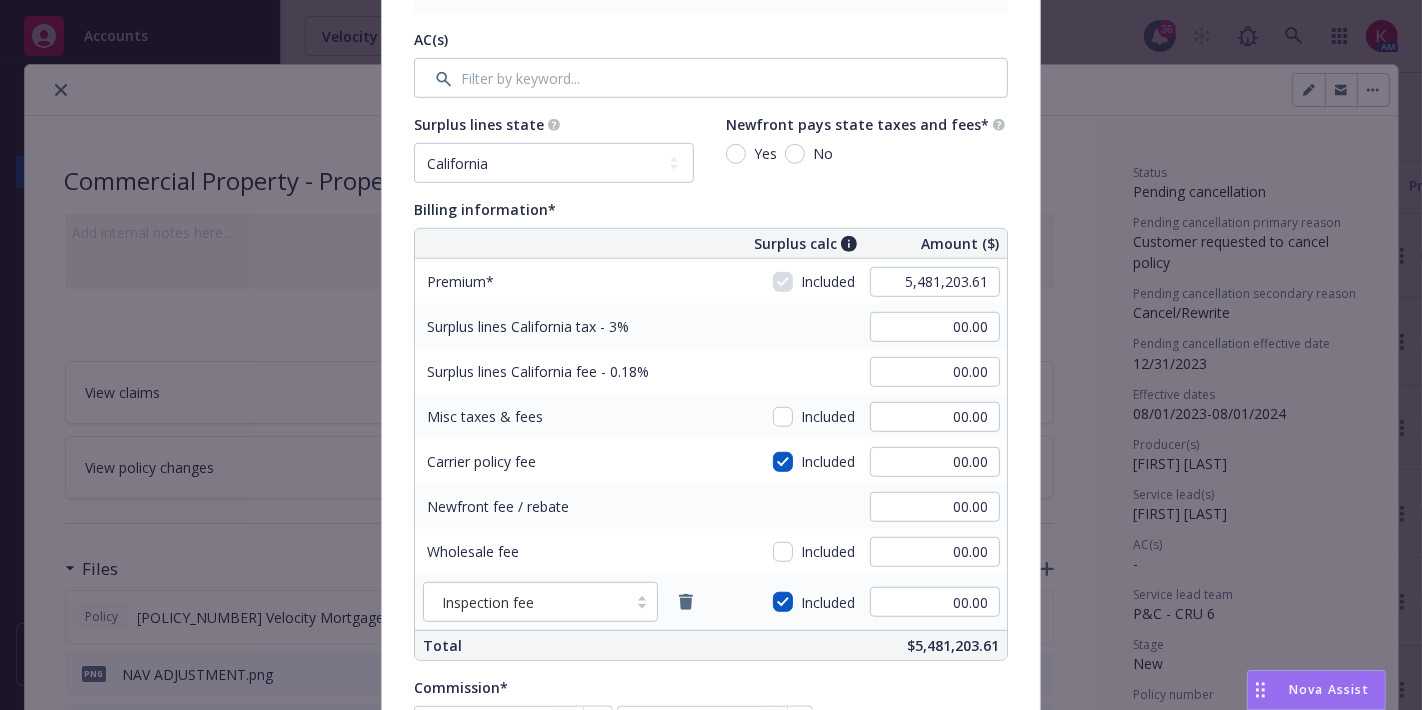 scroll, scrollTop: 1005, scrollLeft: 0, axis: vertical 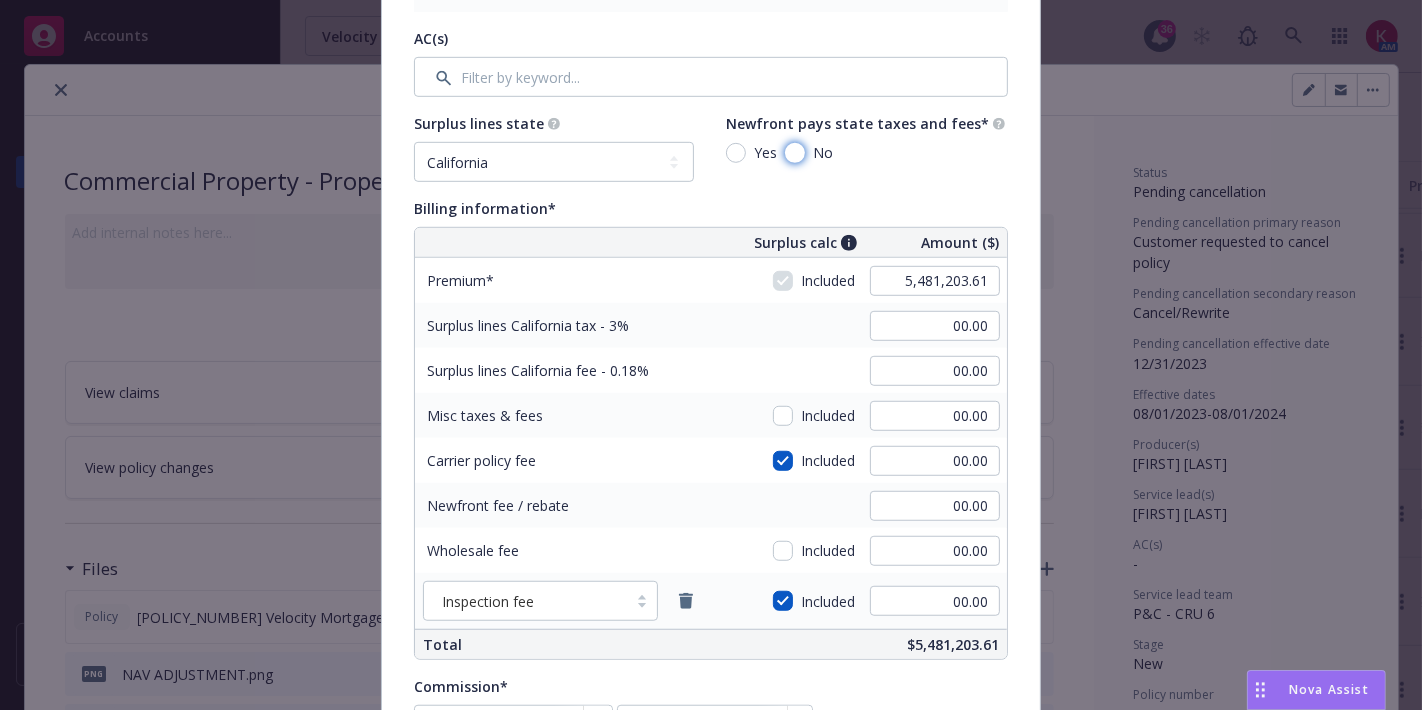 click on "No" at bounding box center (795, 153) 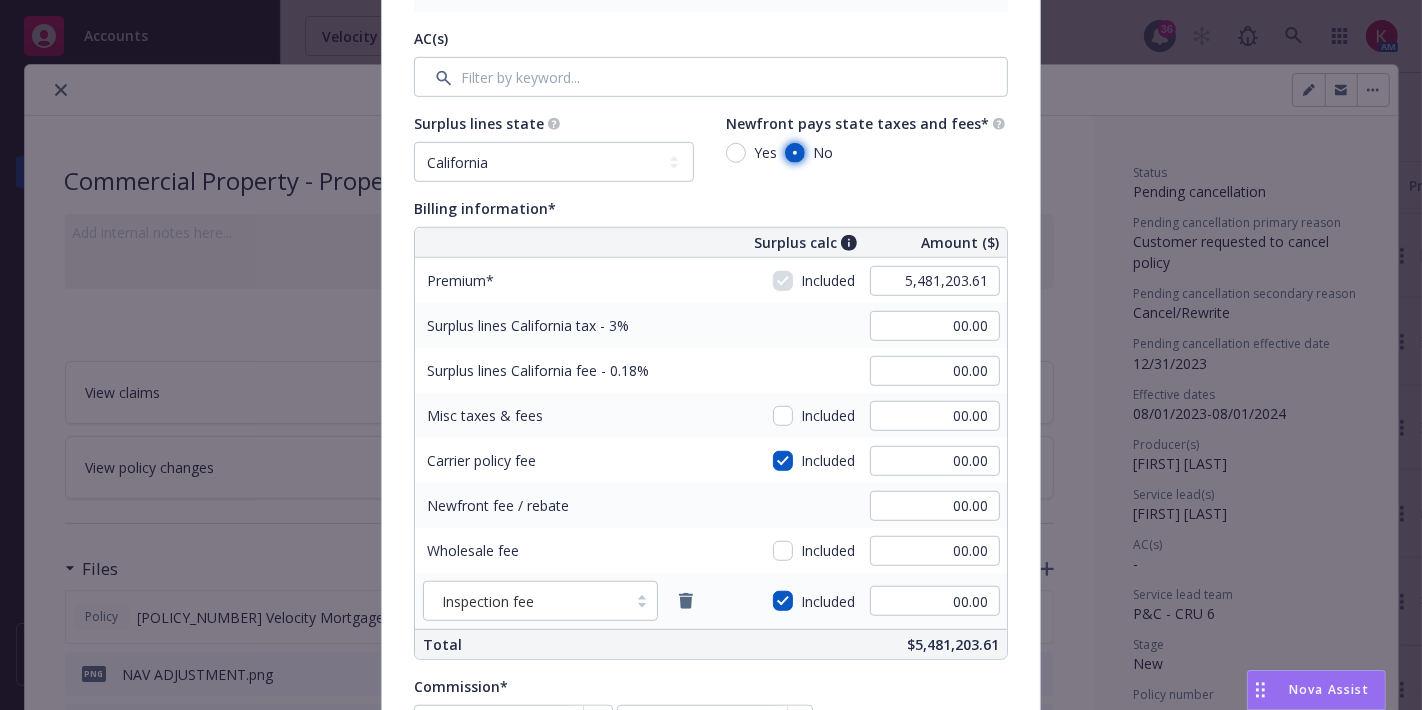 radio on "true" 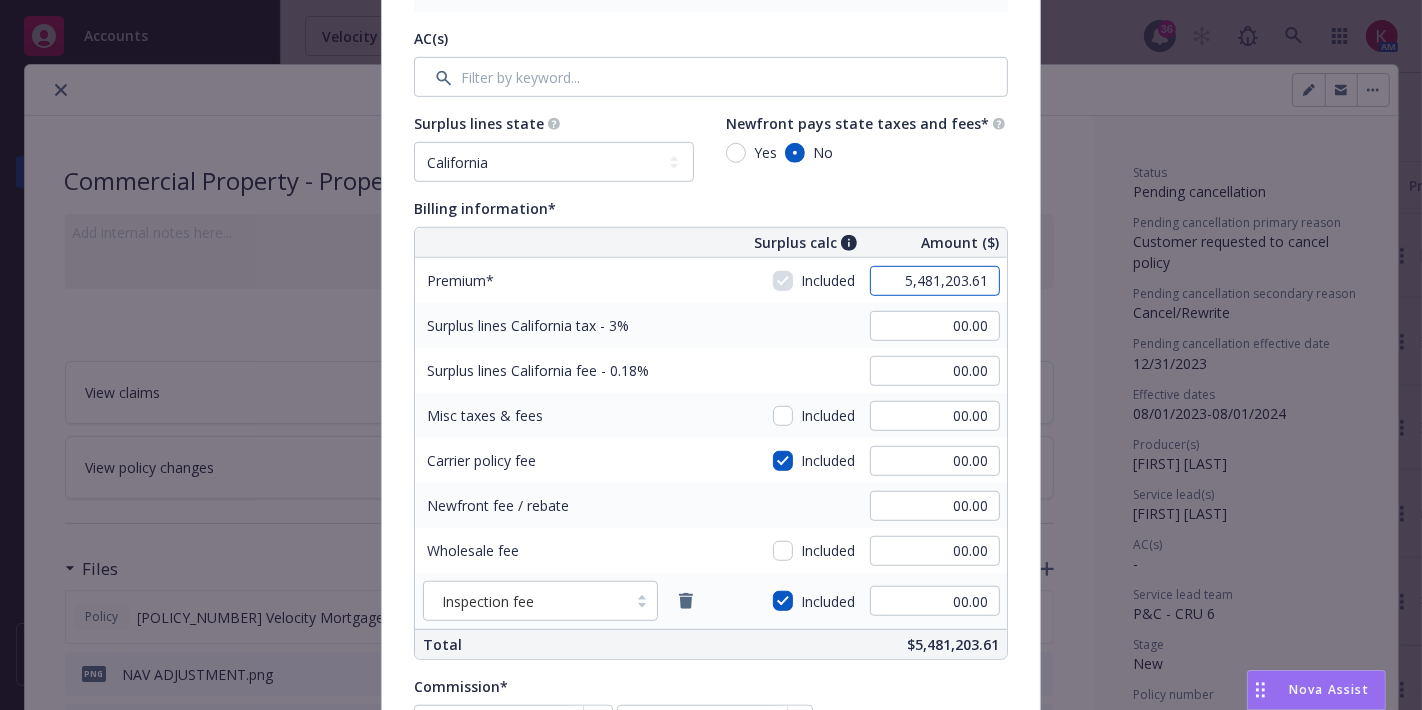 click on "5,481,203.61" at bounding box center (935, 281) 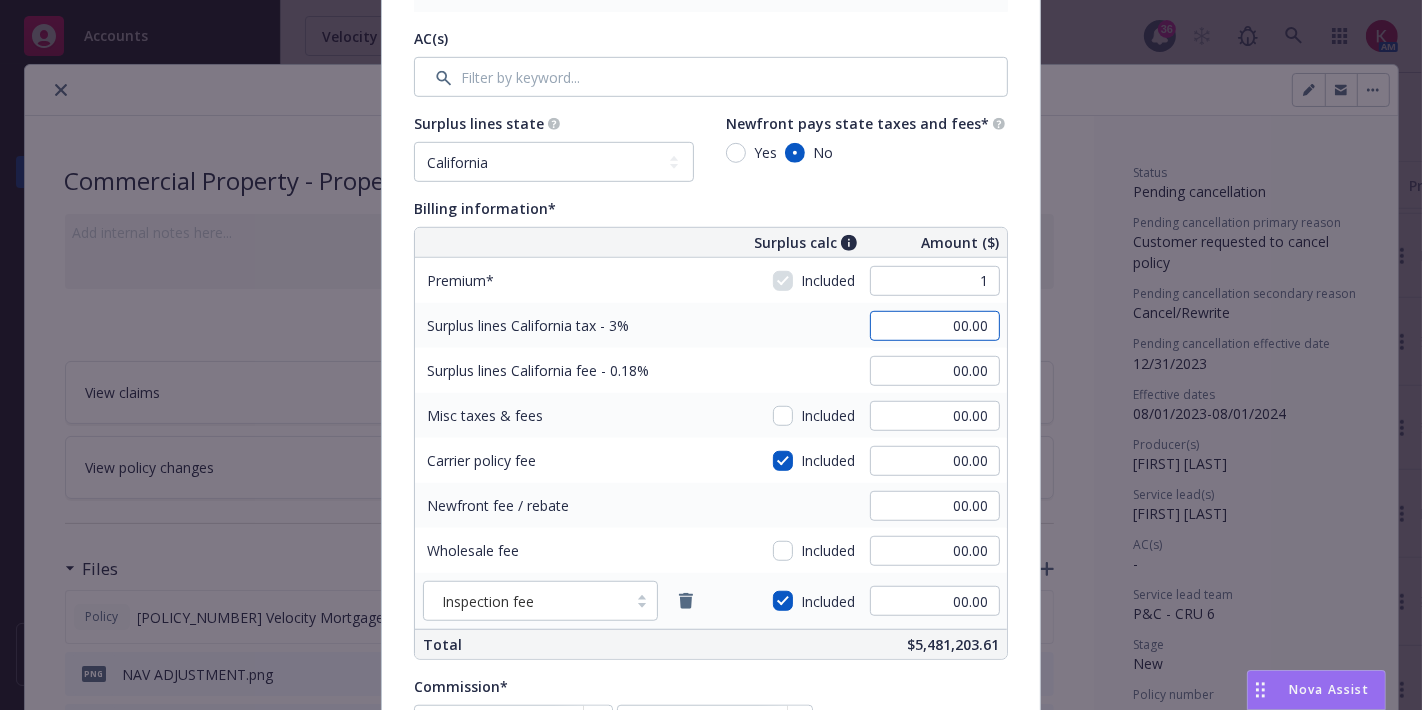 type on "1.00" 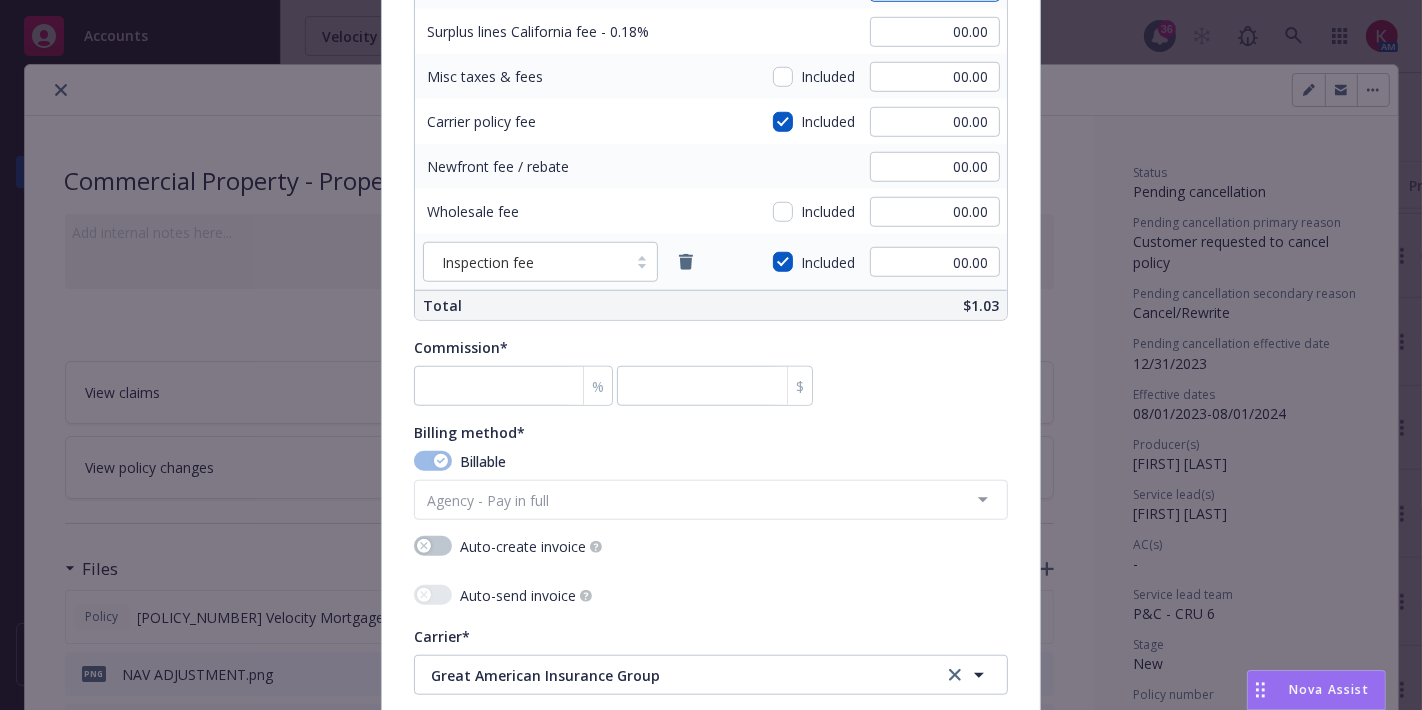 scroll, scrollTop: 1345, scrollLeft: 0, axis: vertical 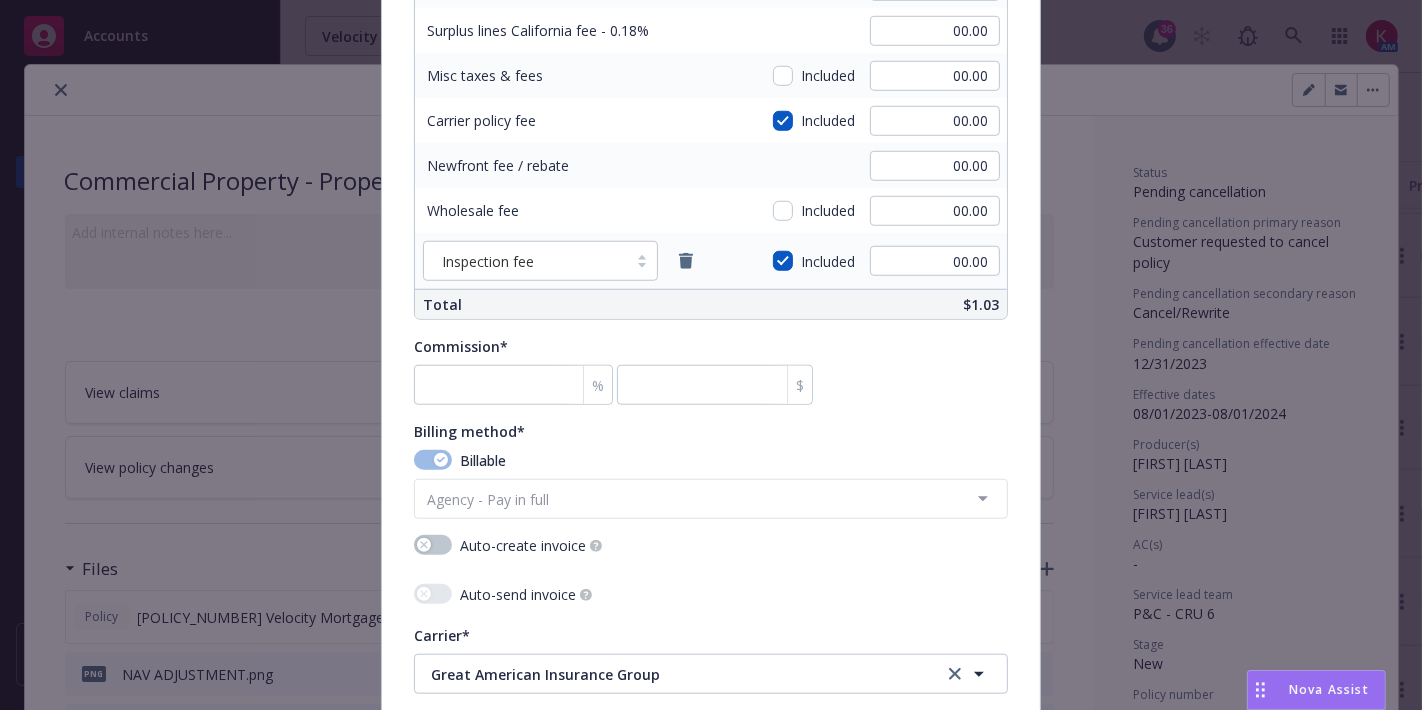 click on "%" at bounding box center [597, 385] 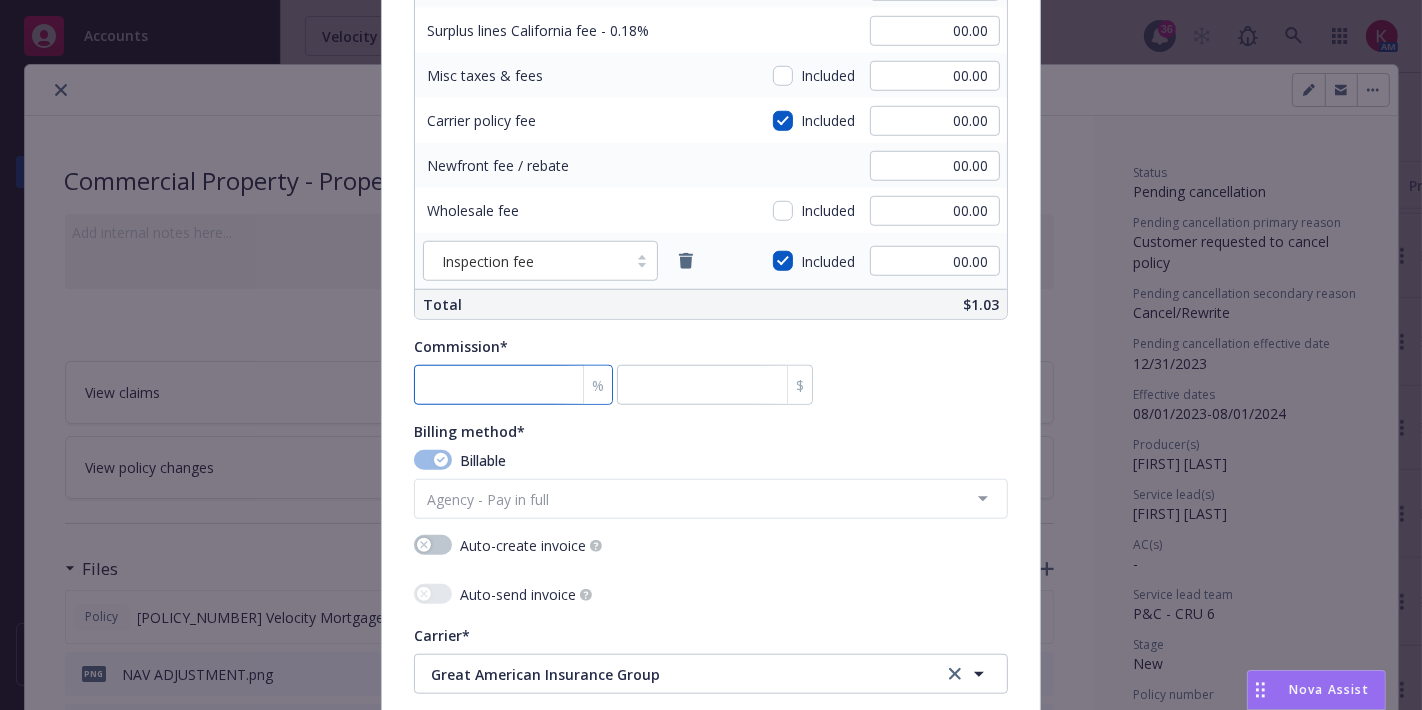 click at bounding box center [513, 385] 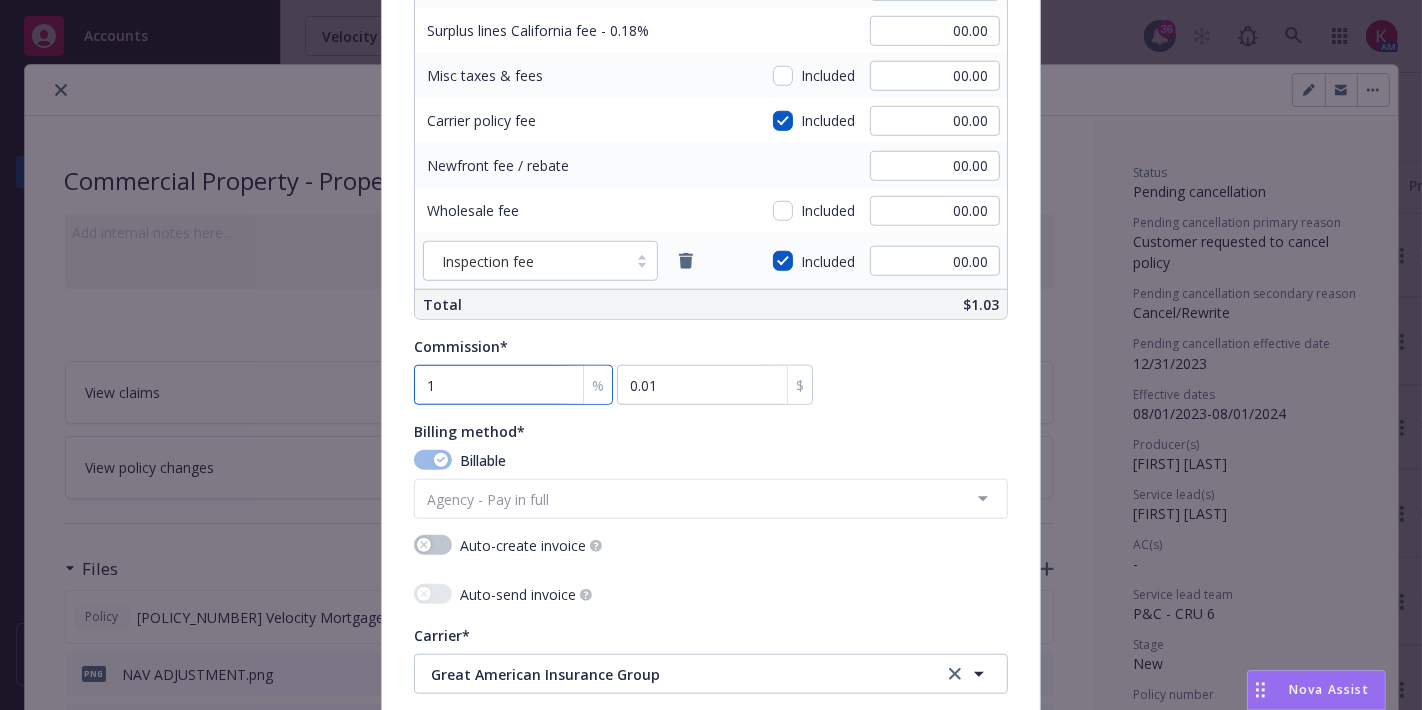 type on "17" 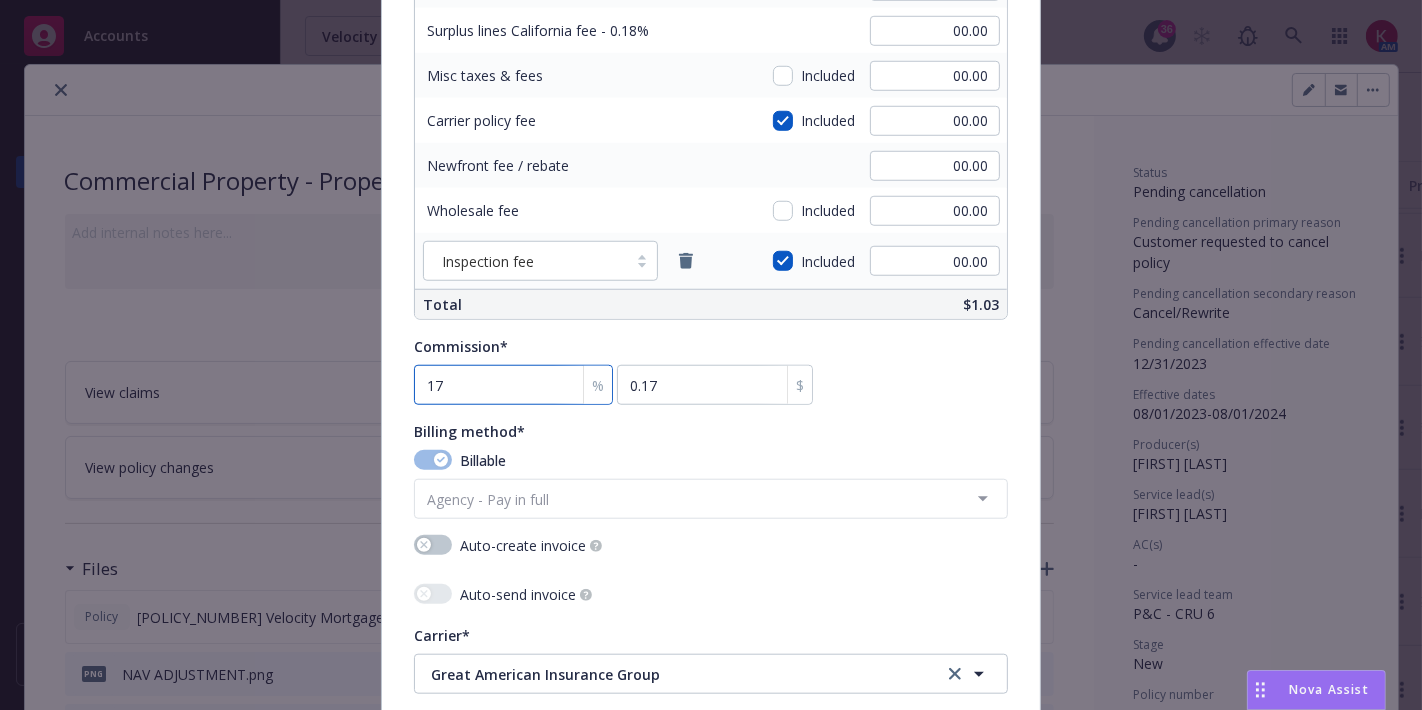 type on "17.5" 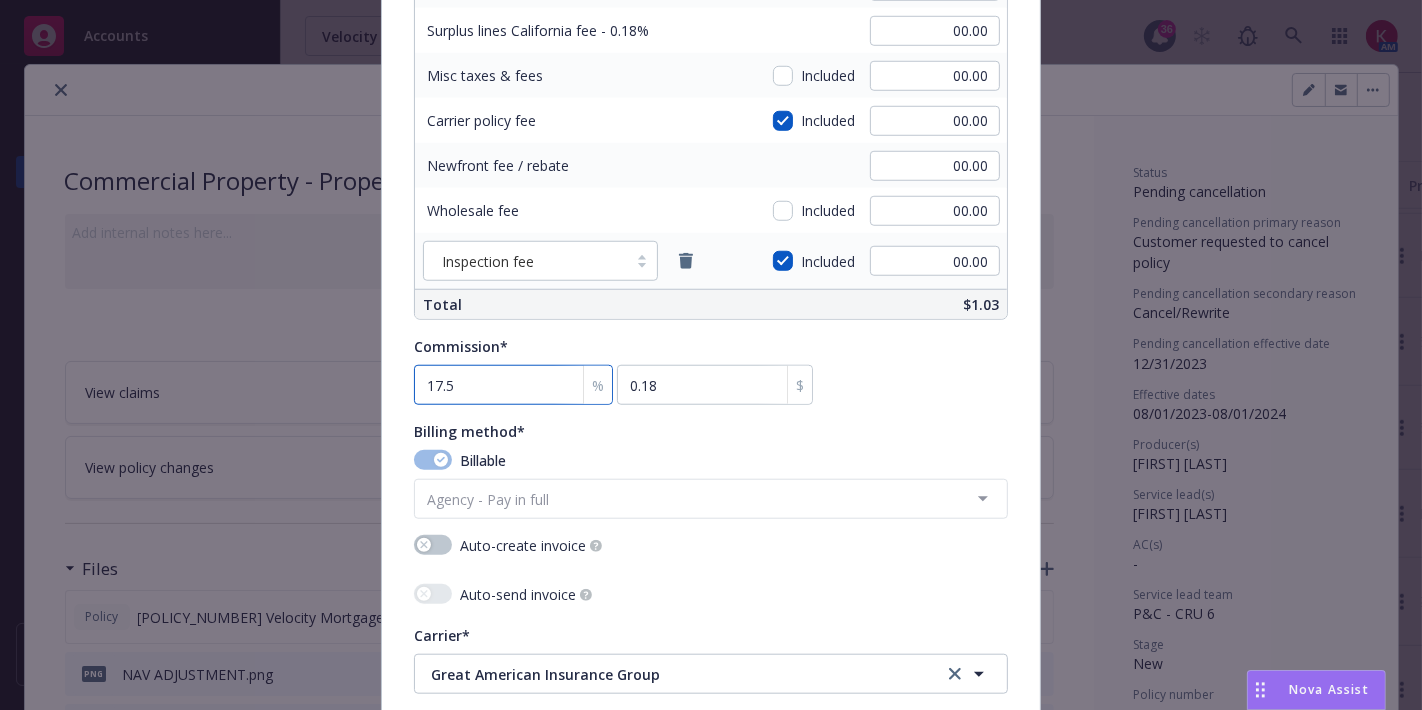 type on "17.5" 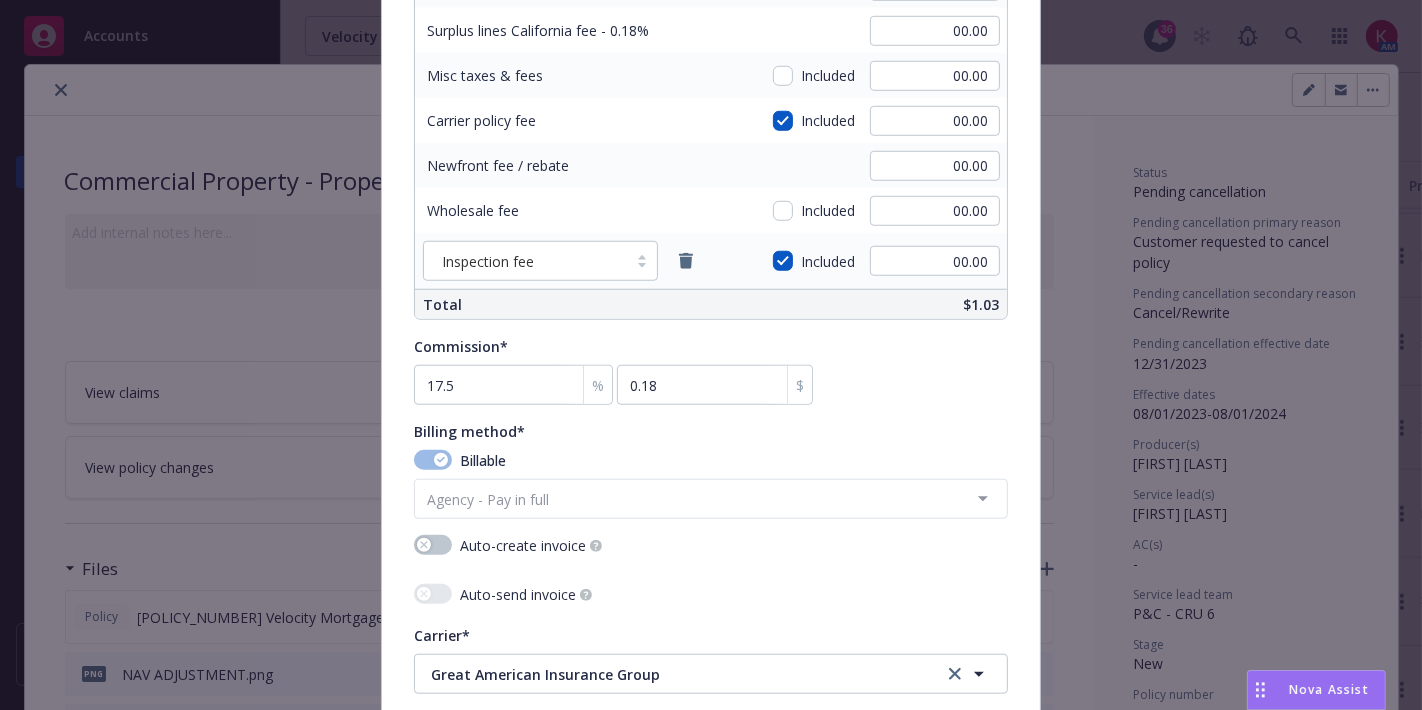 click on "Commission* 17.5 % 0.18 $" at bounding box center (711, 370) 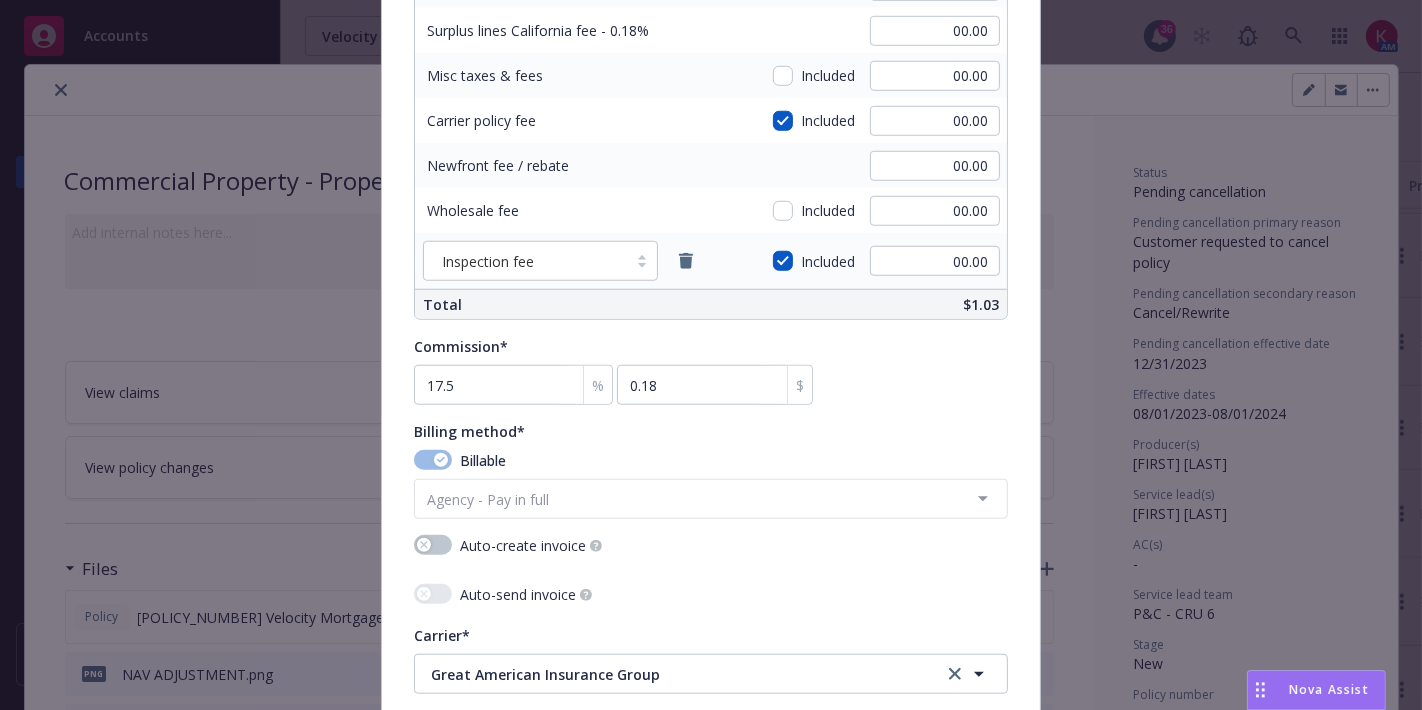 scroll, scrollTop: 1997, scrollLeft: 0, axis: vertical 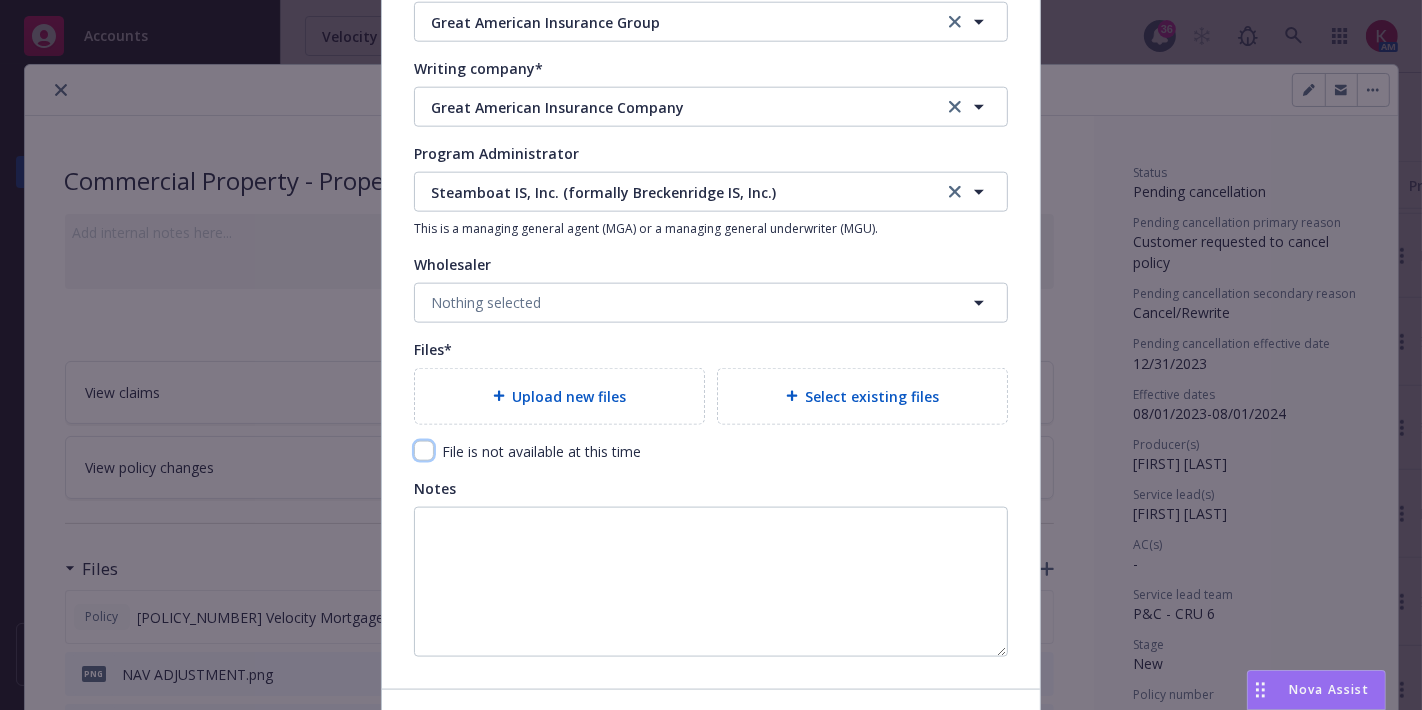 drag, startPoint x: 420, startPoint y: 449, endPoint x: 715, endPoint y: 464, distance: 295.3811 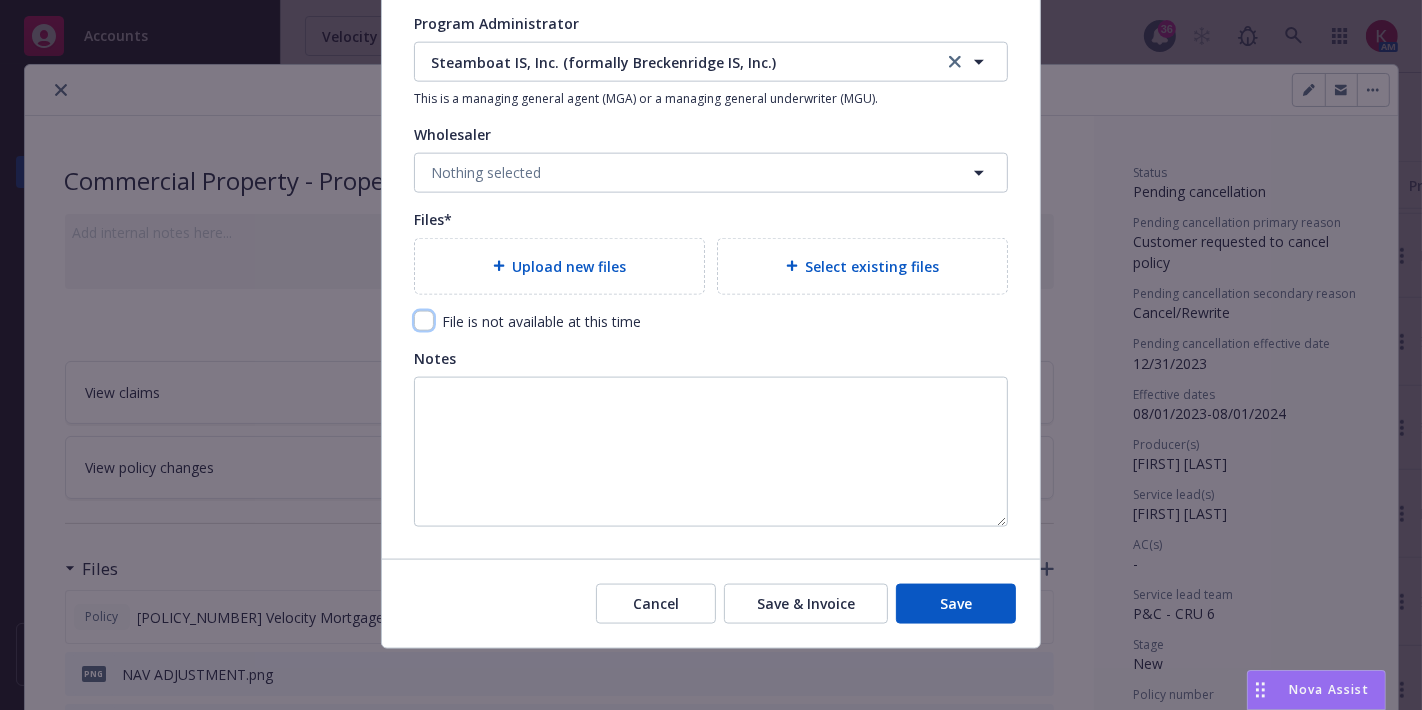 click at bounding box center (424, 321) 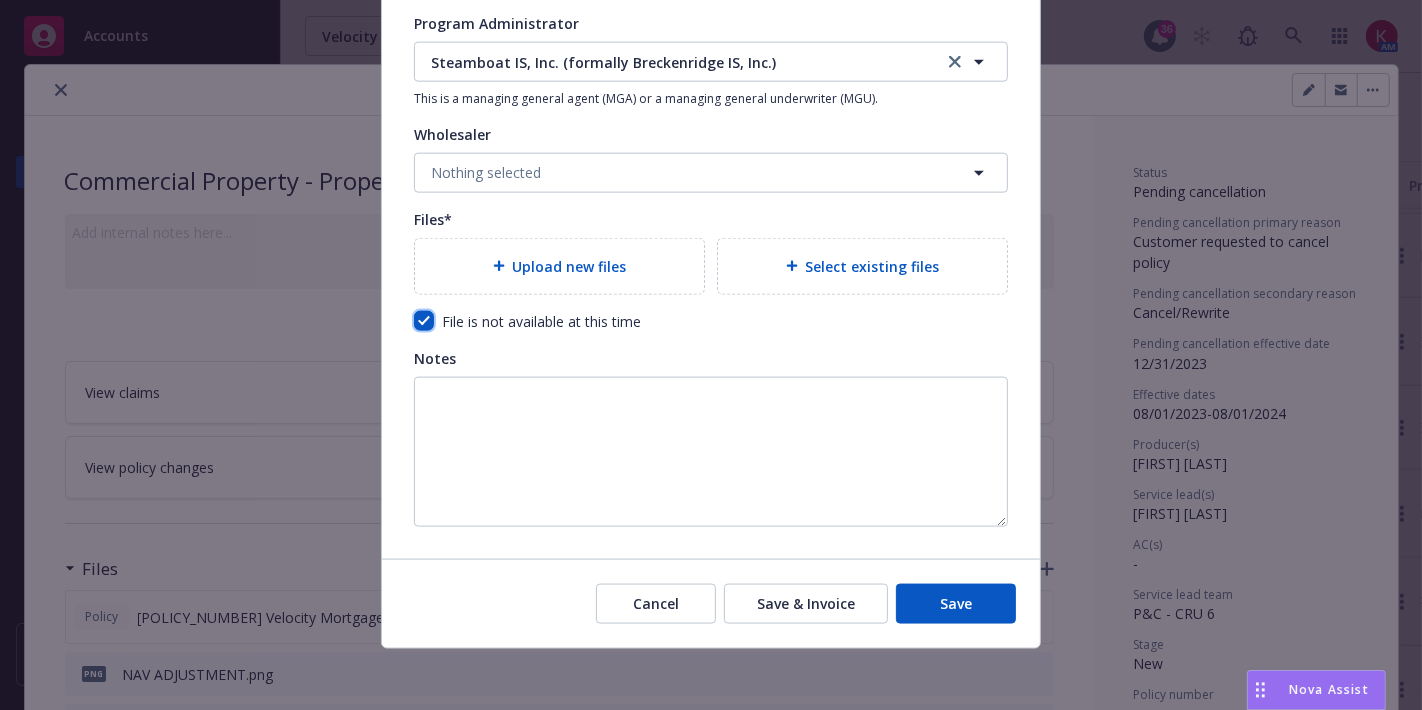 checkbox on "true" 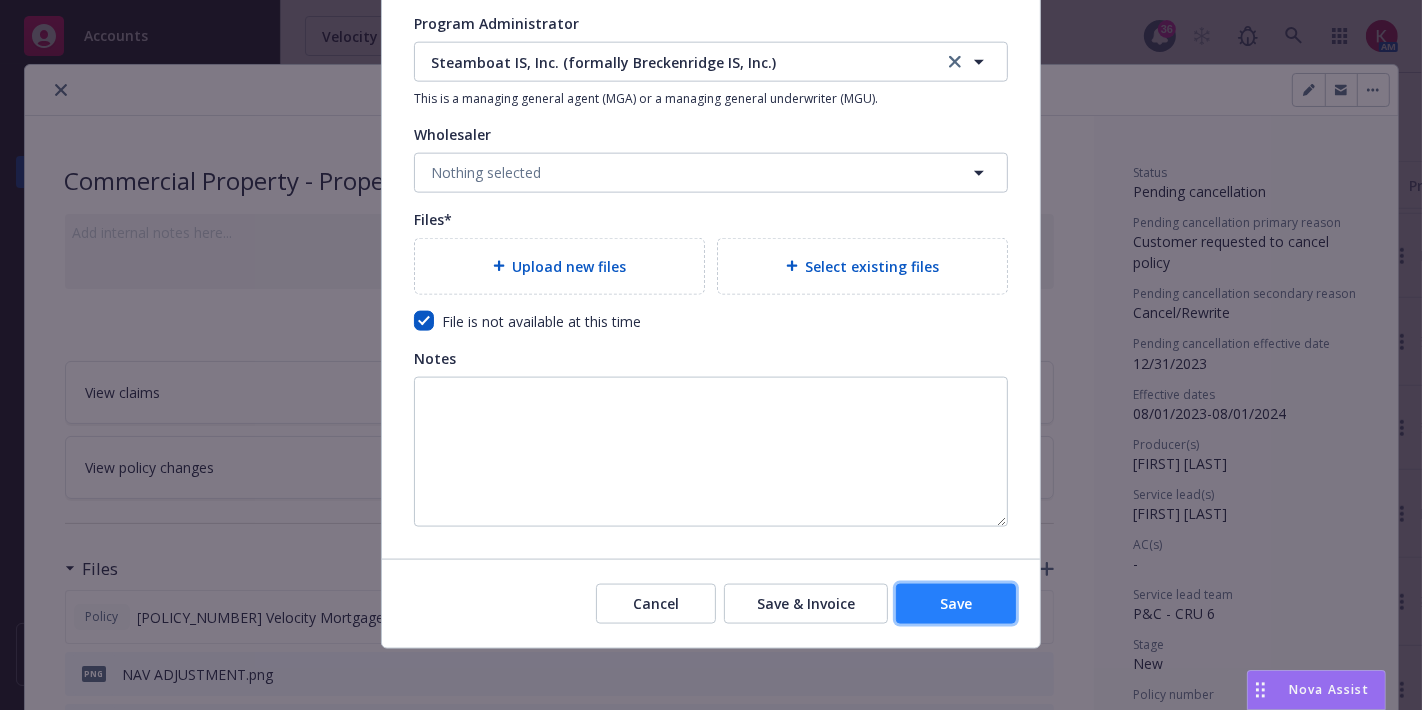 click on "Save" at bounding box center (956, 603) 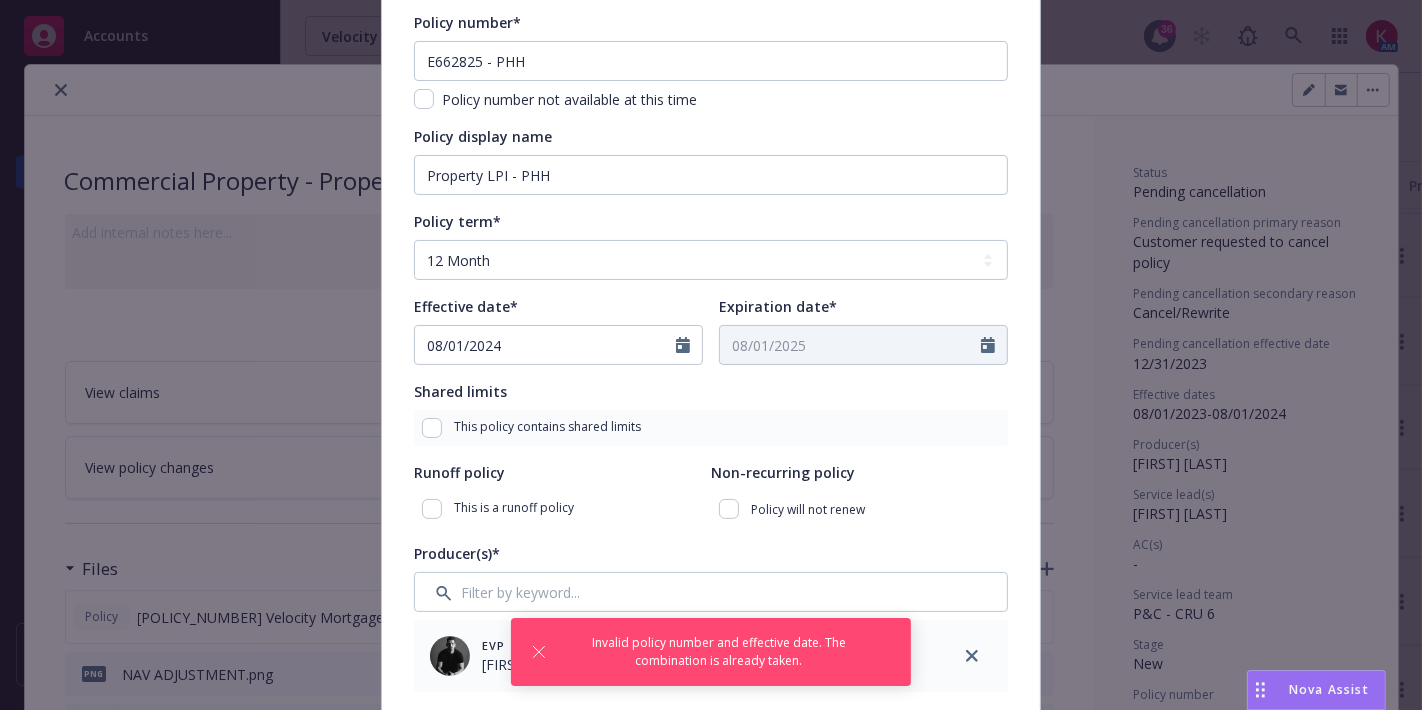 scroll, scrollTop: 0, scrollLeft: 0, axis: both 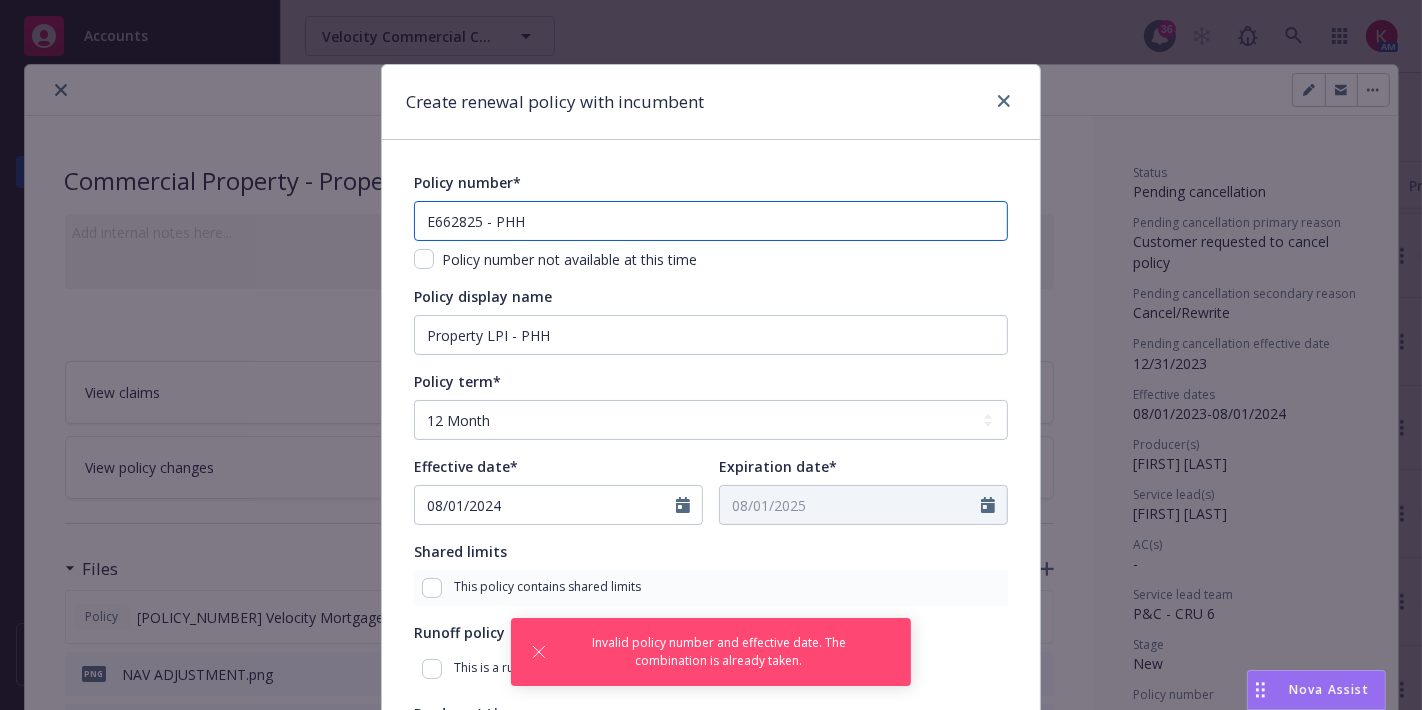 click on "E662825 - PHH" at bounding box center (711, 221) 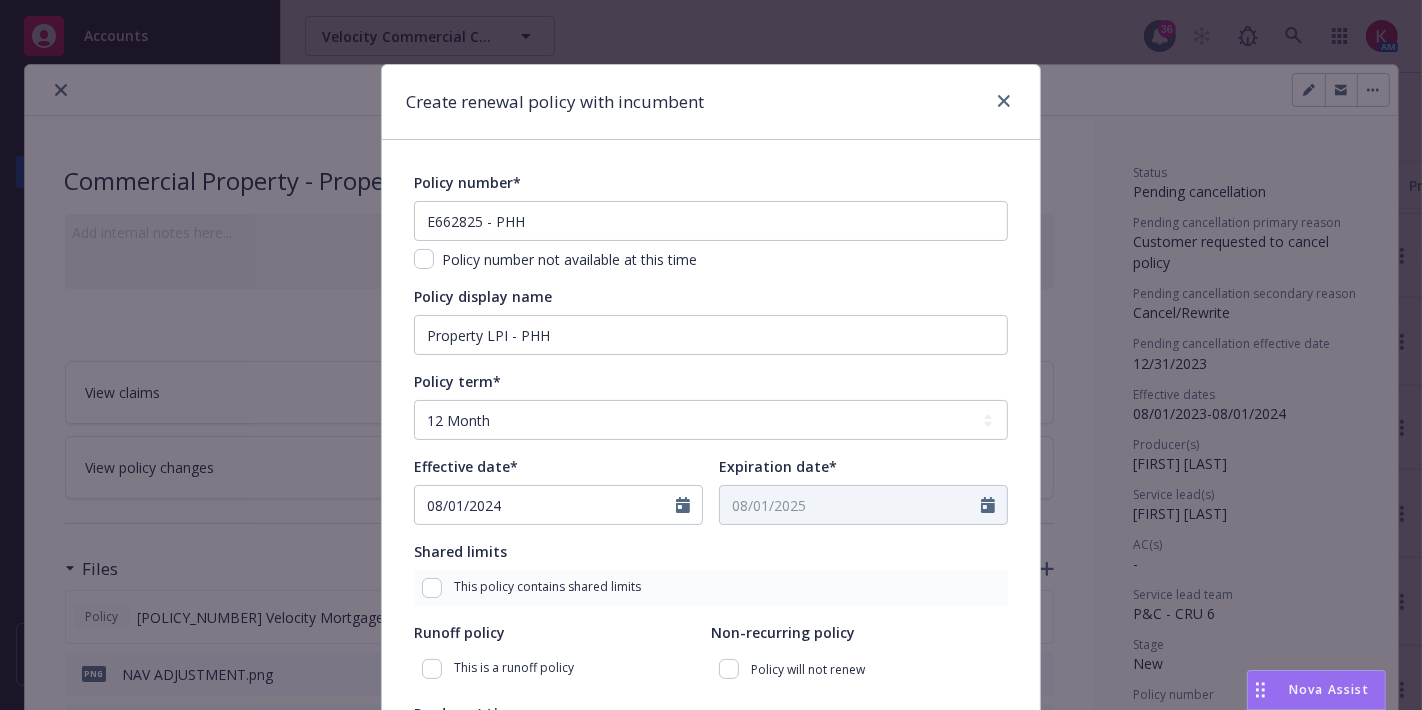 click on "Policy number not available at this time" at bounding box center [569, 259] 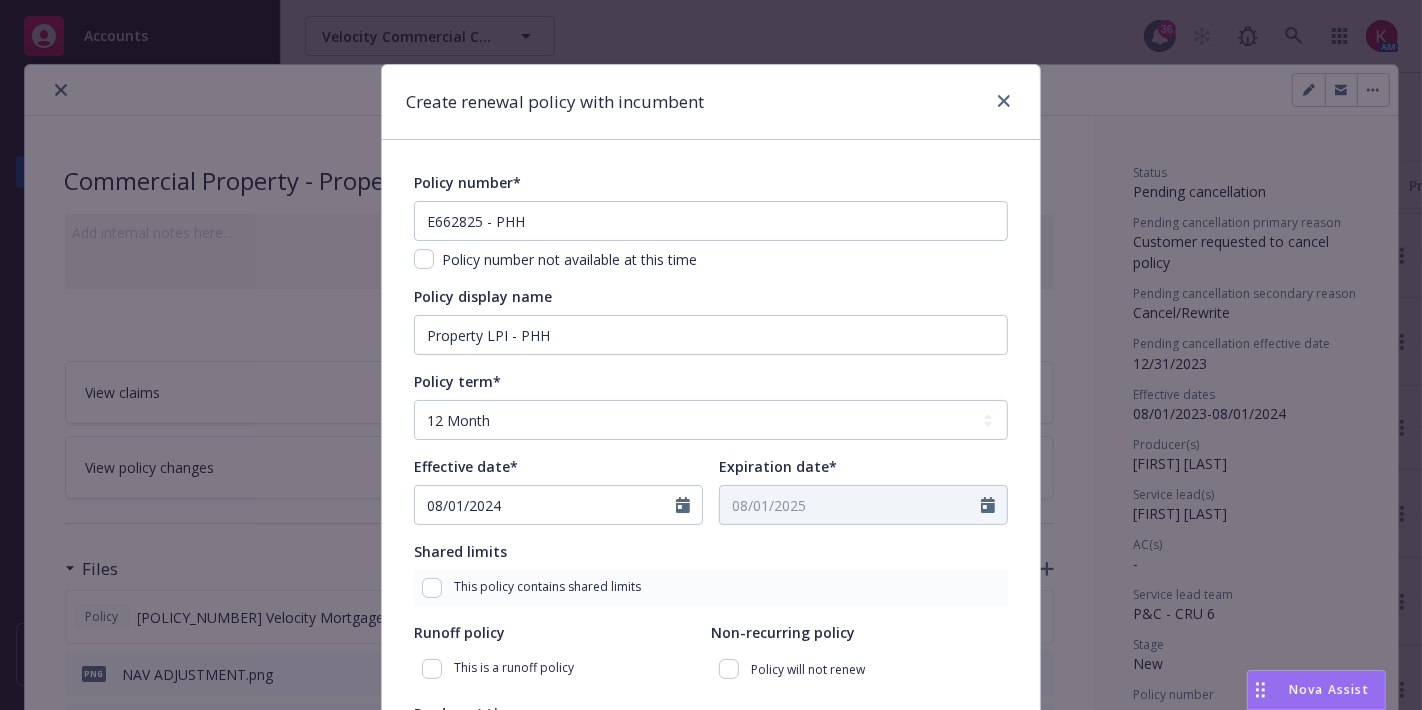 click on "Policy number not available at this time" at bounding box center (569, 259) 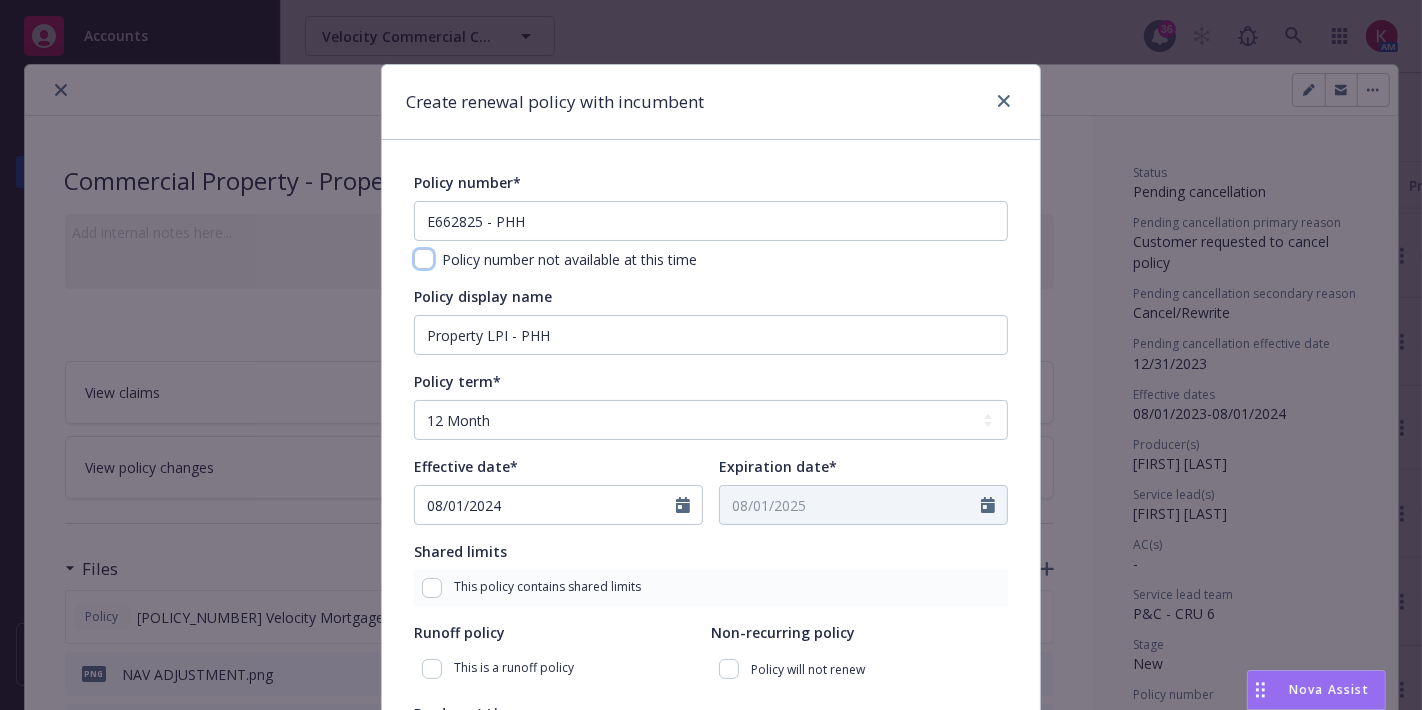 click at bounding box center [424, 259] 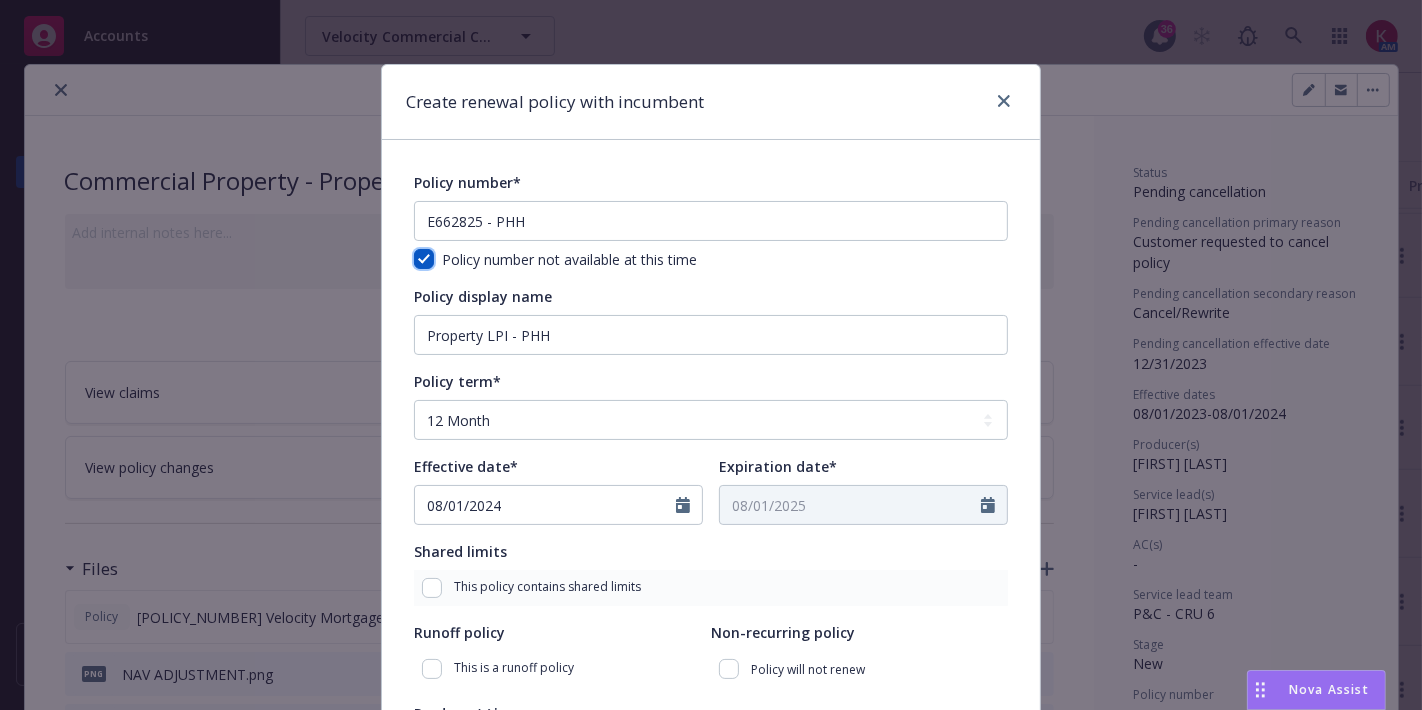 checkbox on "true" 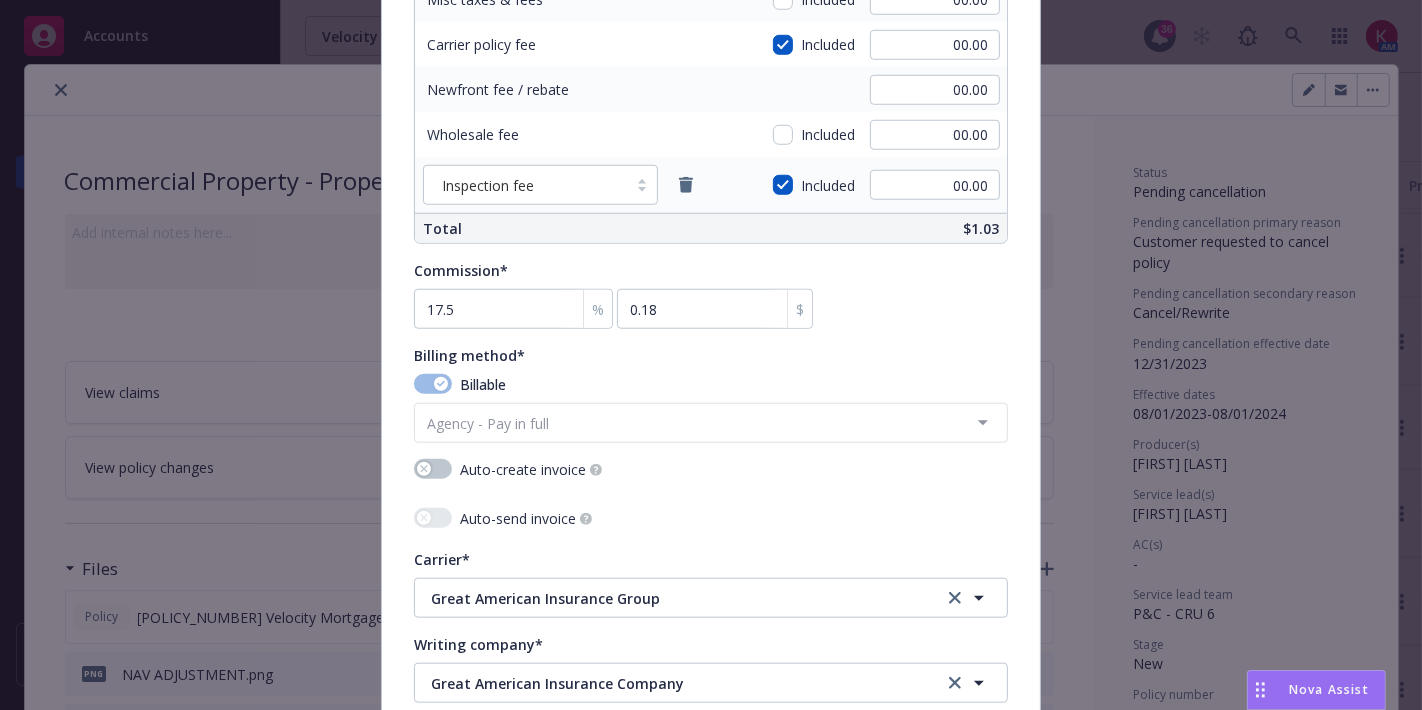 scroll, scrollTop: 2127, scrollLeft: 0, axis: vertical 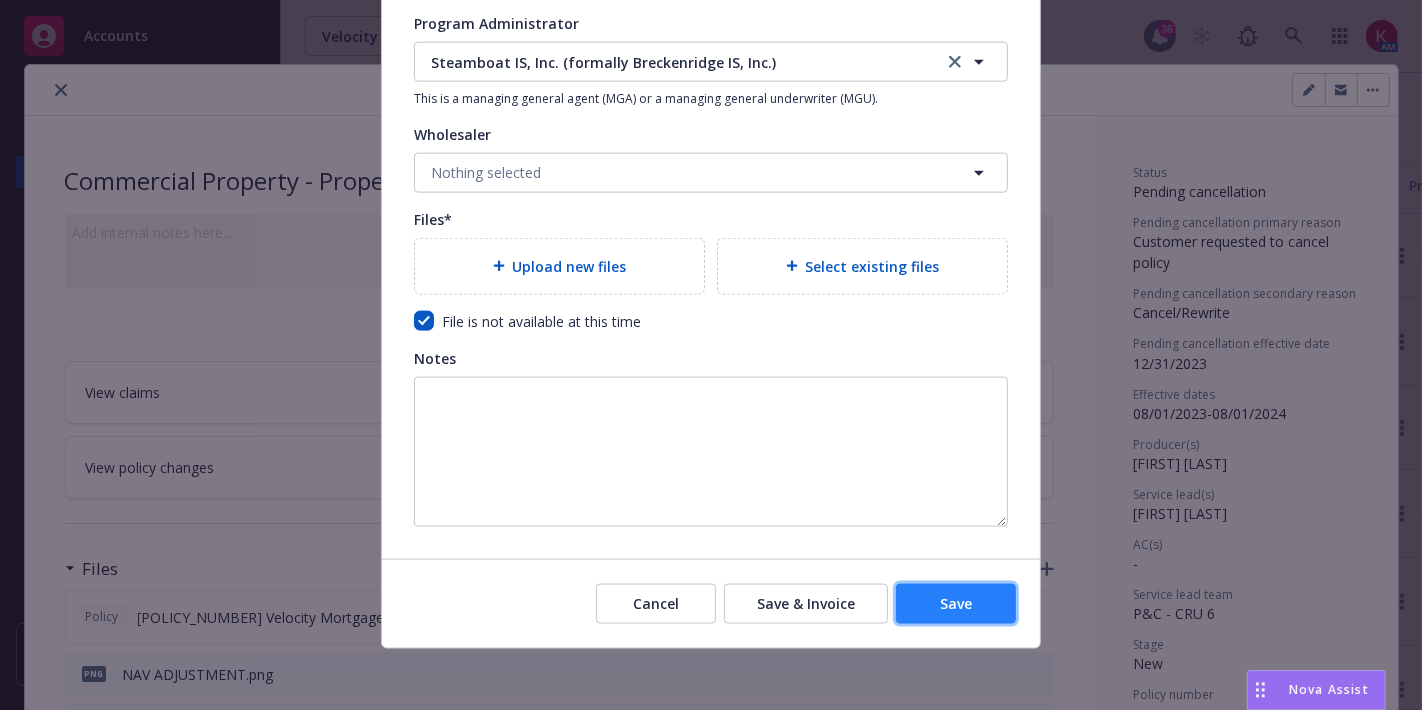 click on "Save" at bounding box center (956, 604) 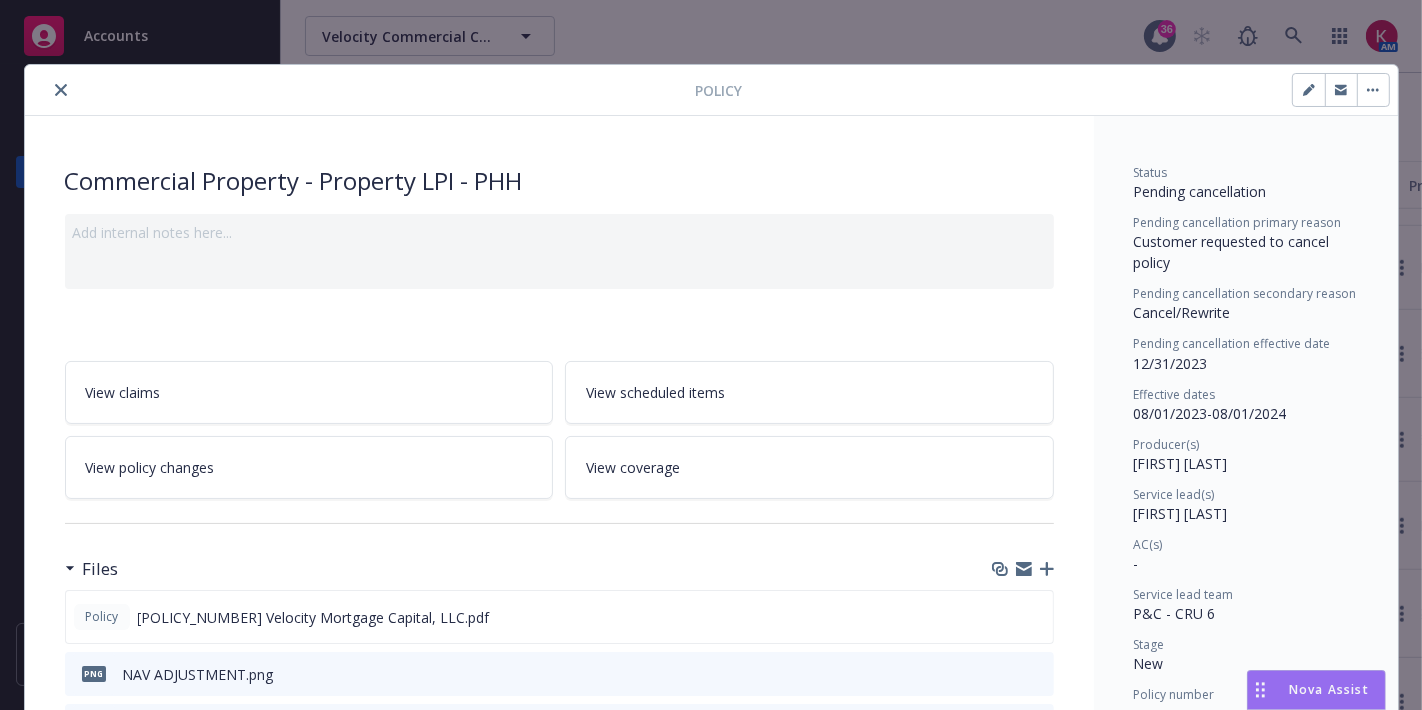 scroll, scrollTop: 1276, scrollLeft: 0, axis: vertical 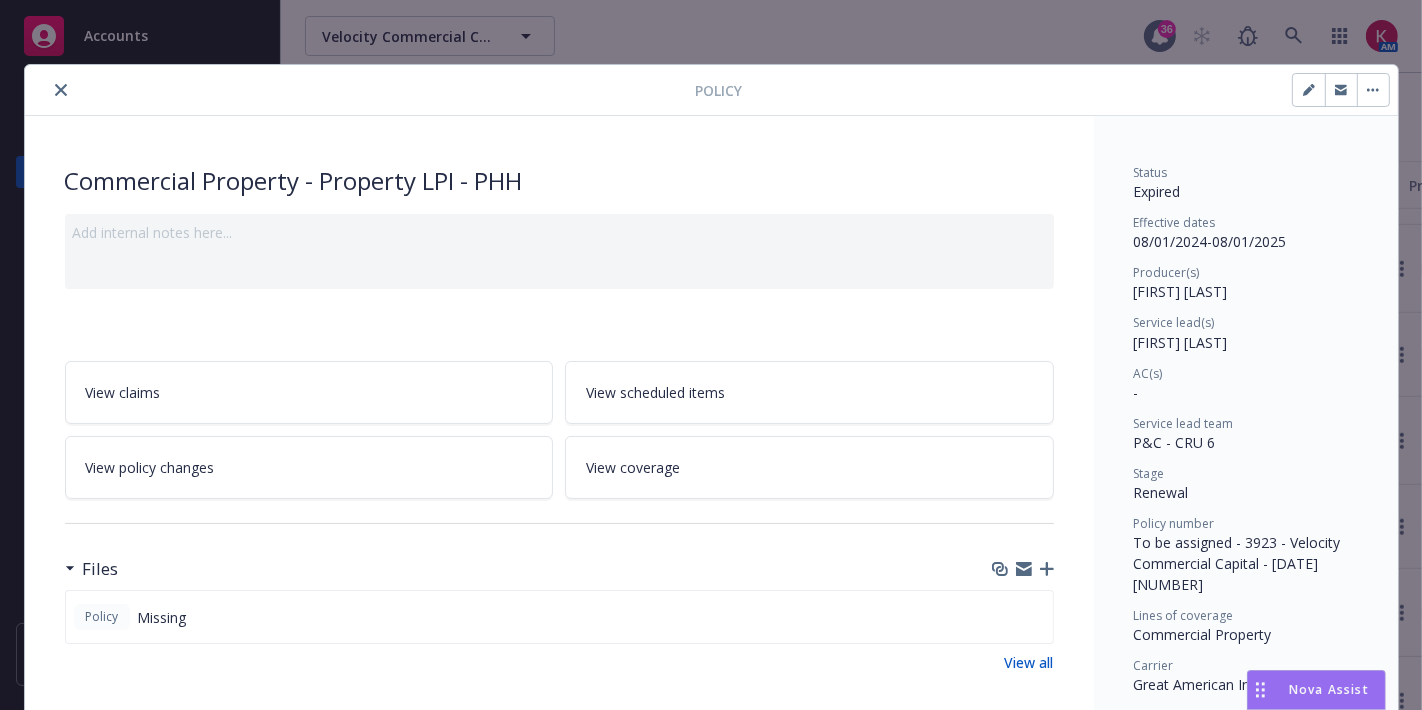 click at bounding box center (61, 90) 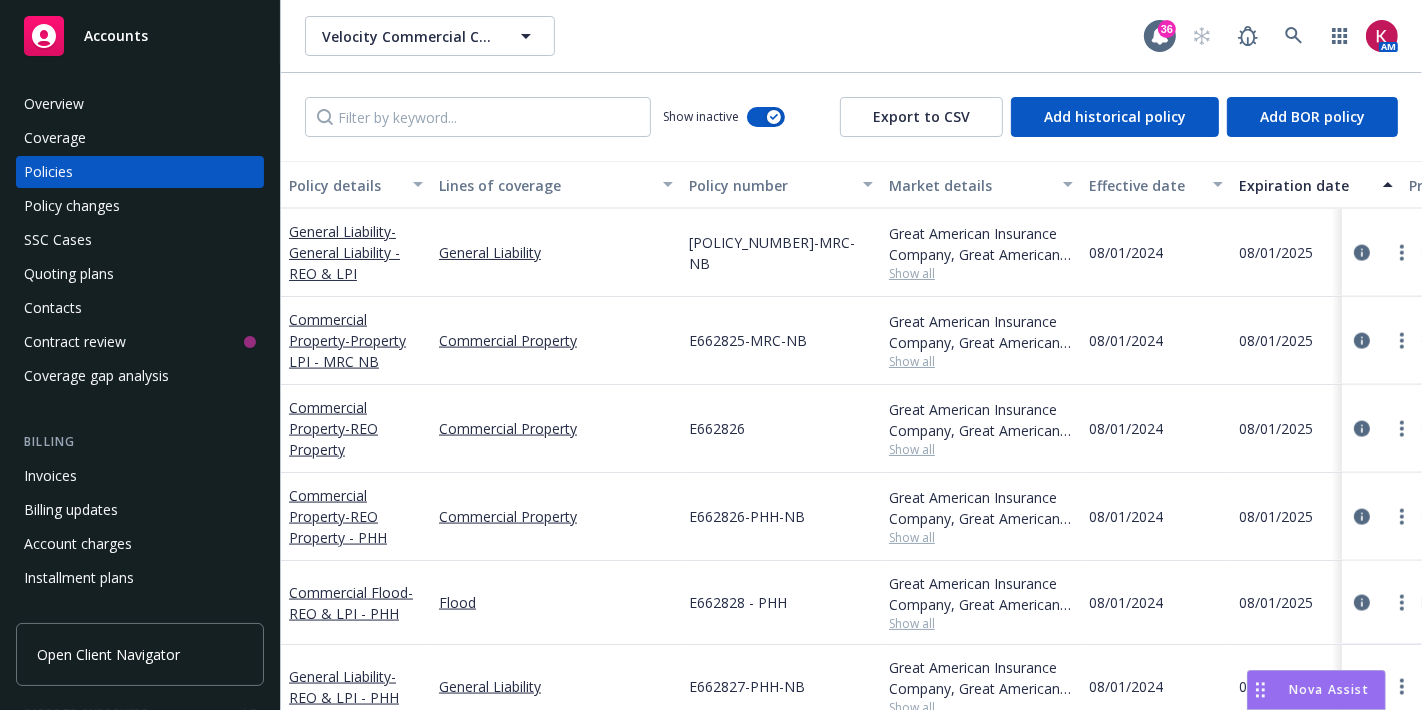 scroll, scrollTop: 2536, scrollLeft: 0, axis: vertical 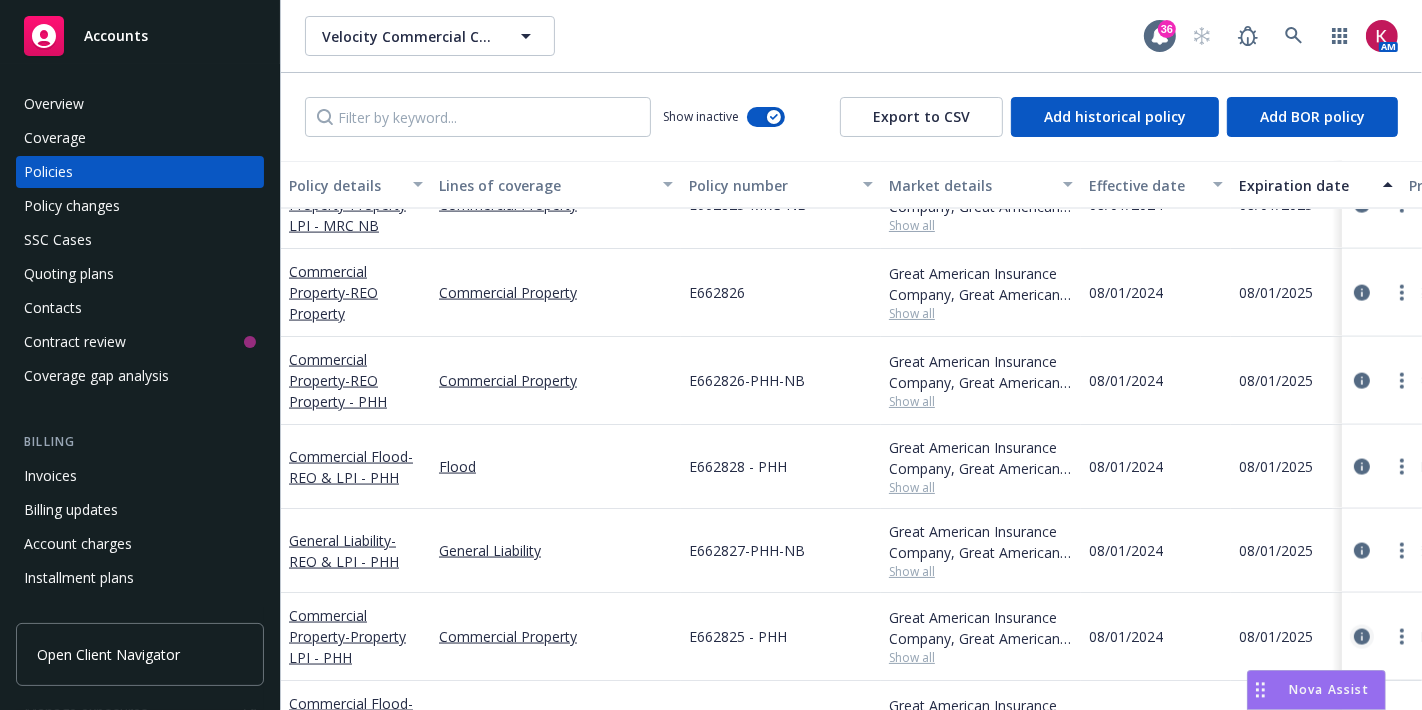 click 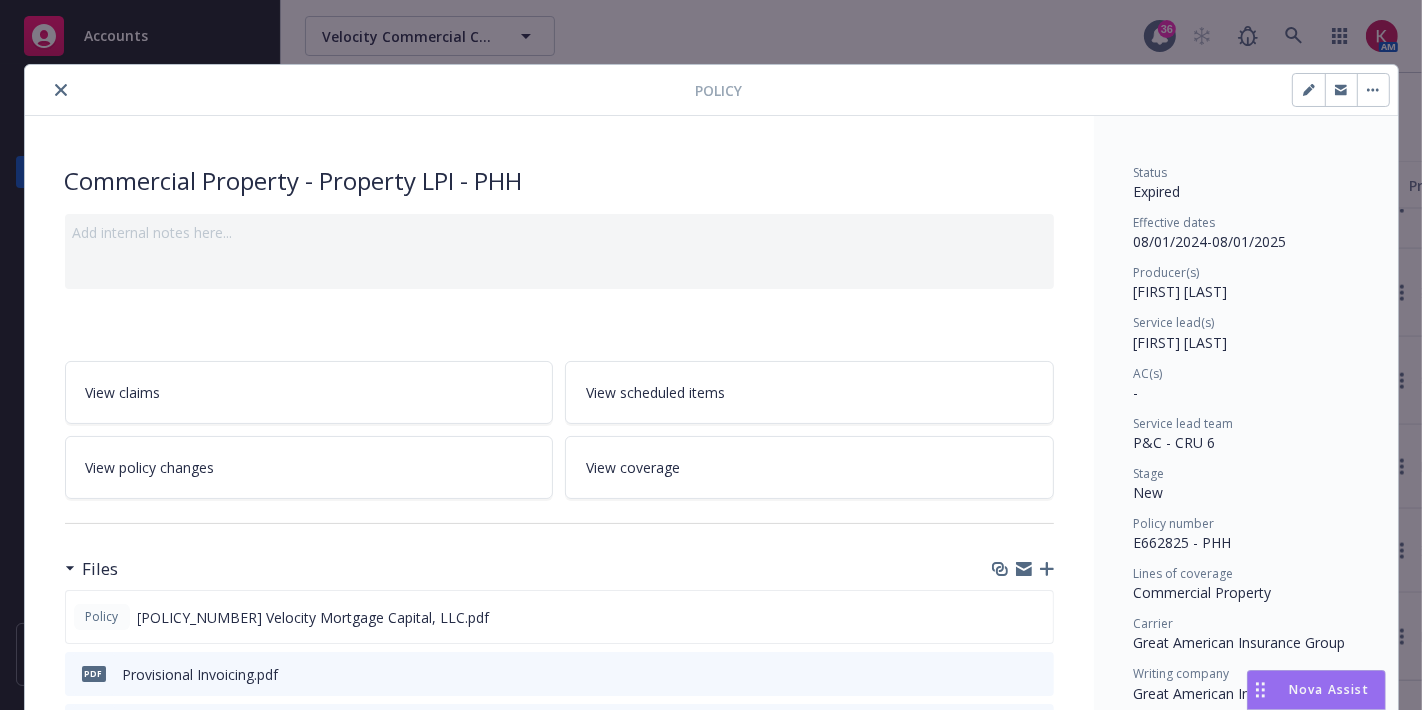 scroll, scrollTop: 60, scrollLeft: 0, axis: vertical 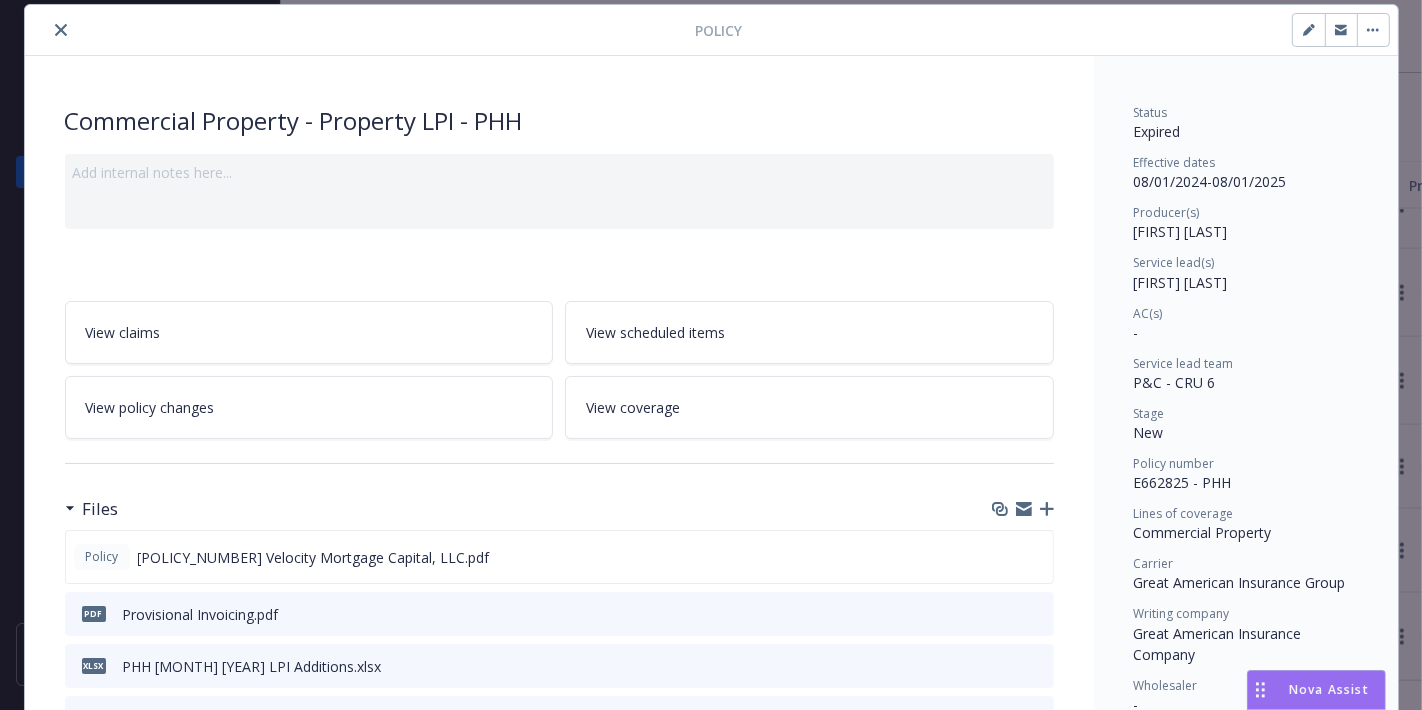 click 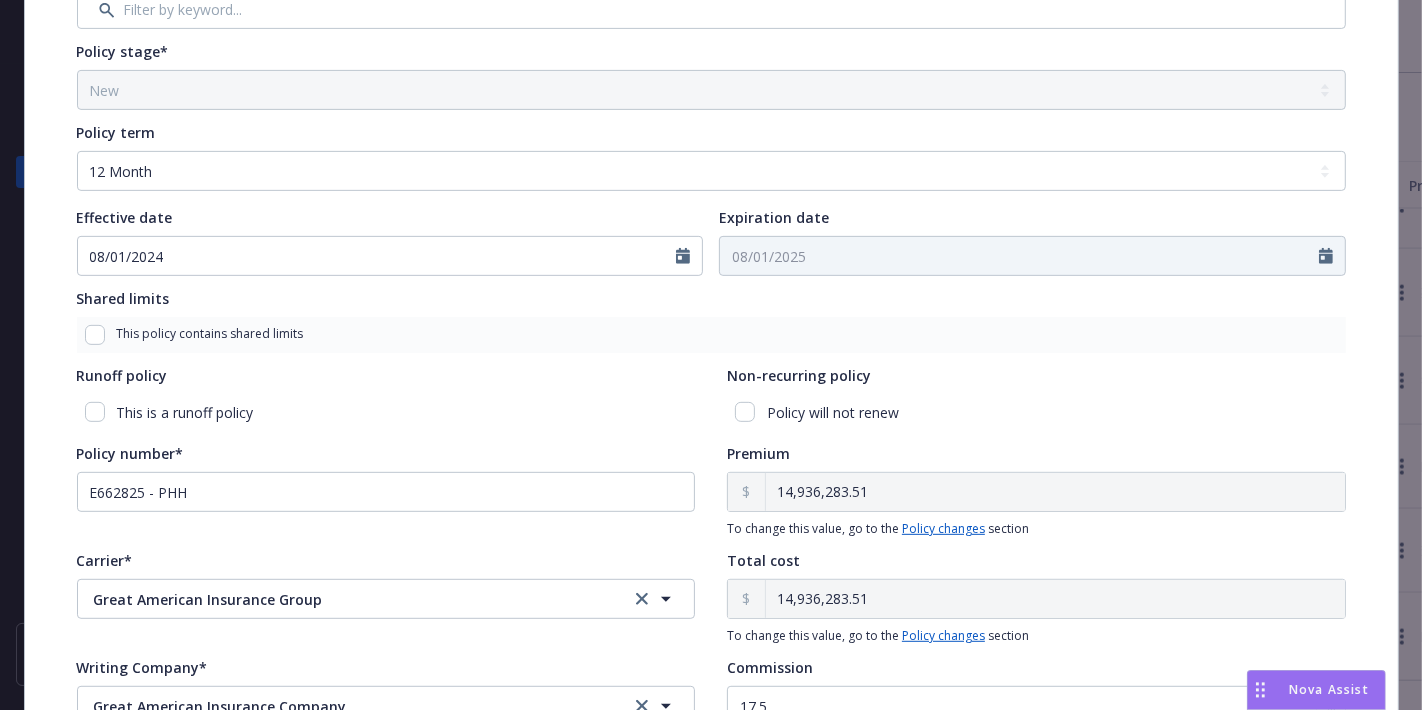 scroll, scrollTop: 631, scrollLeft: 0, axis: vertical 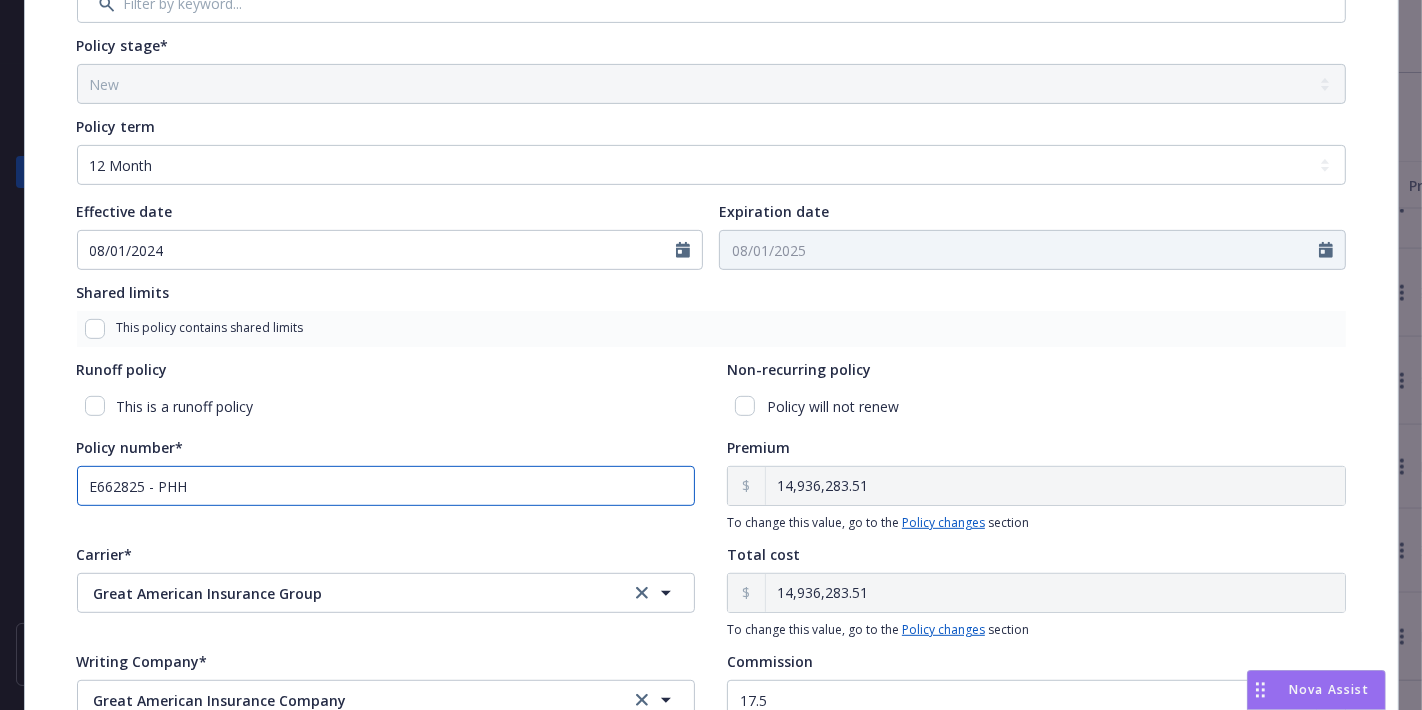 click on "E662825 - PHH" at bounding box center (386, 486) 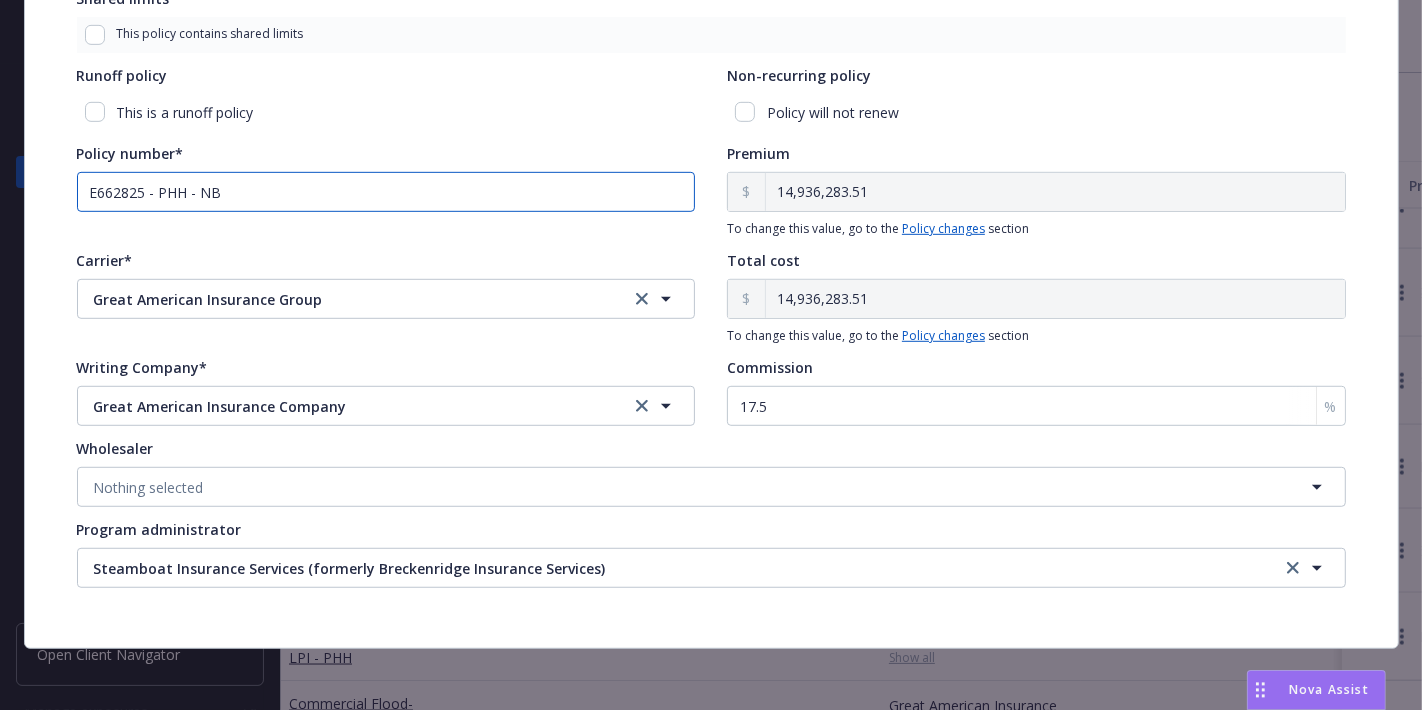 scroll, scrollTop: 0, scrollLeft: 0, axis: both 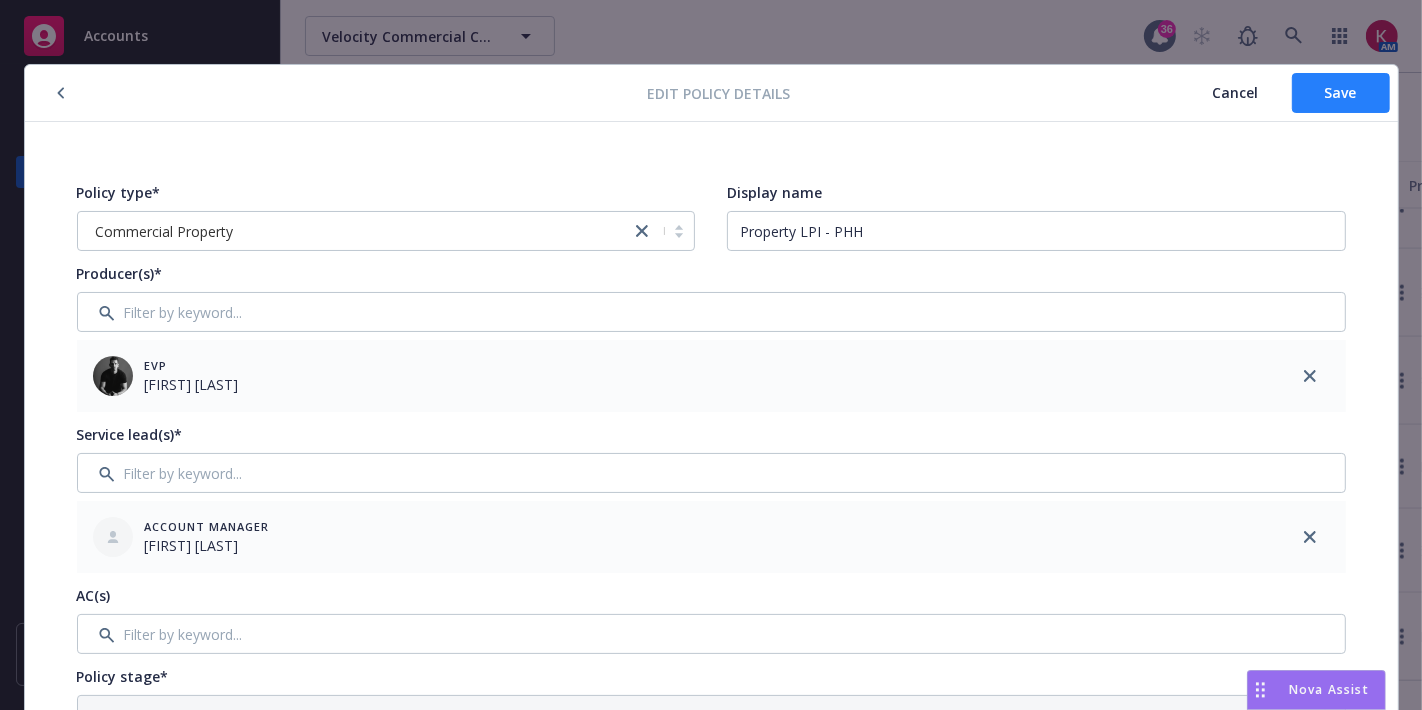 type on "E662825 - PHH - NB" 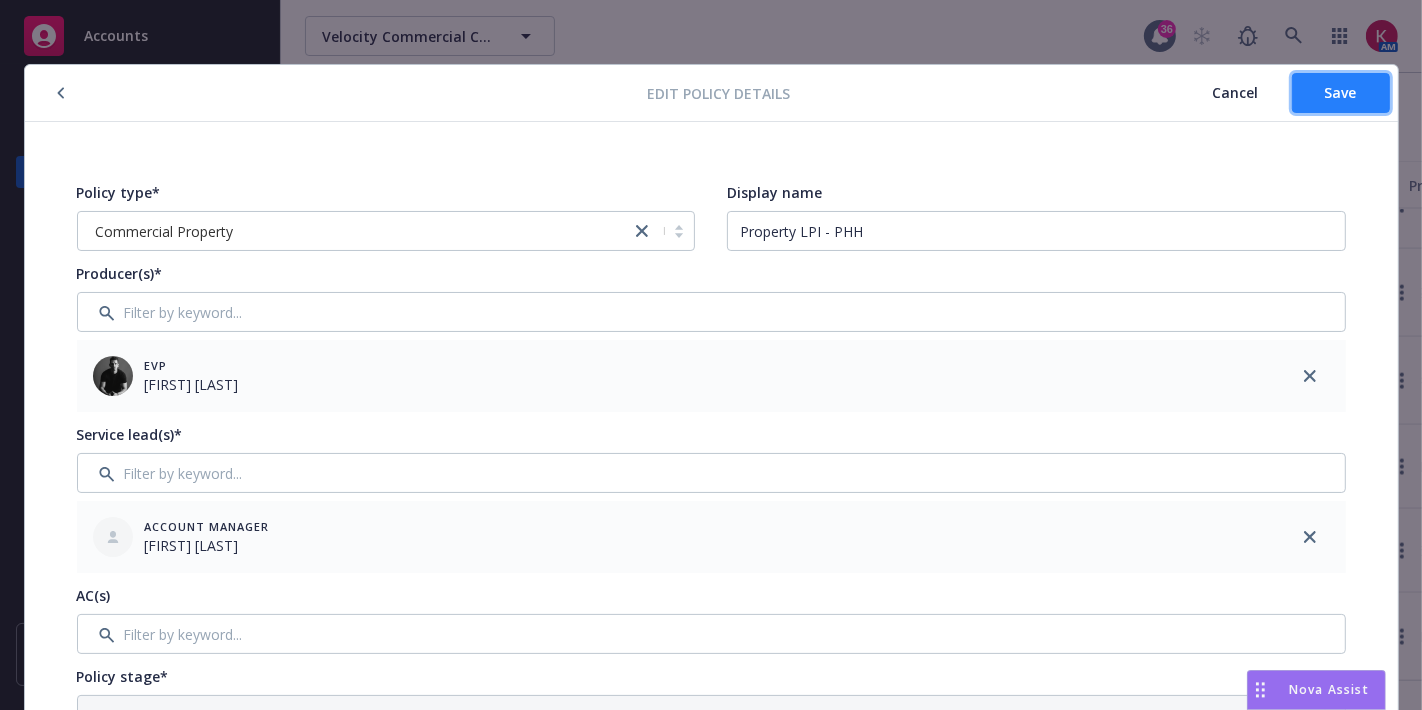 click on "Save" at bounding box center [1341, 93] 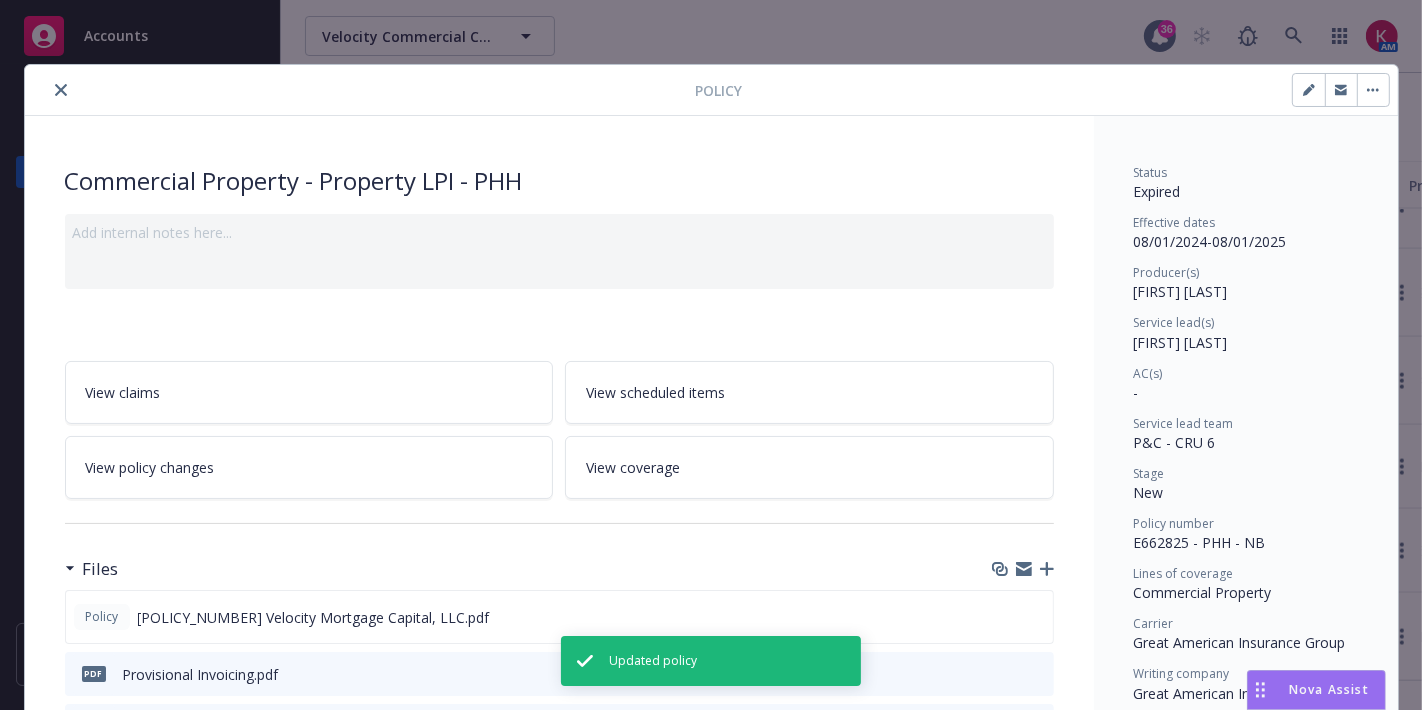 click at bounding box center [61, 90] 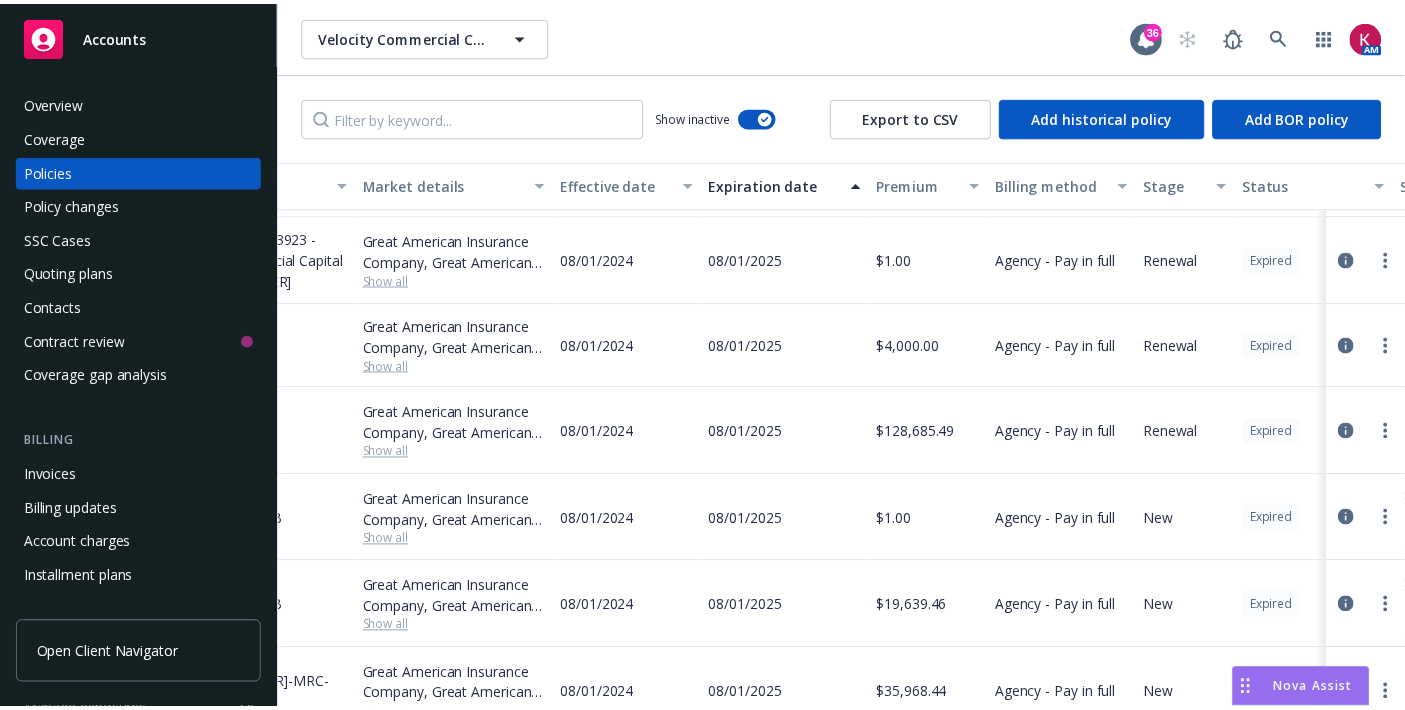 scroll, scrollTop: 2001, scrollLeft: 805, axis: both 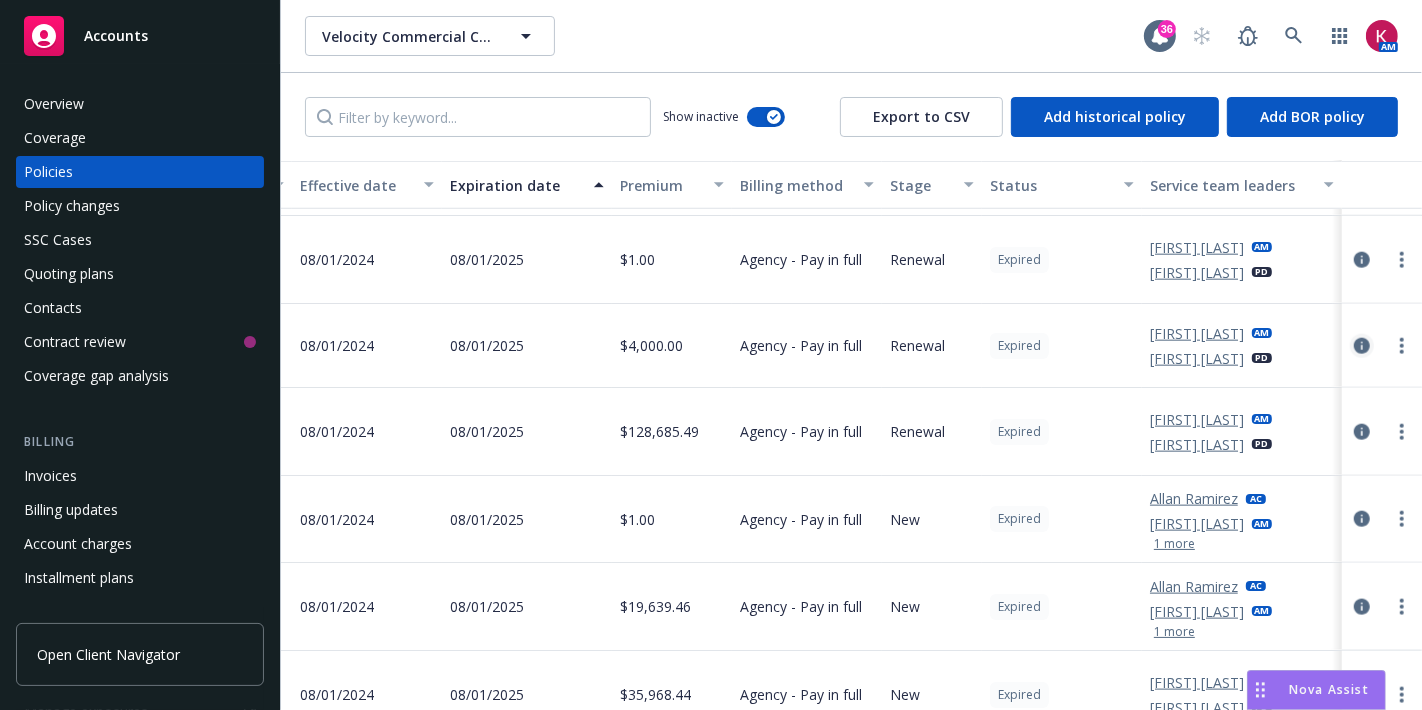 click at bounding box center [1362, 346] 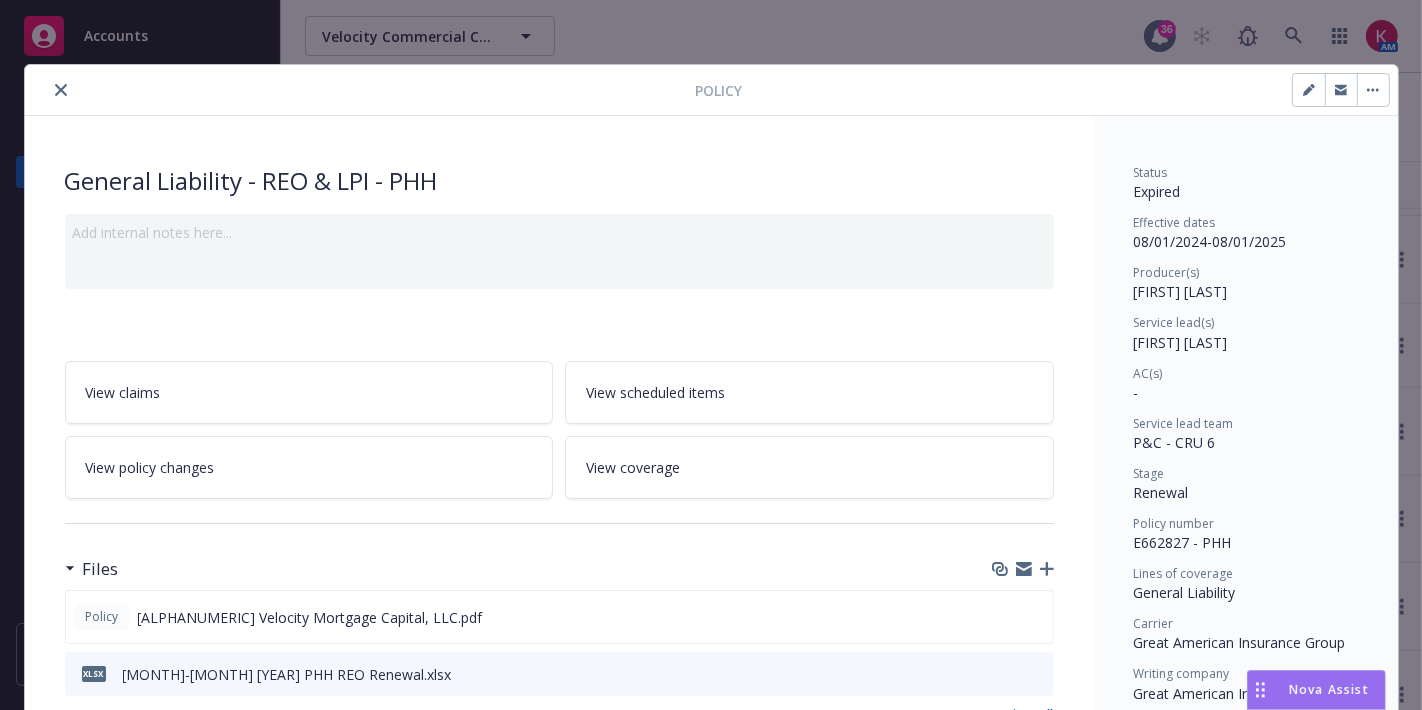 click at bounding box center [1373, 90] 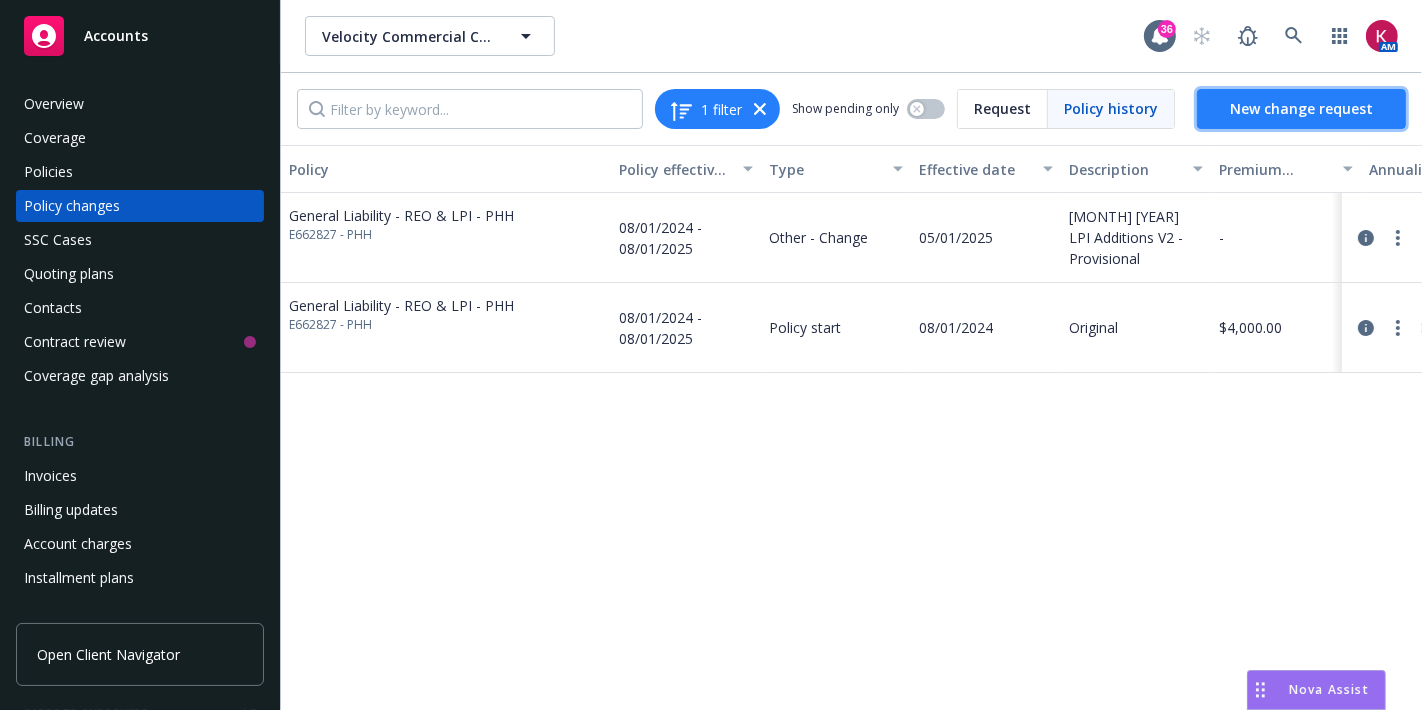 click on "New change request" at bounding box center [1301, 108] 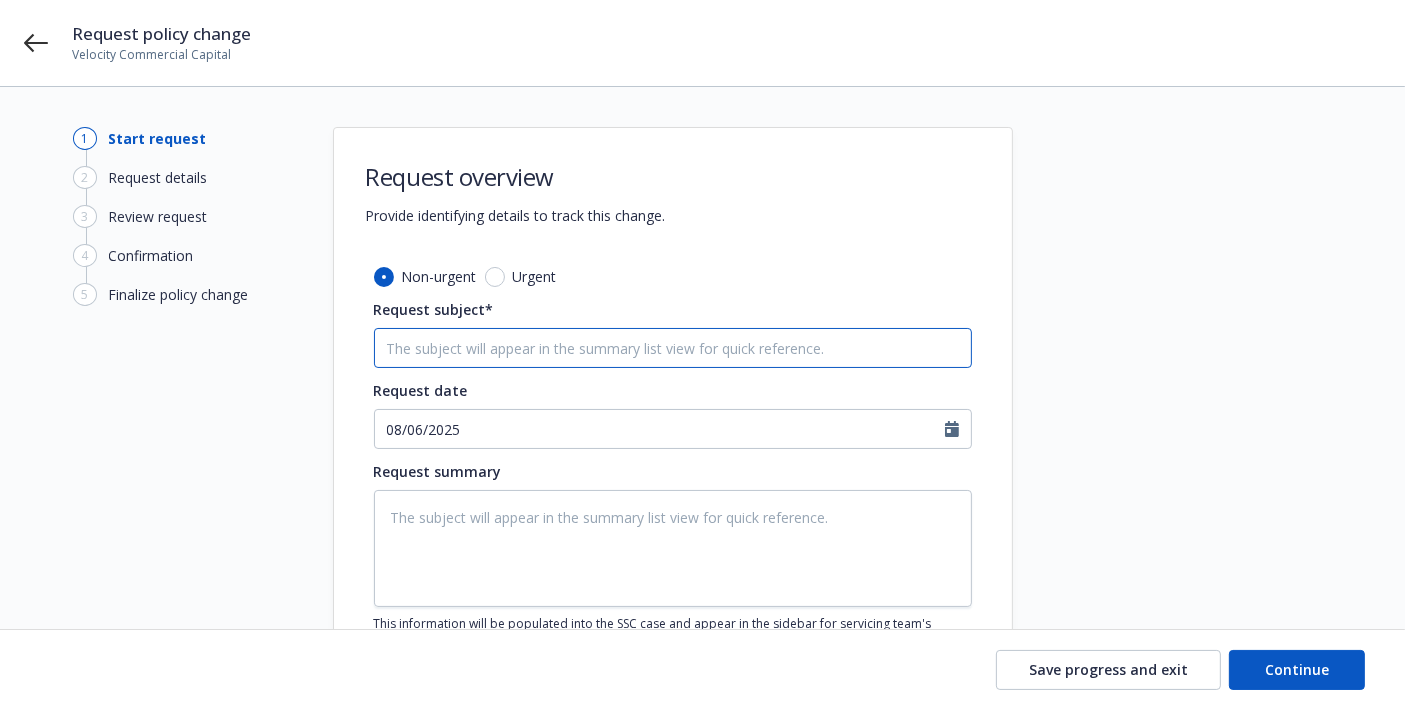 click on "Request subject*" at bounding box center [673, 348] 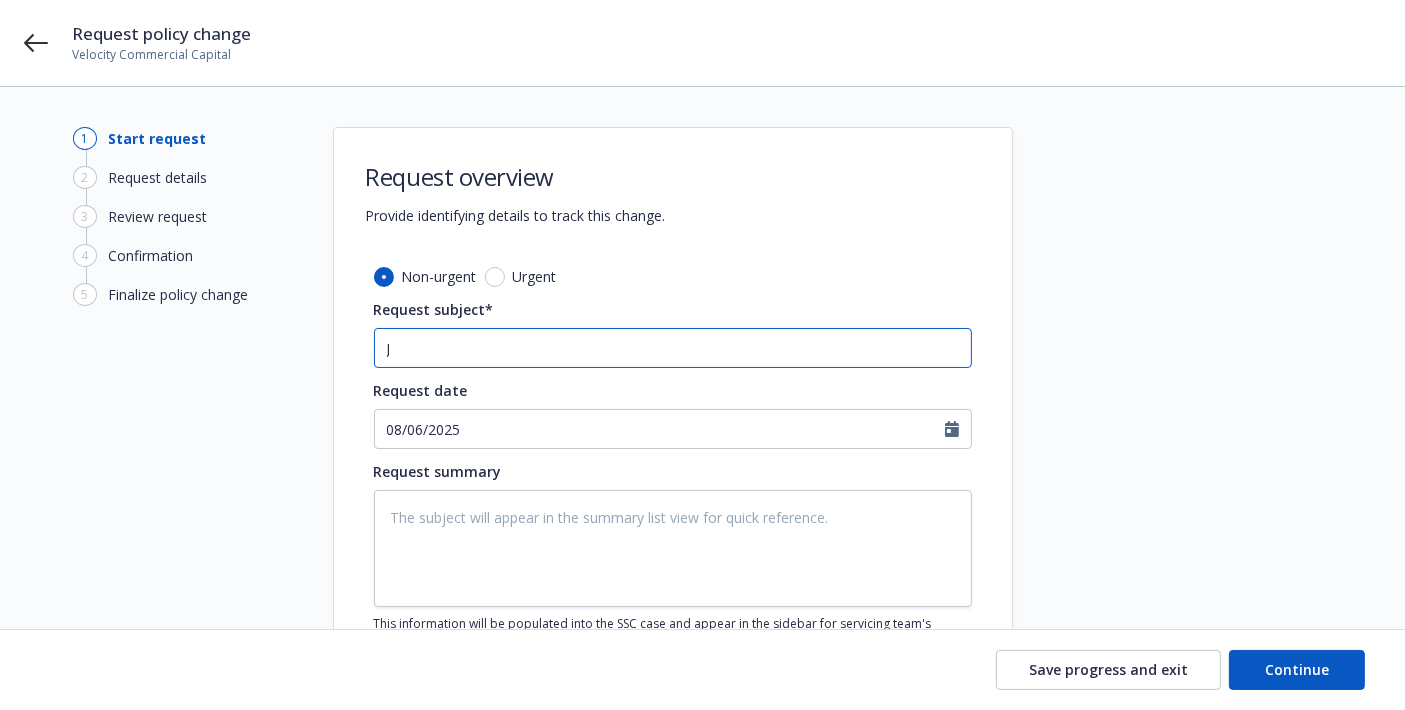 type on "x" 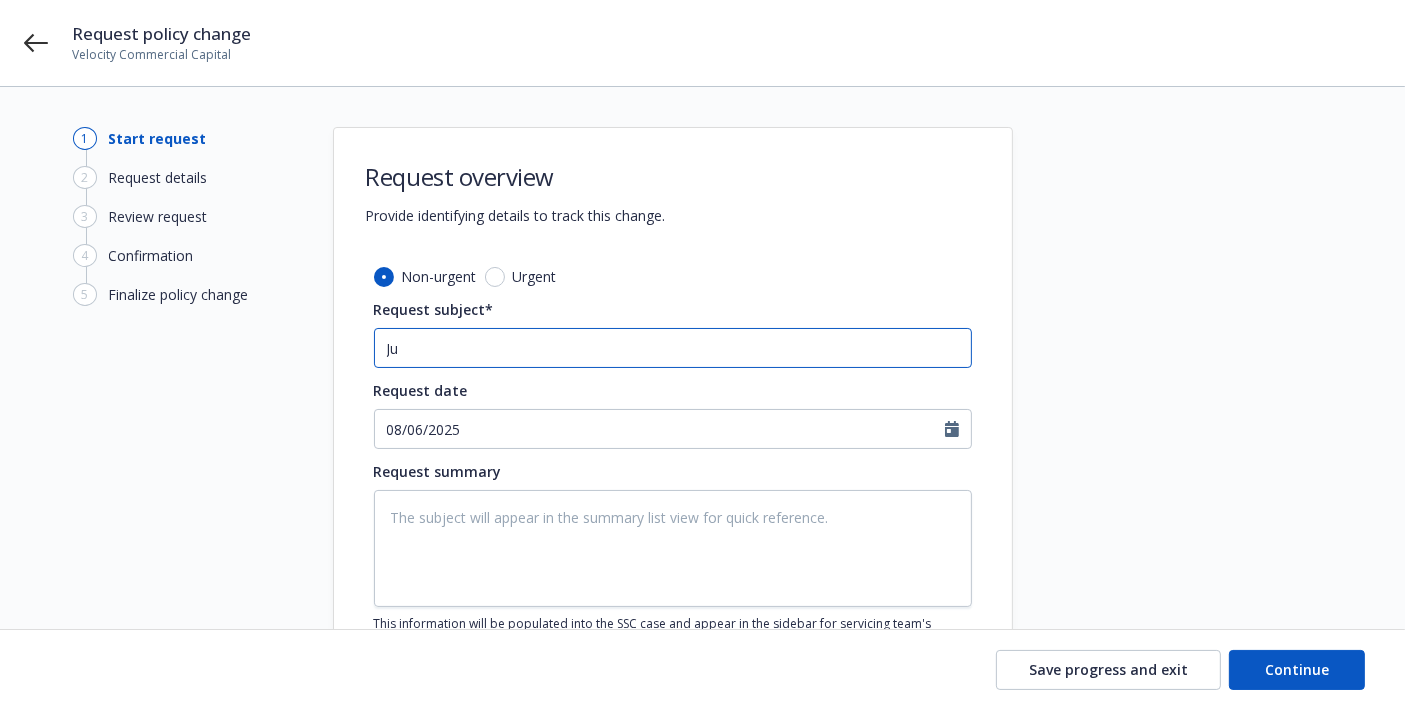 type on "x" 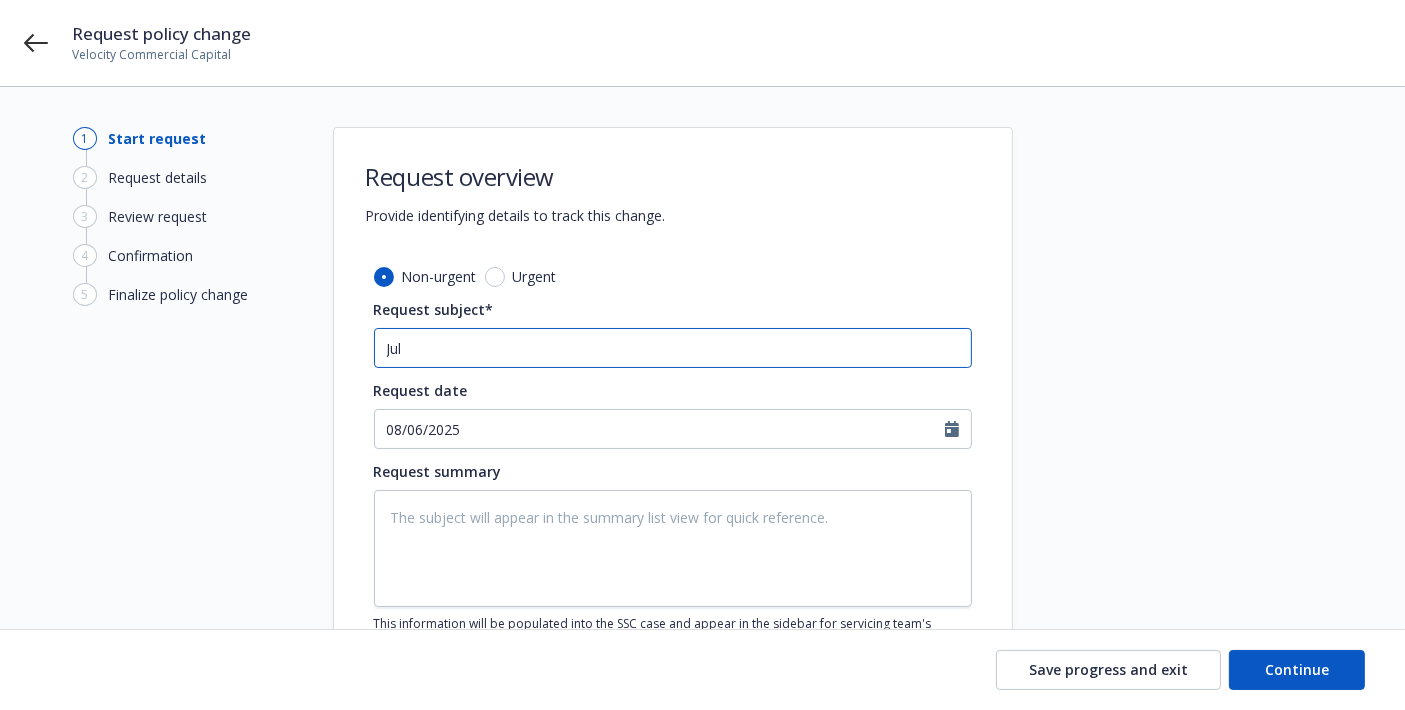 type on "x" 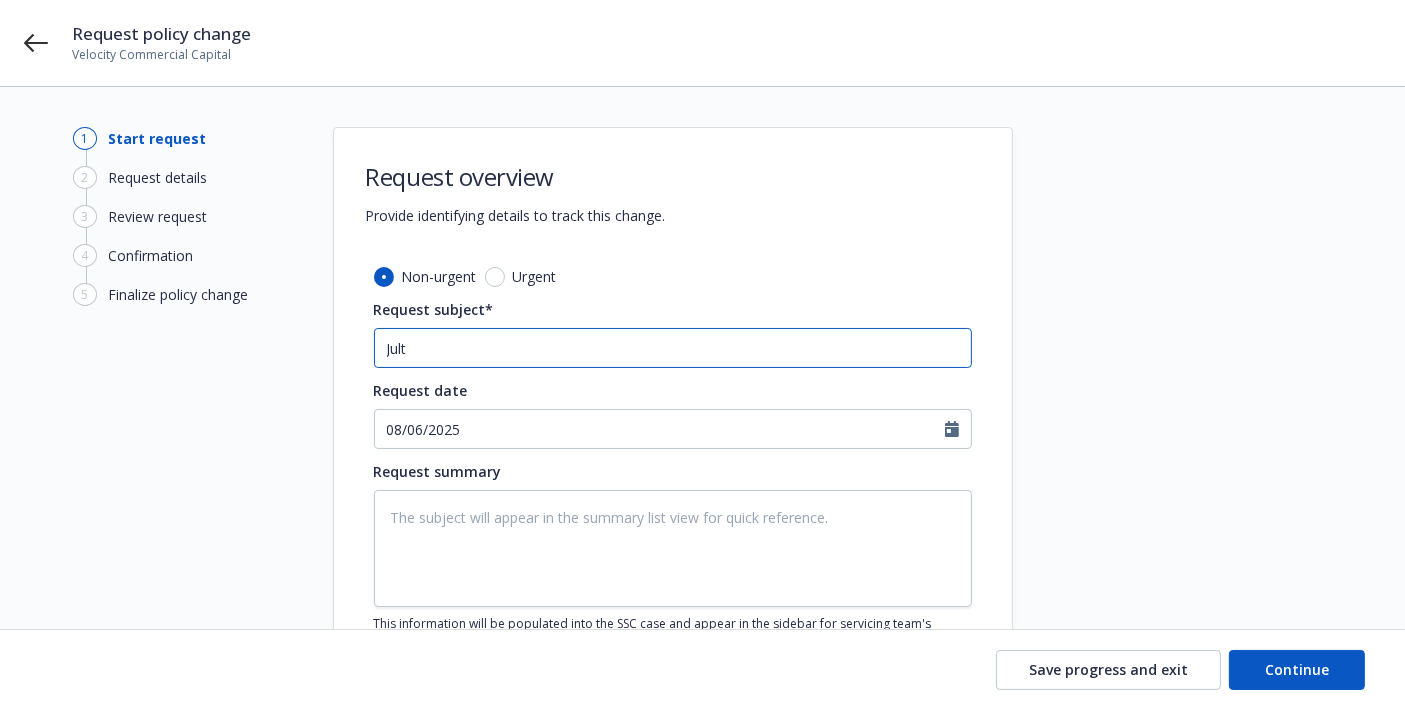 type on "x" 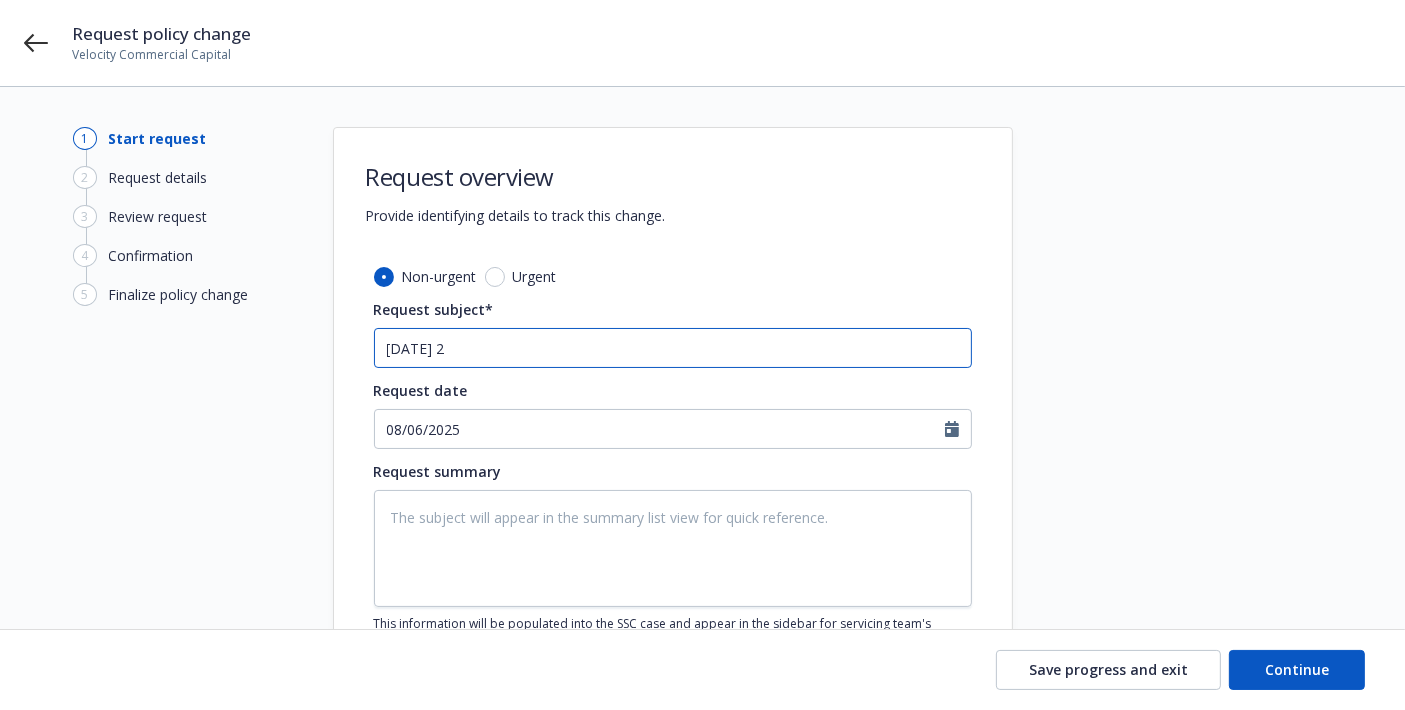 type on "x" 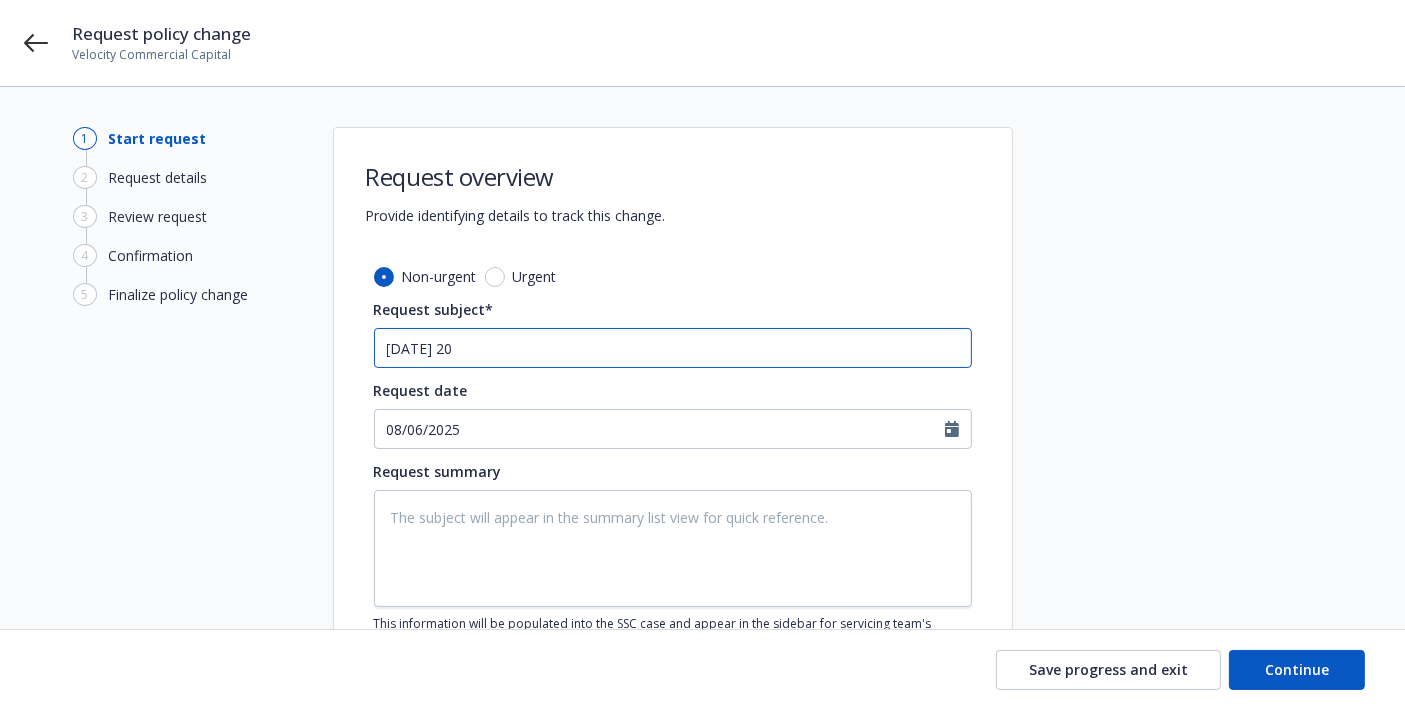 type on "x" 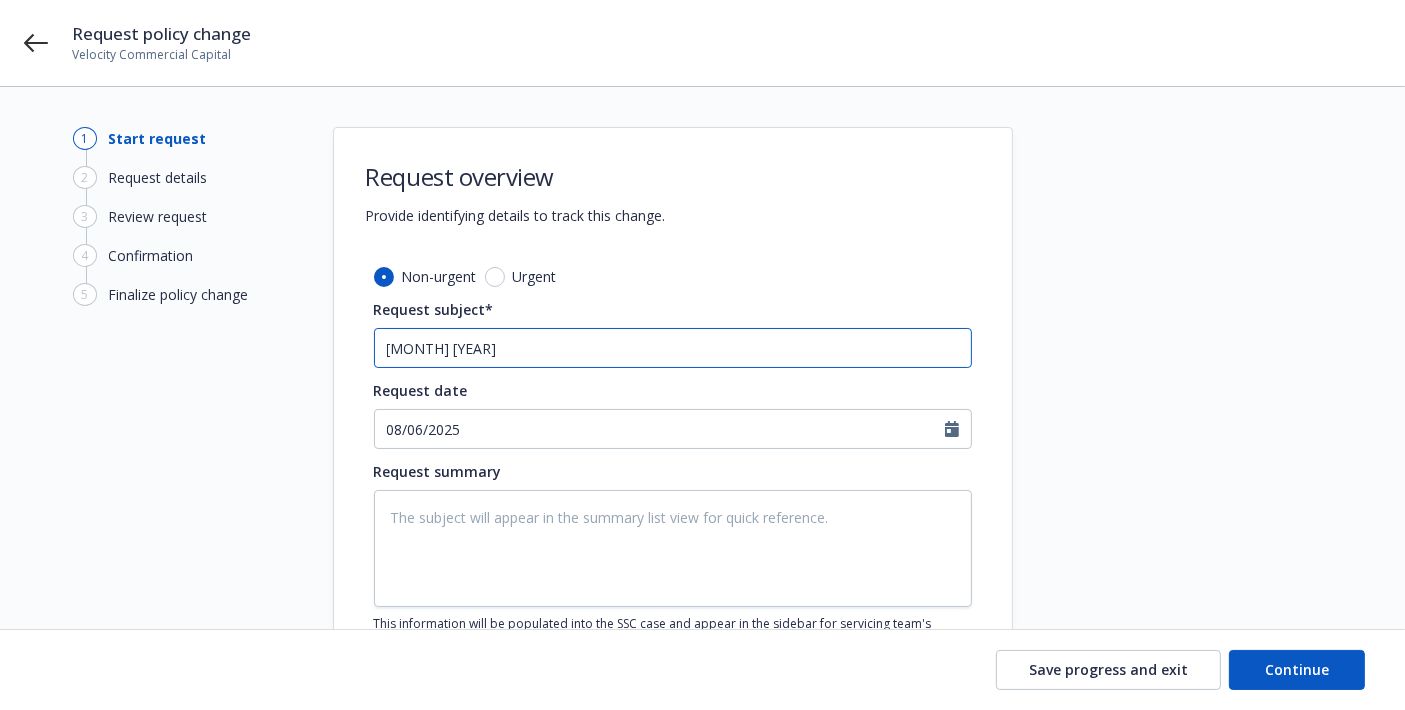 type on "x" 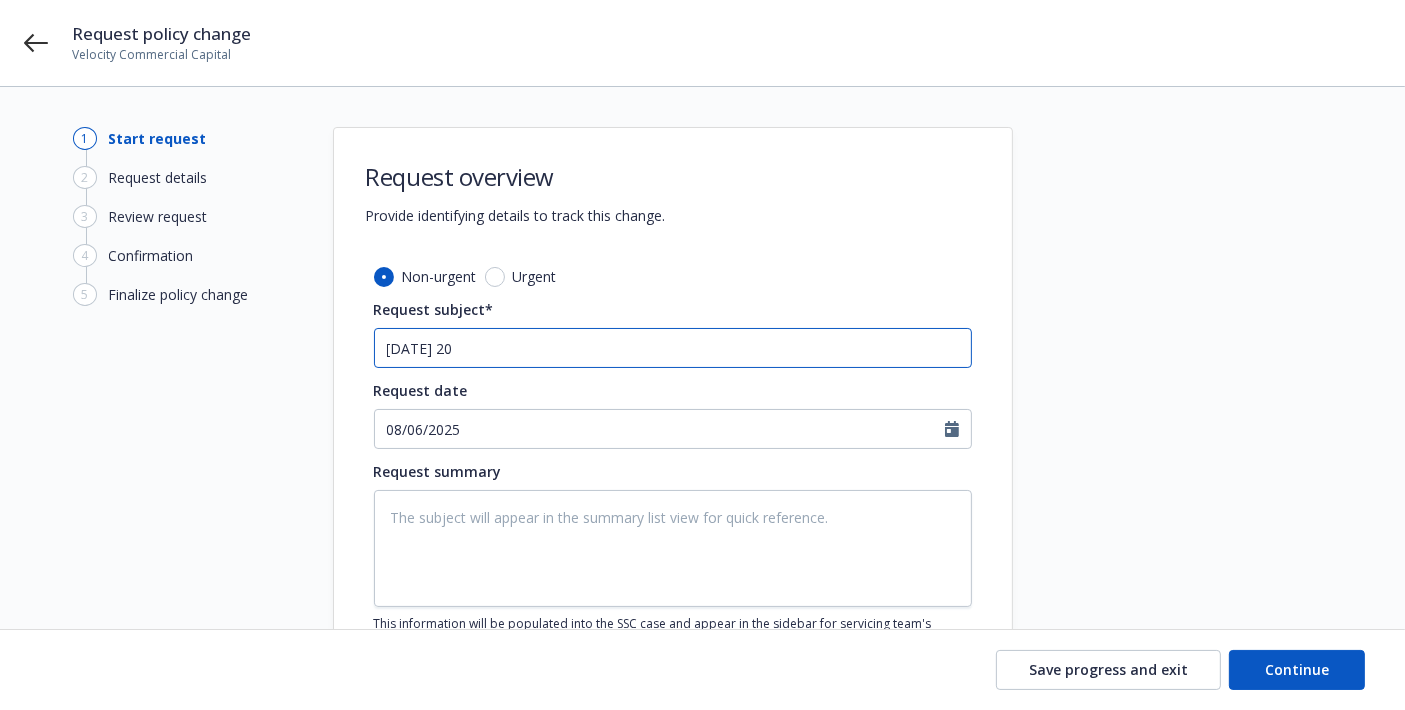 type on "x" 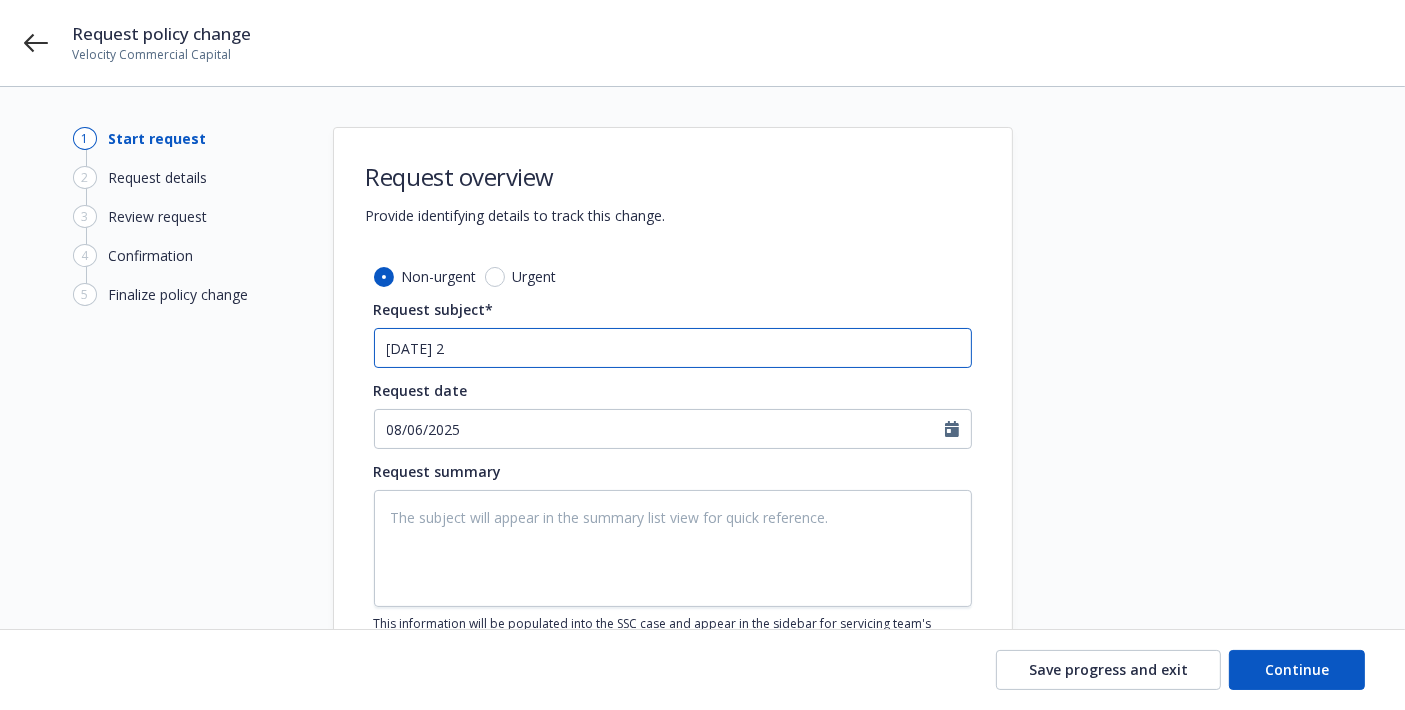 type on "x" 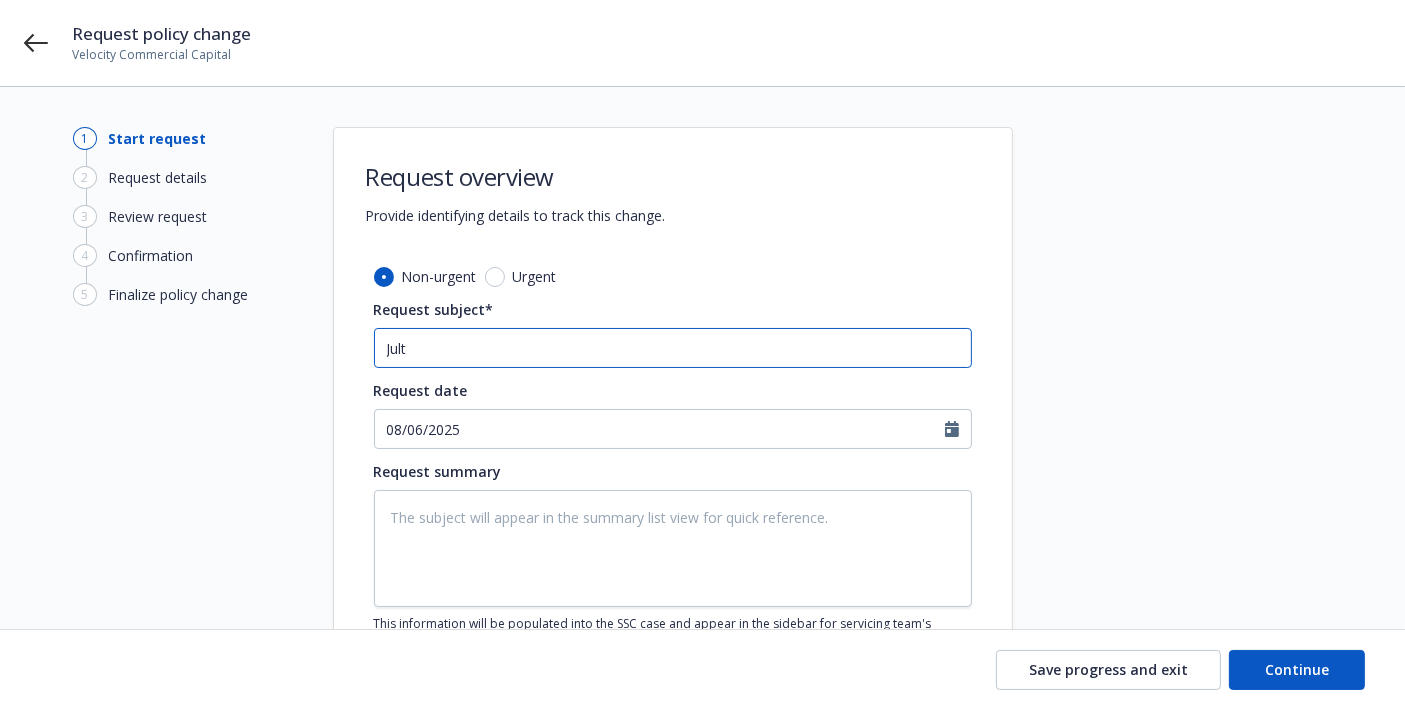 type on "x" 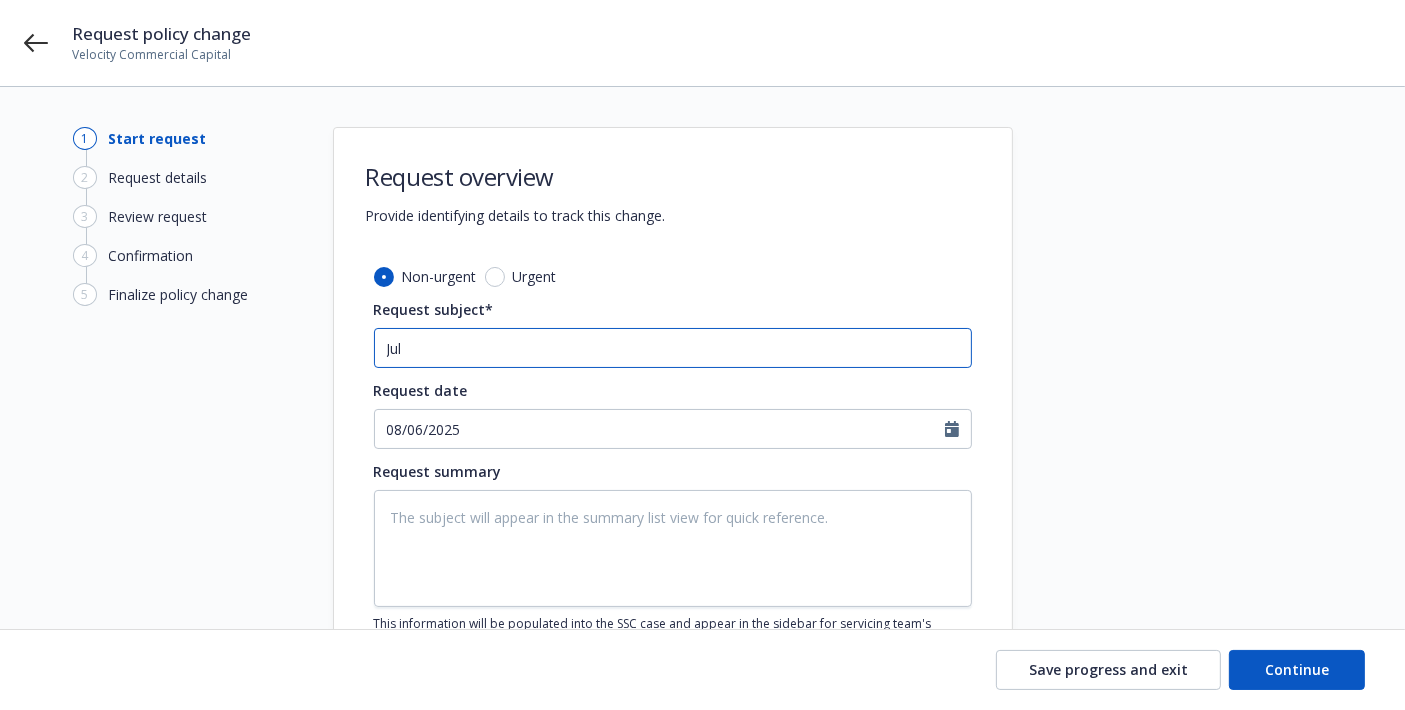 type on "x" 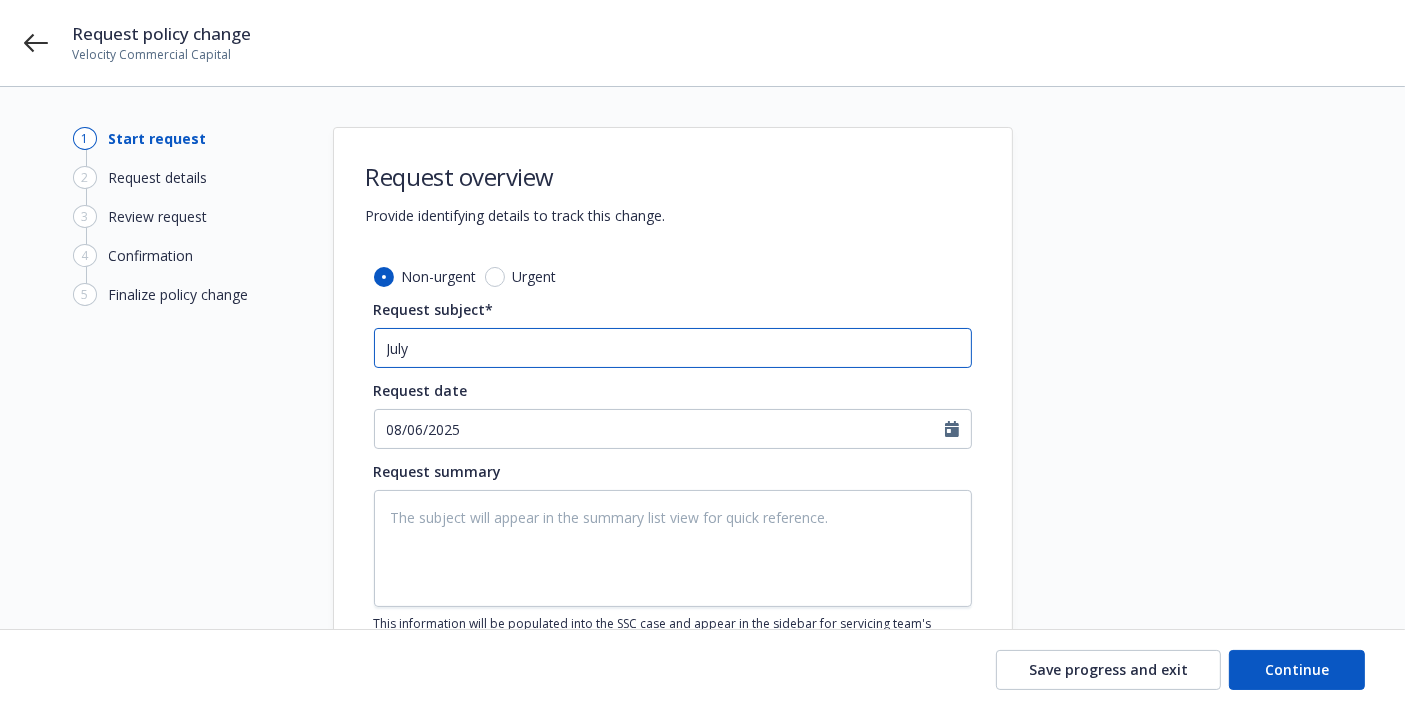 type on "x" 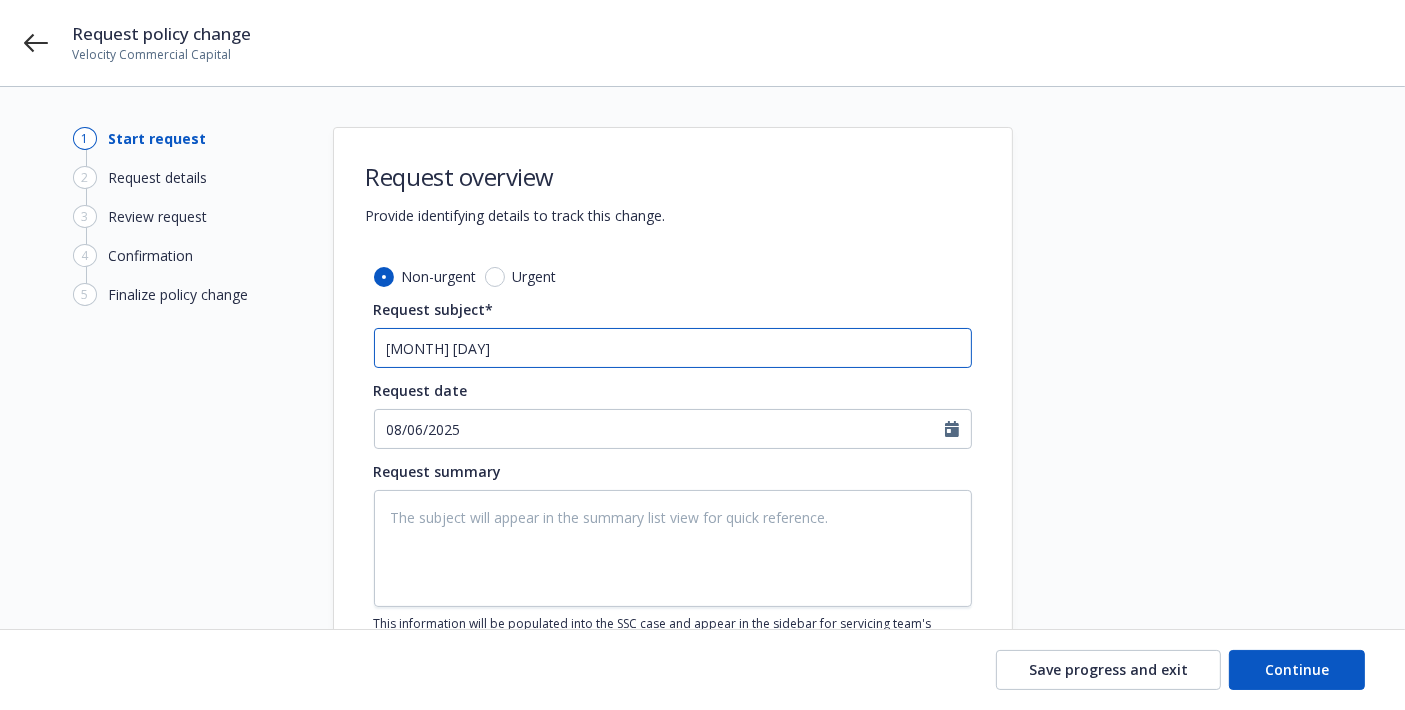 type on "x" 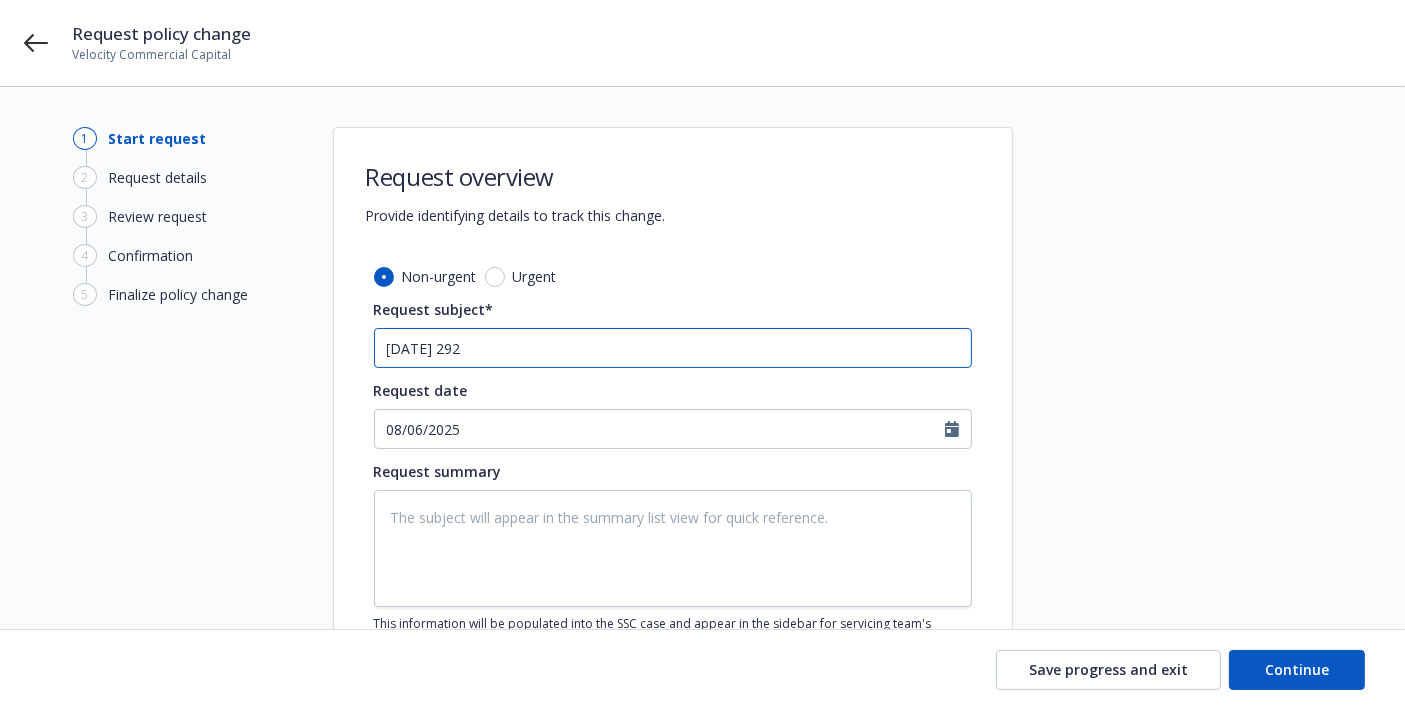 type on "x" 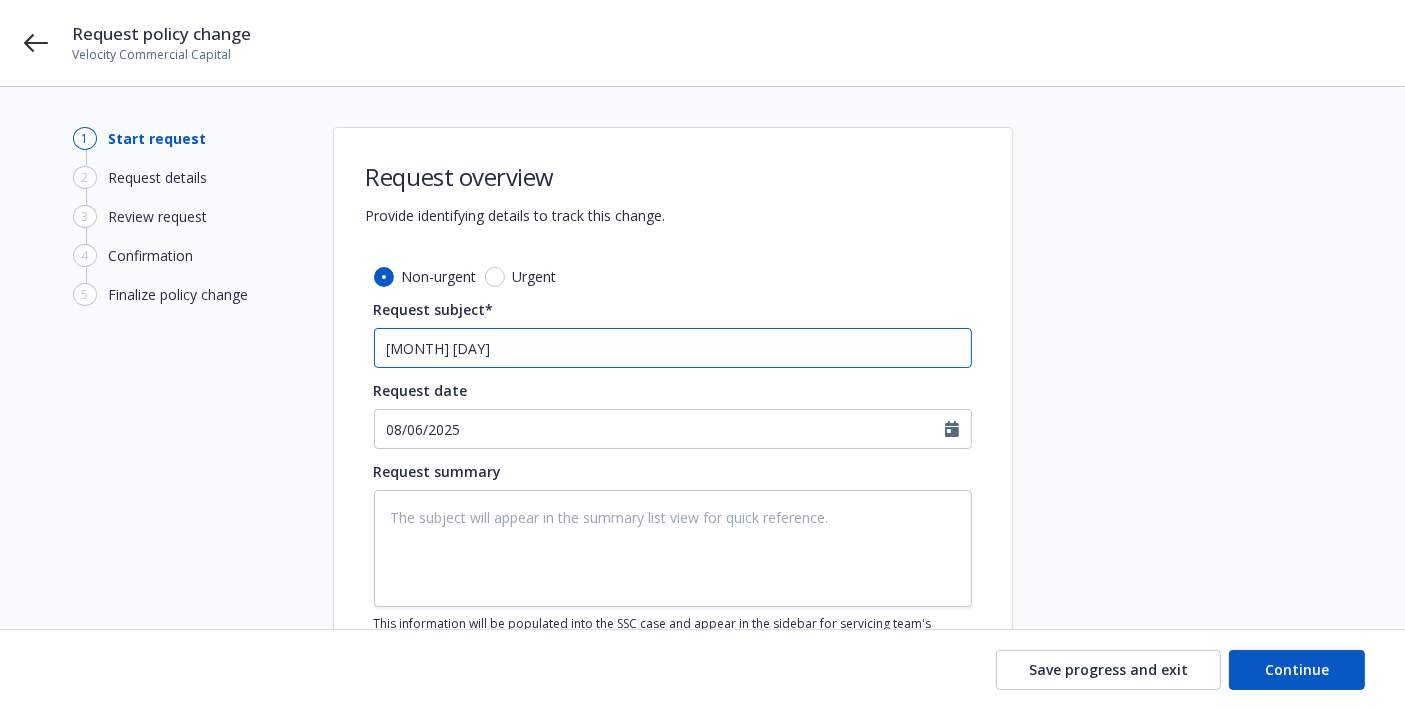 type on "x" 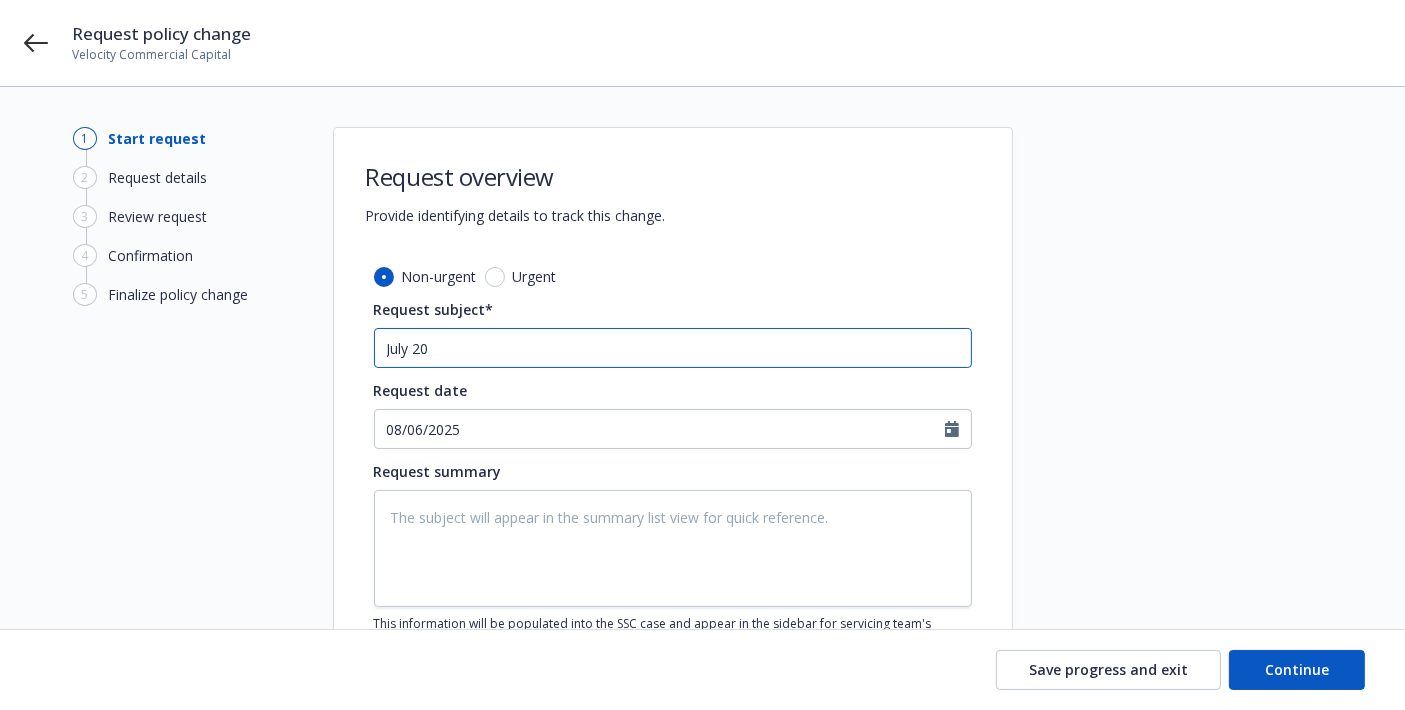 type on "x" 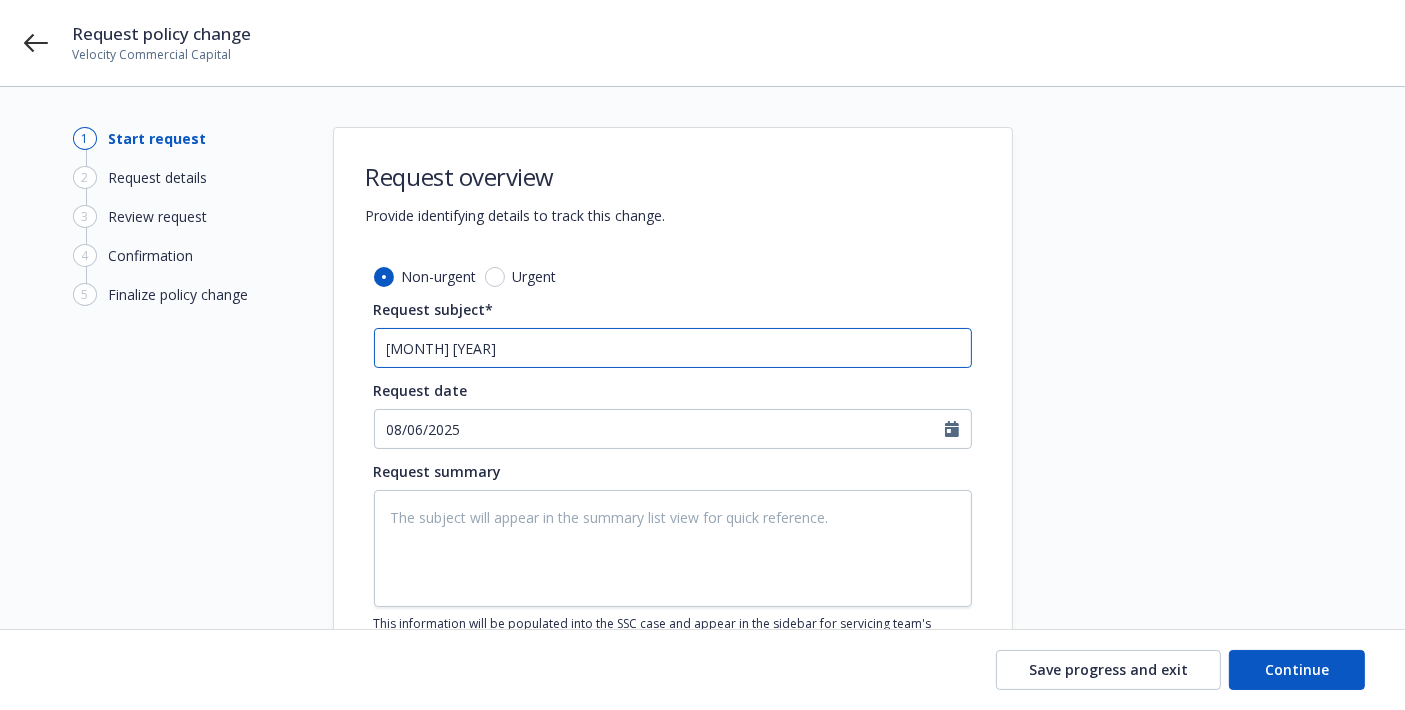 type on "x" 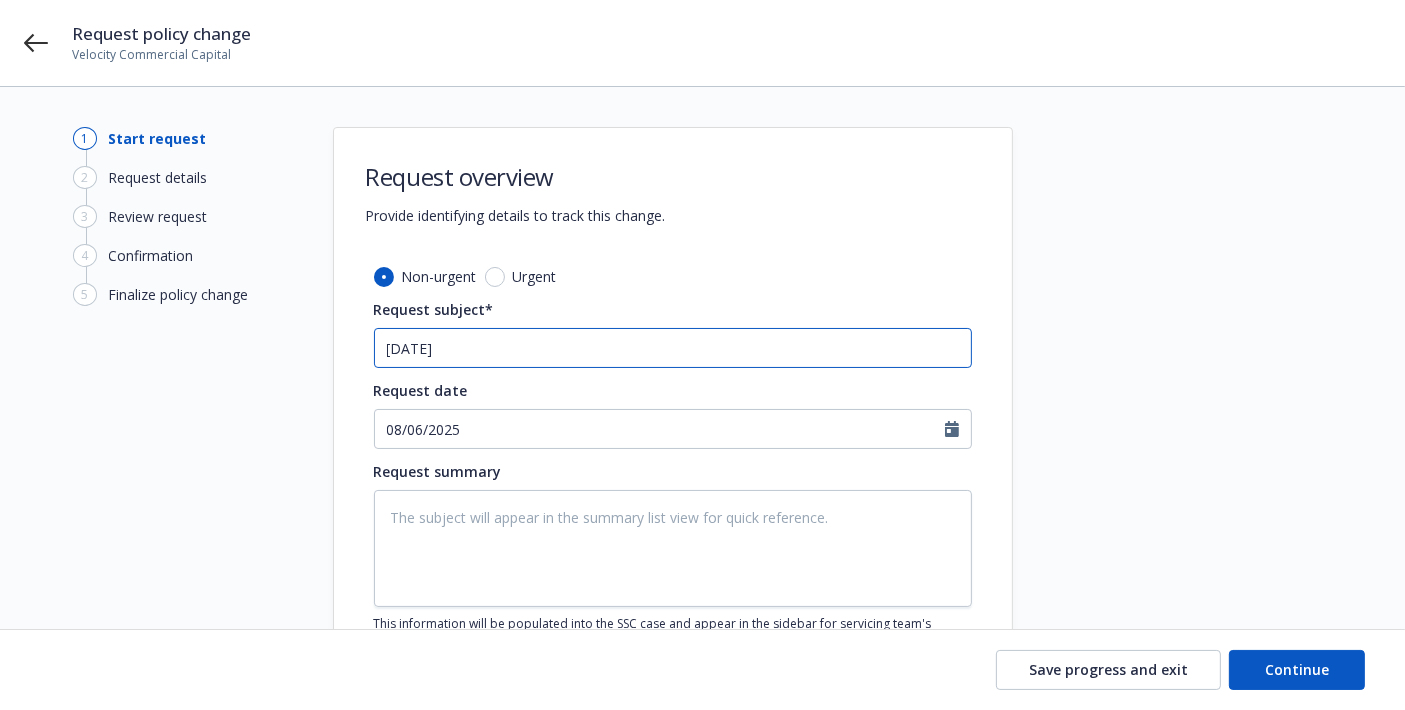type on "x" 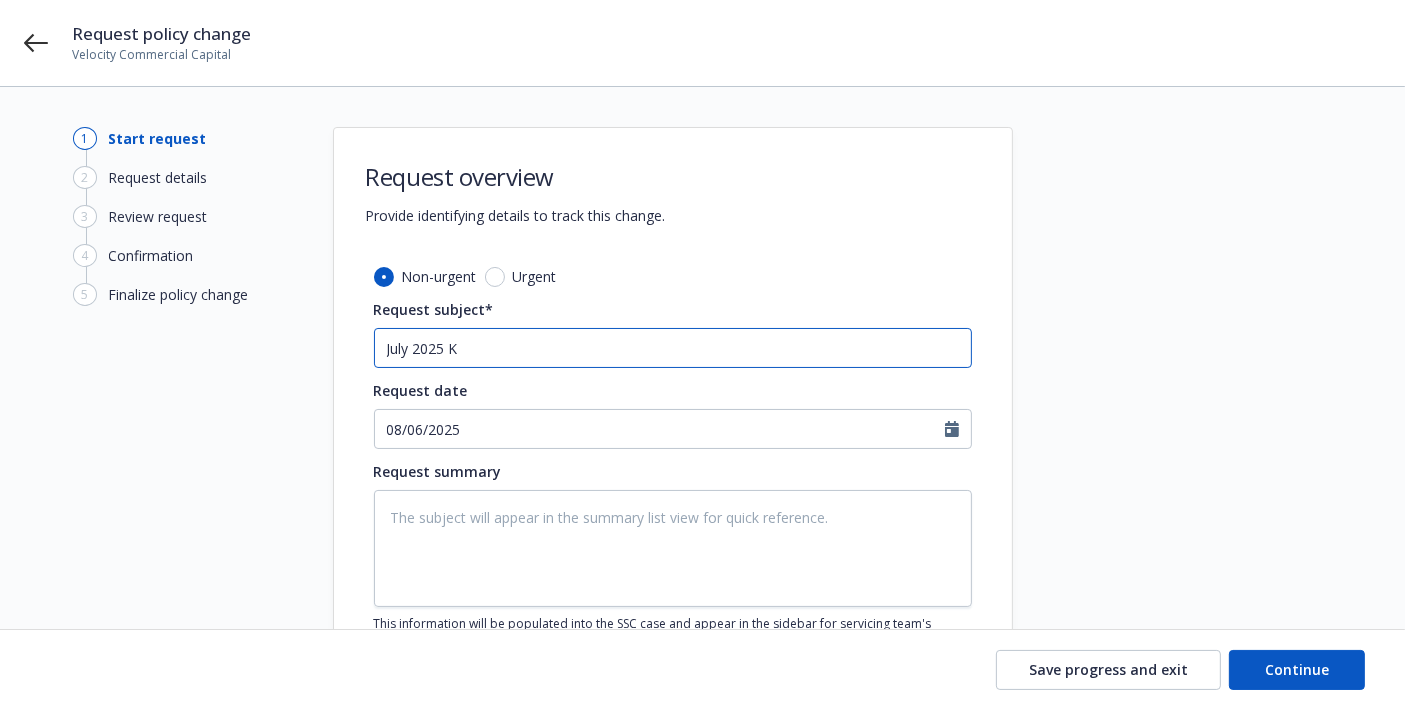 type on "x" 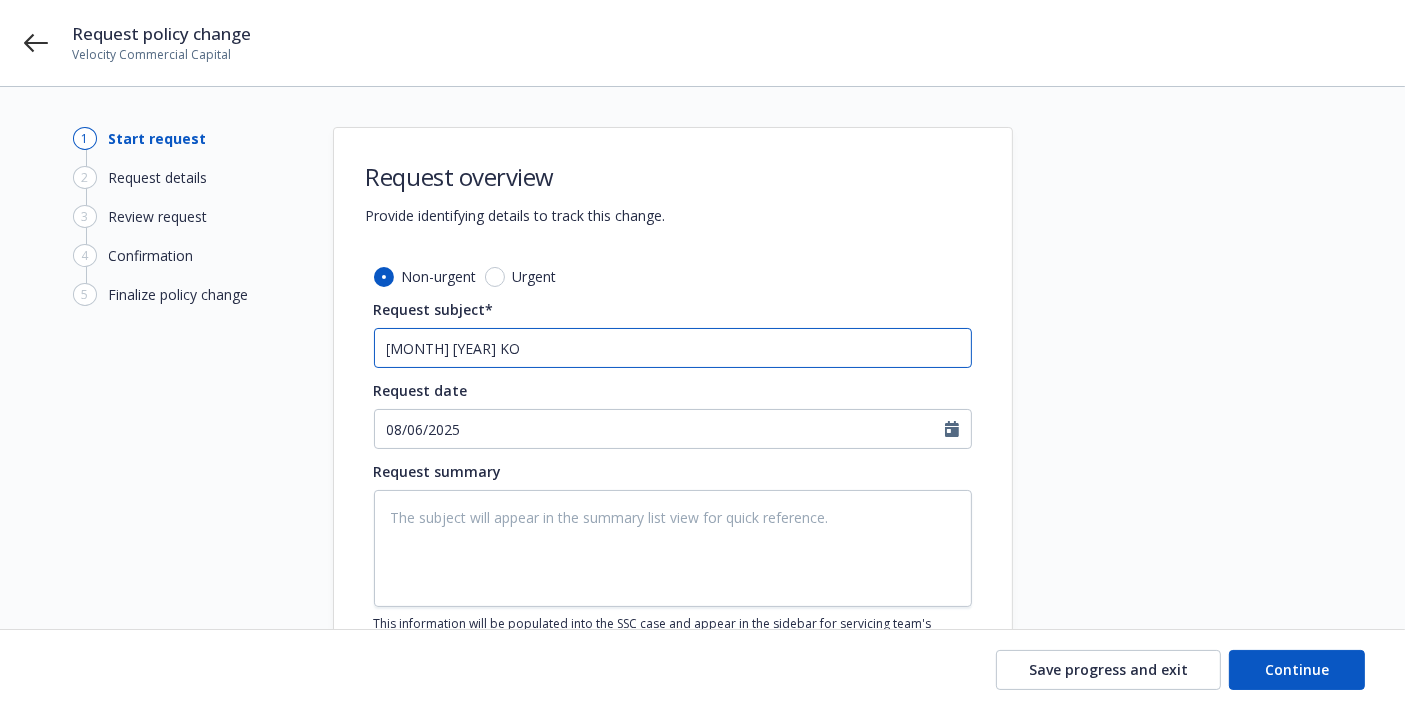 type on "x" 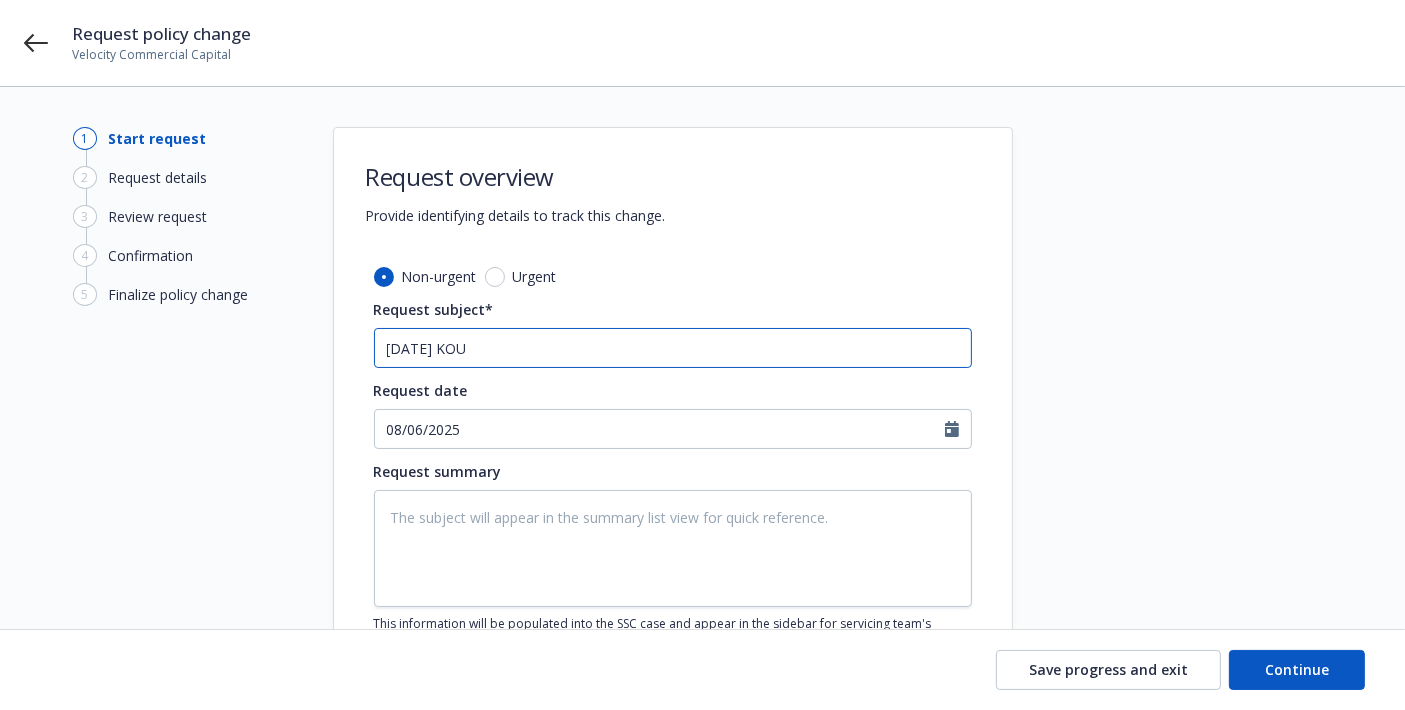 type on "[DATE] KOU" 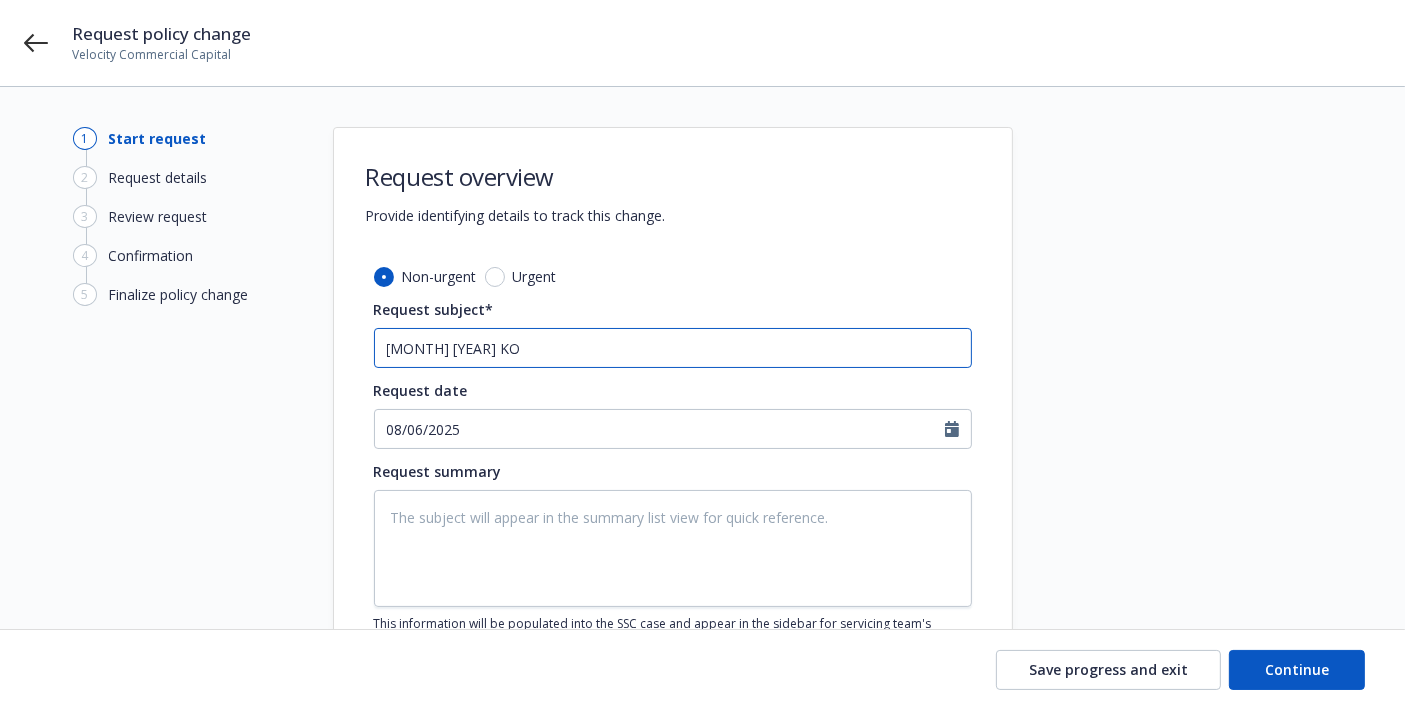 type on "x" 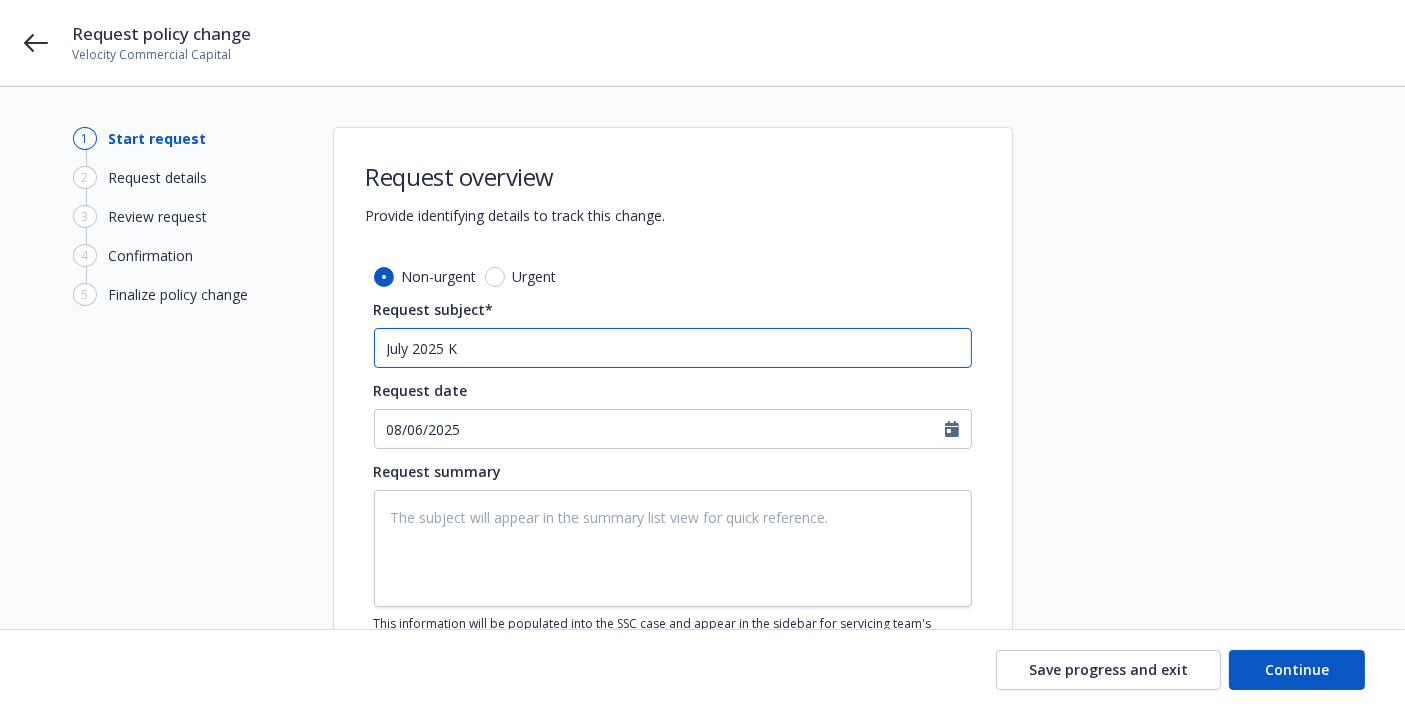 type on "x" 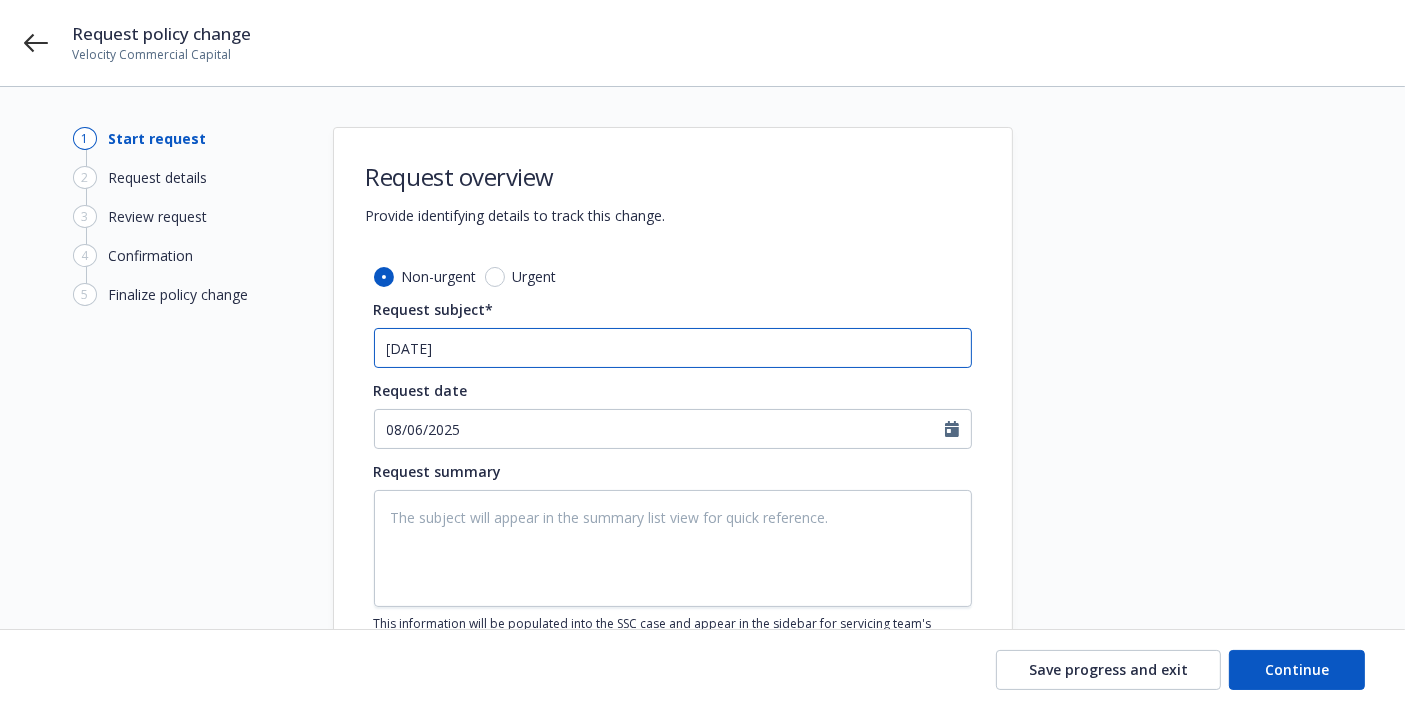 type on "x" 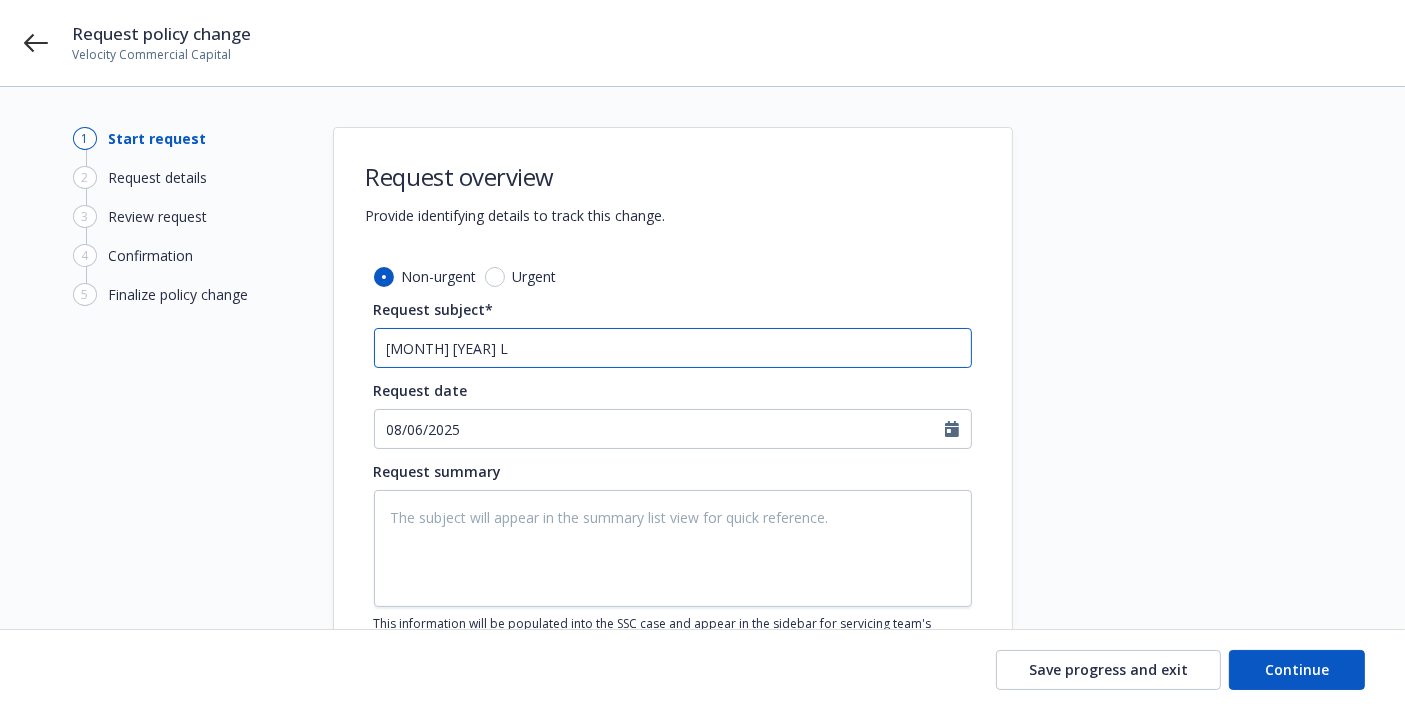 type on "x" 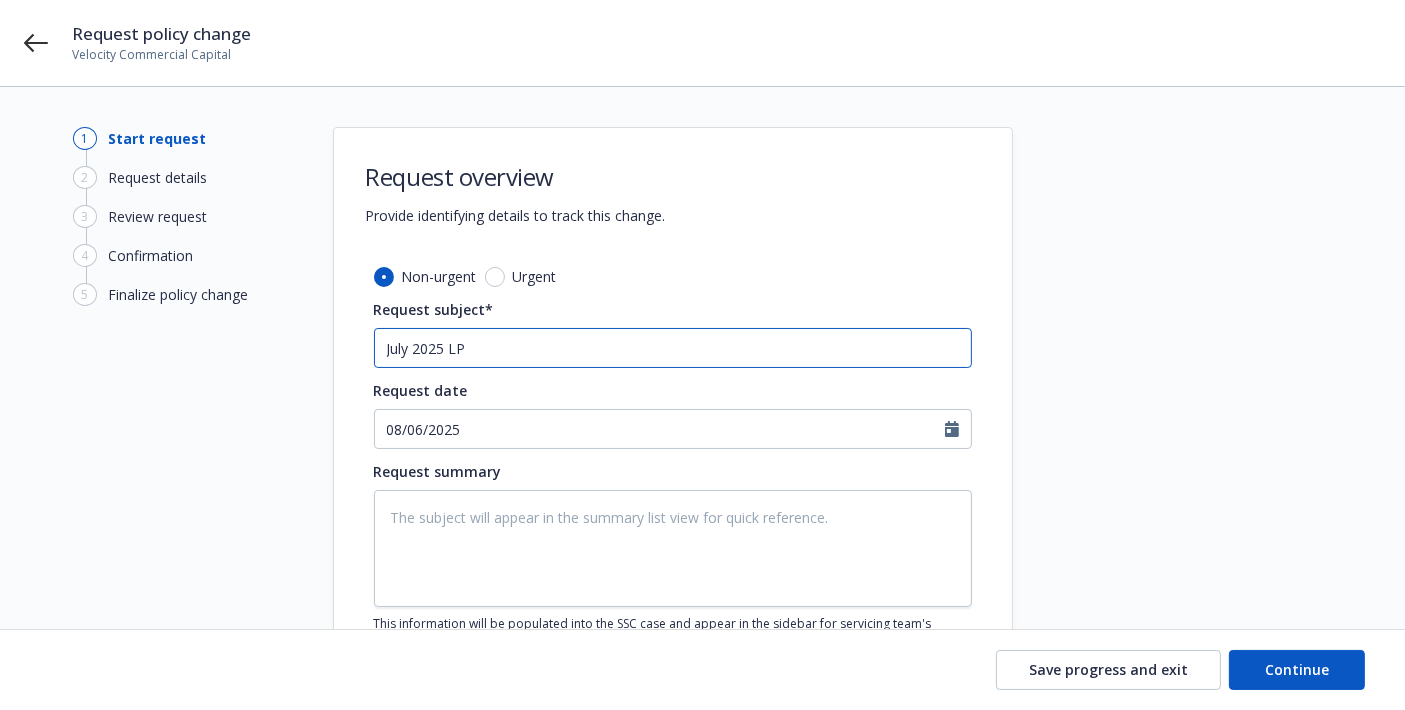 type on "x" 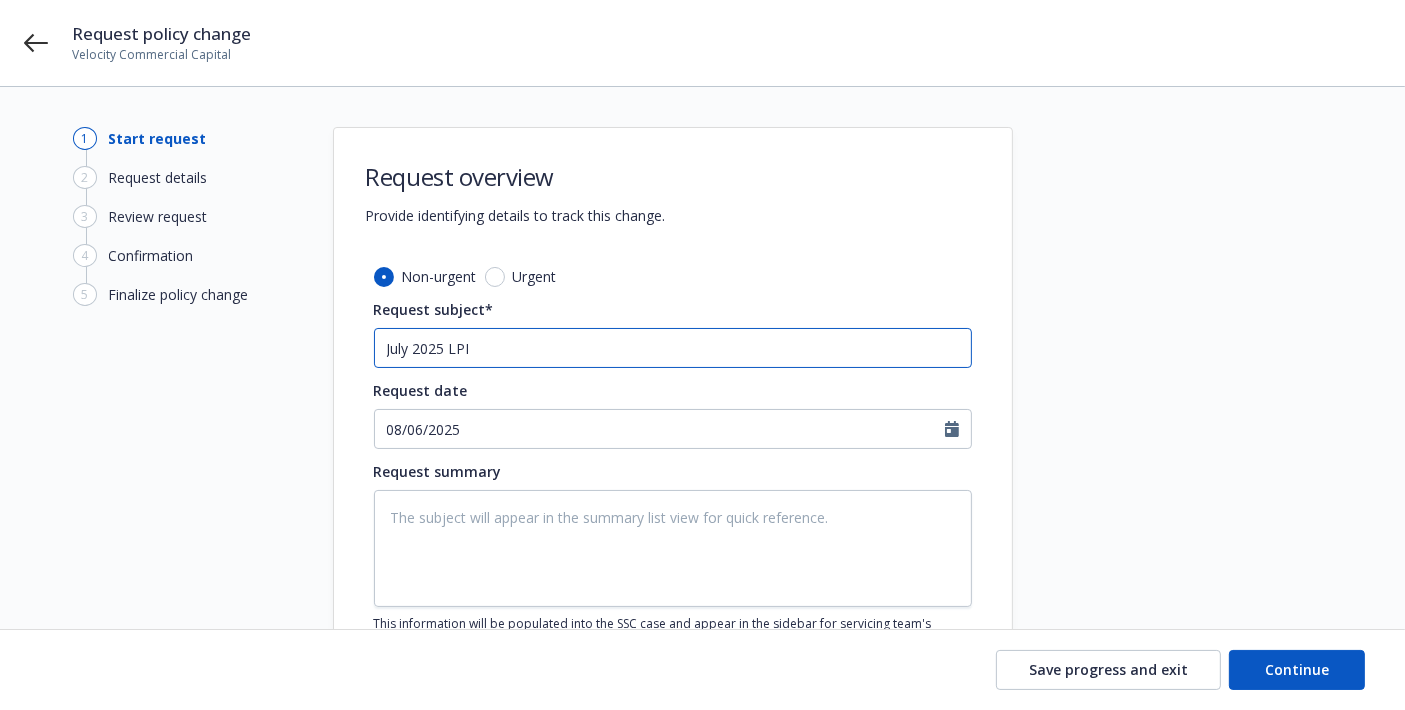 type on "x" 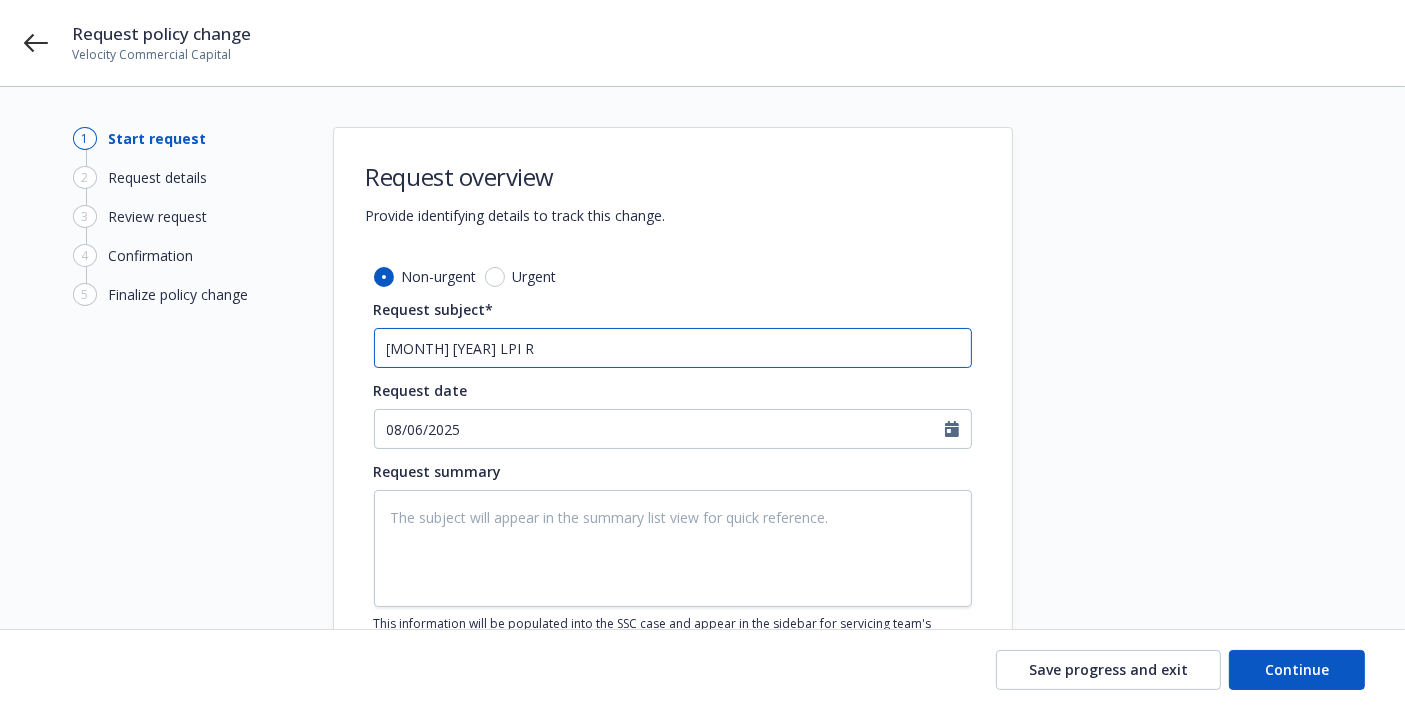 type on "x" 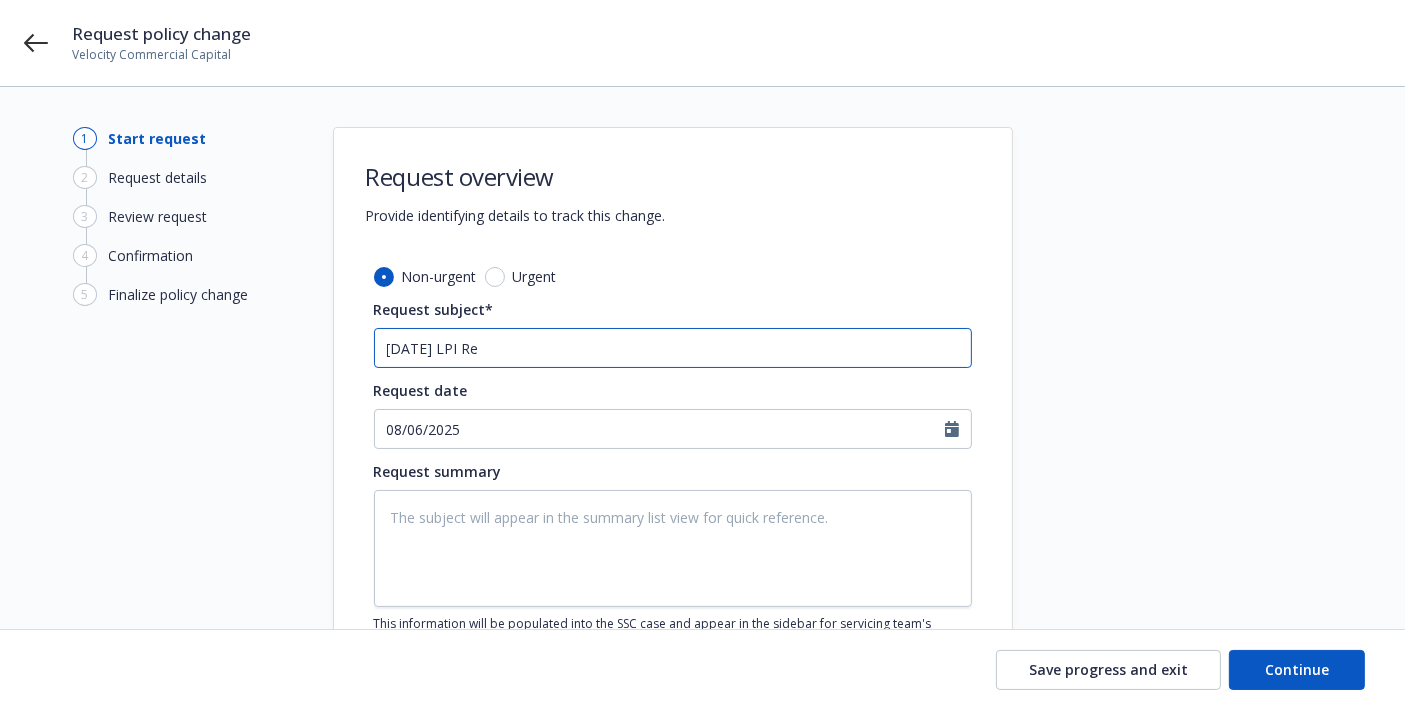 type on "x" 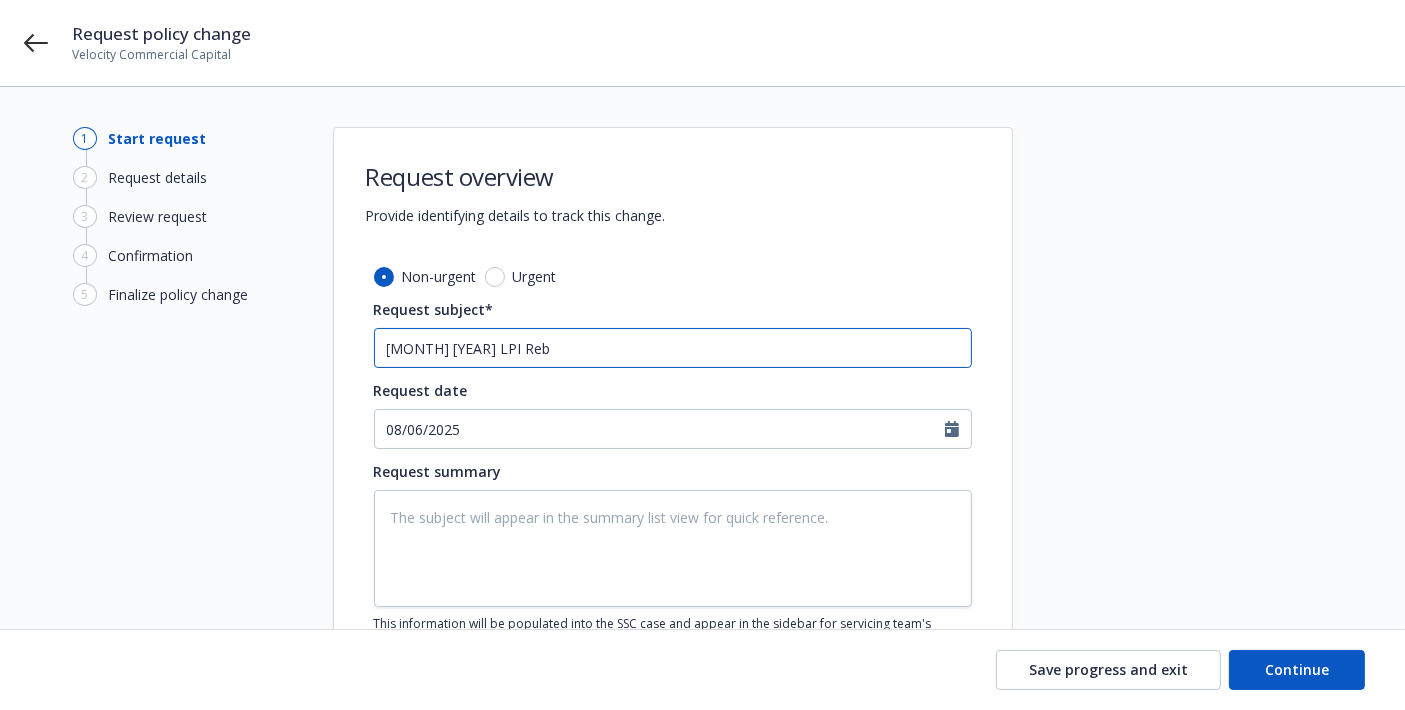 type on "x" 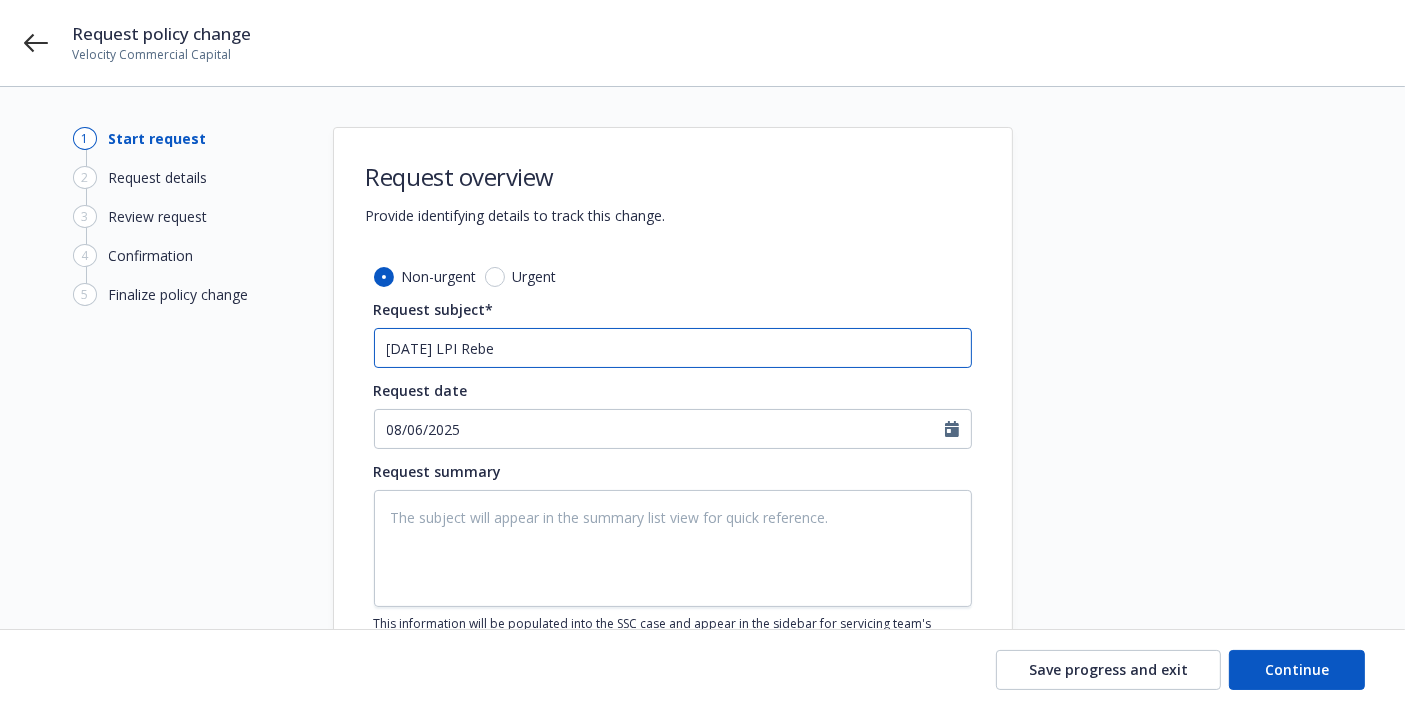 type on "x" 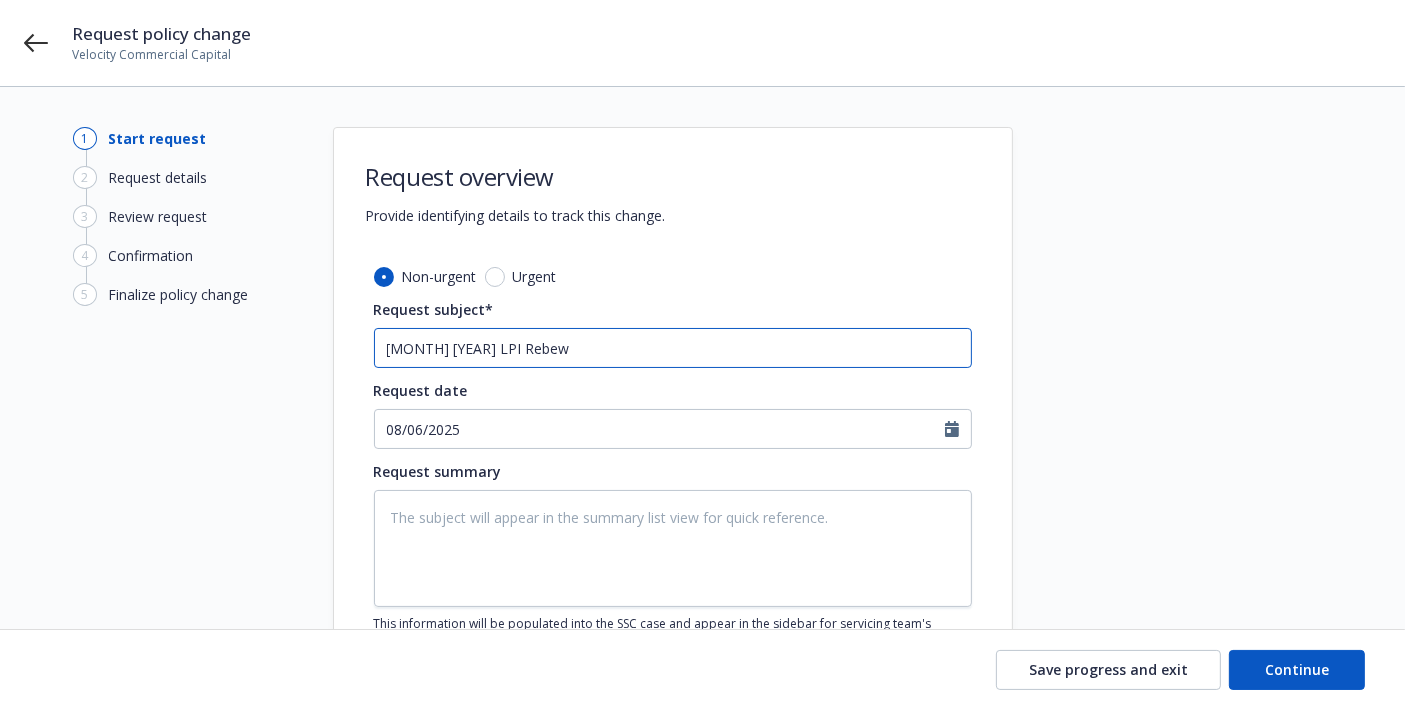 type on "x" 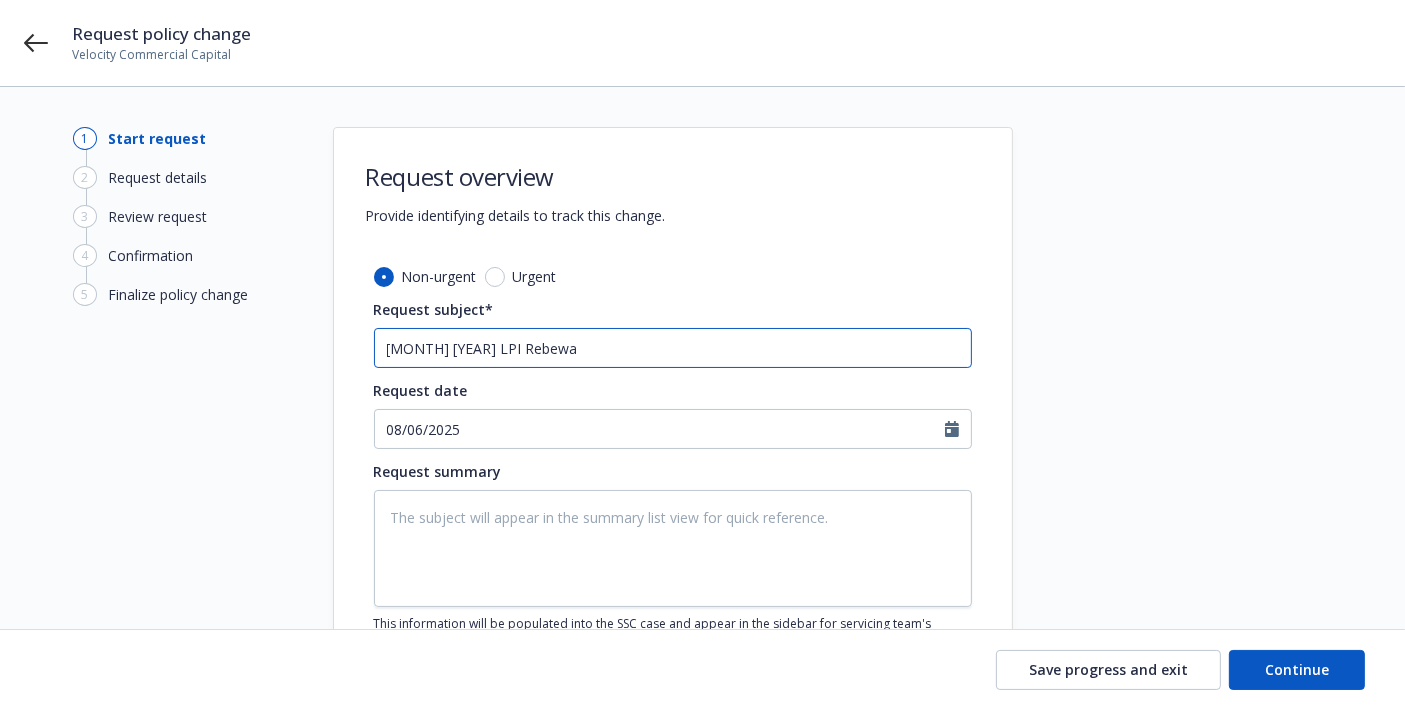 type on "x" 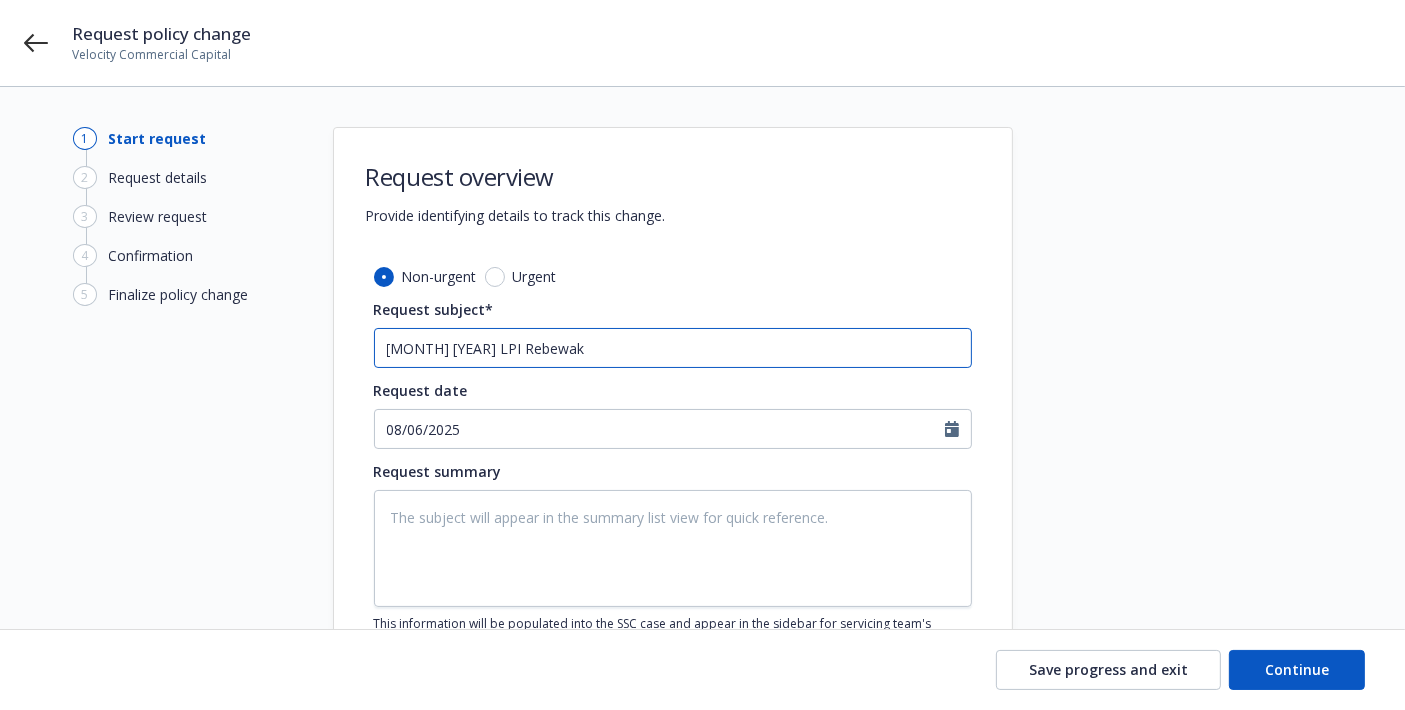 type on "x" 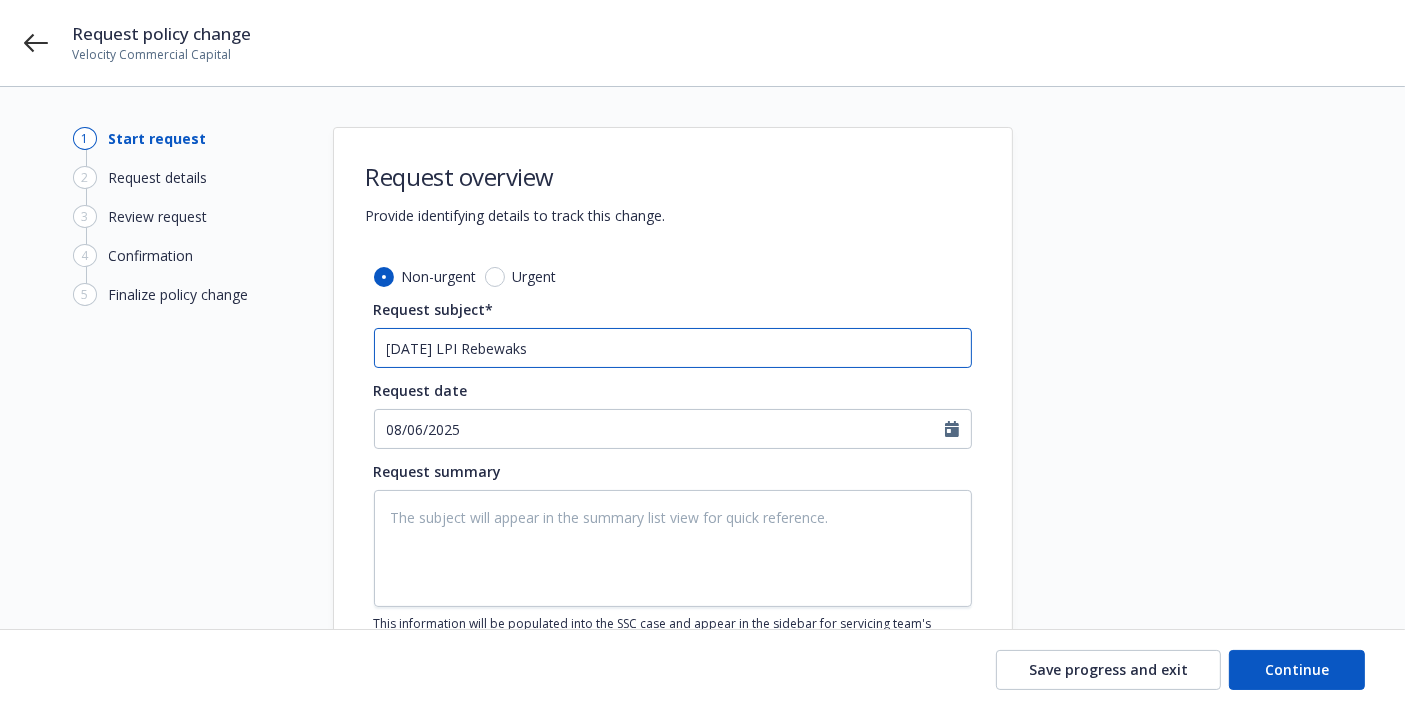 type on "x" 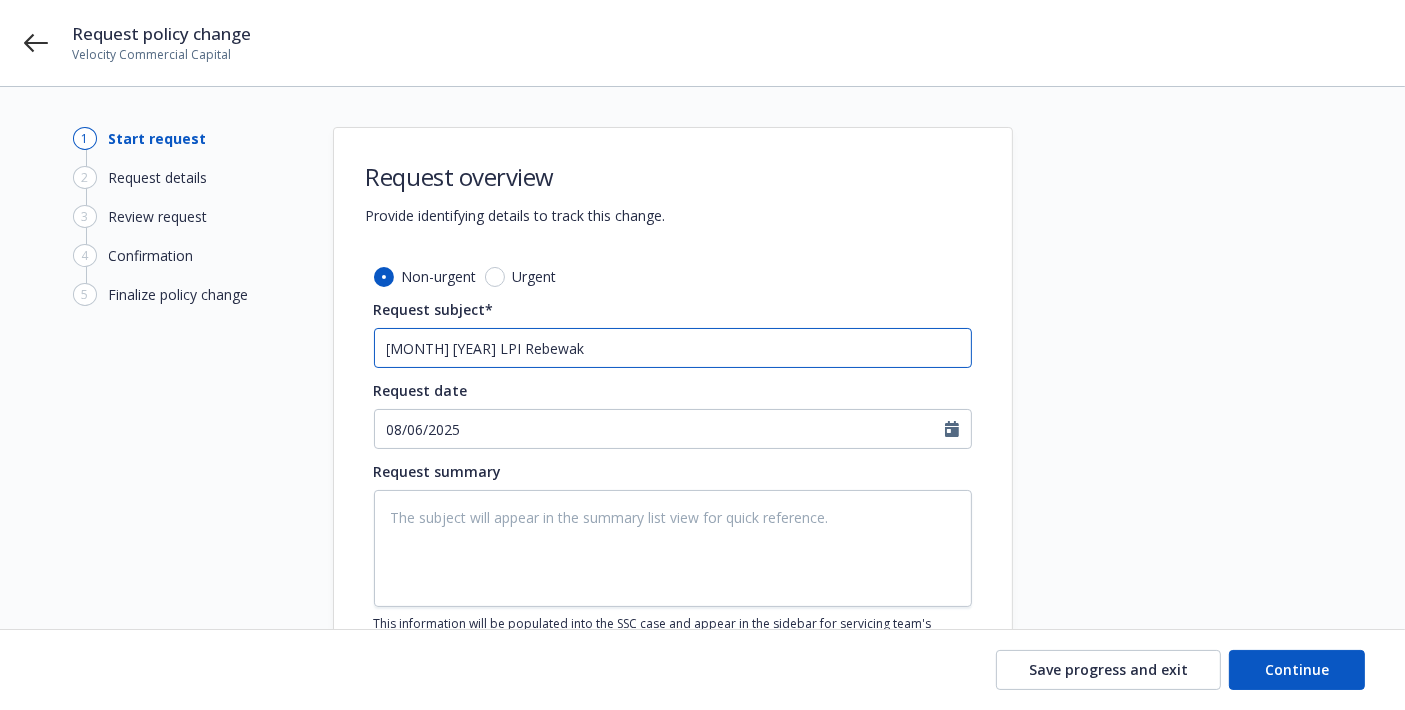 type on "x" 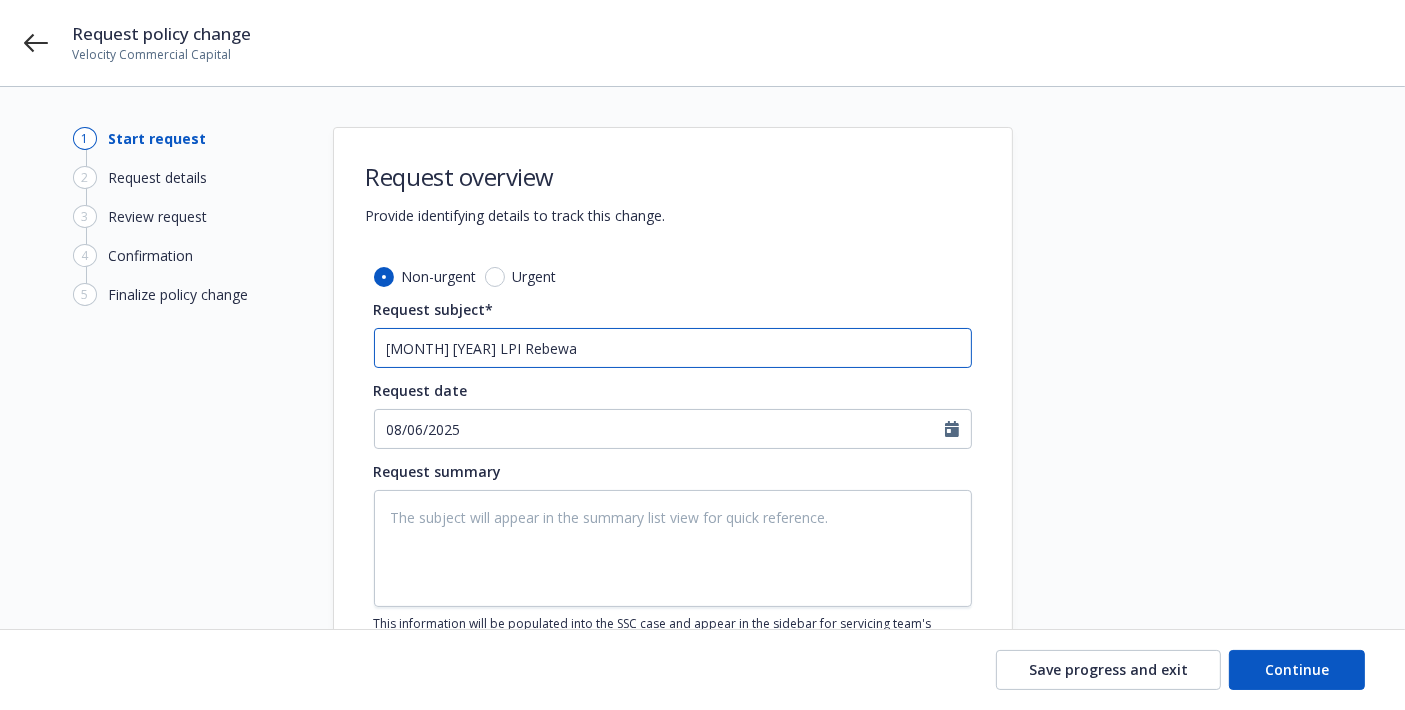 type on "x" 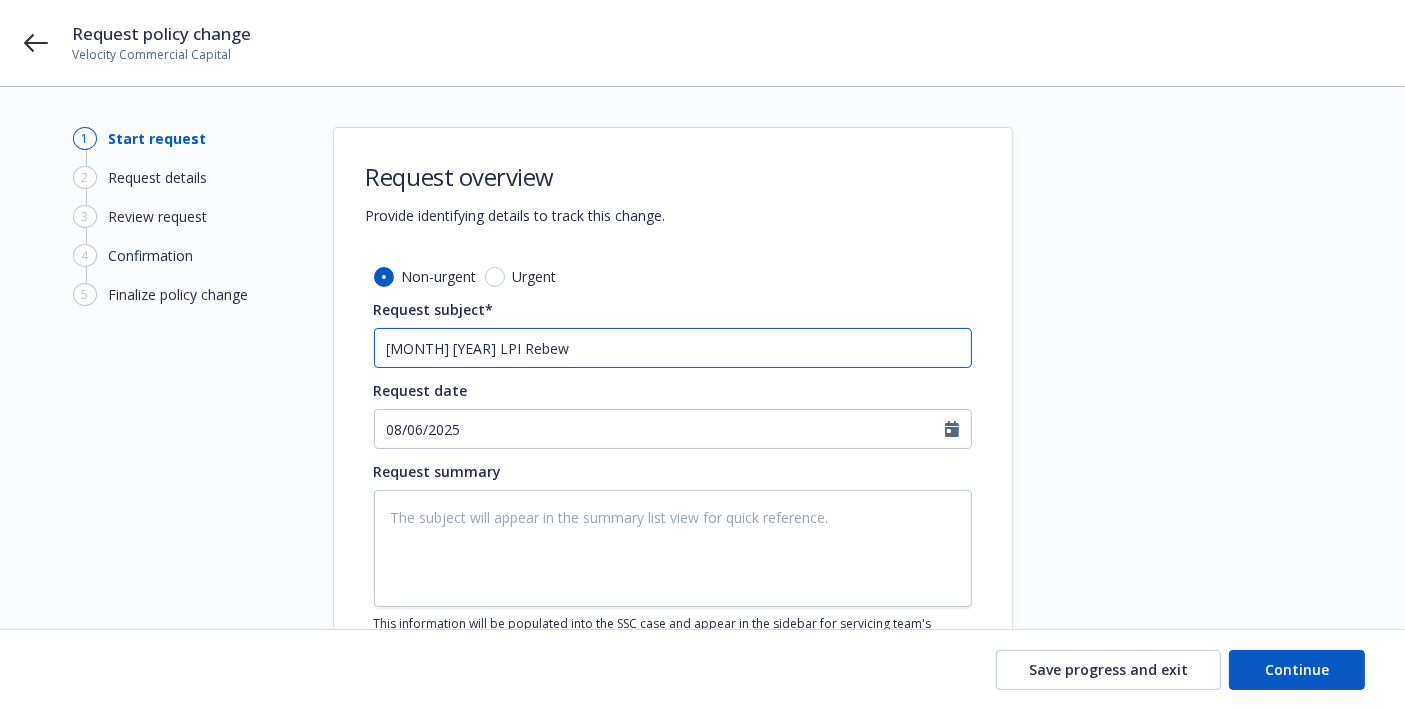 type on "x" 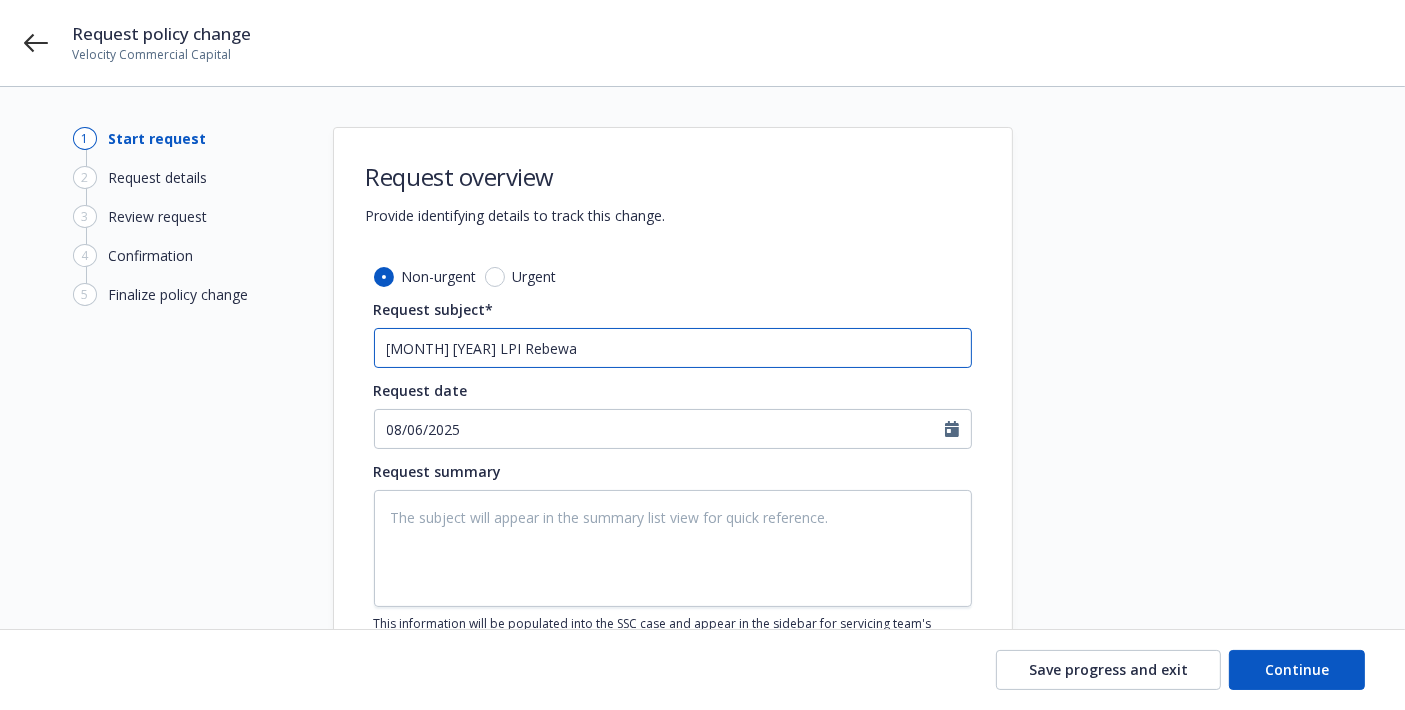 type on "x" 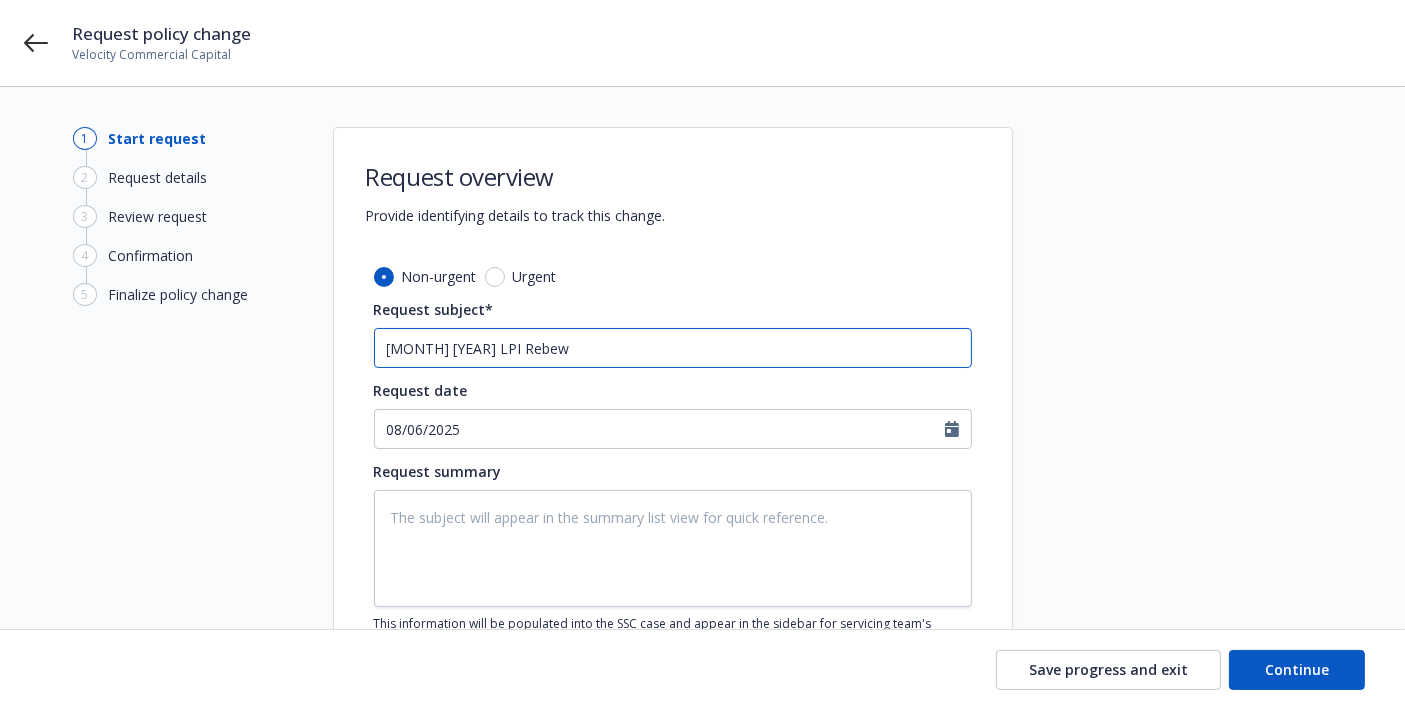 type on "x" 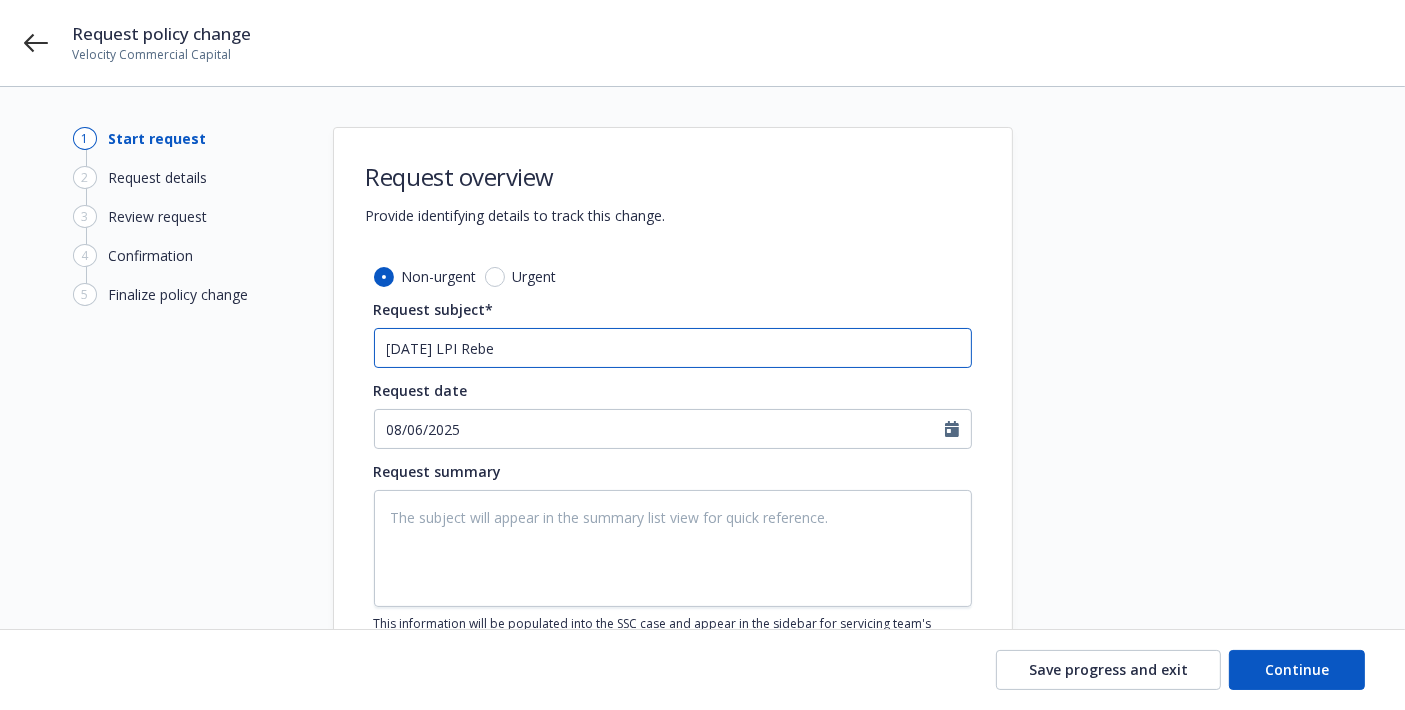 type on "x" 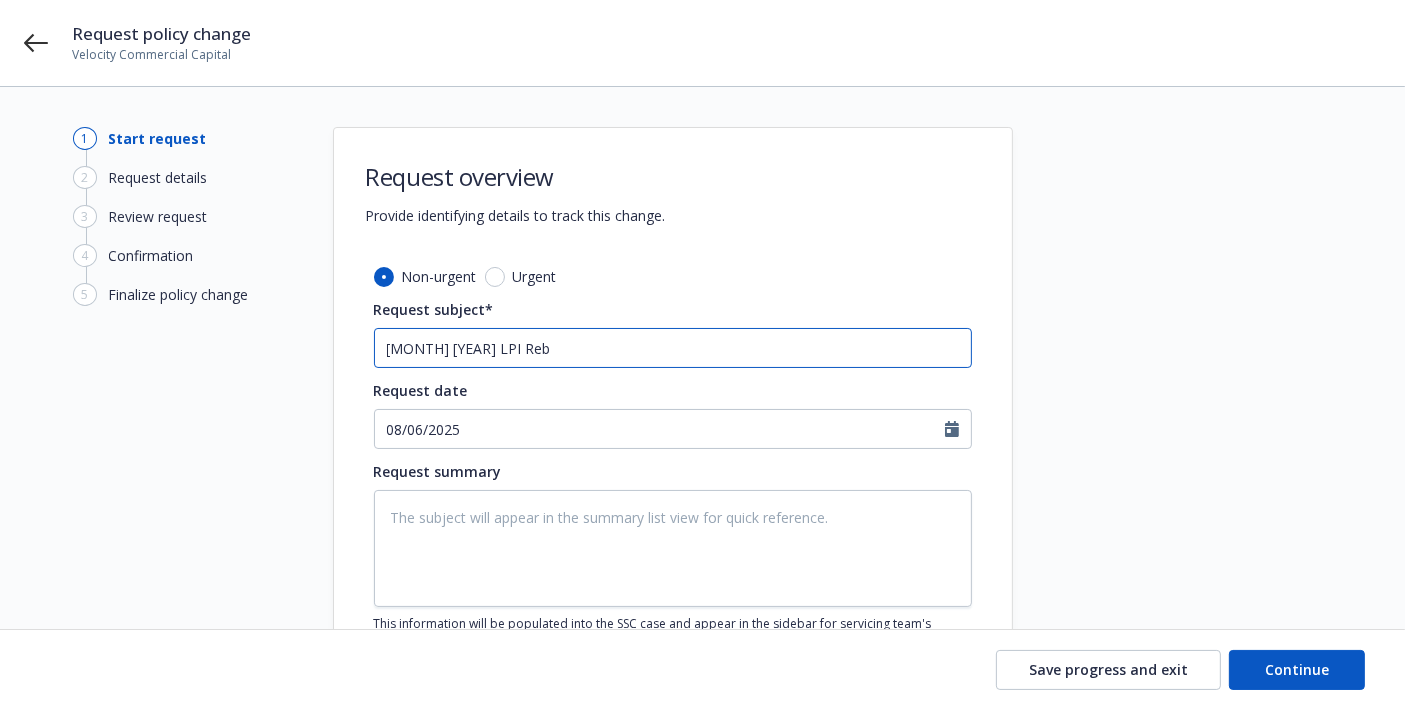 type on "x" 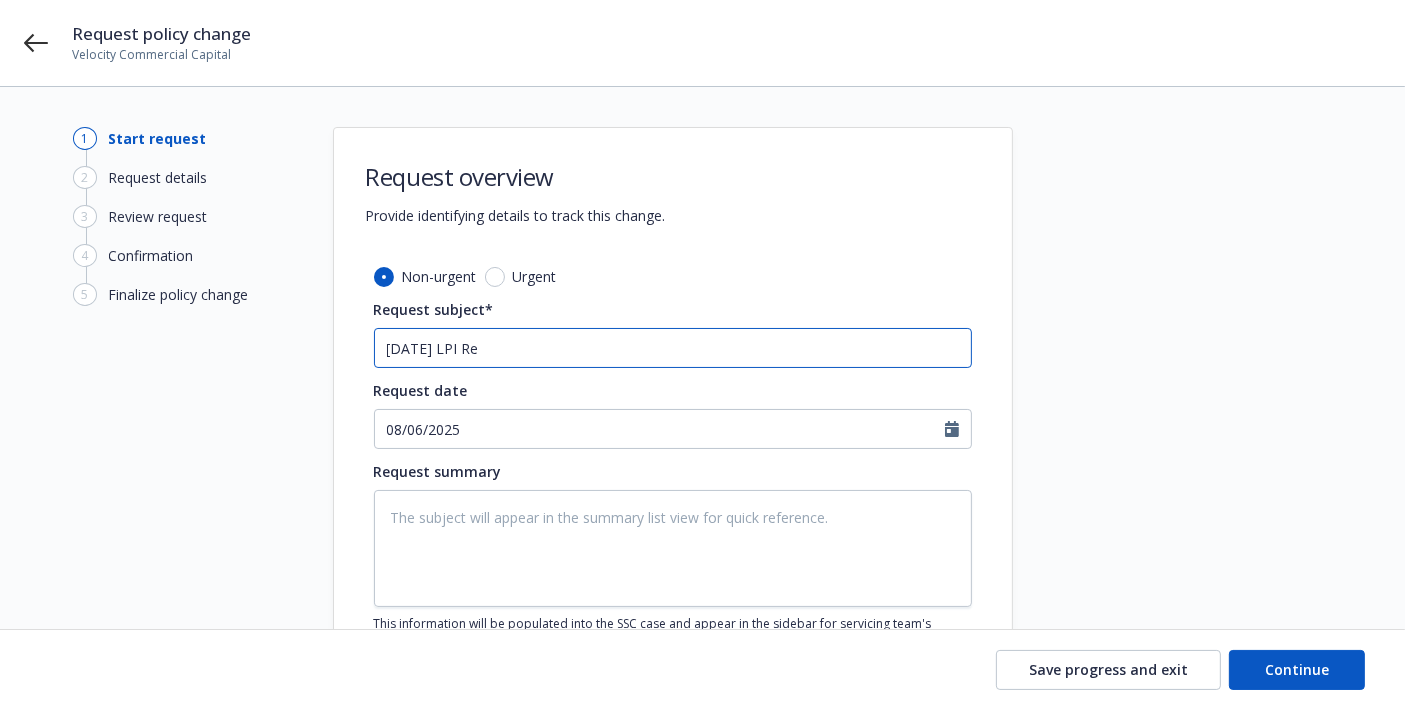 type on "x" 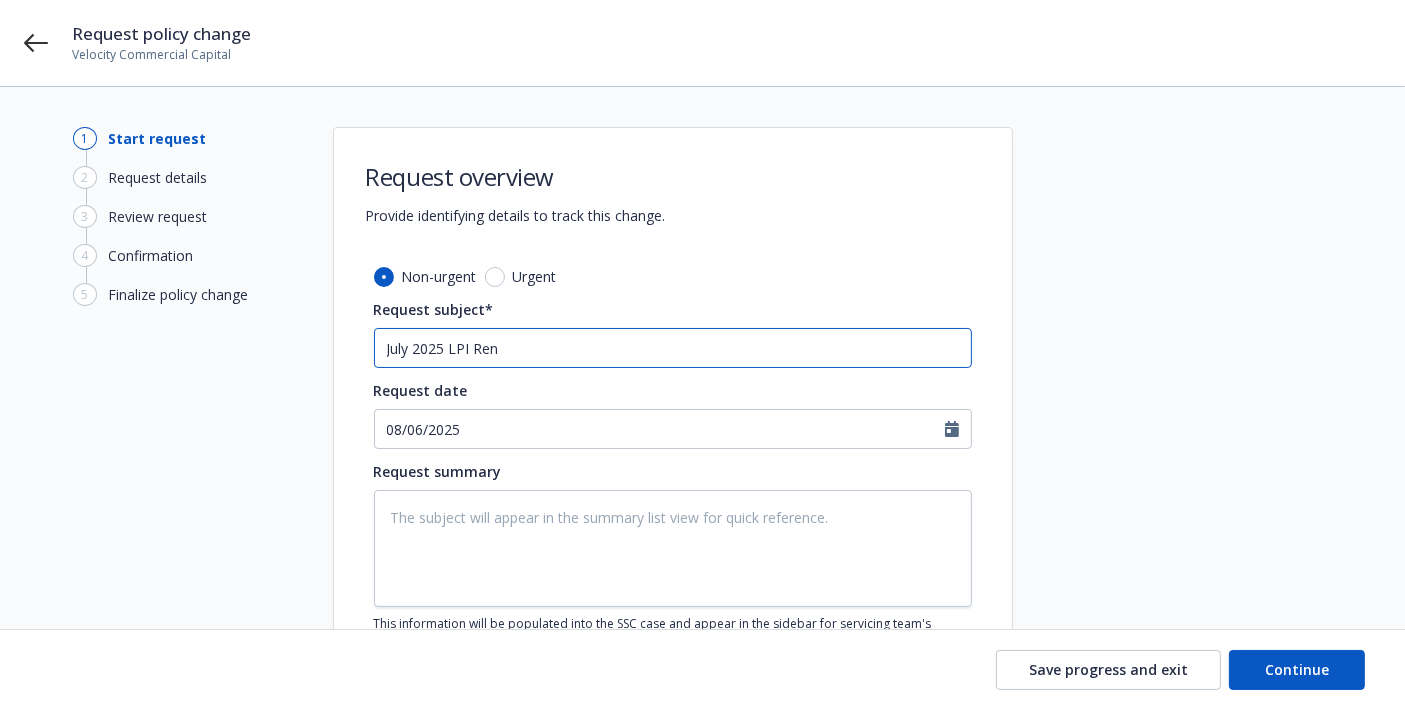 type on "x" 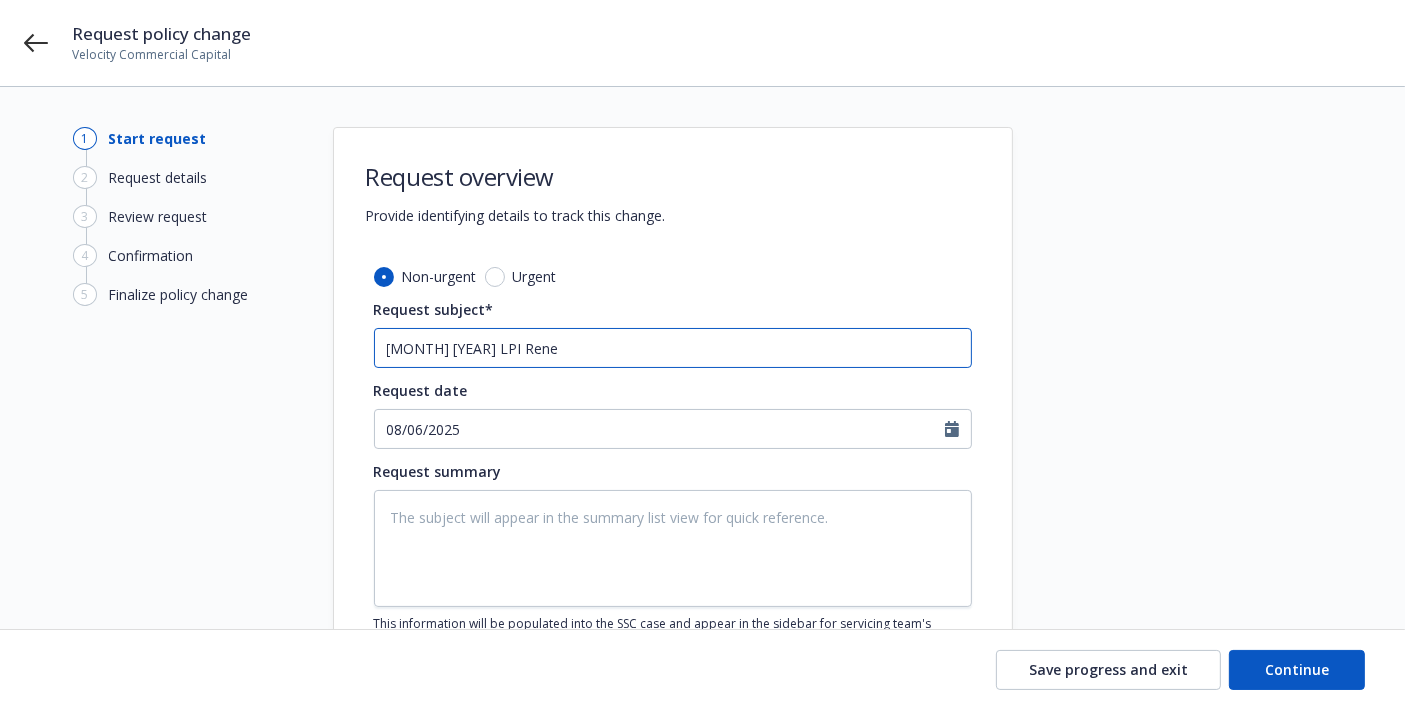 type on "x" 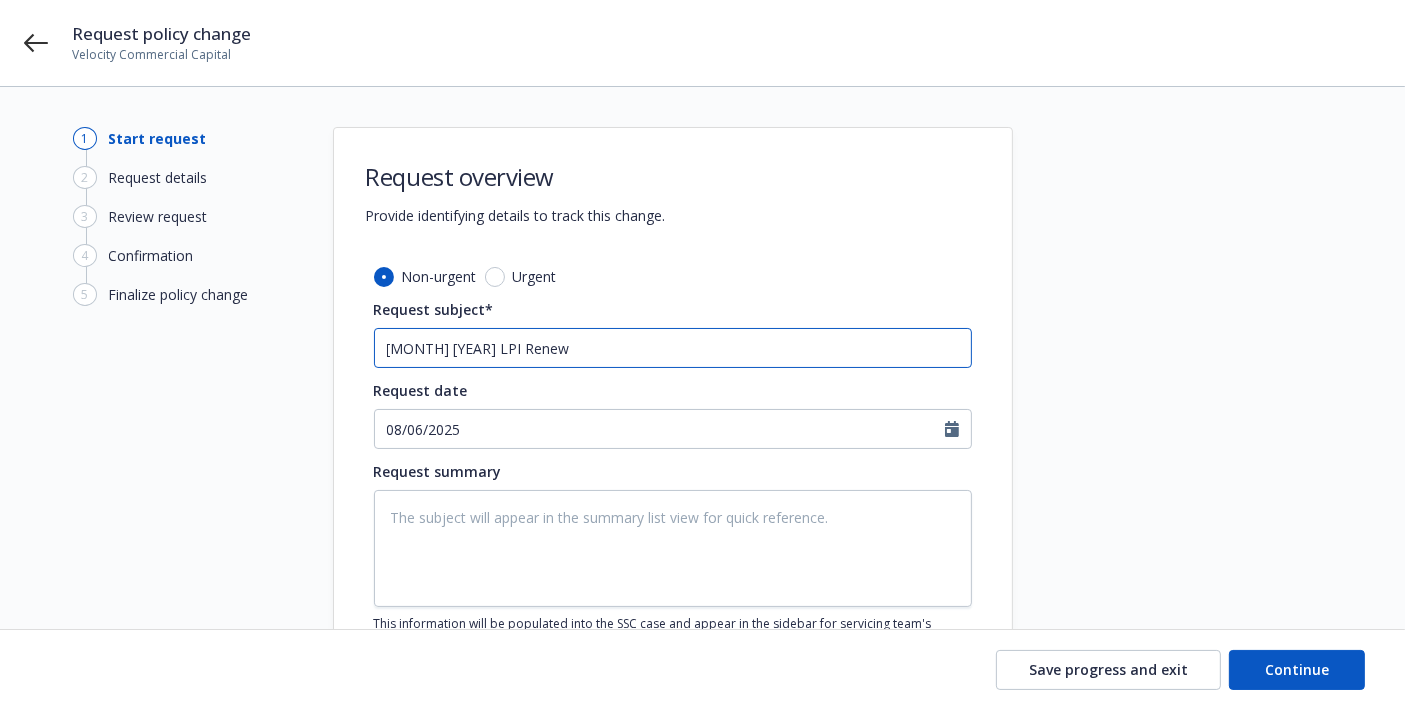 type on "x" 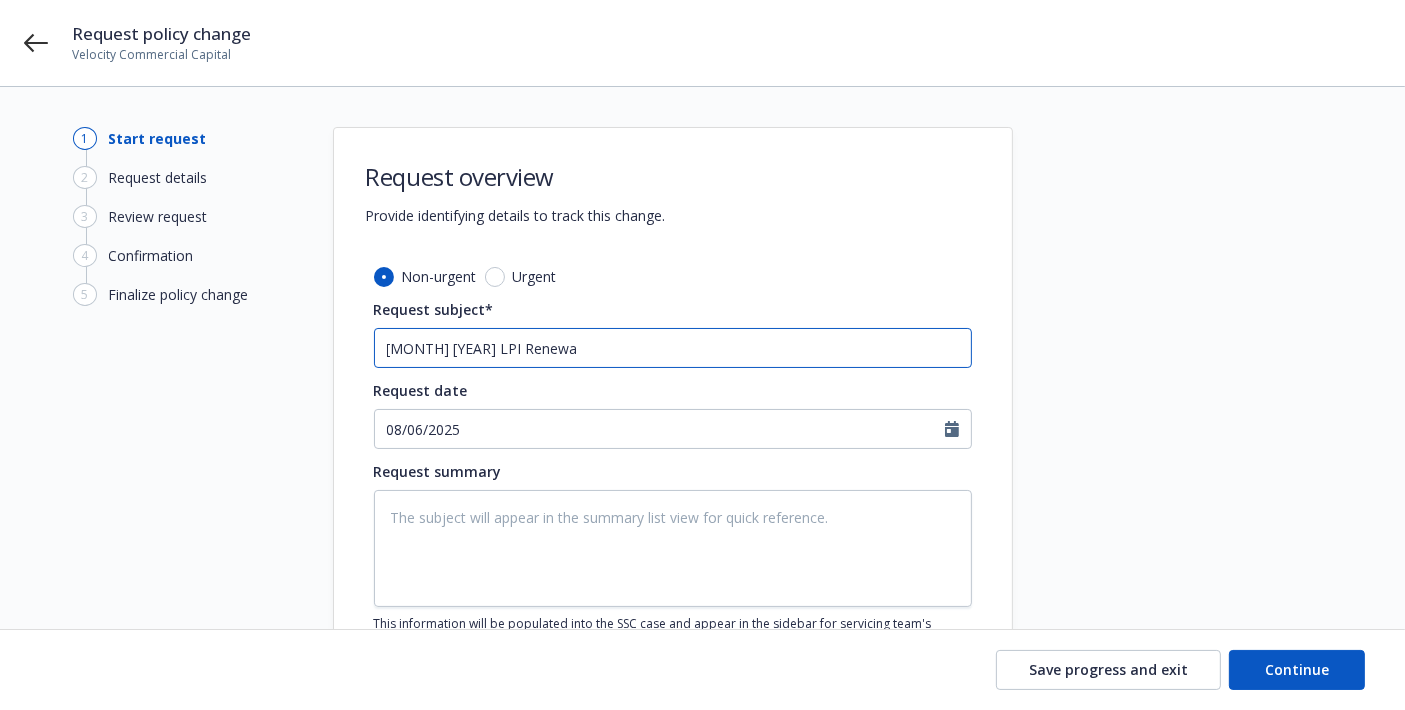 type on "x" 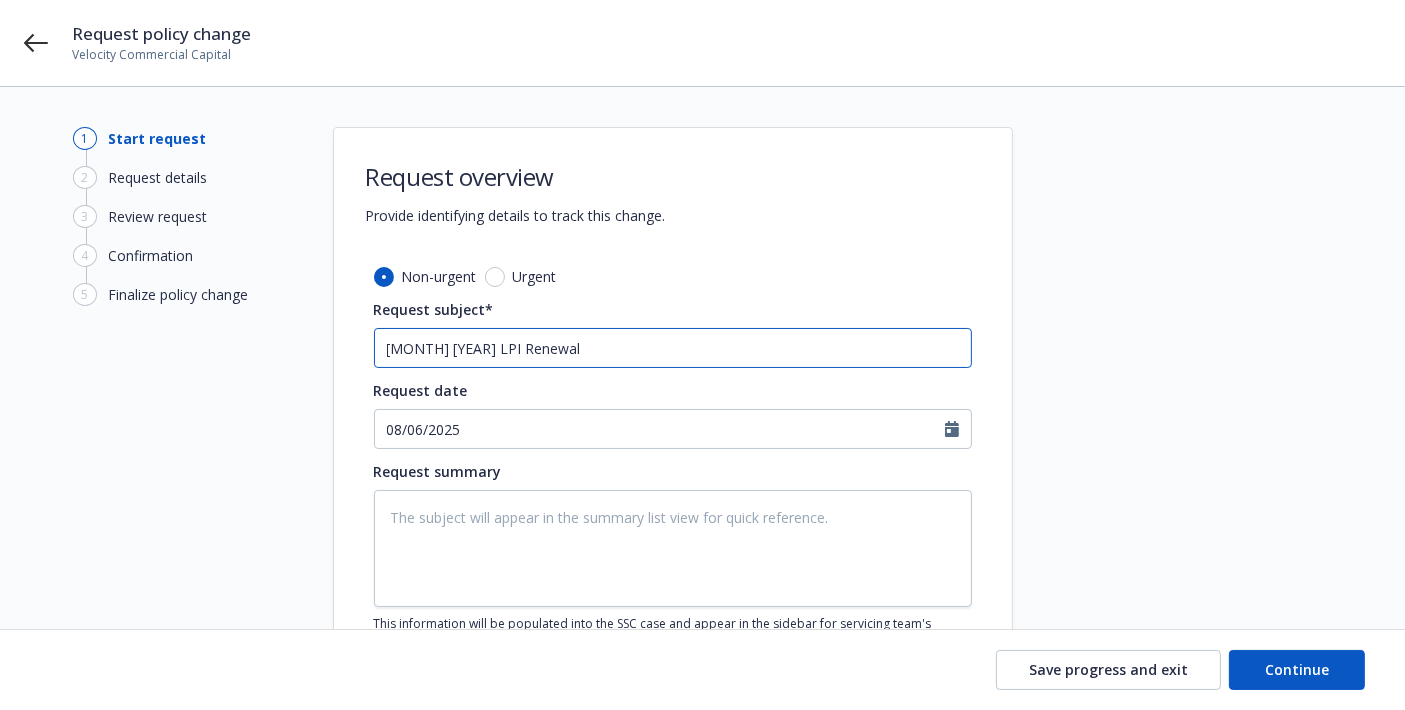type on "x" 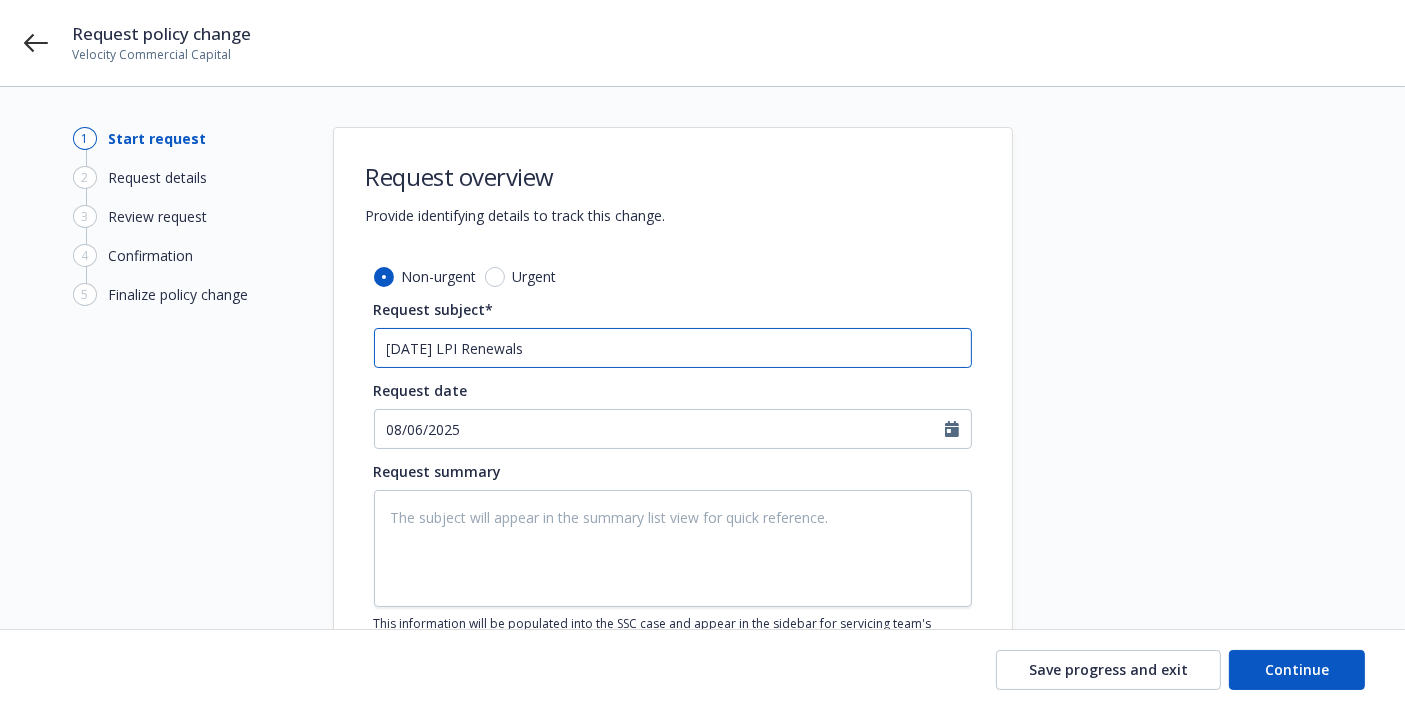type on "x" 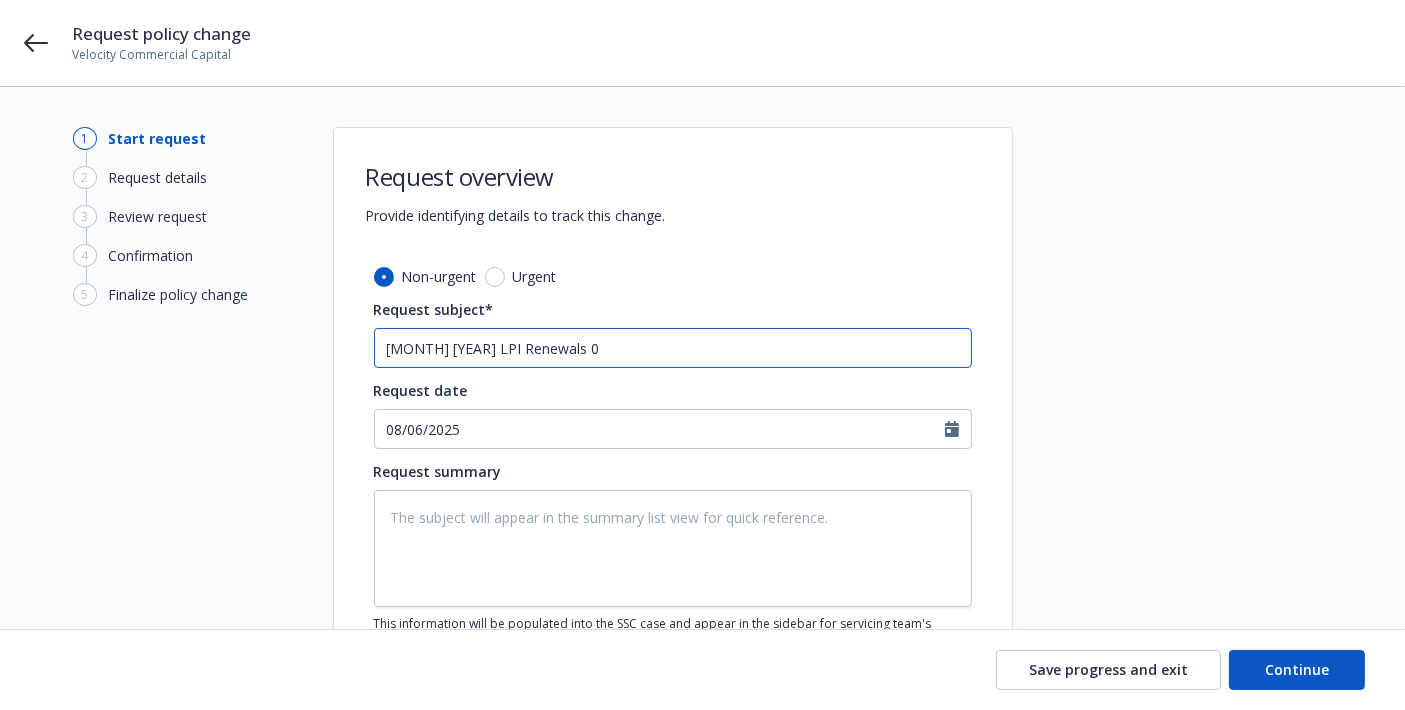 type on "x" 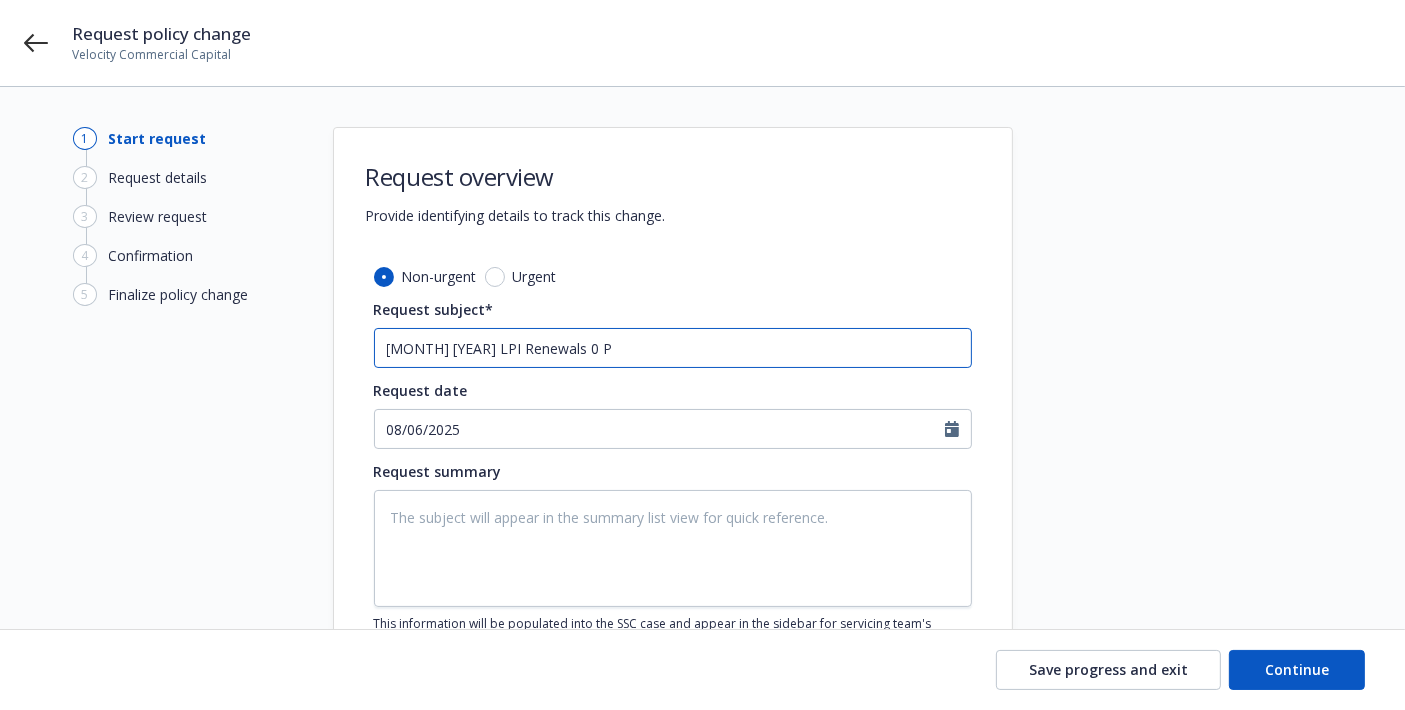 type on "x" 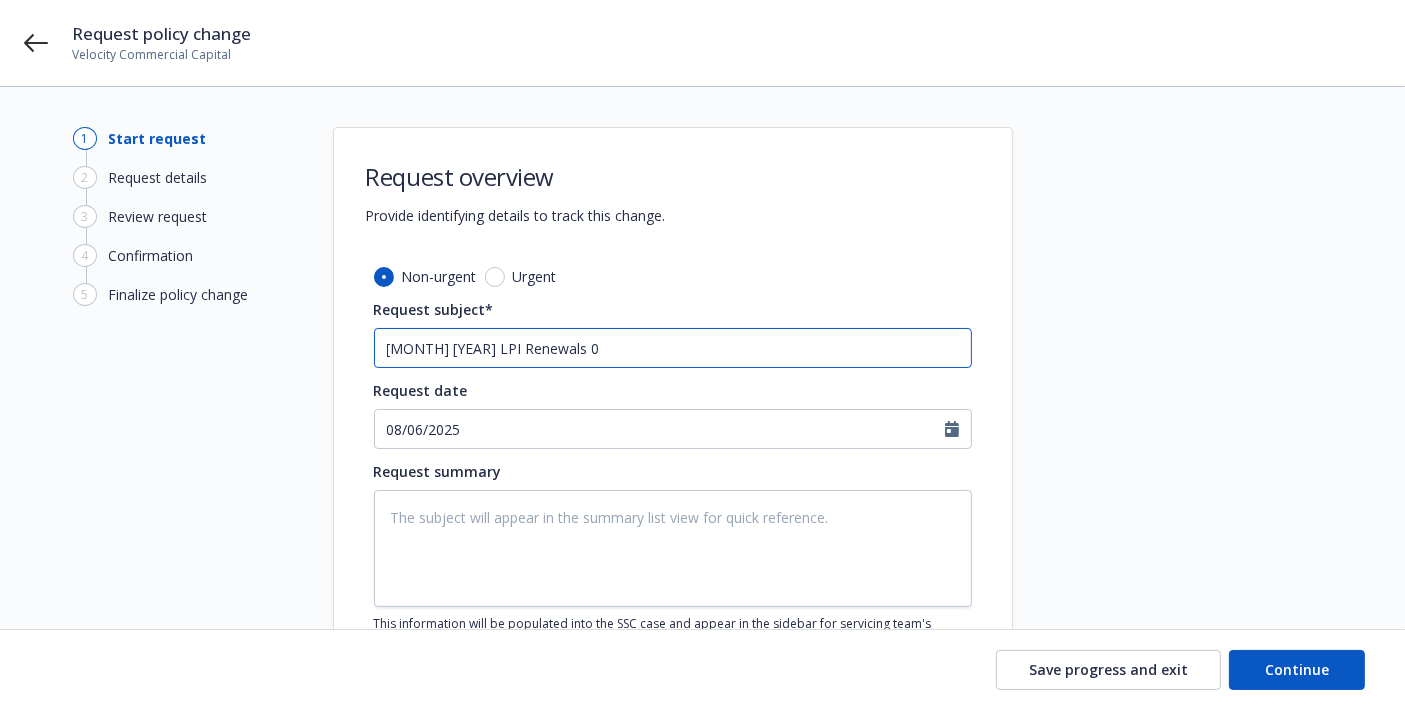 type on "x" 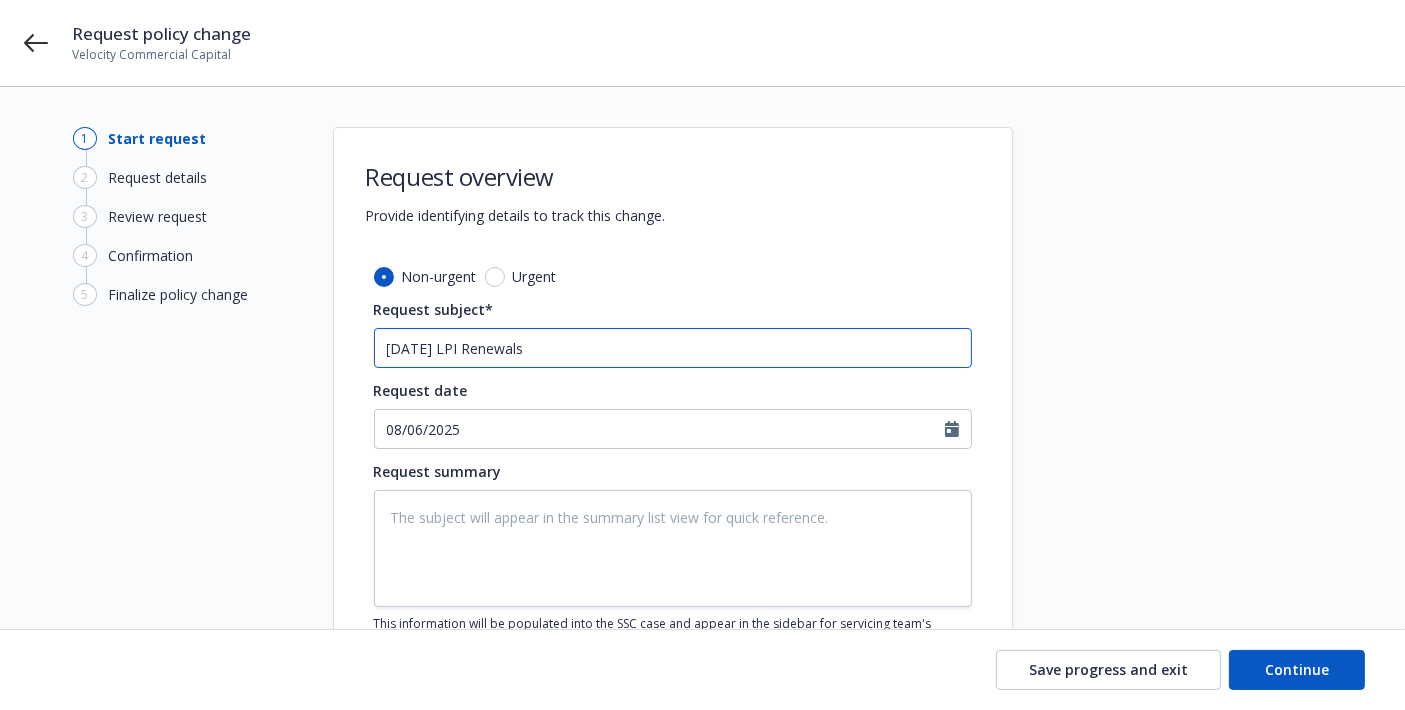 type on "x" 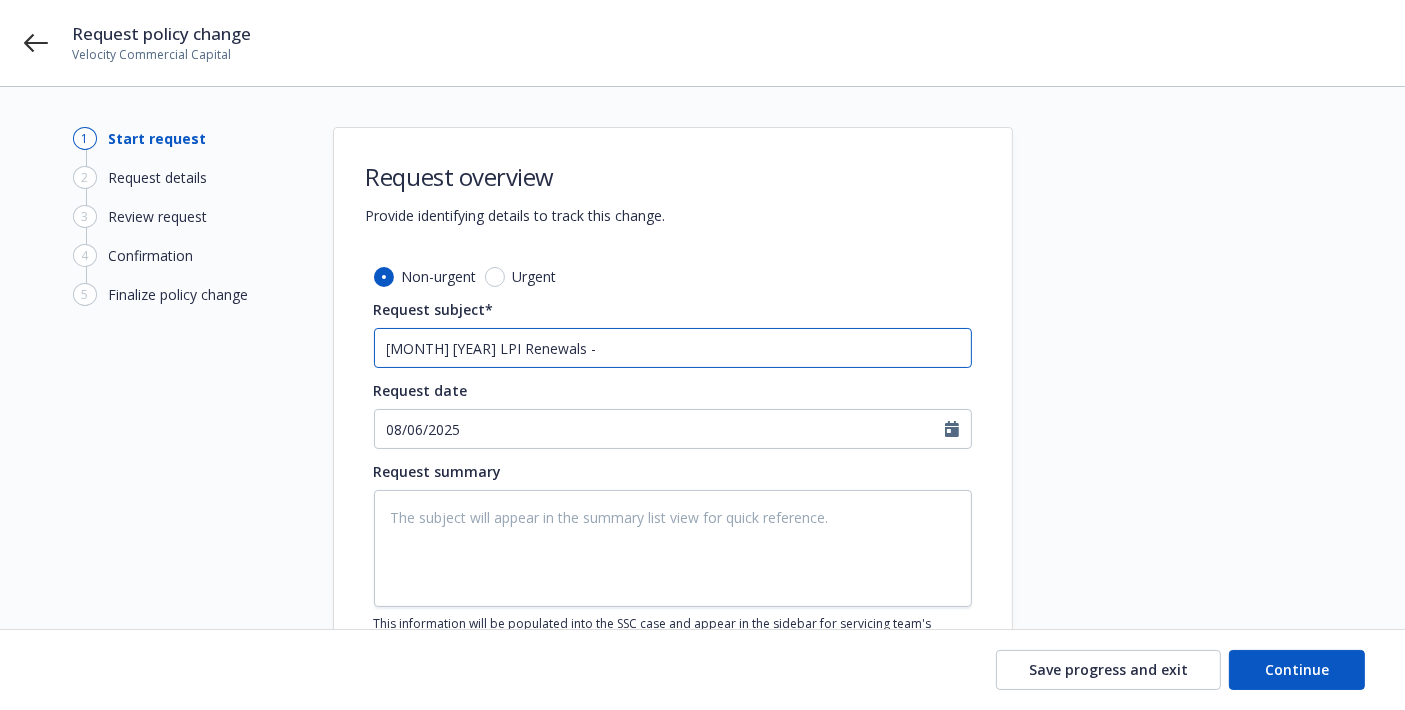 type on "x" 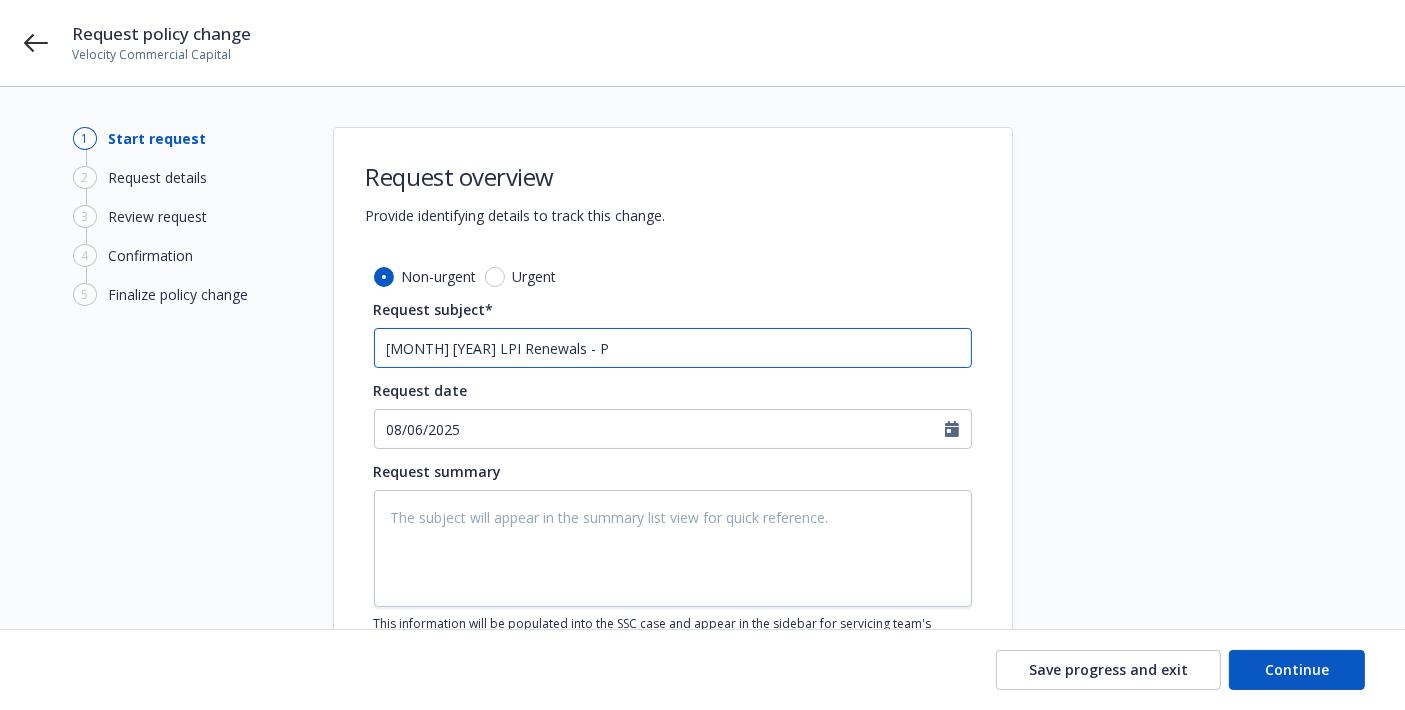 type on "x" 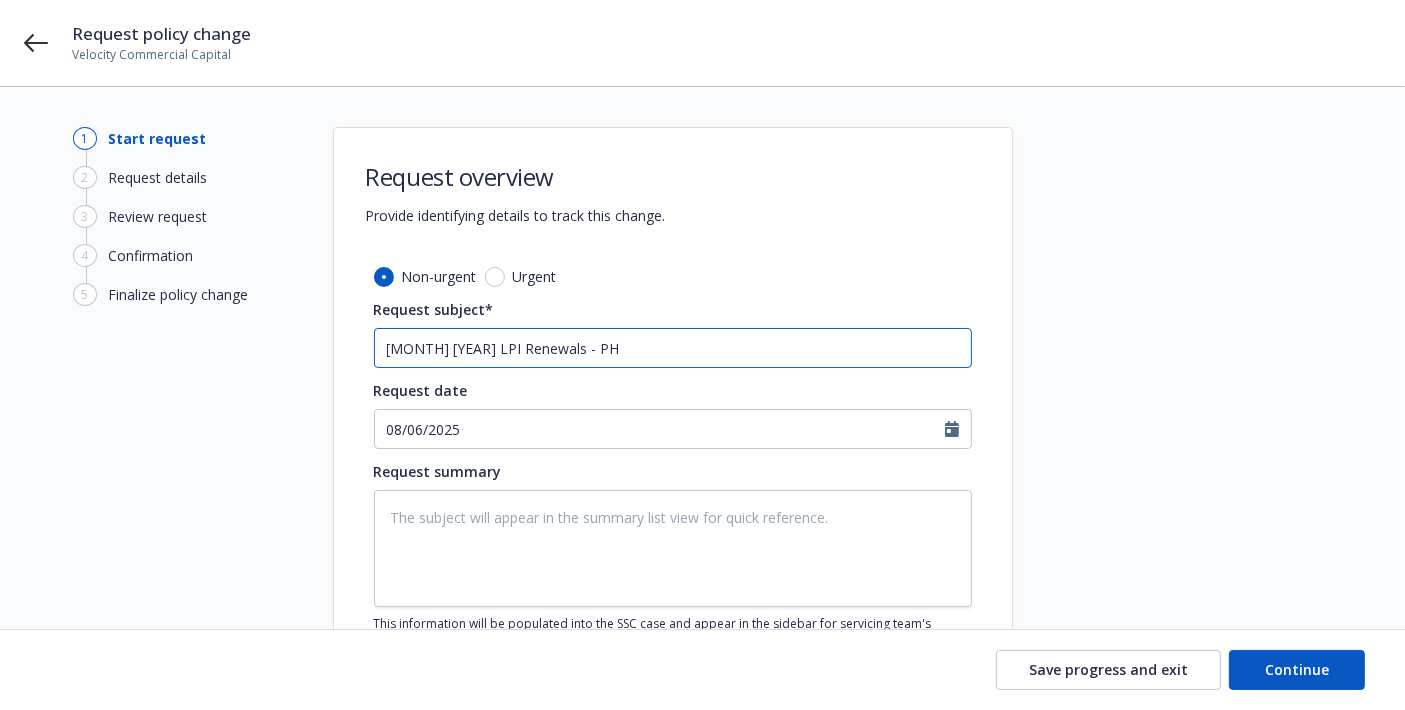 type on "x" 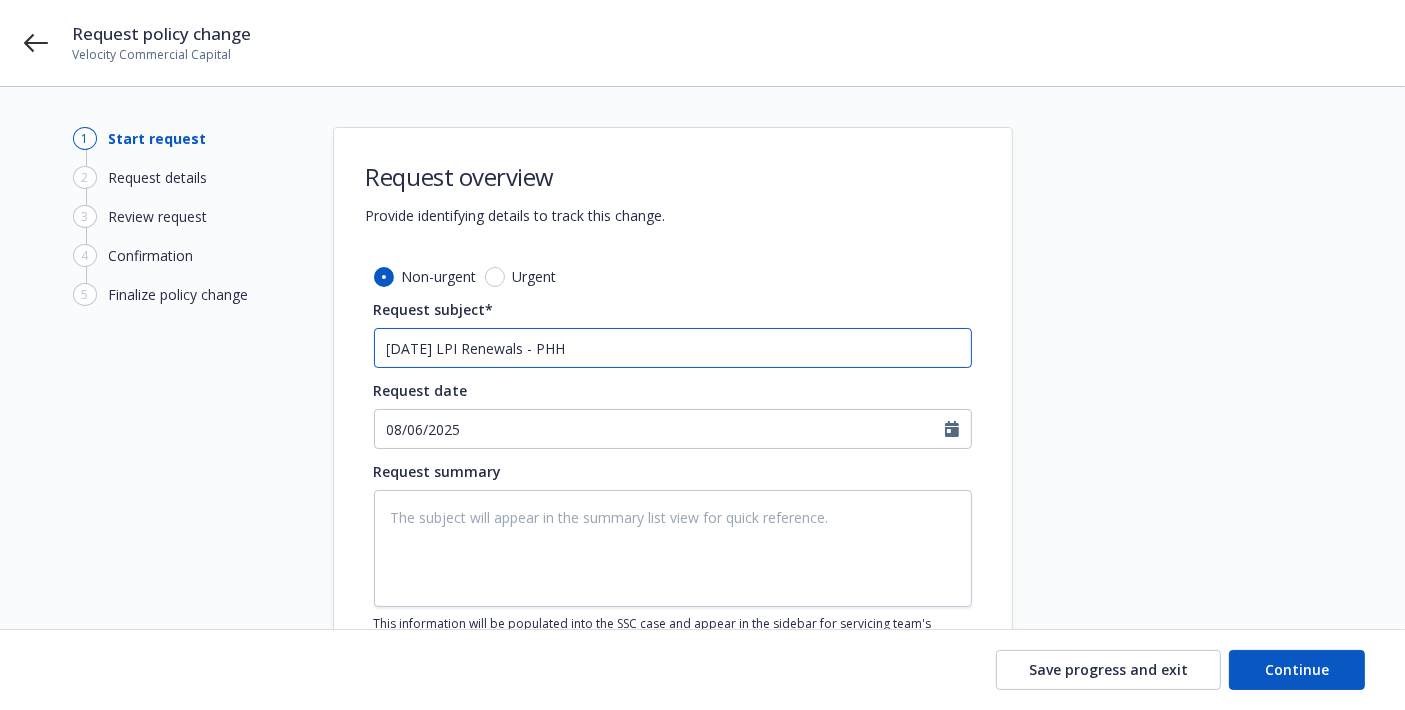 type on "[DATE] LPI Renewals - PHH" 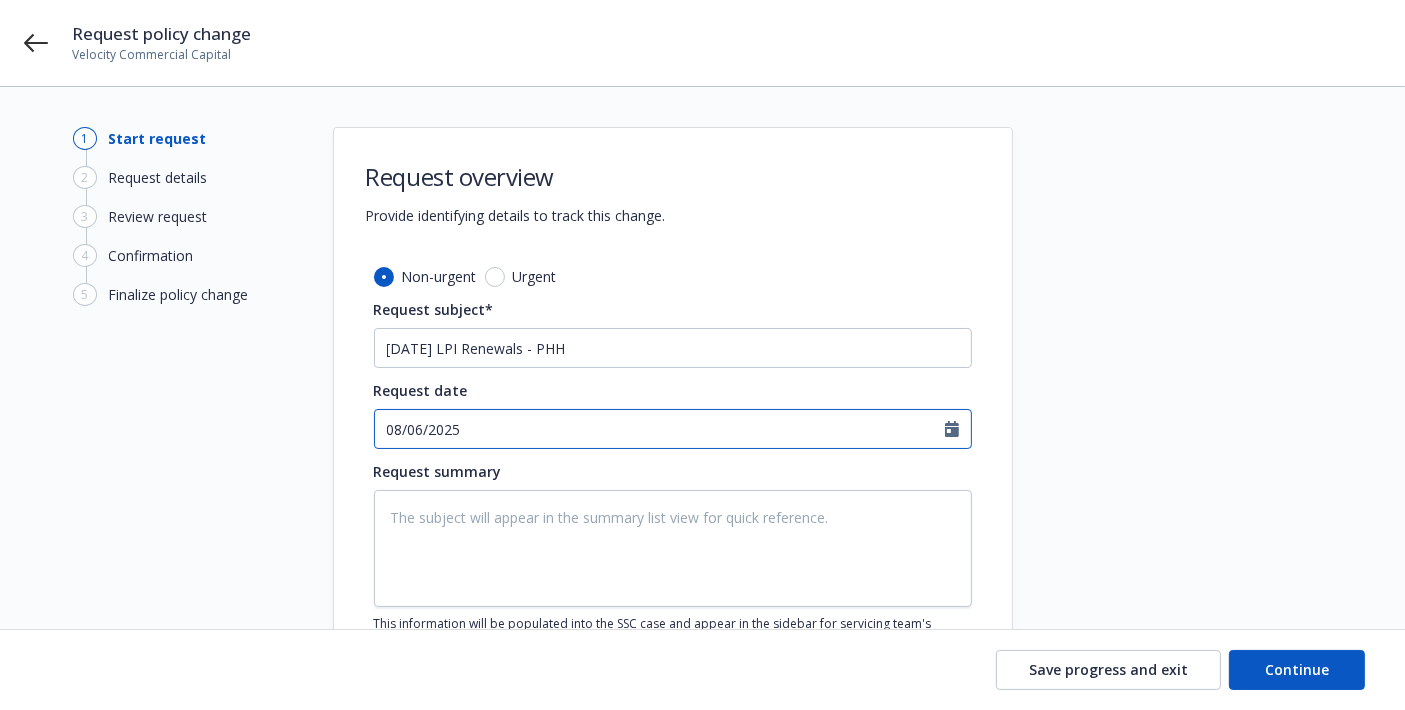 click 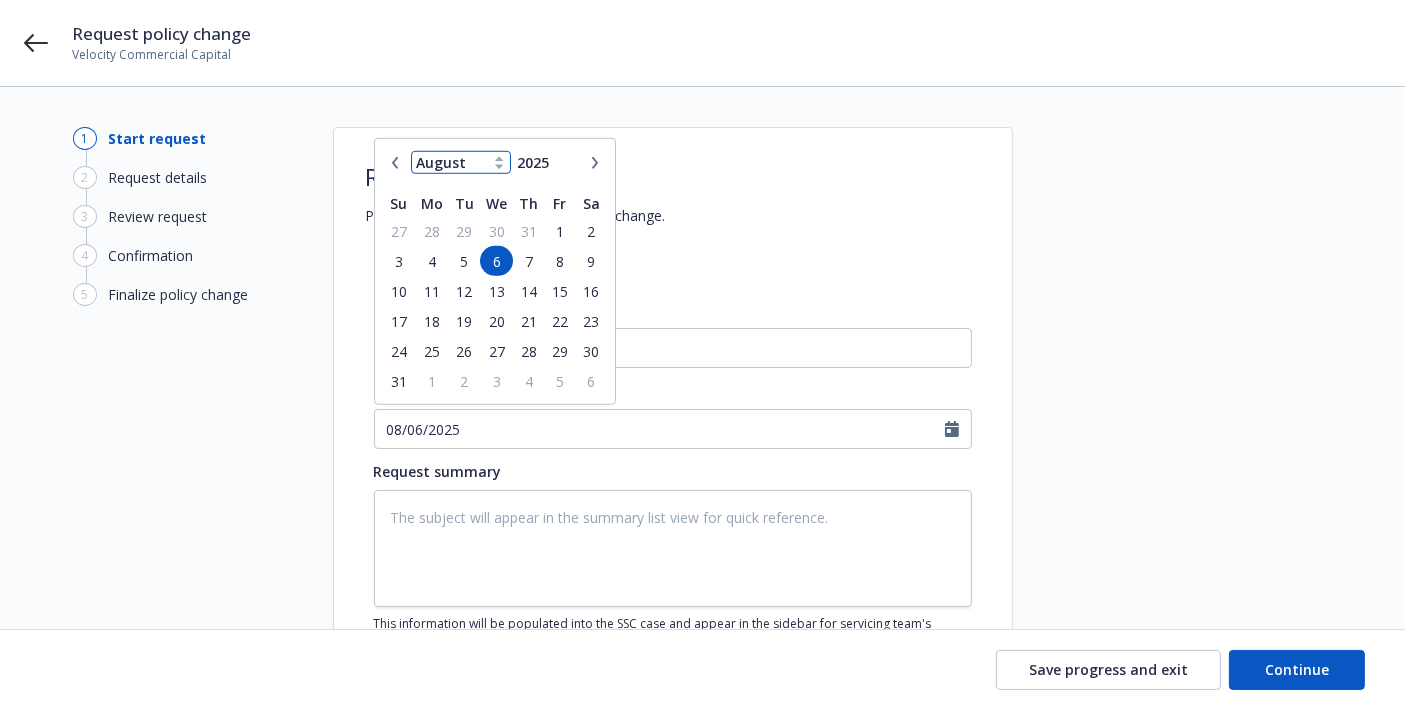 click on "January February March April May June July August September October November December" at bounding box center (461, 162) 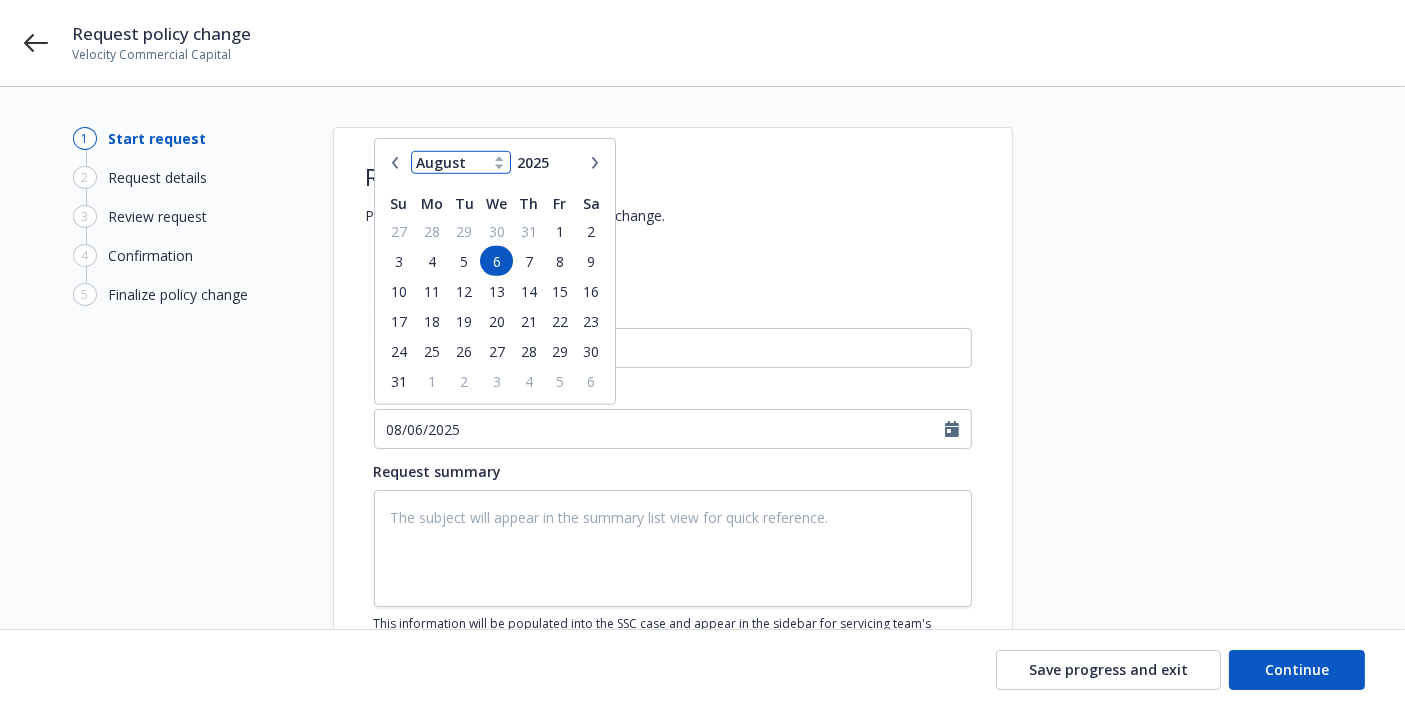 select on "7" 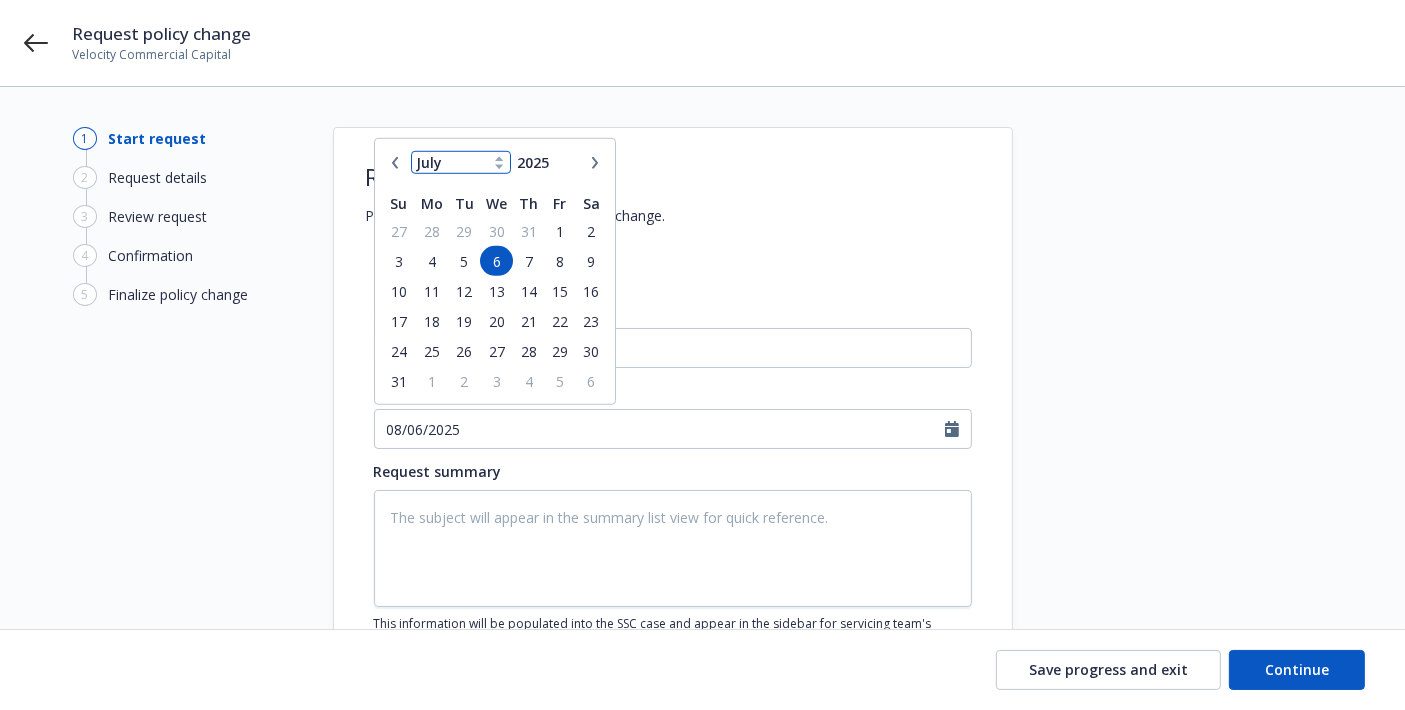 click on "January February March April May June July August September October November December" at bounding box center (461, 162) 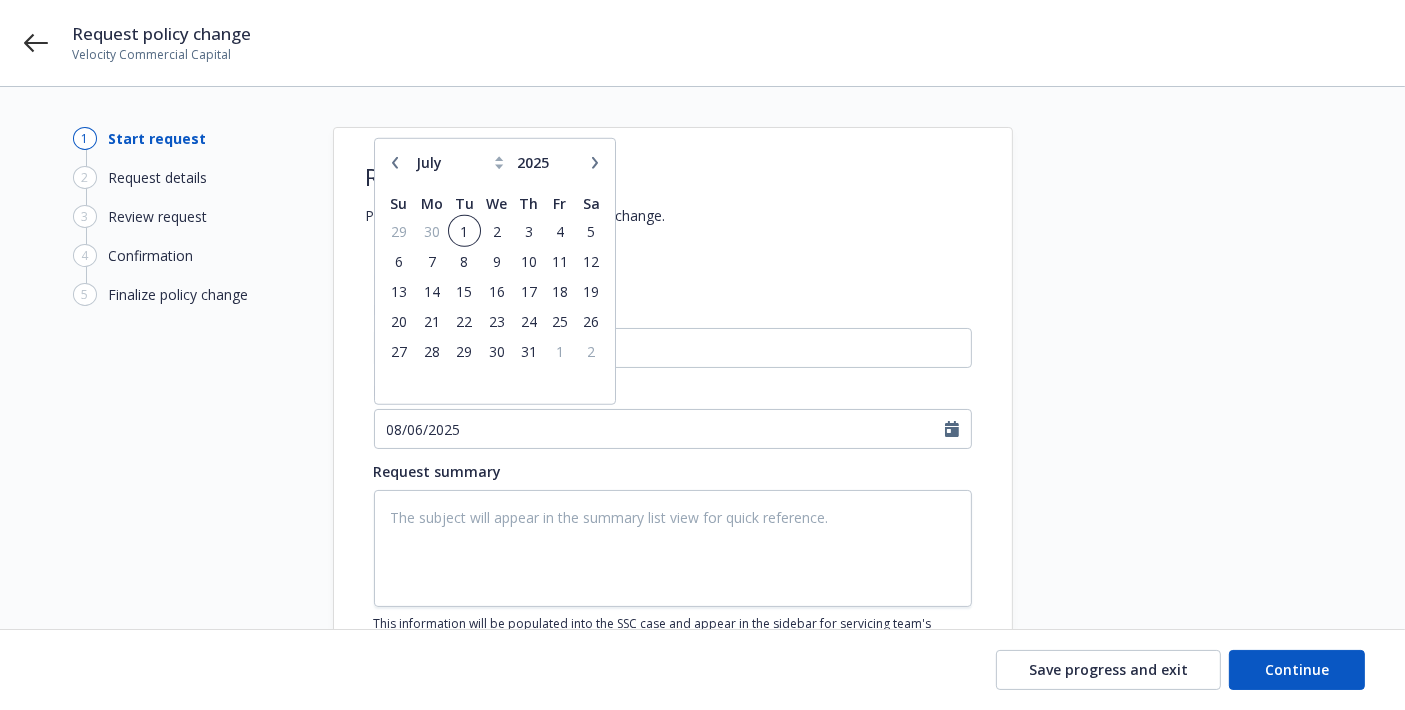 click on "1" at bounding box center (464, 230) 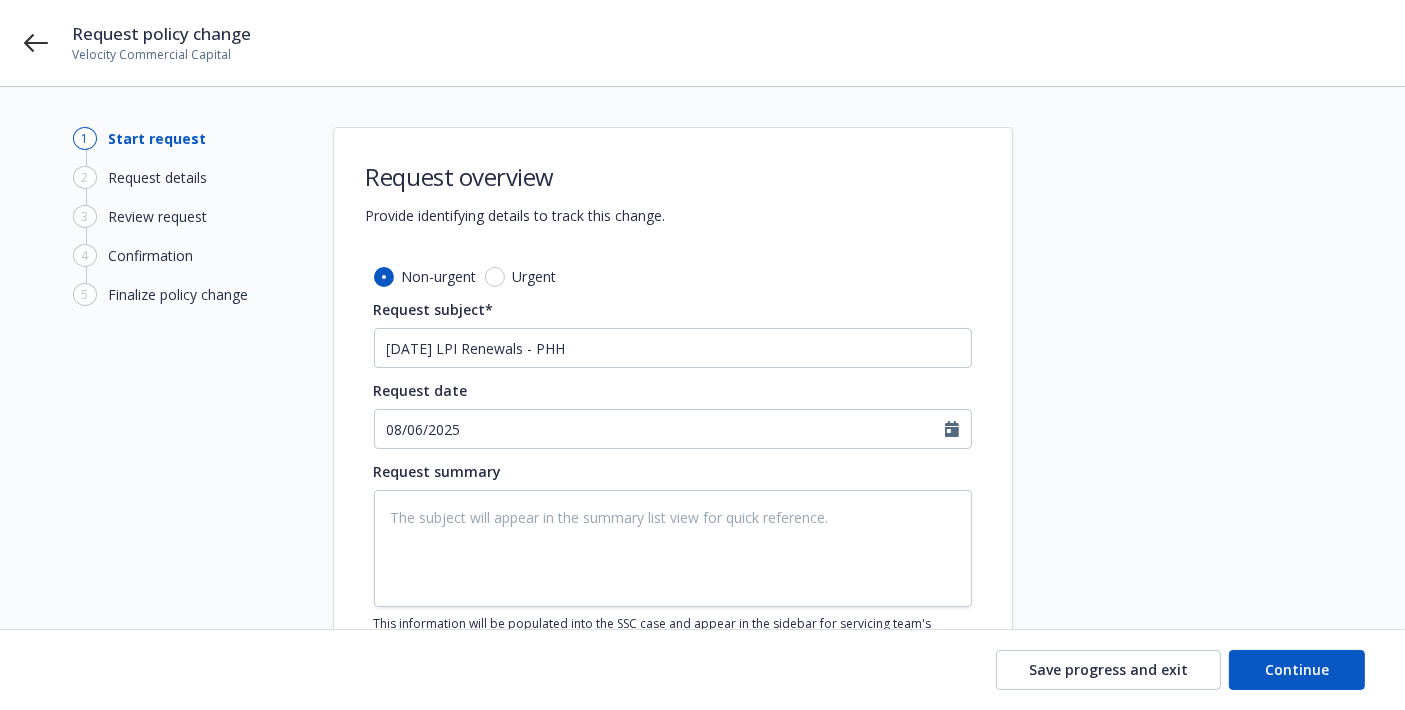 type on "x" 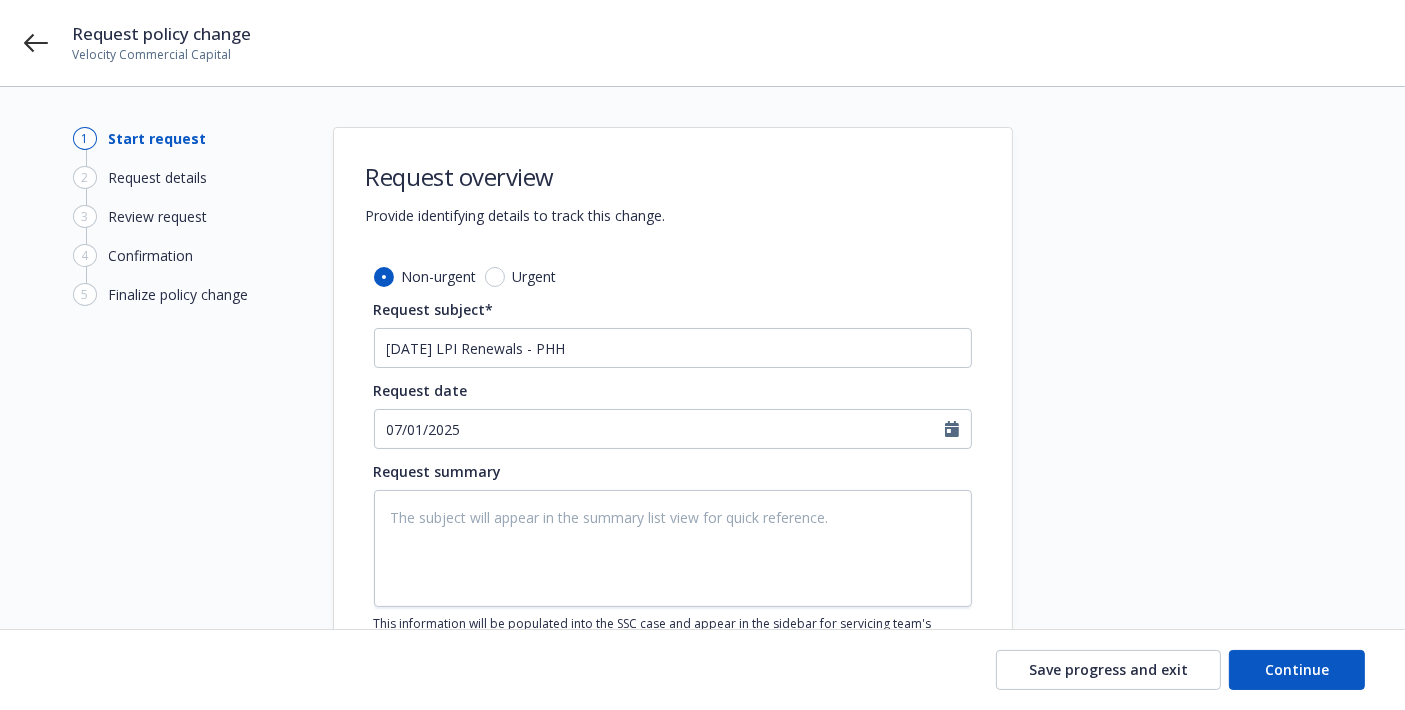 click on "Request overview Provide identifying details to track this change. Non-urgent Urgent Request subject* [MONTH] [YEAR] LPI Renewals - PHH Request date [DATE] Request summary This information will be populated into the SSC case and appear in the sidebar for servicing team's reference throughout the workflow. Attach request reference materials No files attached.   add" at bounding box center (673, 437) 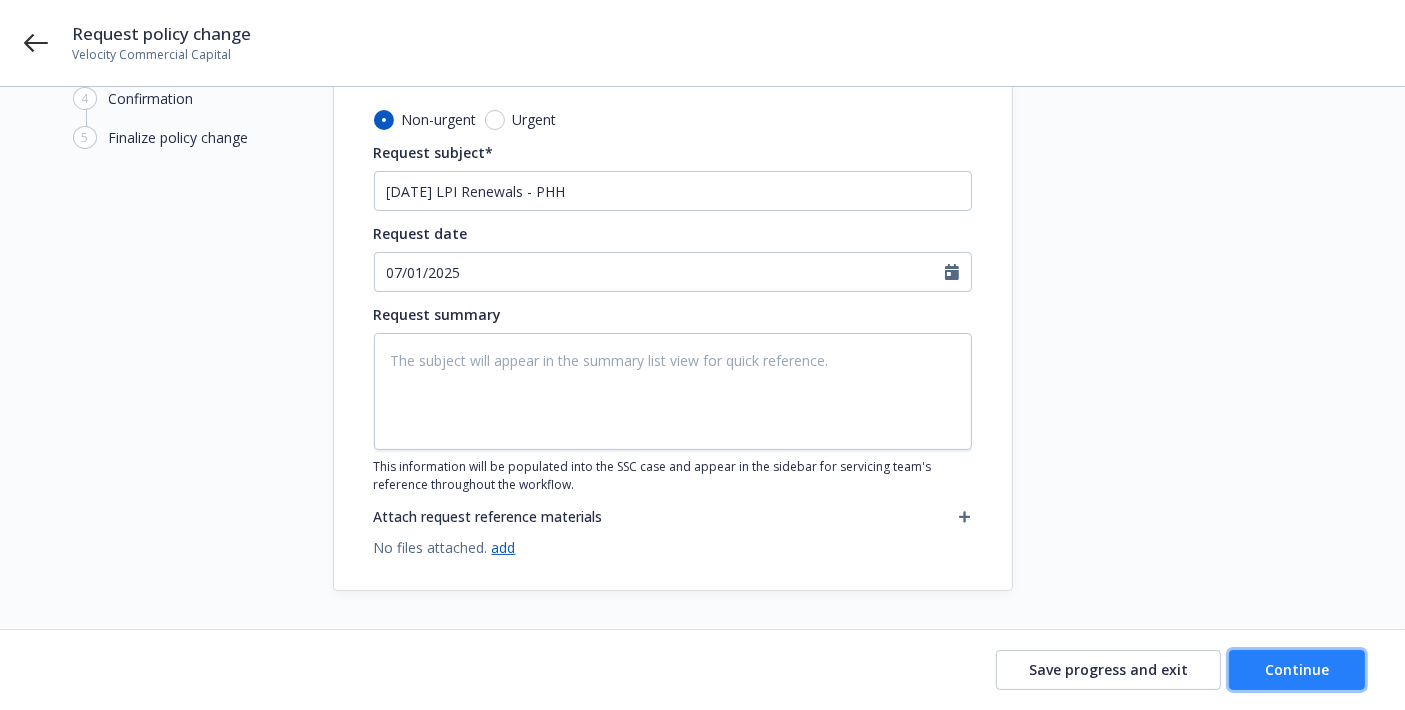 click on "Continue" at bounding box center [1297, 669] 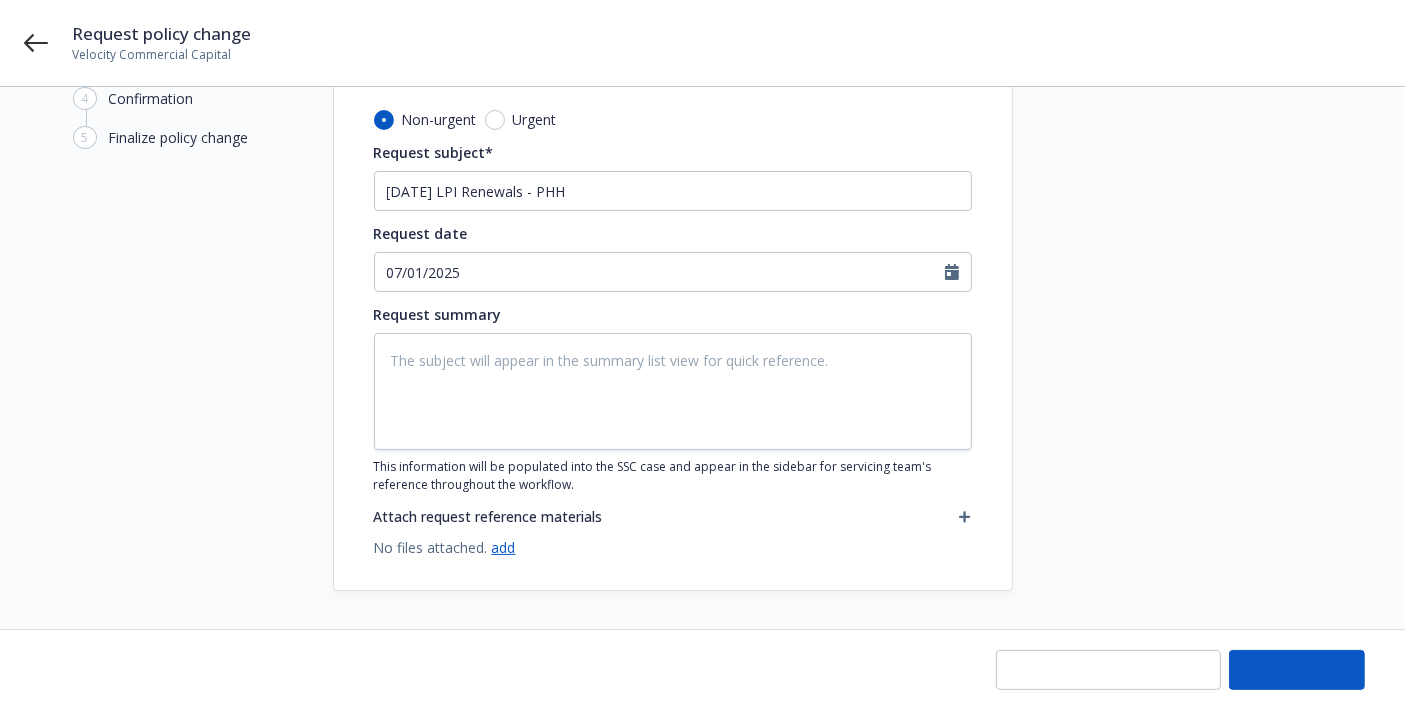 type on "x" 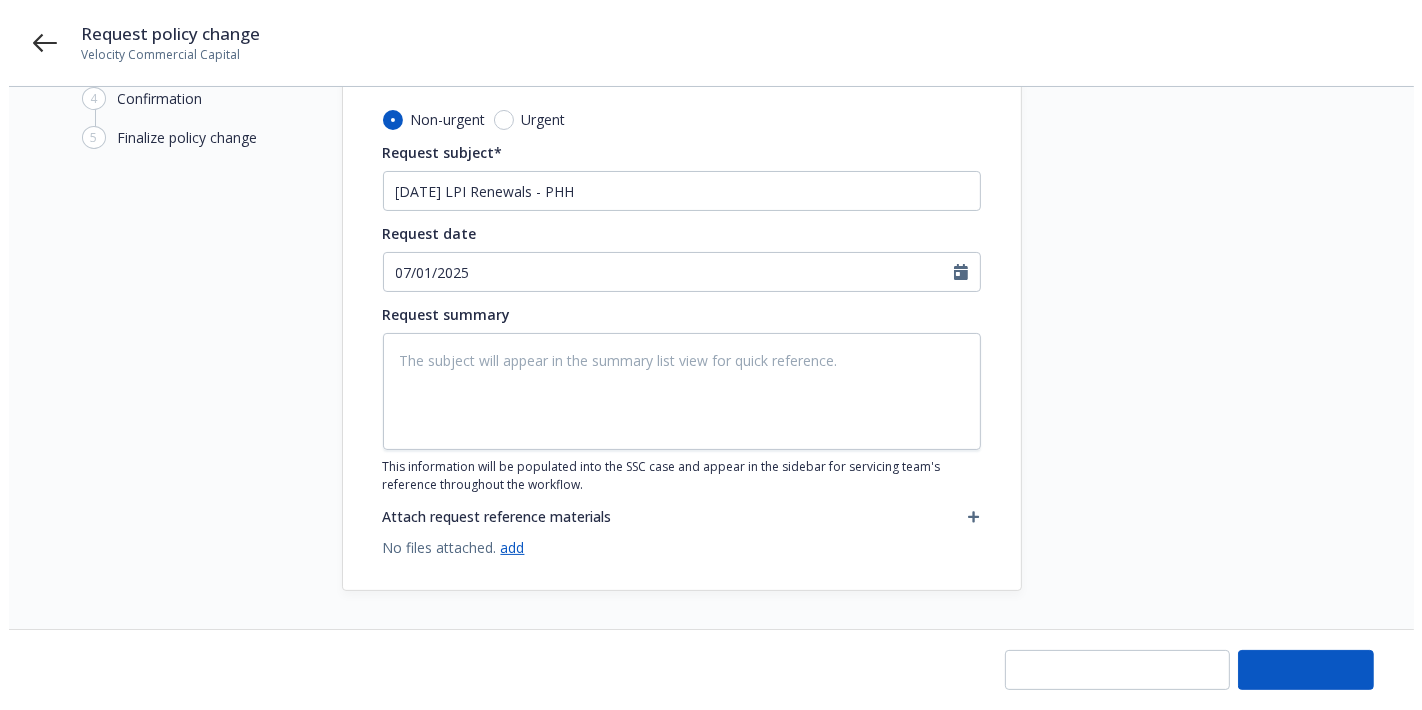 scroll, scrollTop: 0, scrollLeft: 0, axis: both 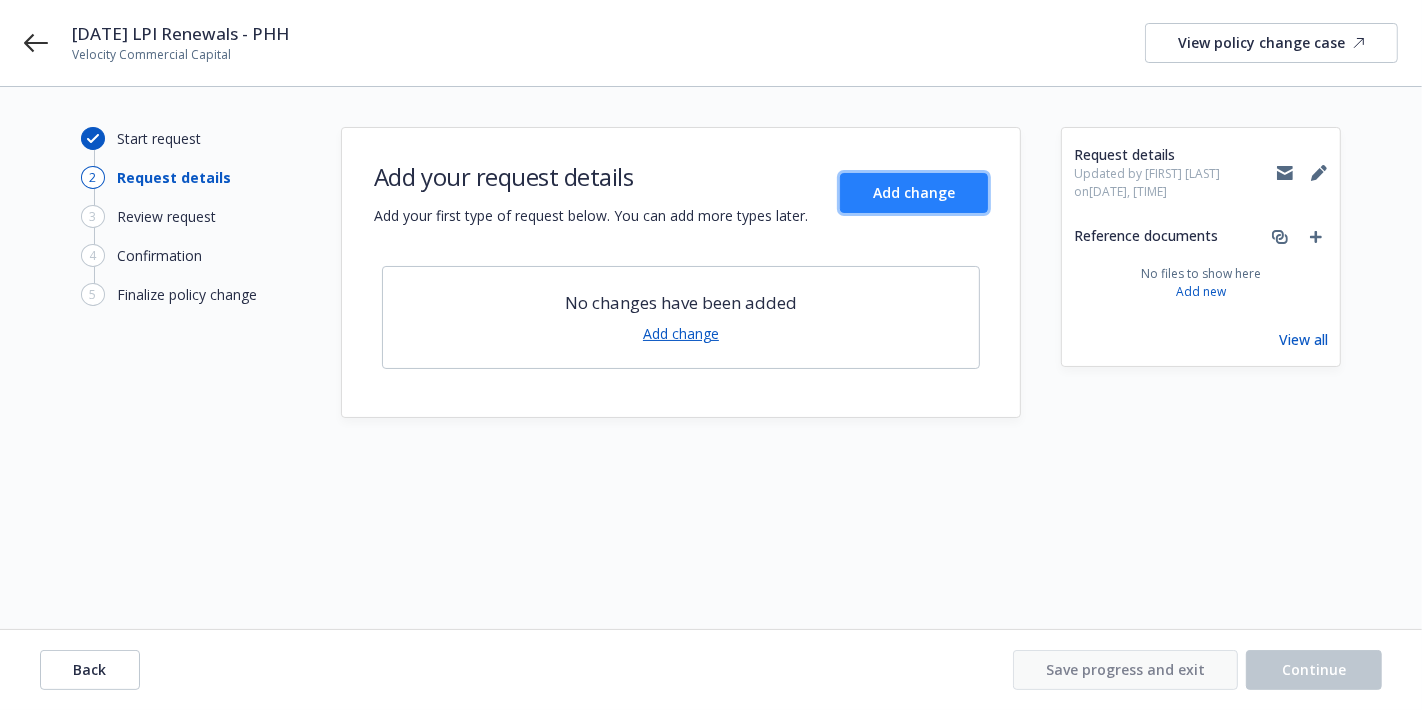 click on "Add change" at bounding box center (914, 192) 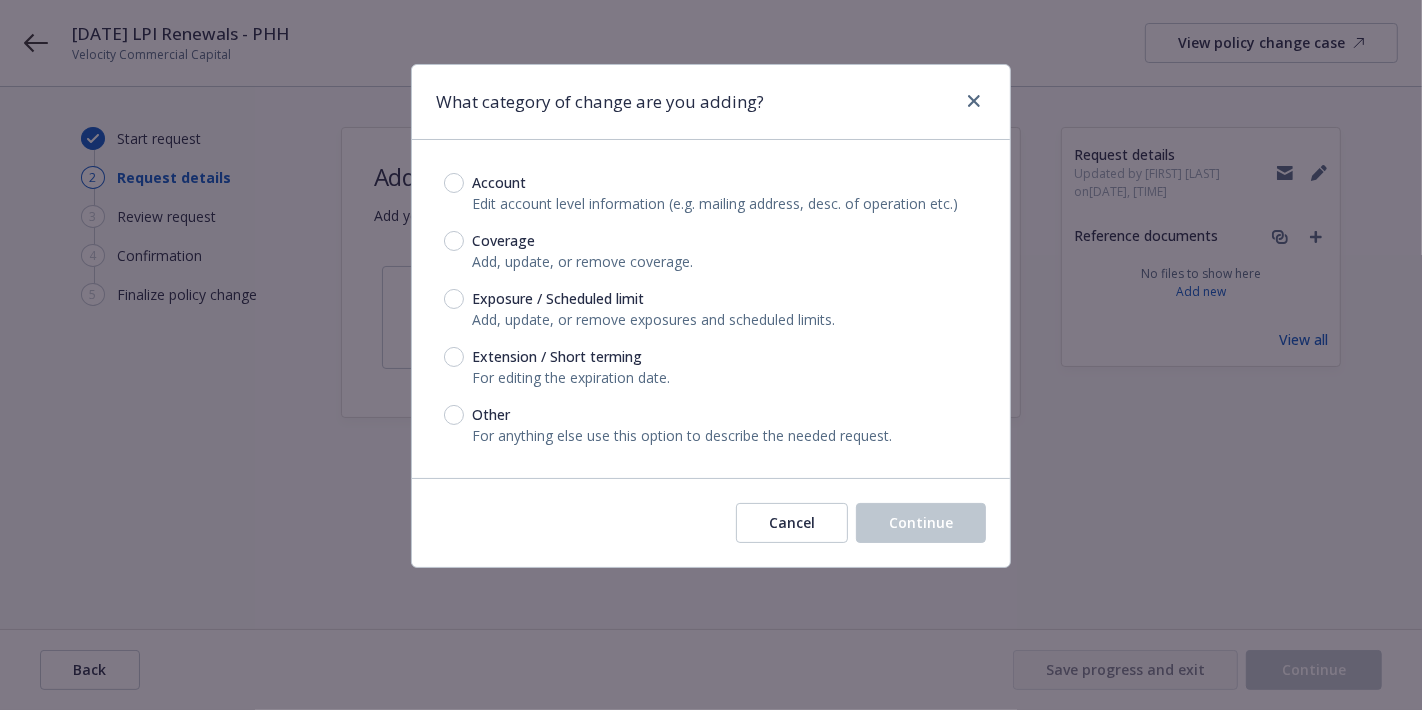 click on "For anything else use this option to describe the needed request." at bounding box center (682, 435) 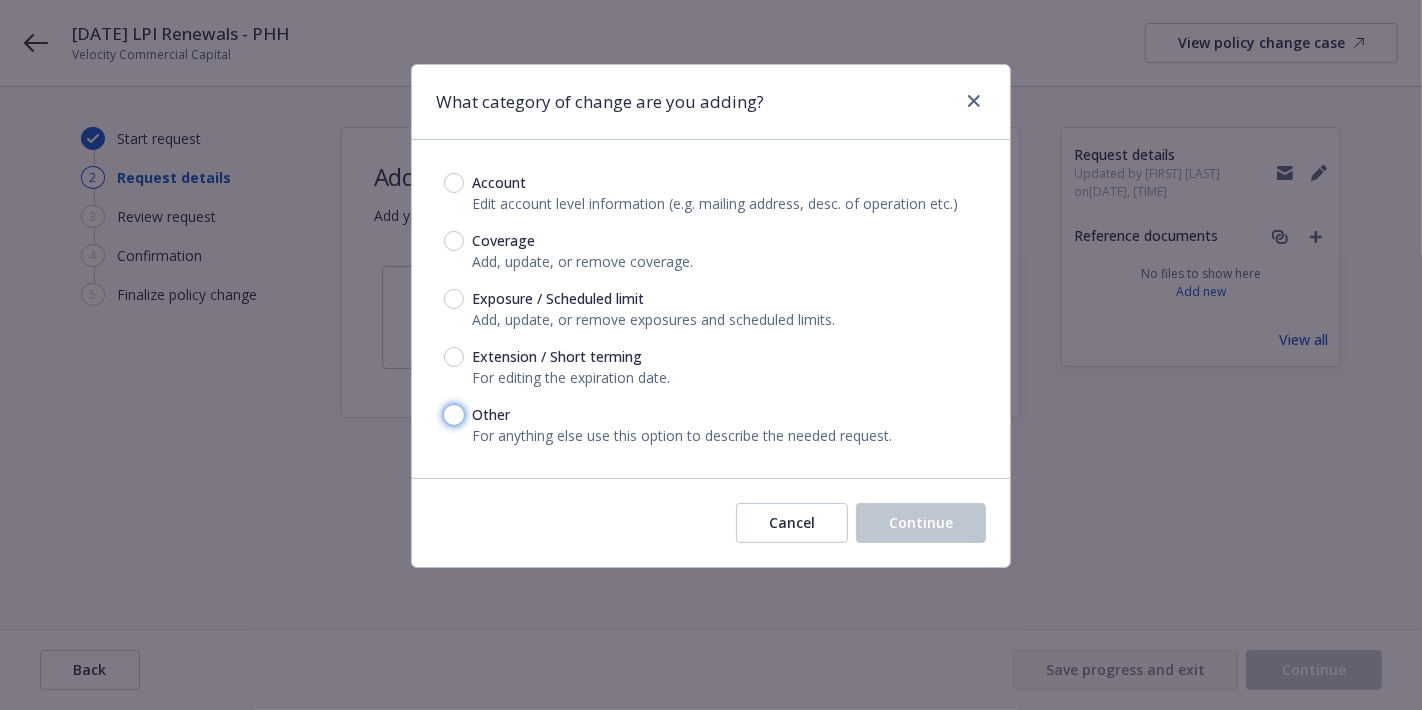 click on "Other" at bounding box center (454, 415) 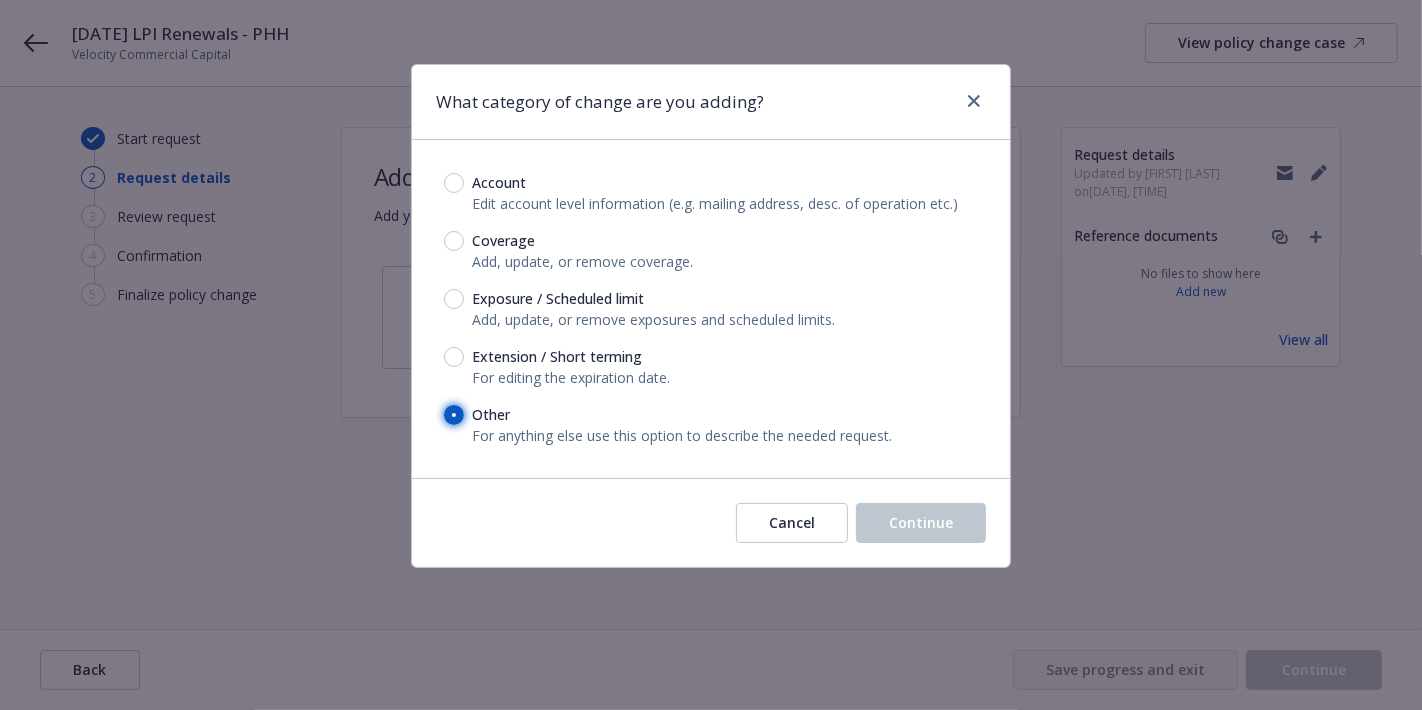 radio on "true" 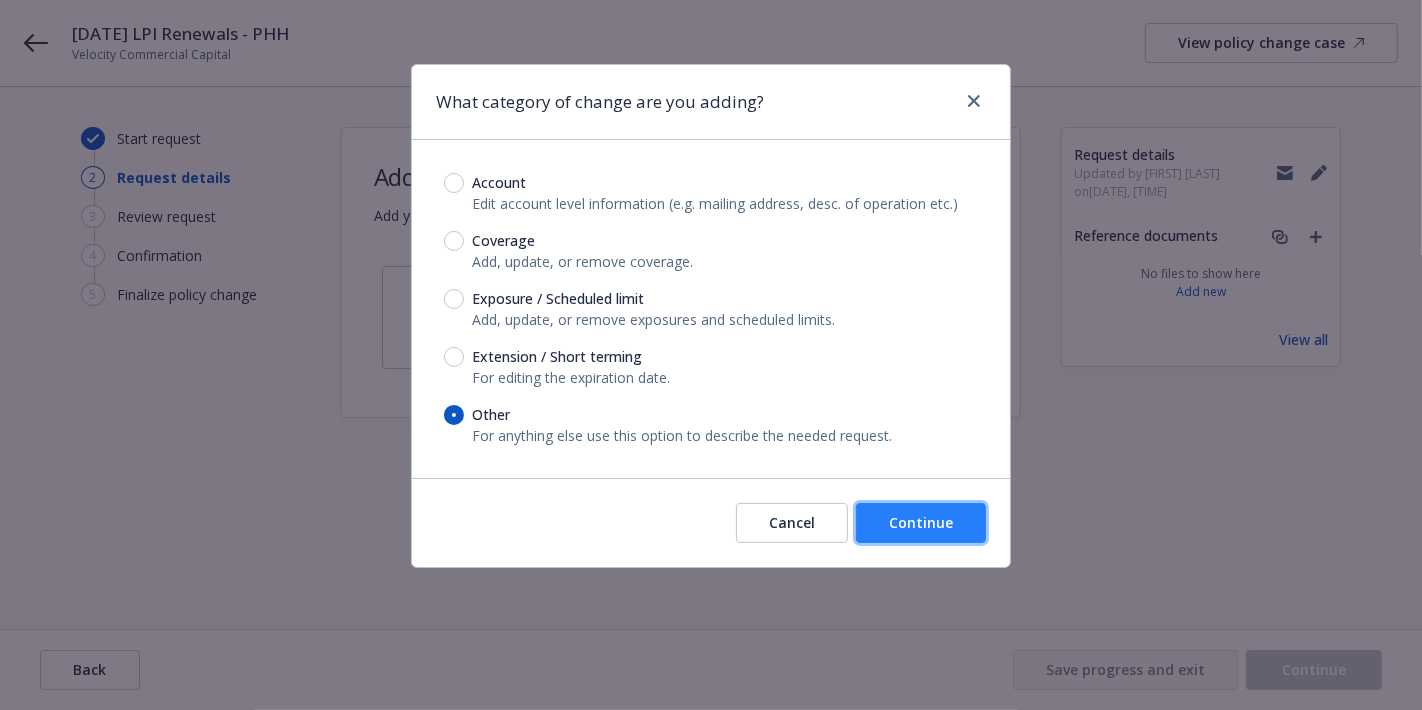 click on "Continue" at bounding box center (921, 522) 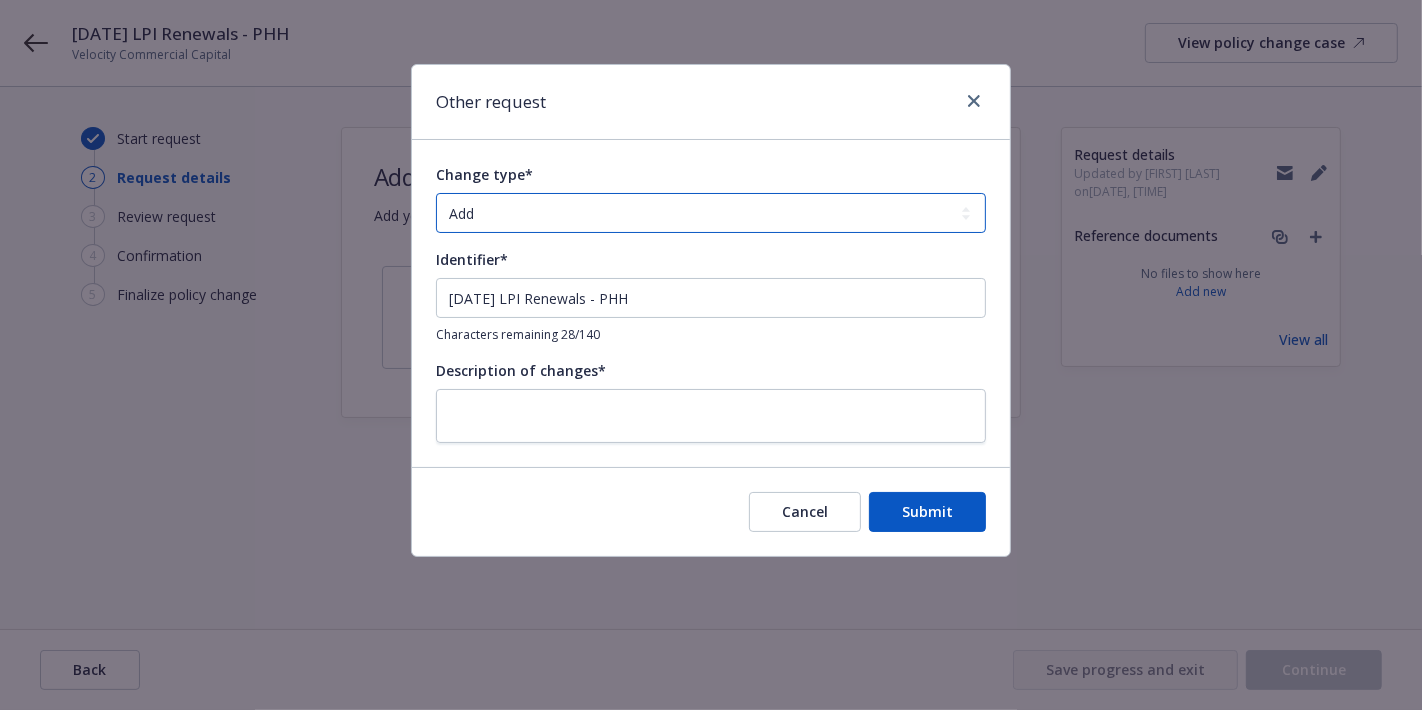 click on "Add Audit Change Remove" at bounding box center [711, 213] 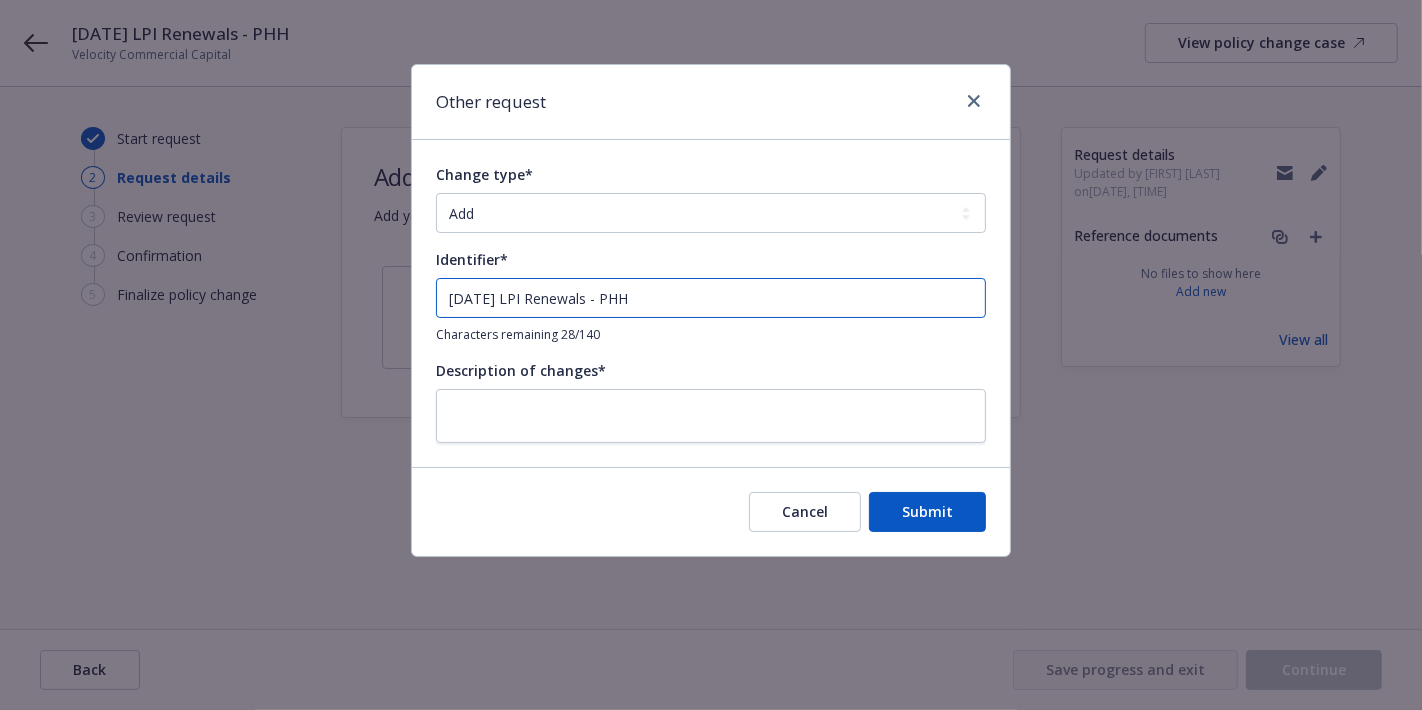 drag, startPoint x: 705, startPoint y: 301, endPoint x: 20, endPoint y: 318, distance: 685.21094 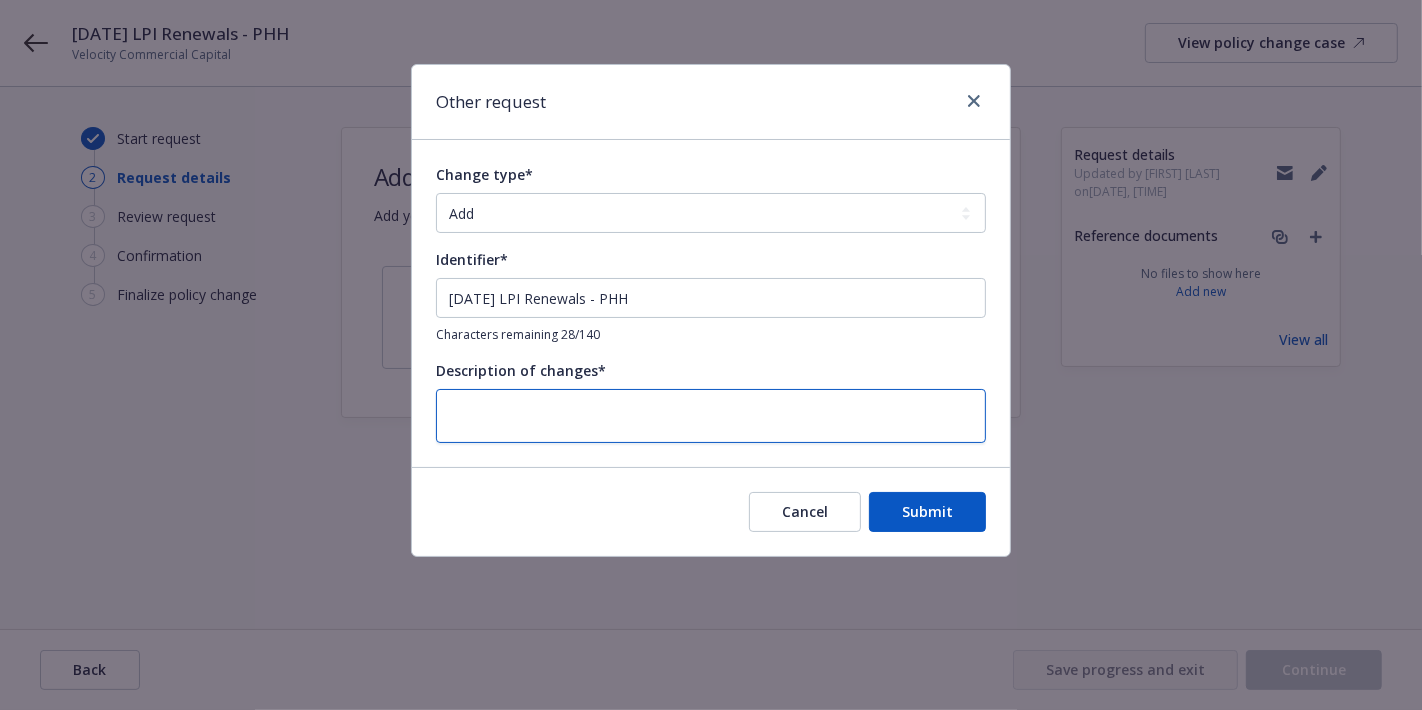 click at bounding box center (711, 416) 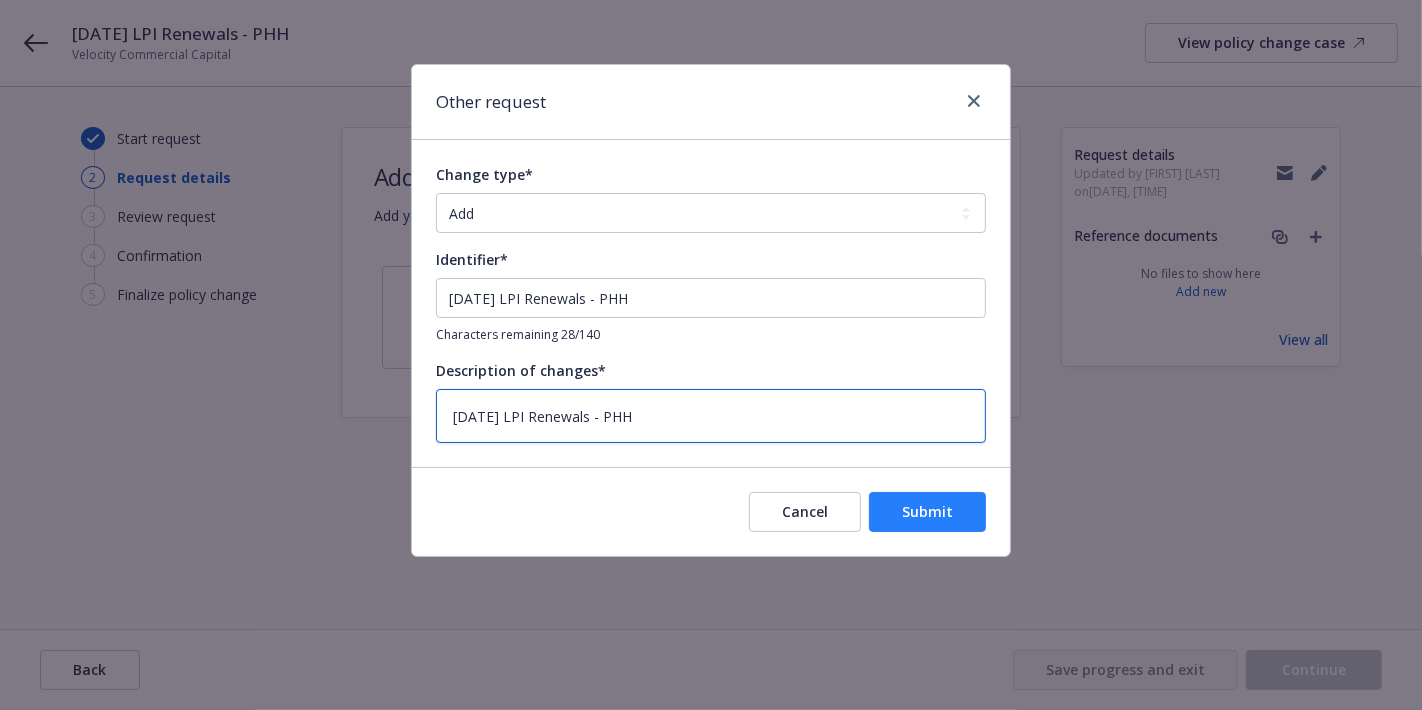 type on "[DATE] LPI Renewals - PHH" 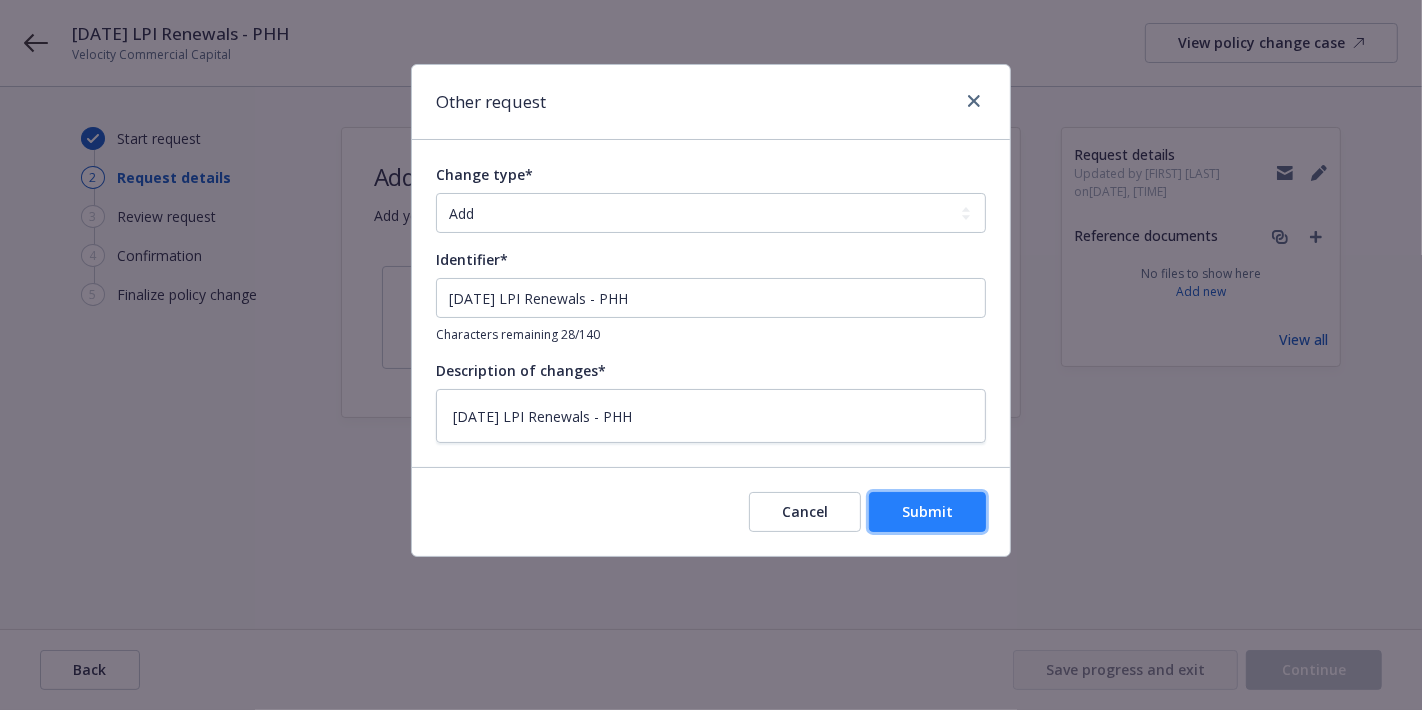 click on "Submit" at bounding box center (927, 511) 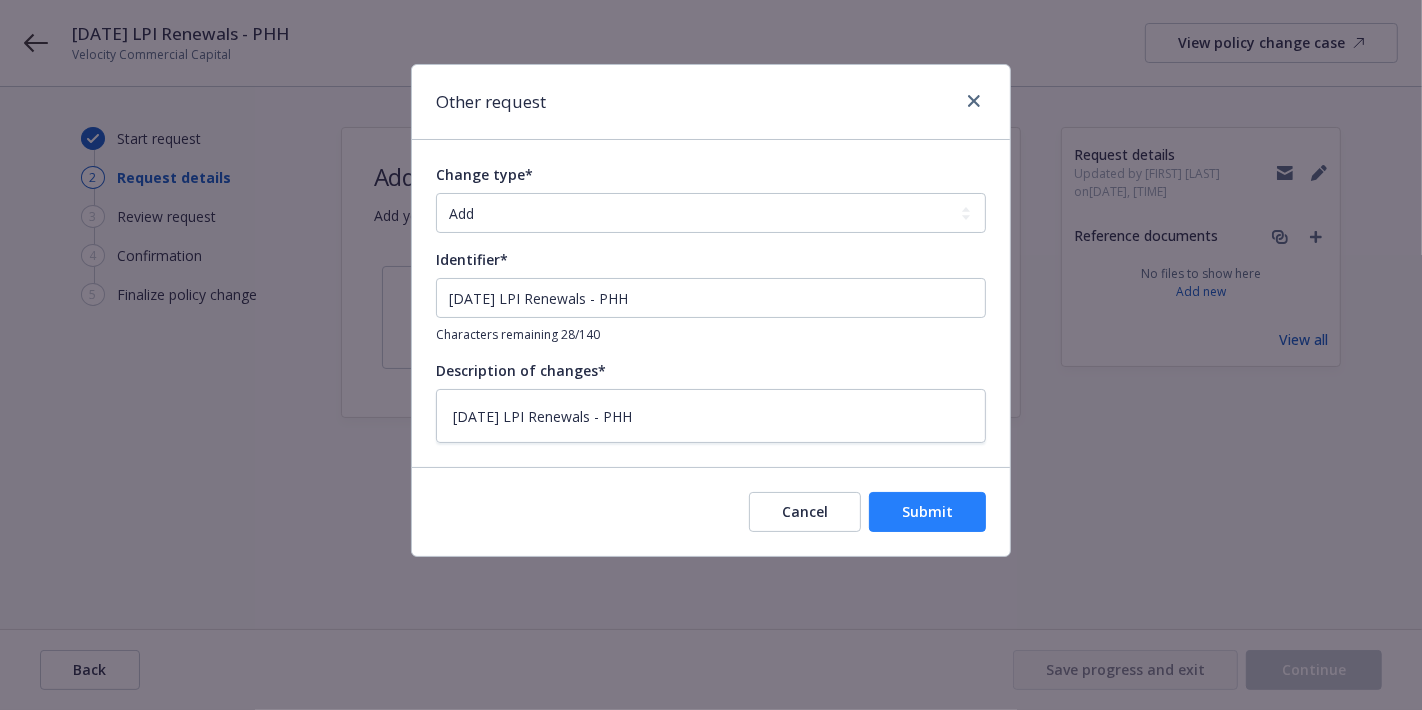type on "x" 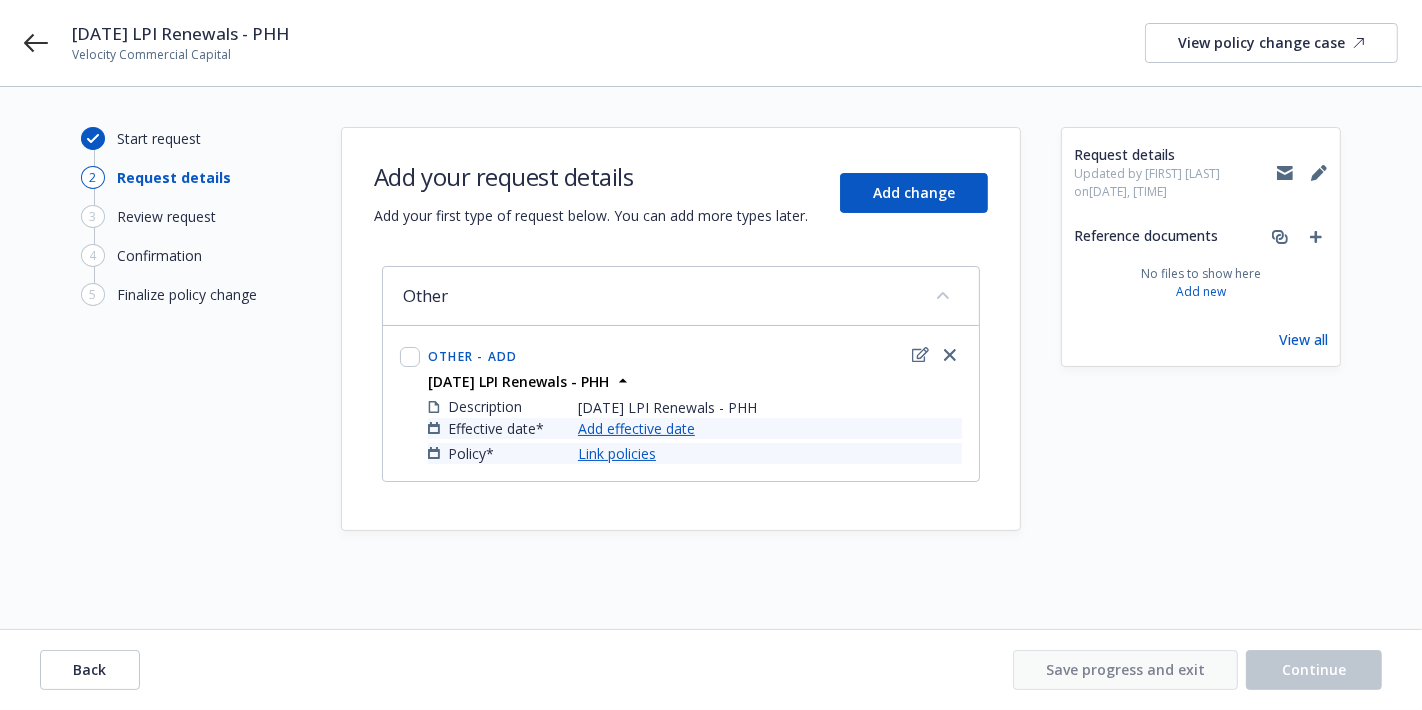 click on "Add effective date" at bounding box center (636, 428) 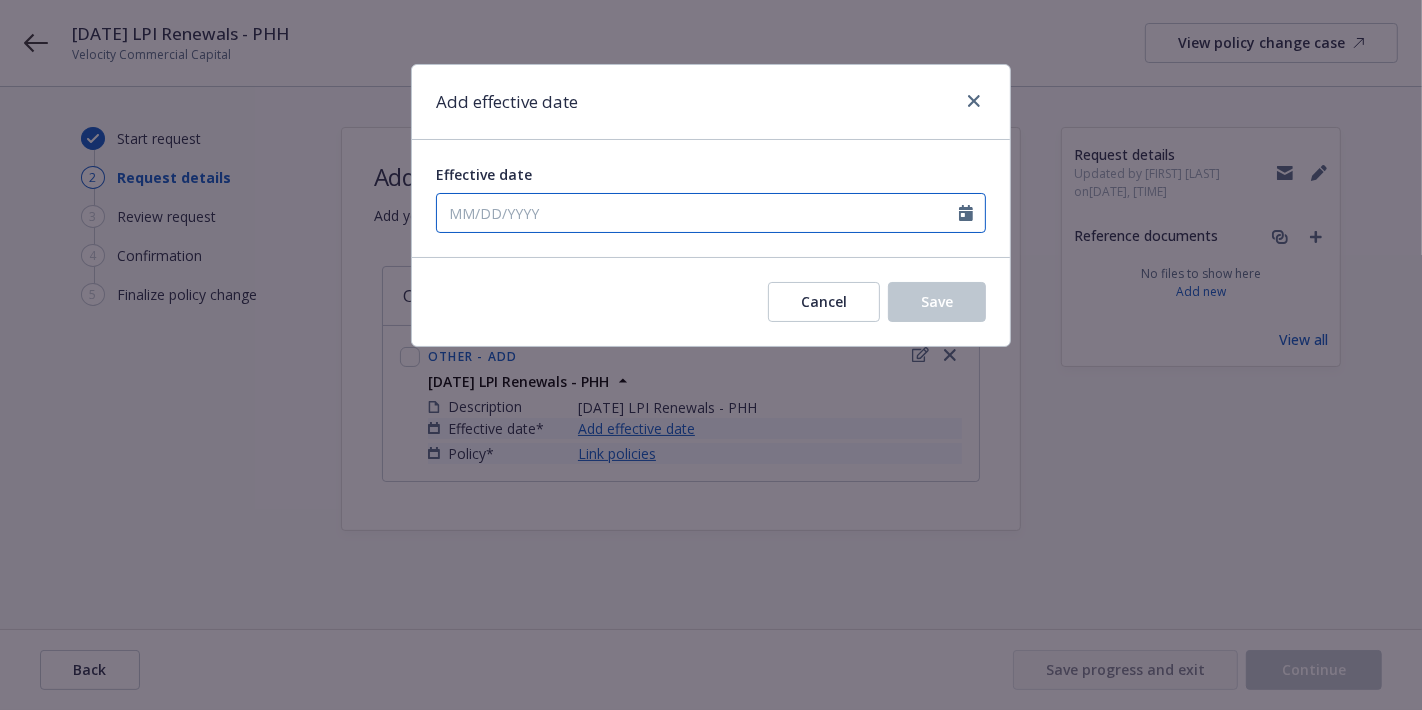 click 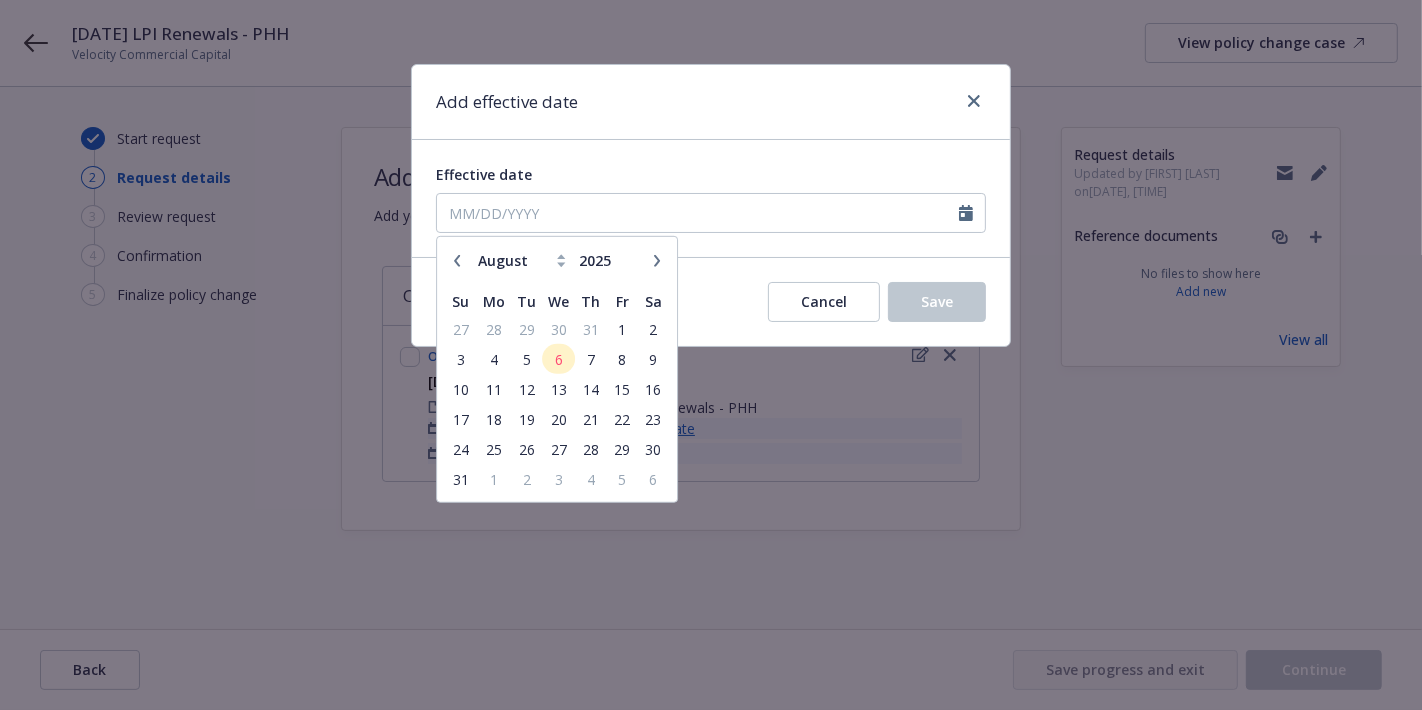 click at bounding box center [457, 260] 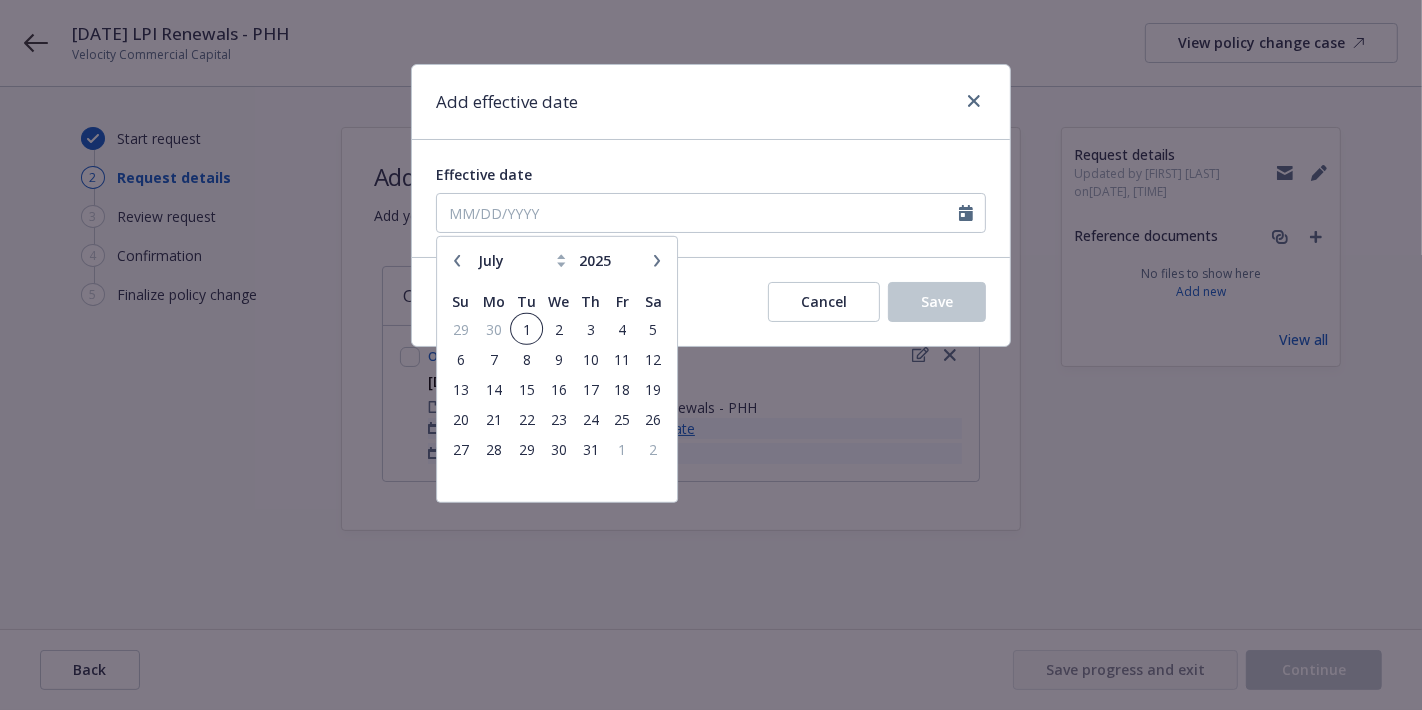 click on "1" at bounding box center [526, 328] 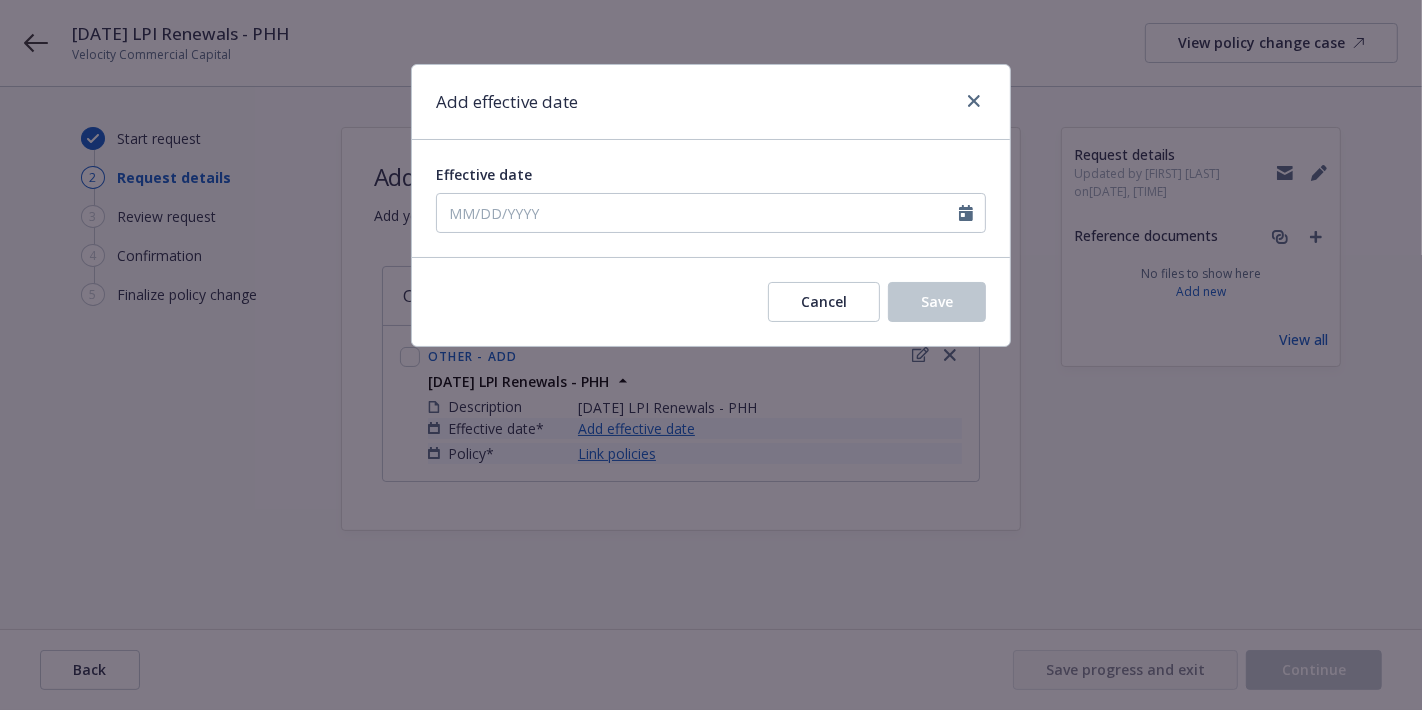 type on "07/01/2025" 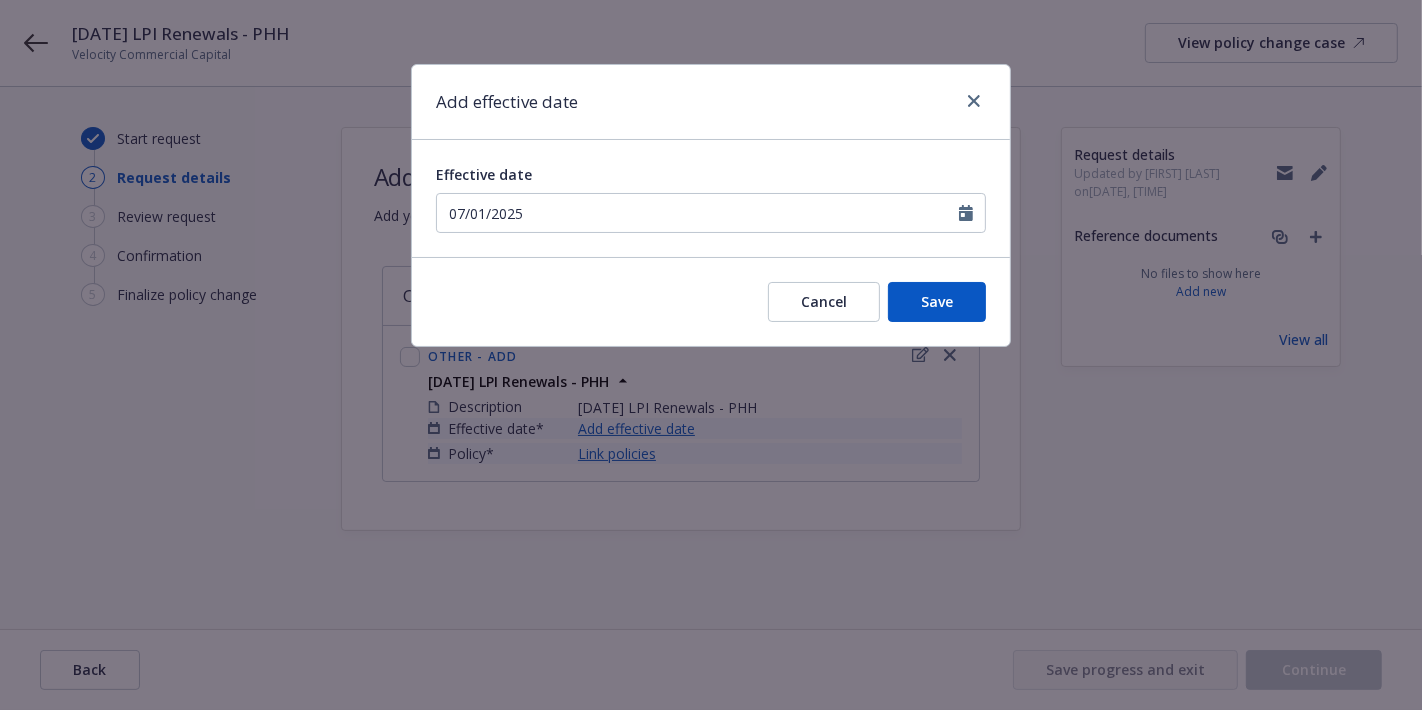 click on "Cancel Save" at bounding box center (711, 301) 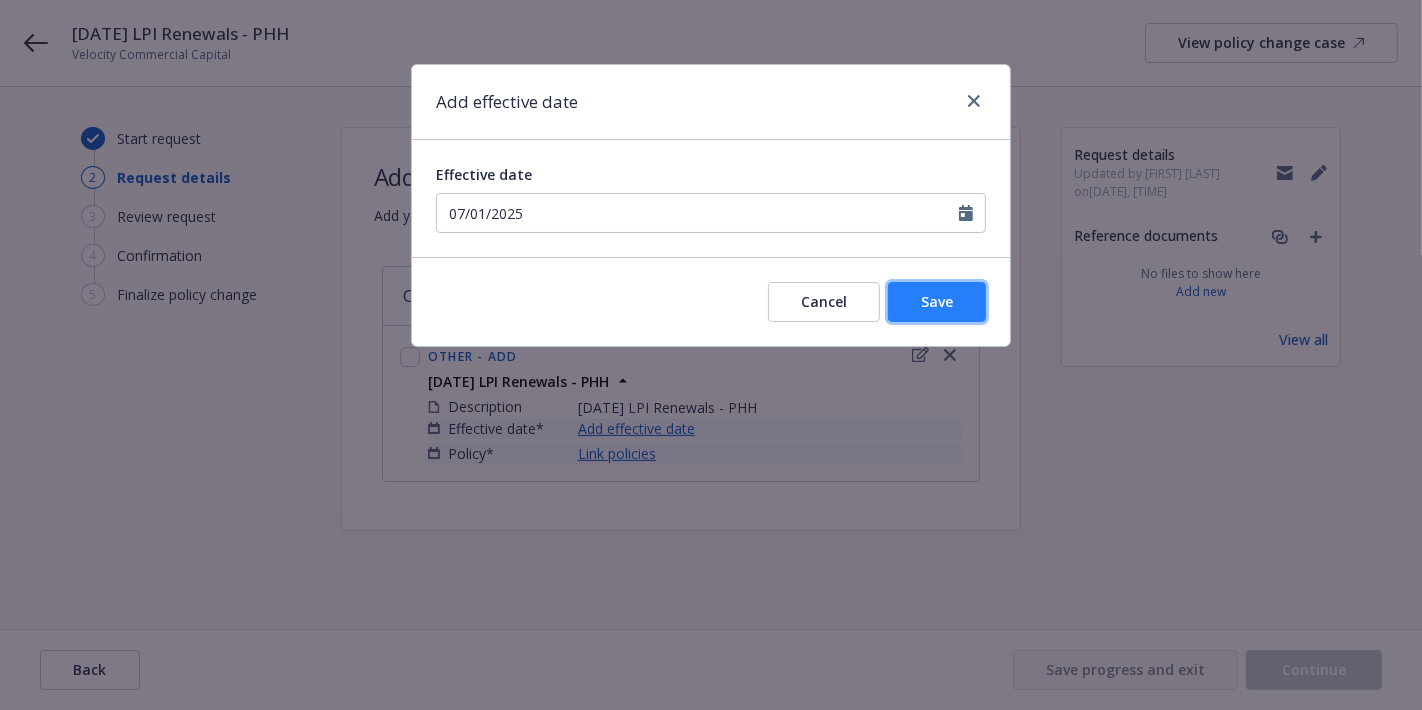 click on "Save" at bounding box center (937, 302) 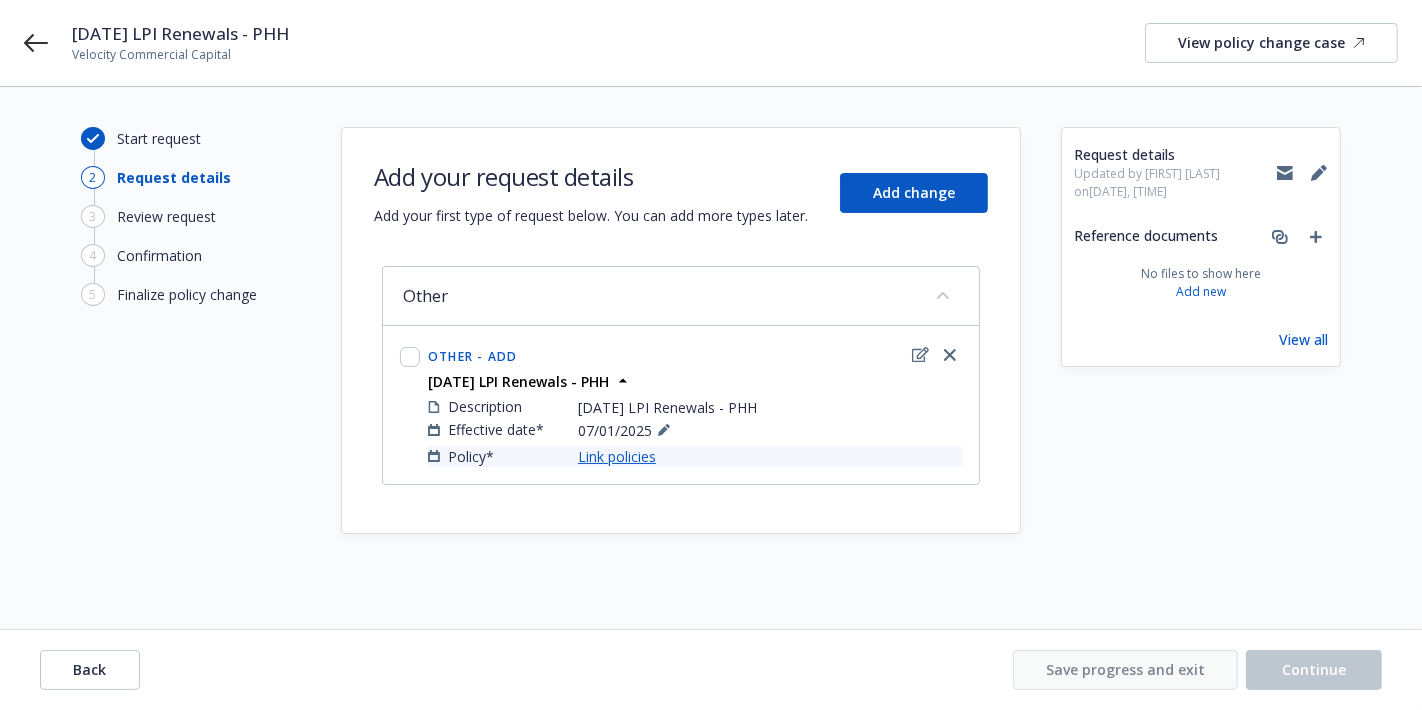 click on "Link policies" at bounding box center (617, 456) 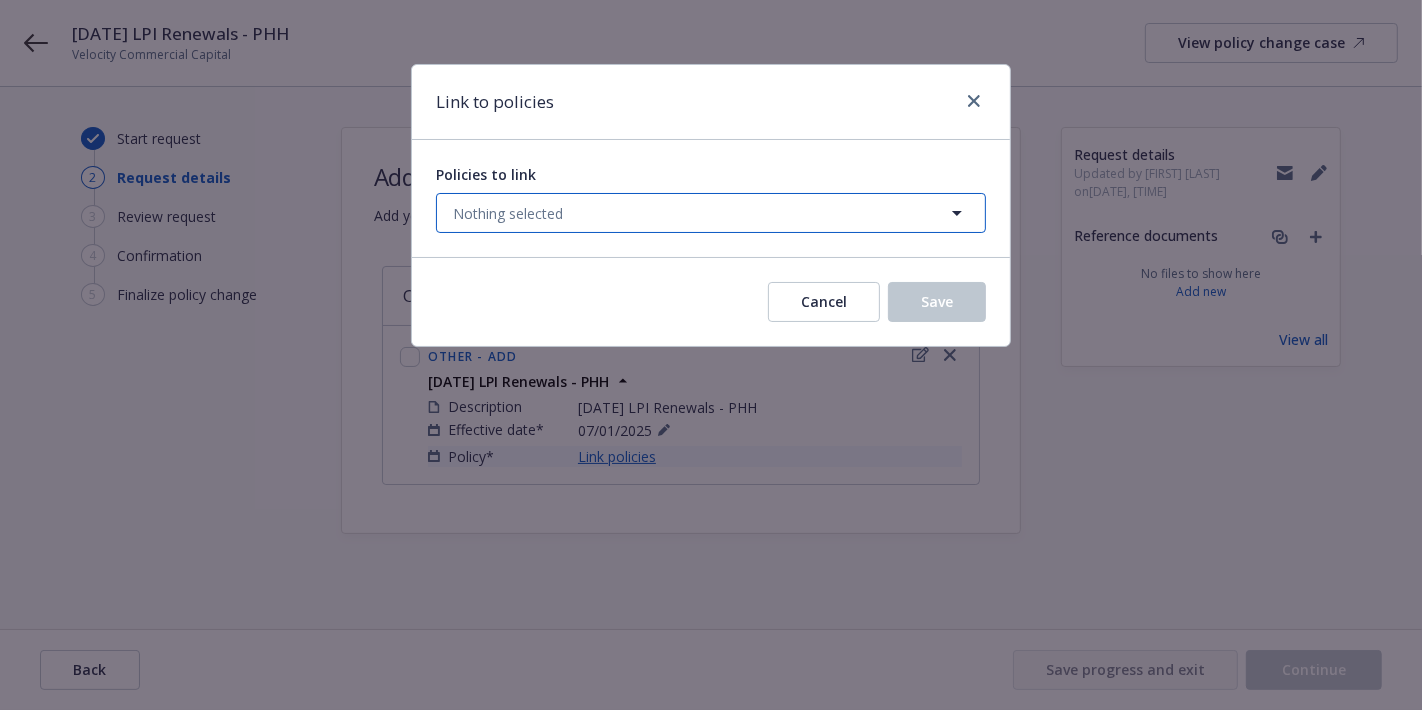 click on "Nothing selected" at bounding box center (711, 213) 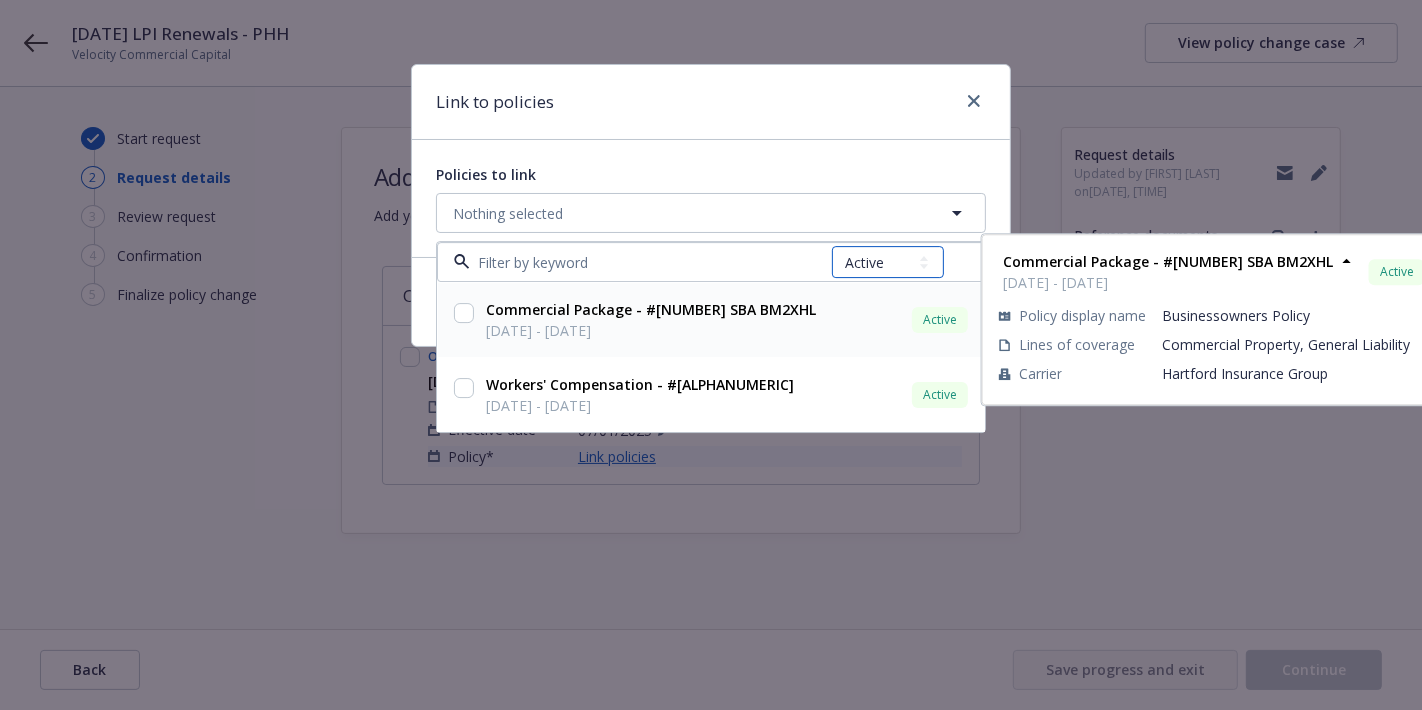 click on "All Active Upcoming Expired Cancelled" at bounding box center (888, 263) 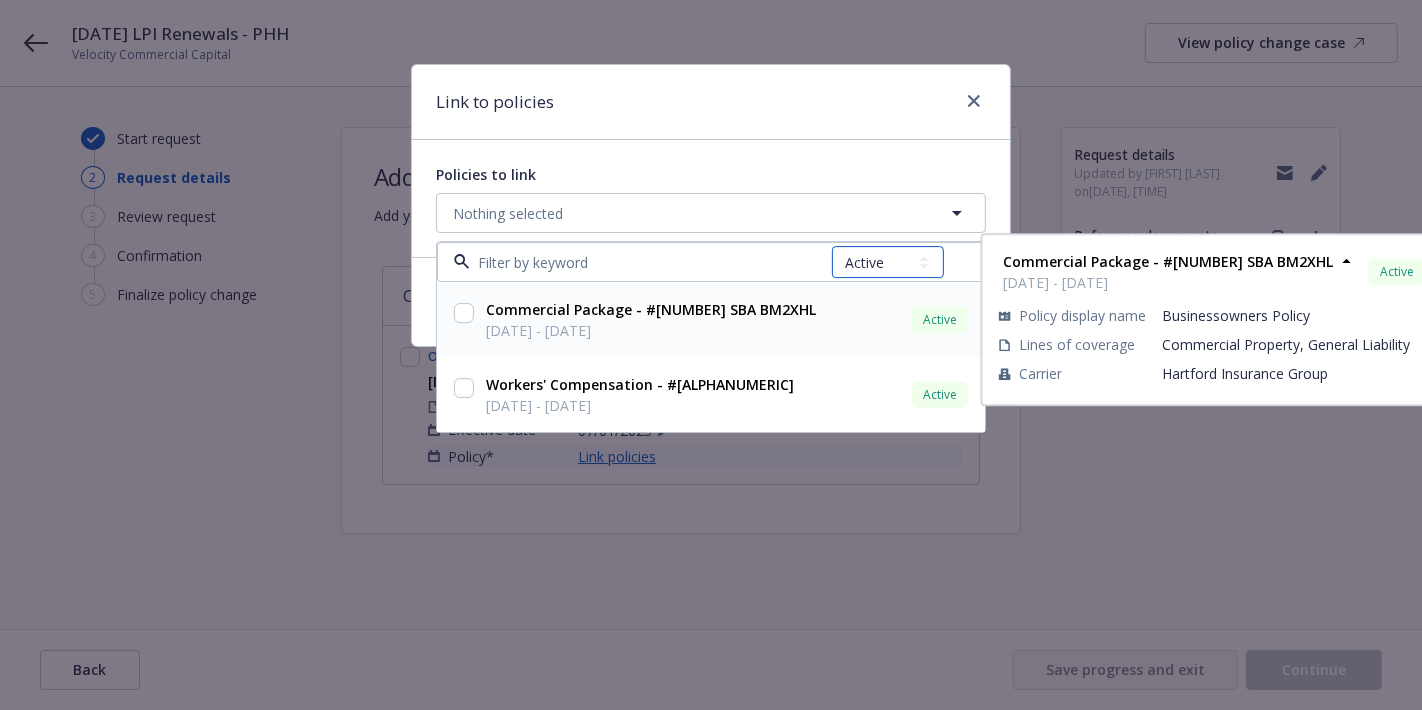 select on "EXPIRED" 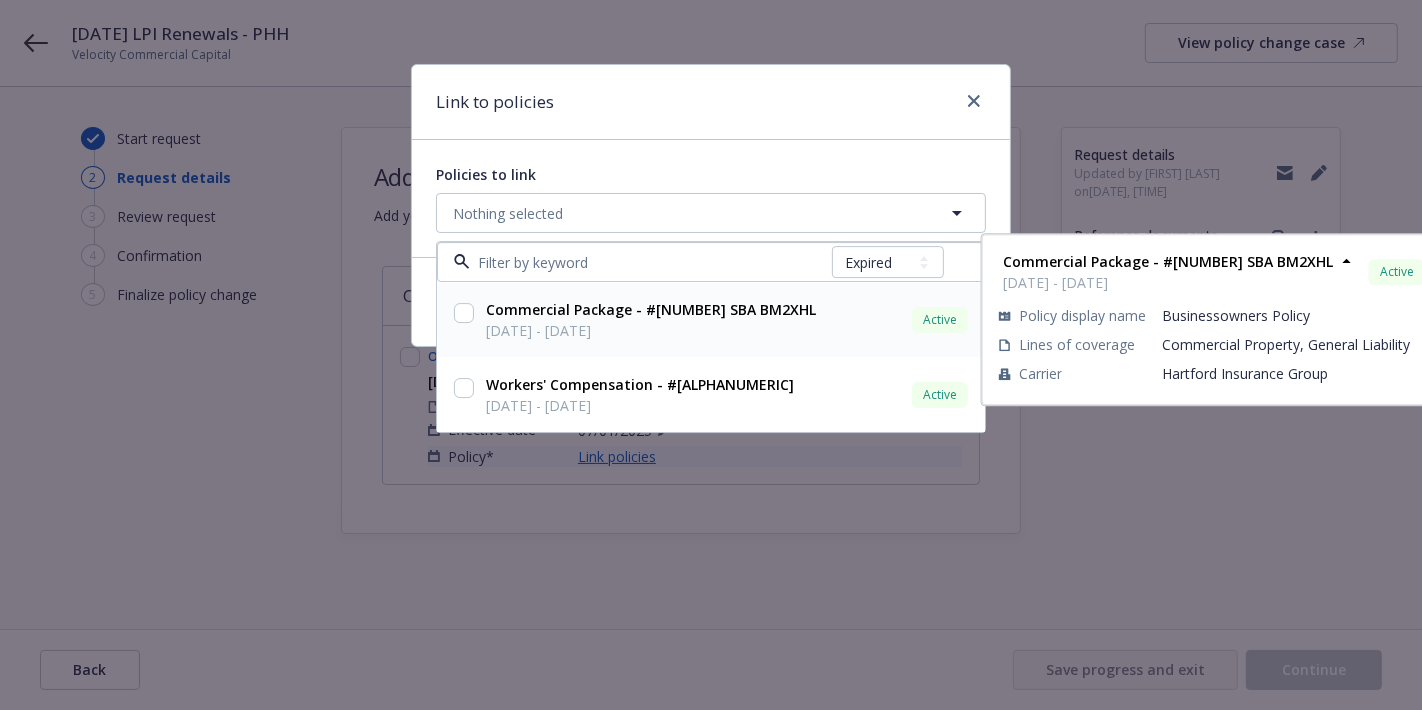 click on "All Active Upcoming Expired Cancelled" at bounding box center [888, 263] 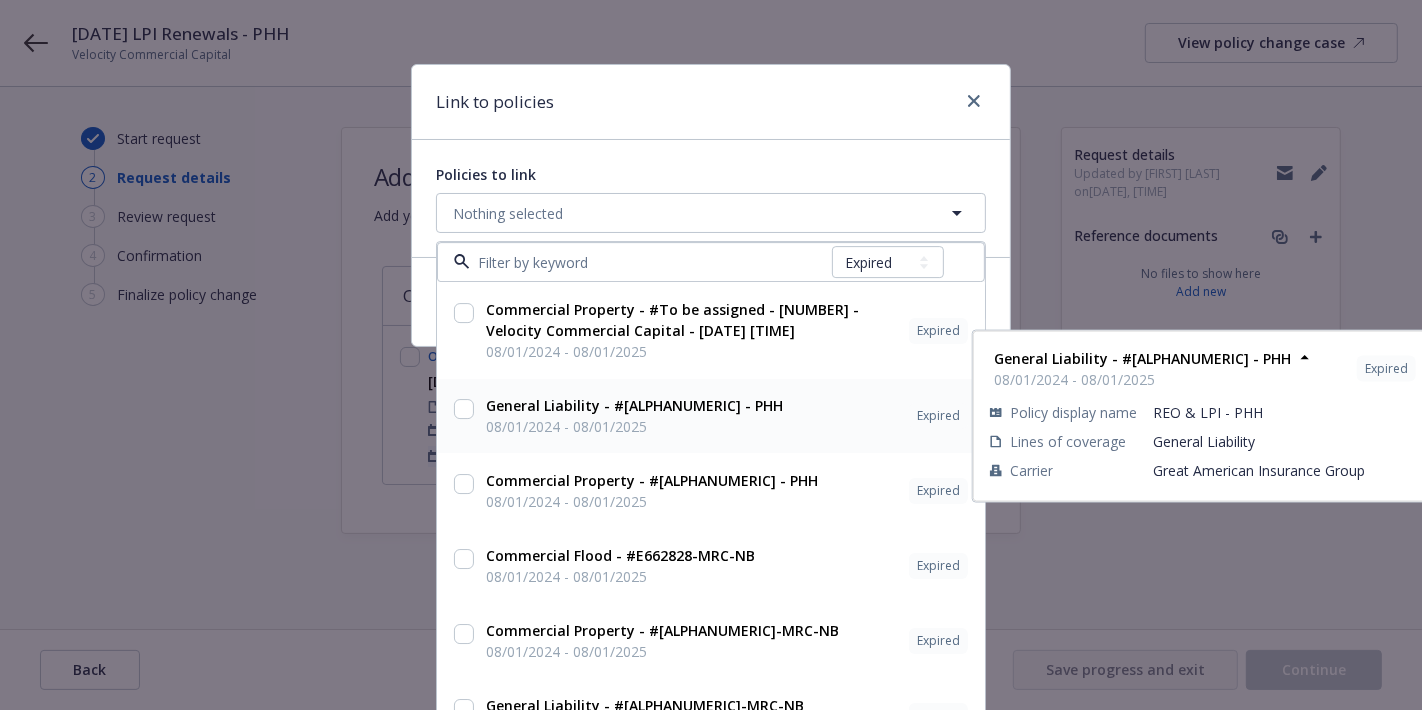 click on "General Liability - #[ALPHANUMERIC] - PHH" at bounding box center (634, 406) 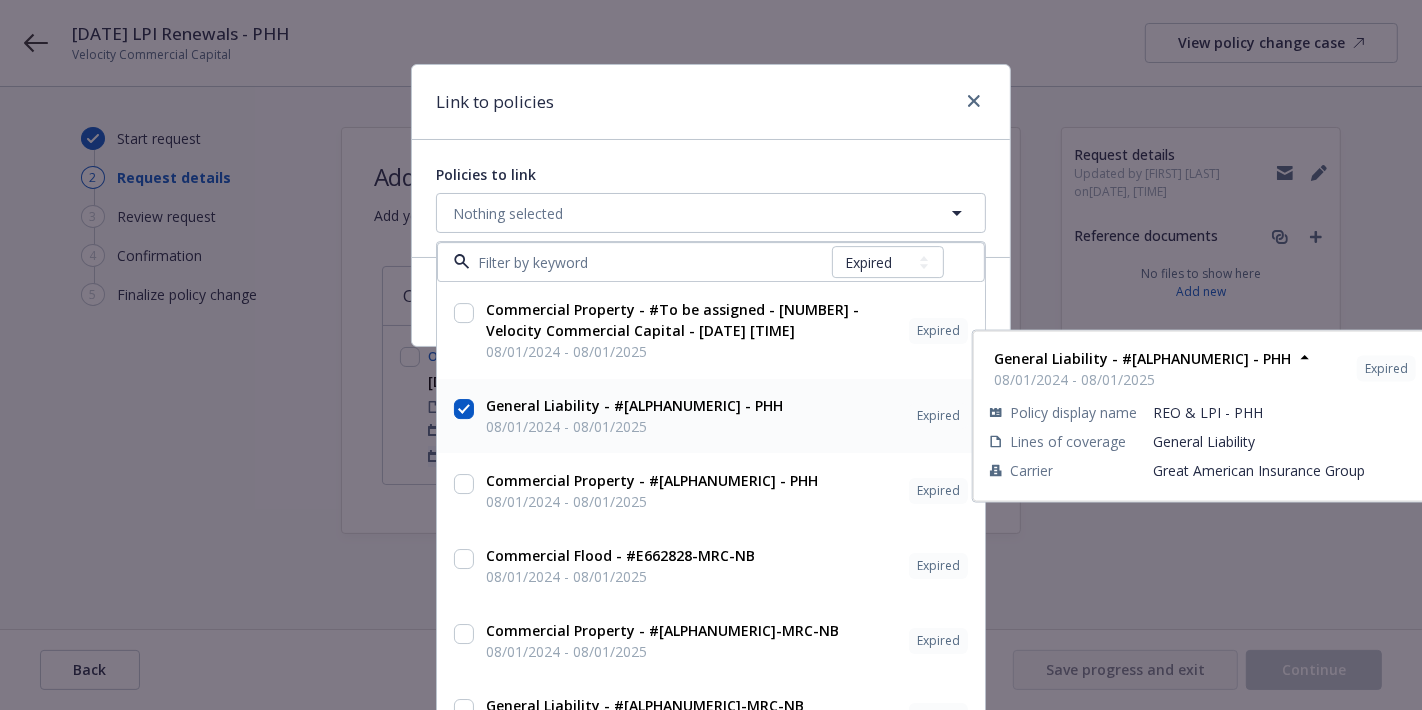 checkbox on "true" 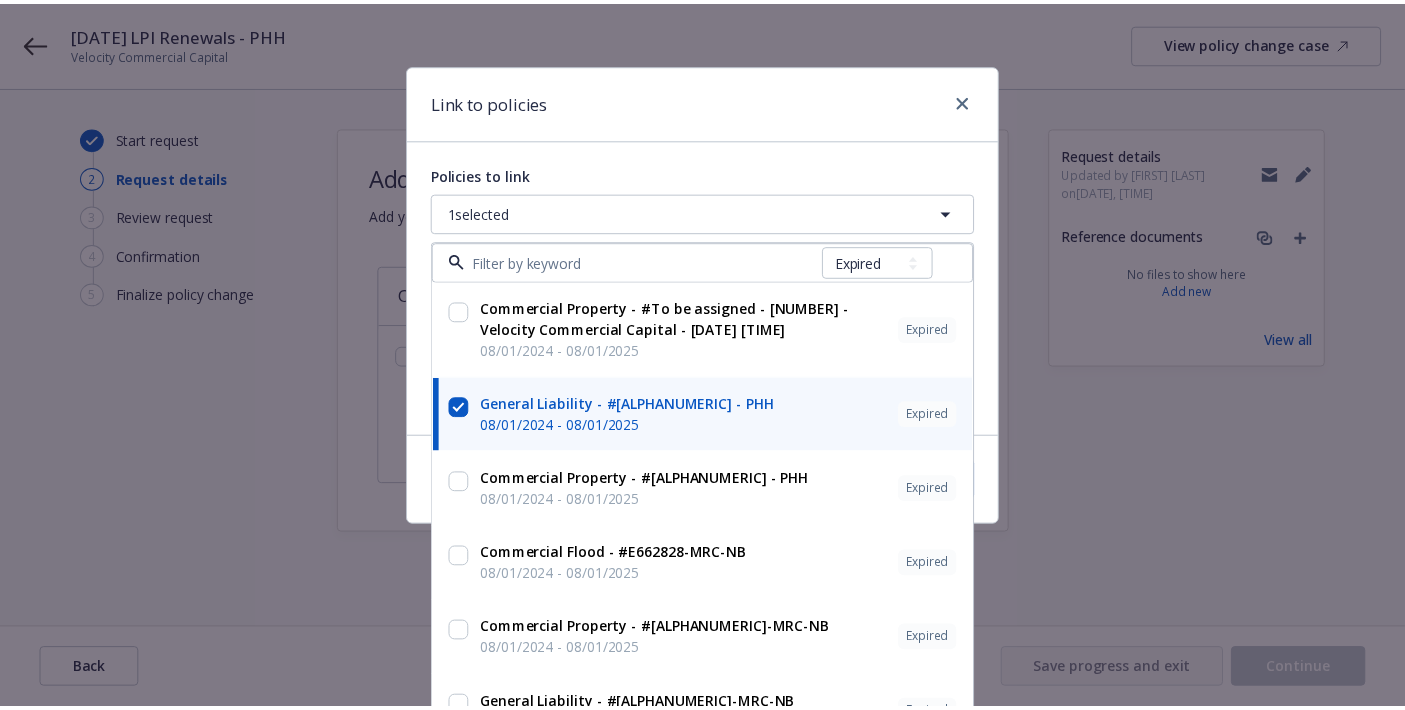 scroll, scrollTop: 0, scrollLeft: 0, axis: both 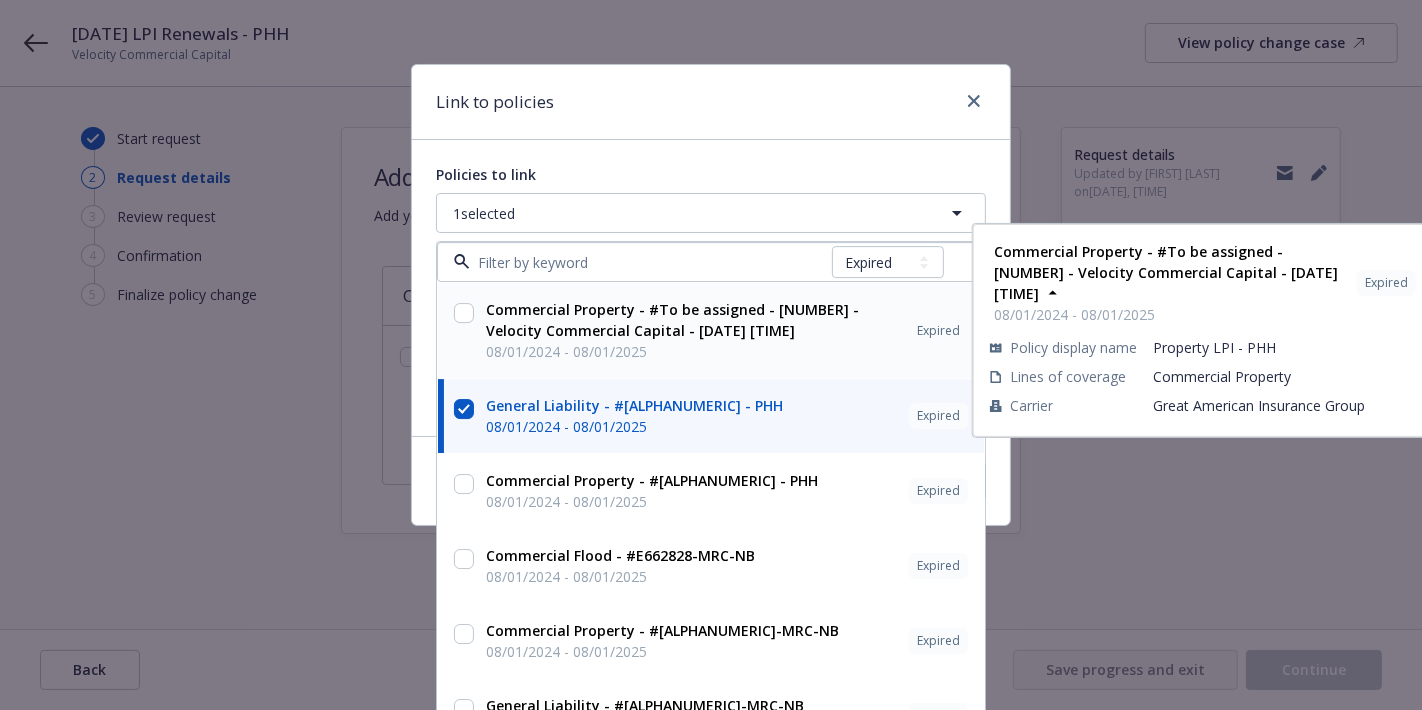 click on "Commercial Property - #To be assigned - [NUMBER] - Velocity Commercial Capital - [DATE] [TIME]" at bounding box center (672, 321) 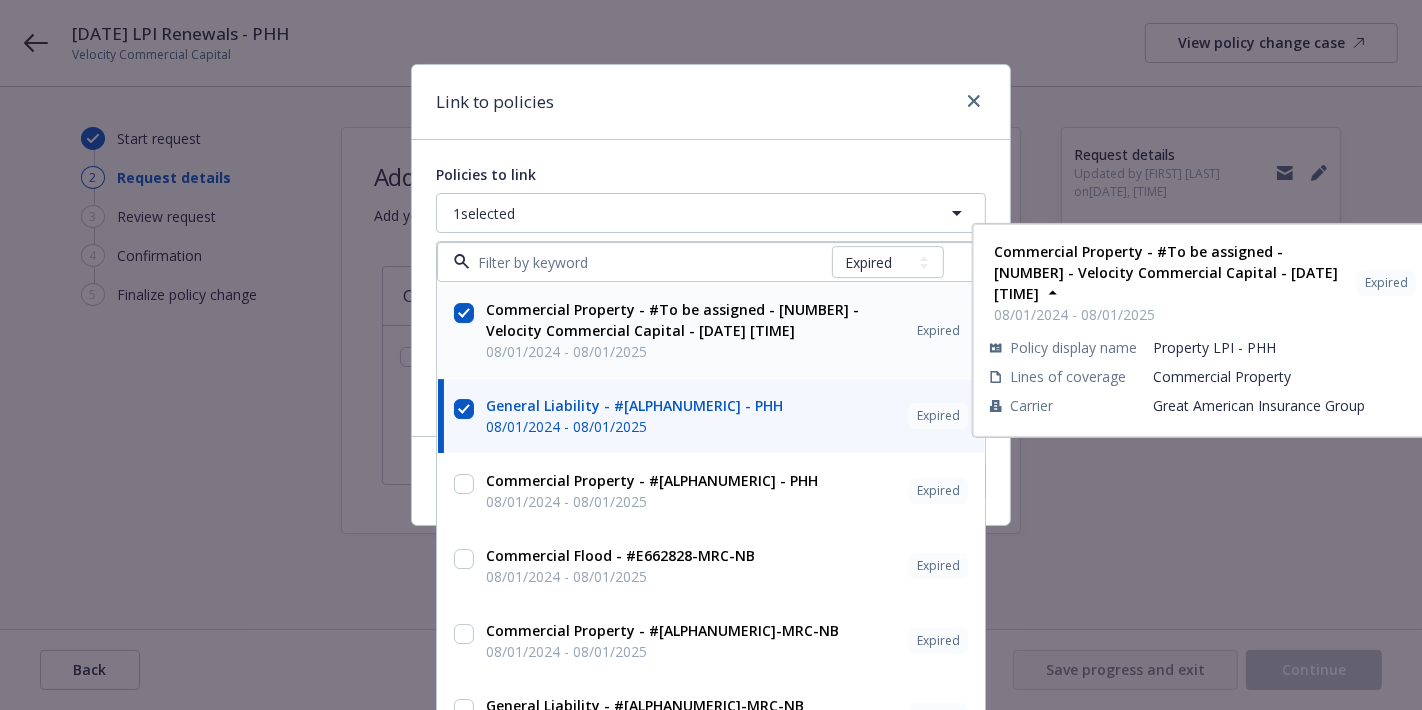 checkbox on "true" 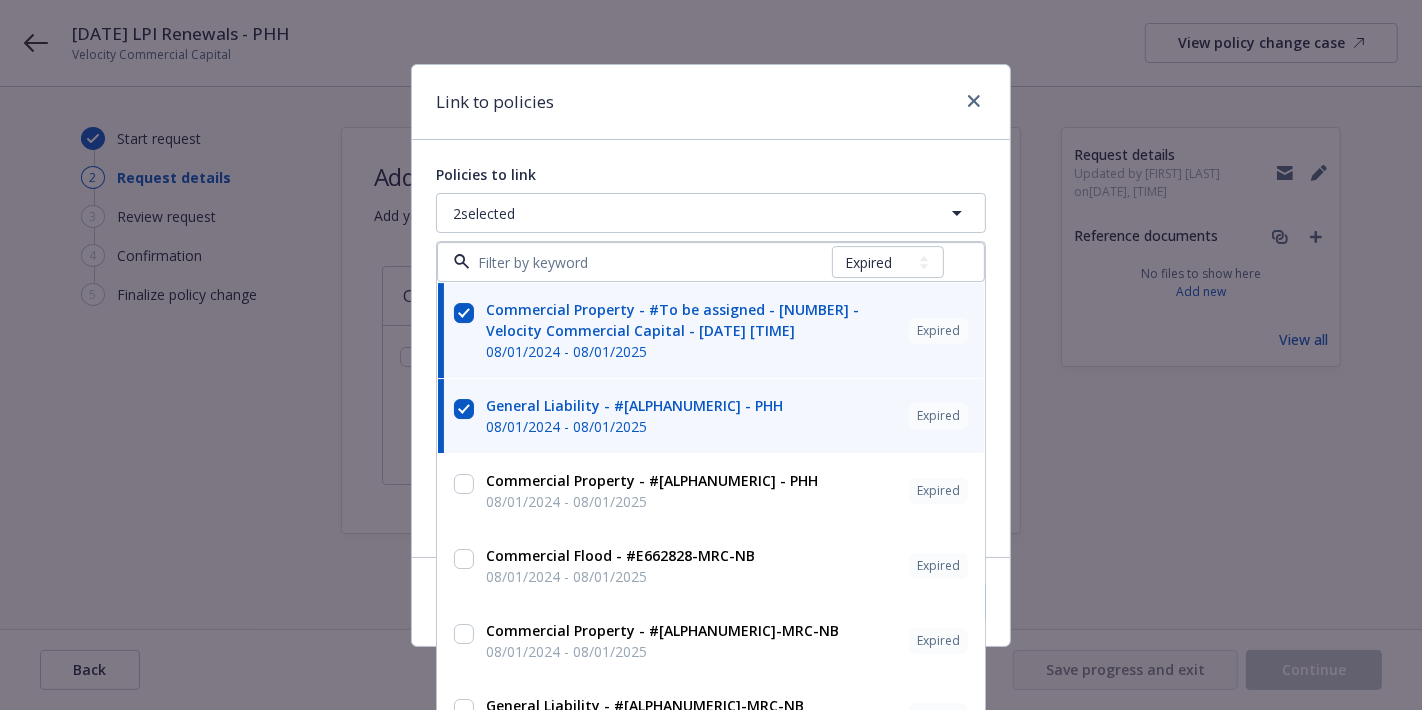 click on "Policies to link 2  selected All Active Upcoming Expired Cancelled Commercial Property - #To be assigned - 3923 - Velocity Commercial Capital - [DATE] [NUMBER] [DATE] - [DATE] Expired Policy display name Property LPI - PHH Lines of coverage Commercial Property Carrier Great American Insurance Group General Liability - #[ALPHANUMERIC] - PHH [DATE] - [DATE] Expired Policy display name REO & LPI - PHH Lines of coverage General Liability Carrier Great American Insurance Group Commercial Property - #[ALPHANUMERIC] - PHH [DATE] - [DATE] Expired Policy display name REO Property - PHH Lines of coverage Commercial Property Carrier Great American Insurance Group Commercial Flood - #[ALPHANUMERIC]-MRC-NB [DATE] - [DATE] Expired Policy display name REO & LPI Flood Lines of coverage Flood Carrier Great American Insurance Group Commercial Property - #[ALPHANUMERIC]-MRC-NB [DATE] - [DATE] Expired Policy display name REO Property Lines of coverage Commercial Property Carrier [DATE] - [DATE]" at bounding box center [711, 348] 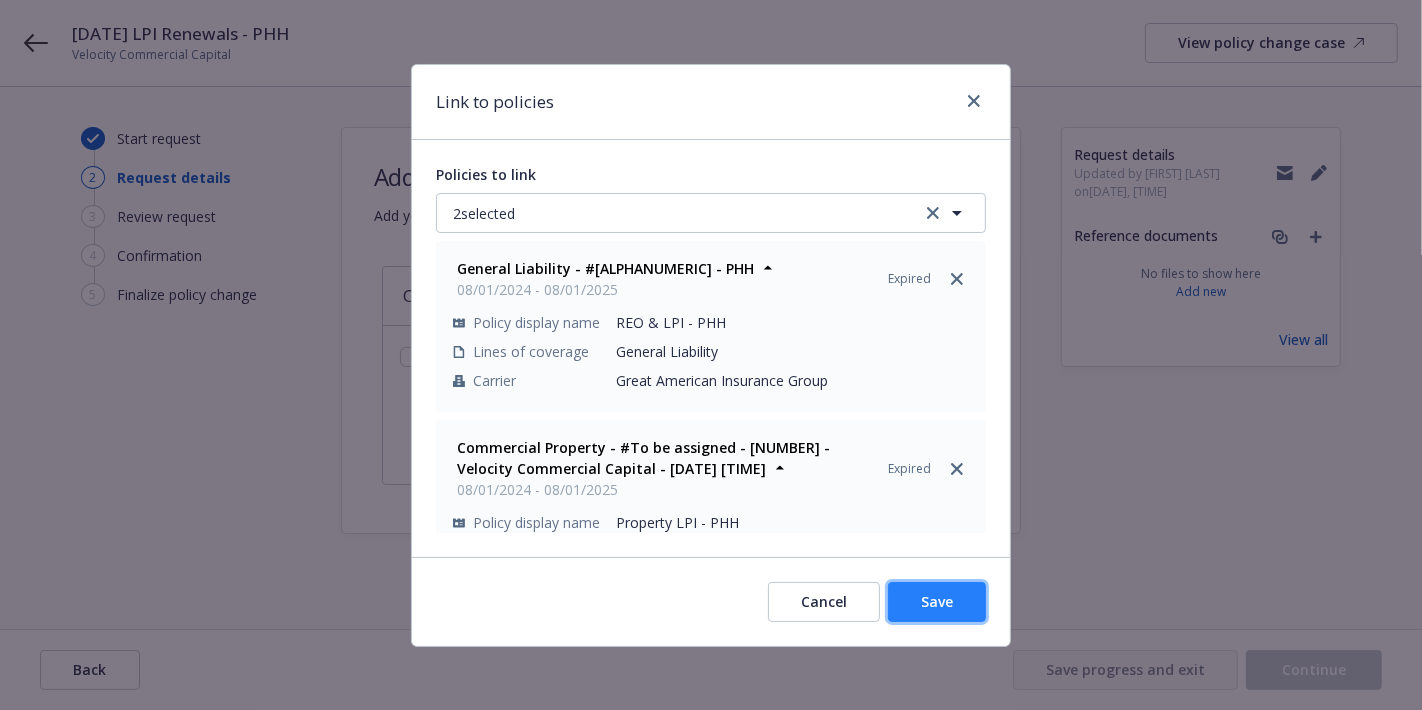 click on "Save" at bounding box center (937, 602) 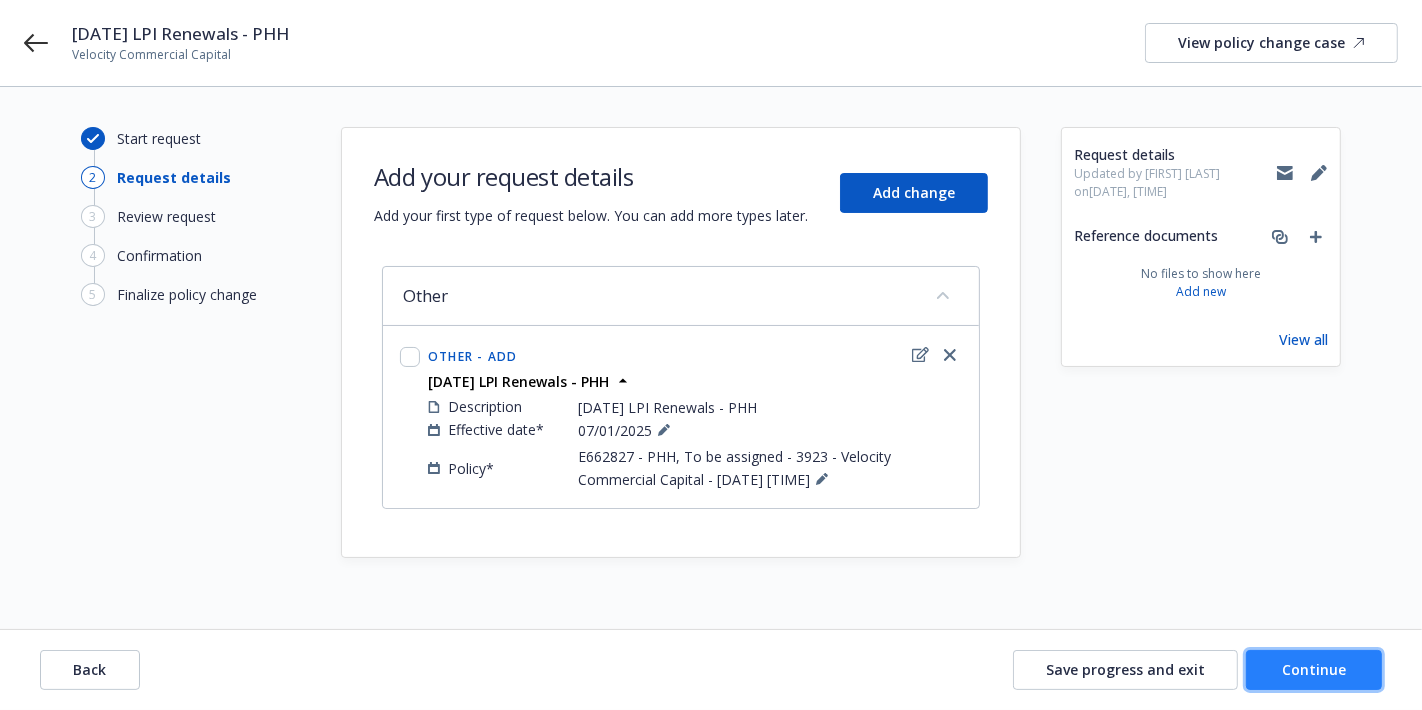 click on "Continue" at bounding box center [1314, 670] 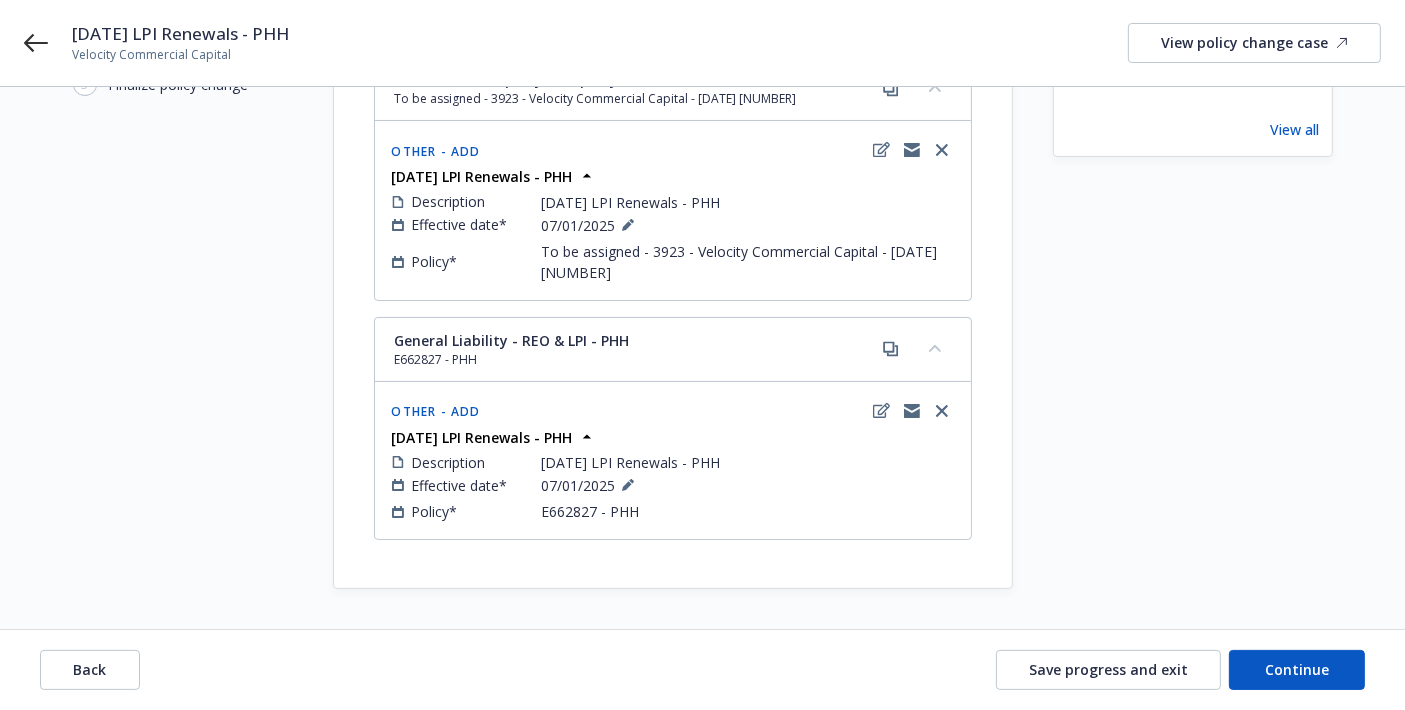 scroll, scrollTop: 227, scrollLeft: 0, axis: vertical 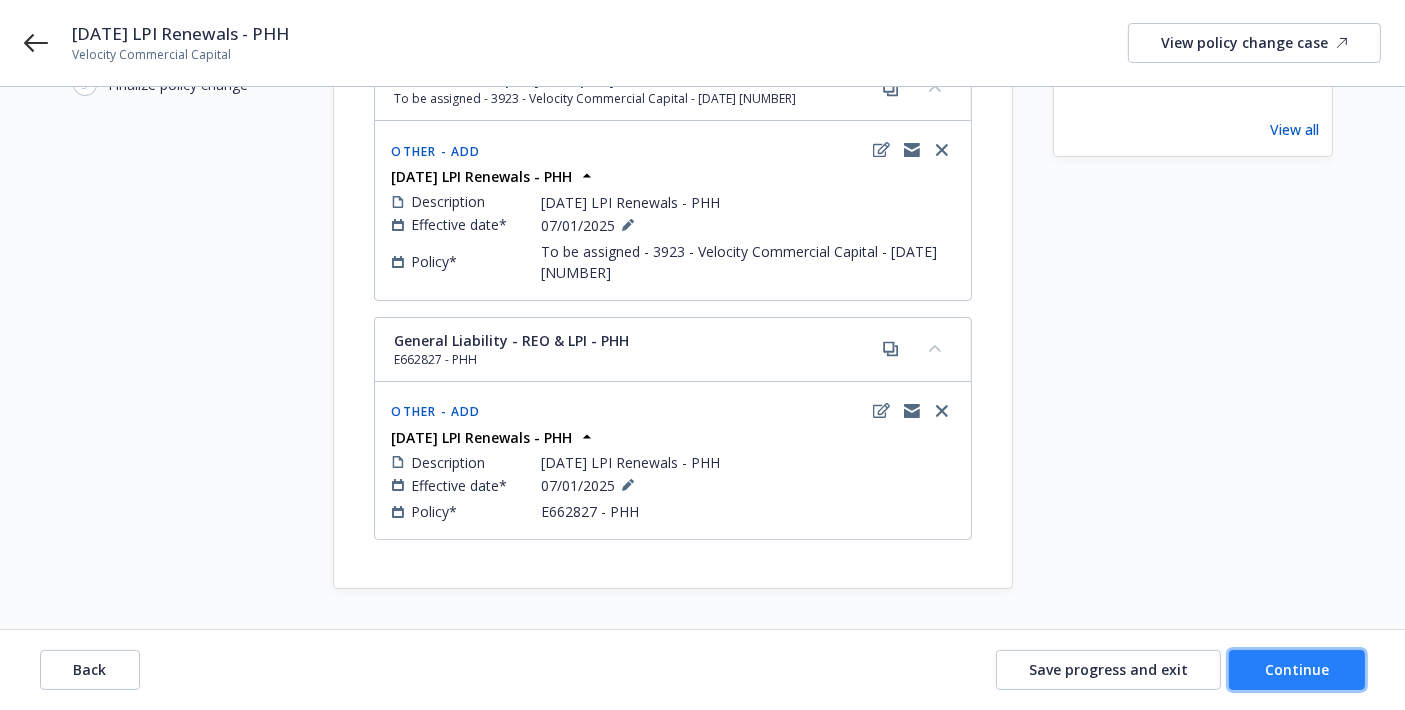 click on "Continue" at bounding box center [1297, 670] 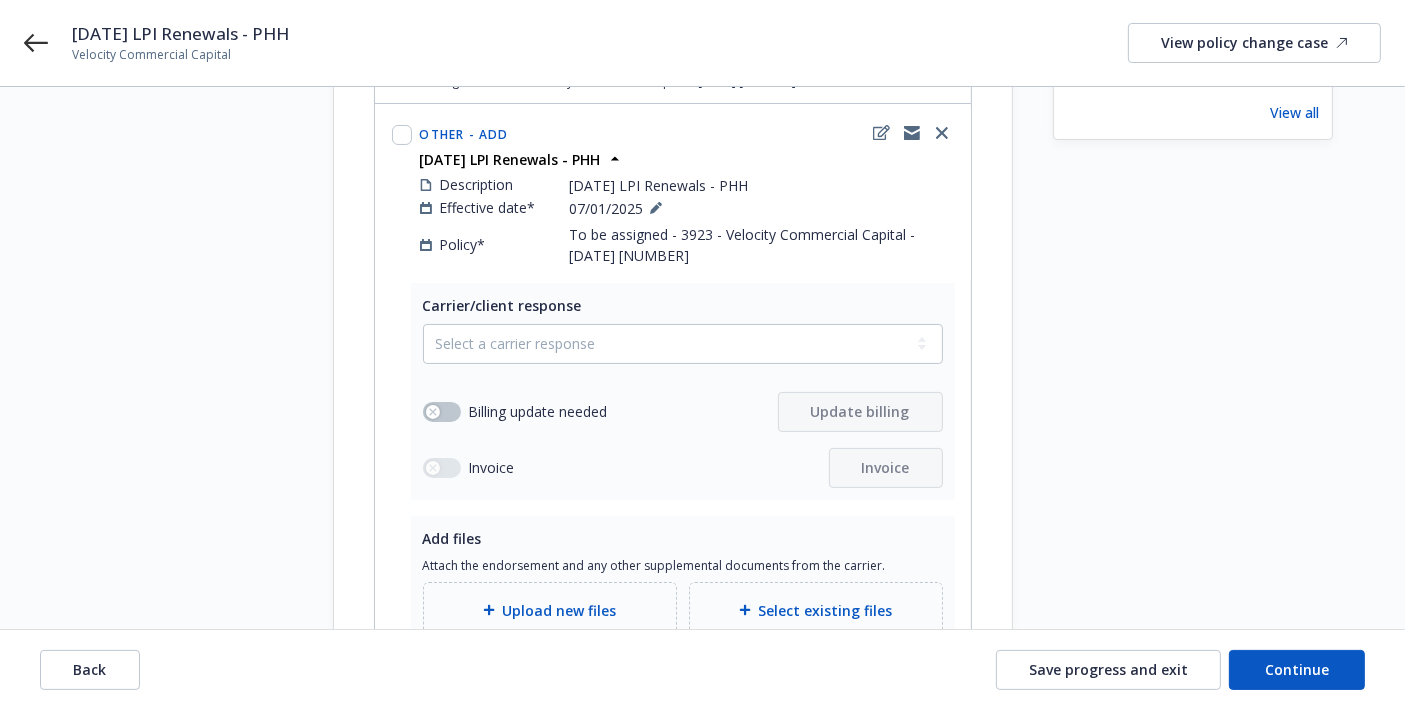 click on "To be assigned - 3923 - Velocity Commercial Capital - [DATE] [NUMBER]" at bounding box center [762, 245] 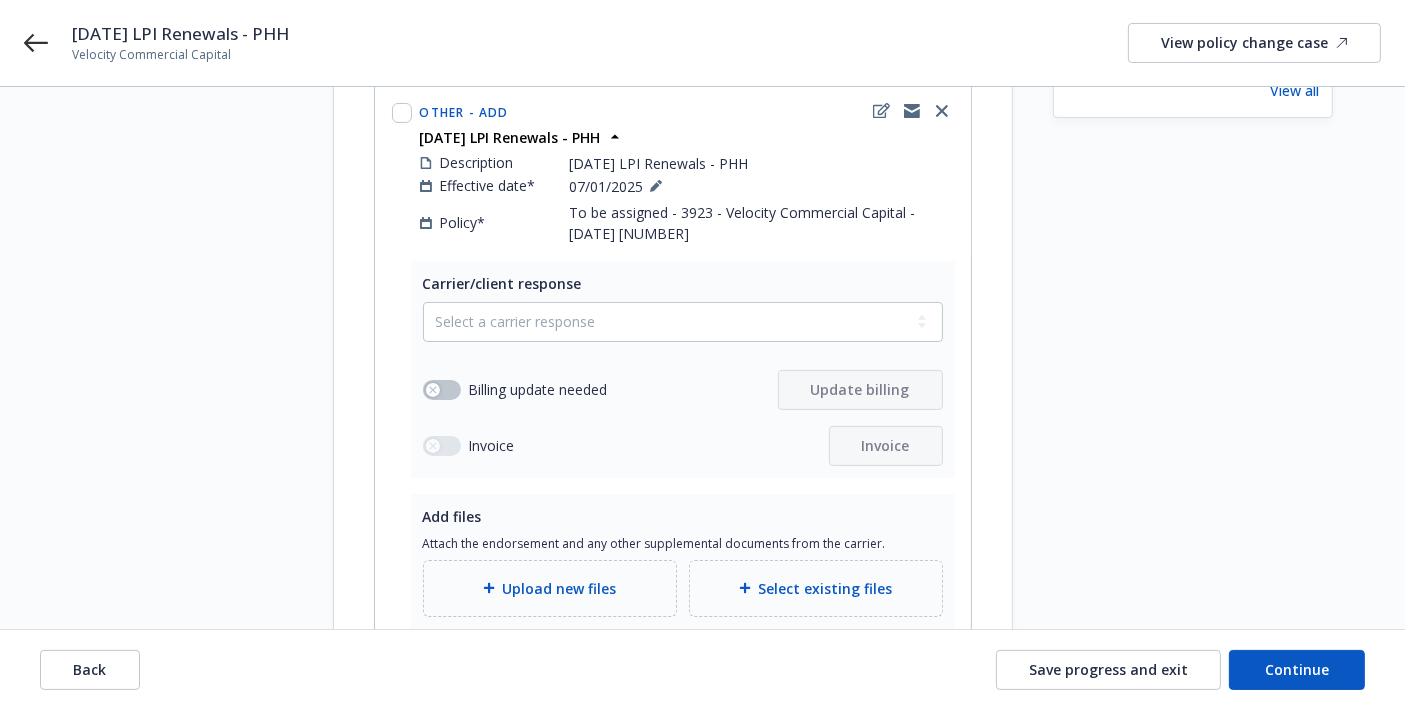 scroll, scrollTop: 136, scrollLeft: 0, axis: vertical 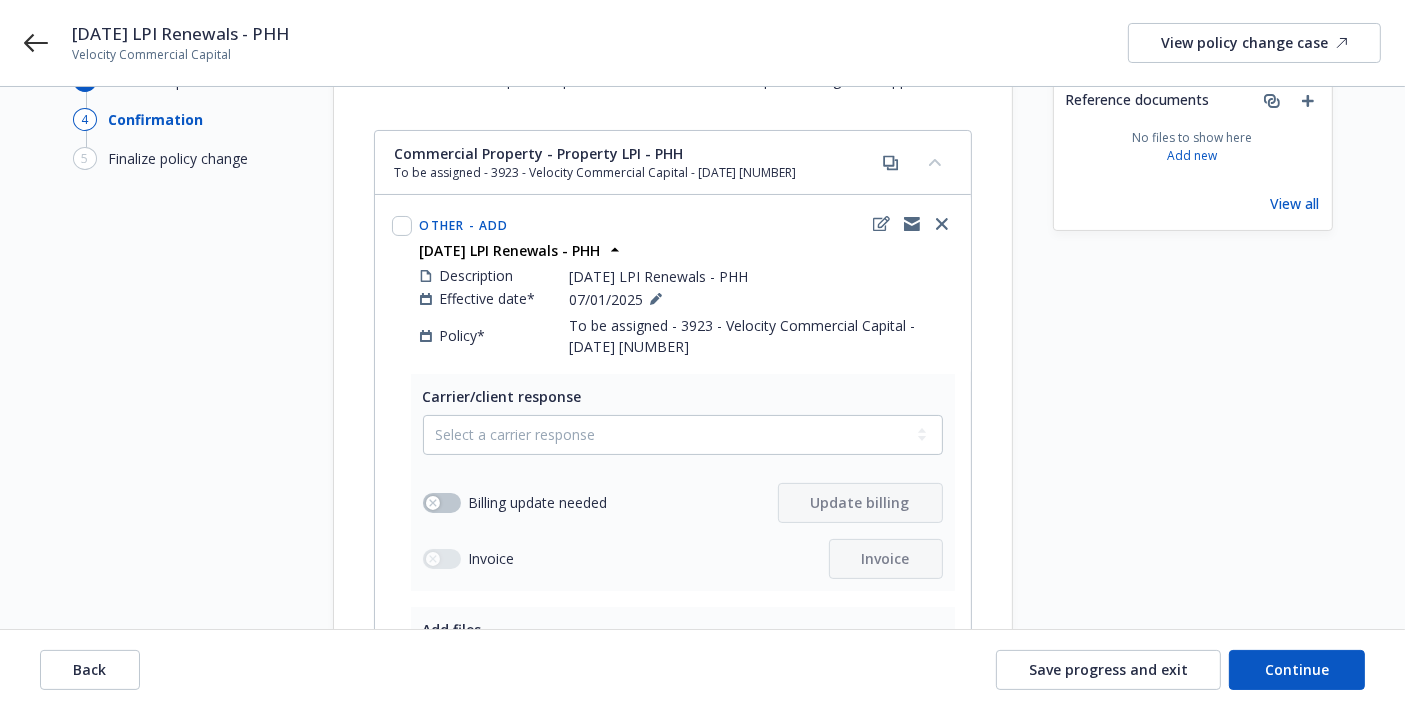 drag, startPoint x: 385, startPoint y: 218, endPoint x: 401, endPoint y: 218, distance: 16 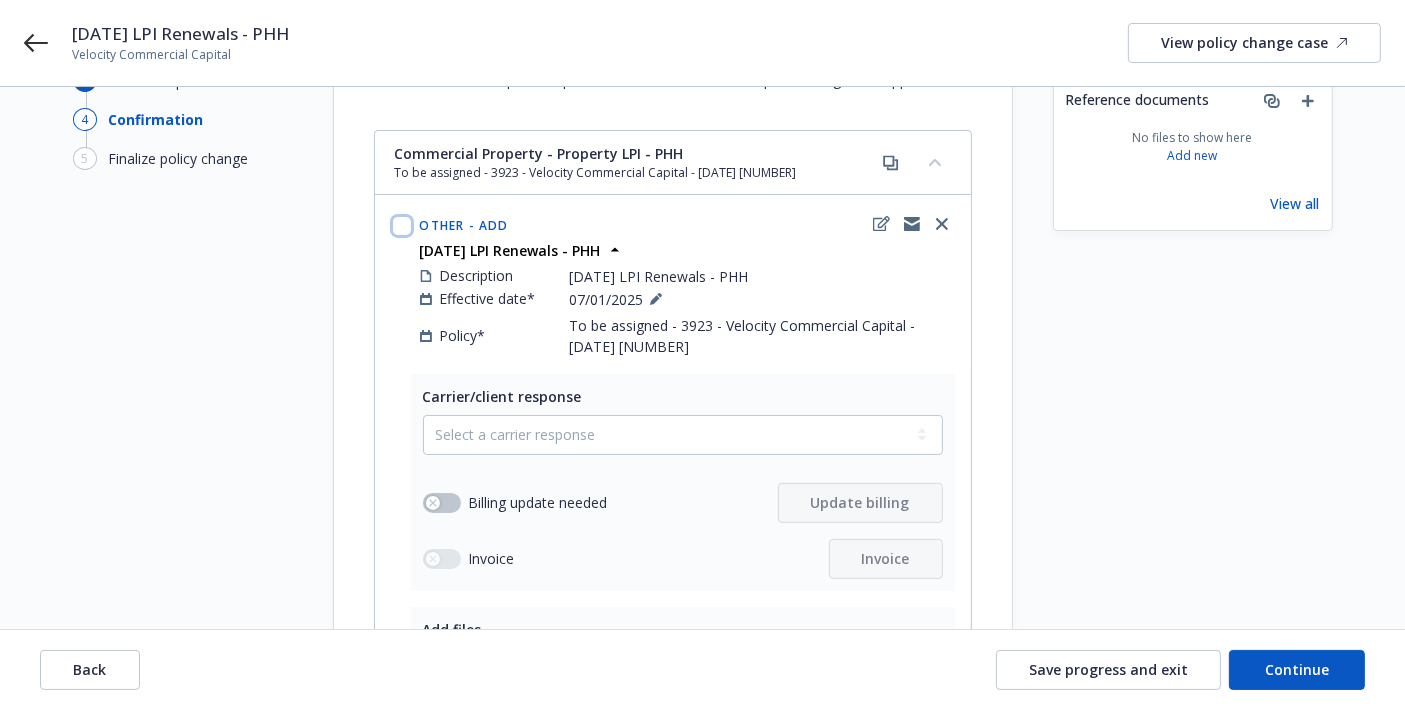 click at bounding box center (402, 226) 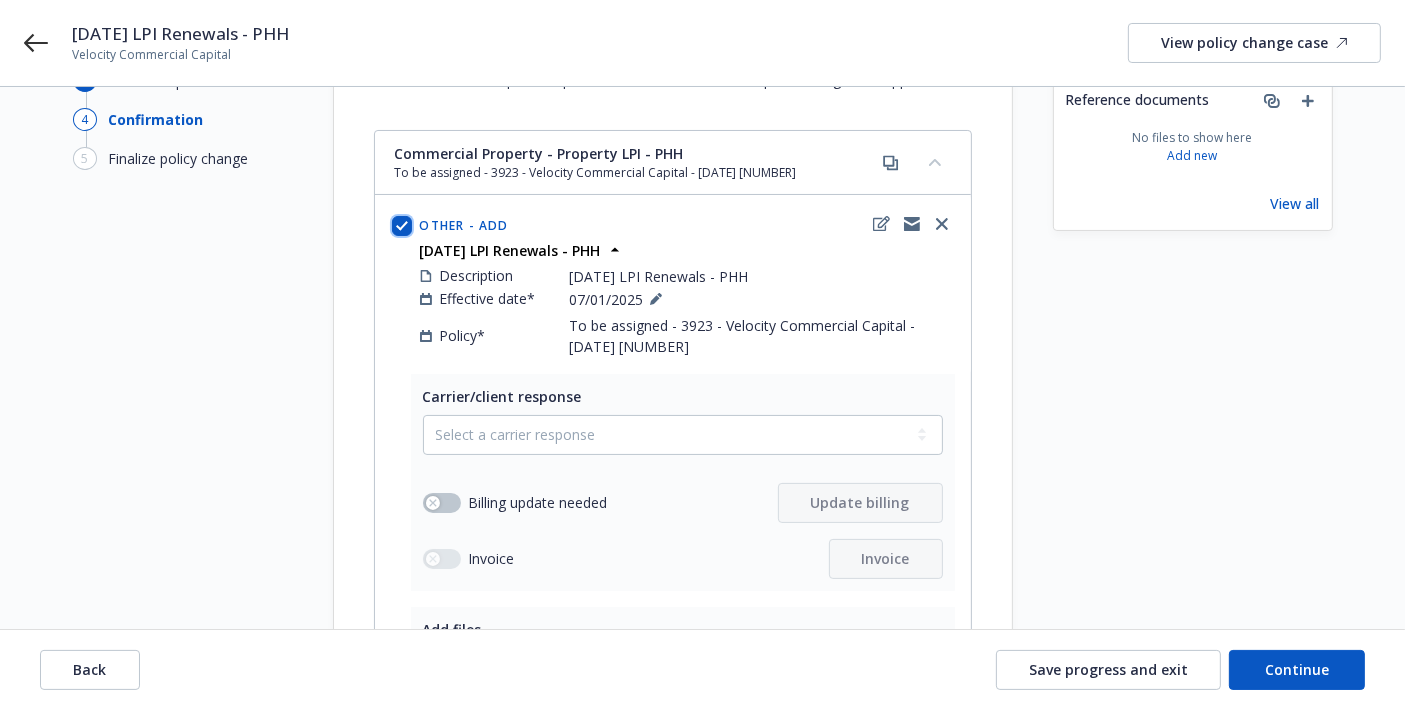 checkbox on "true" 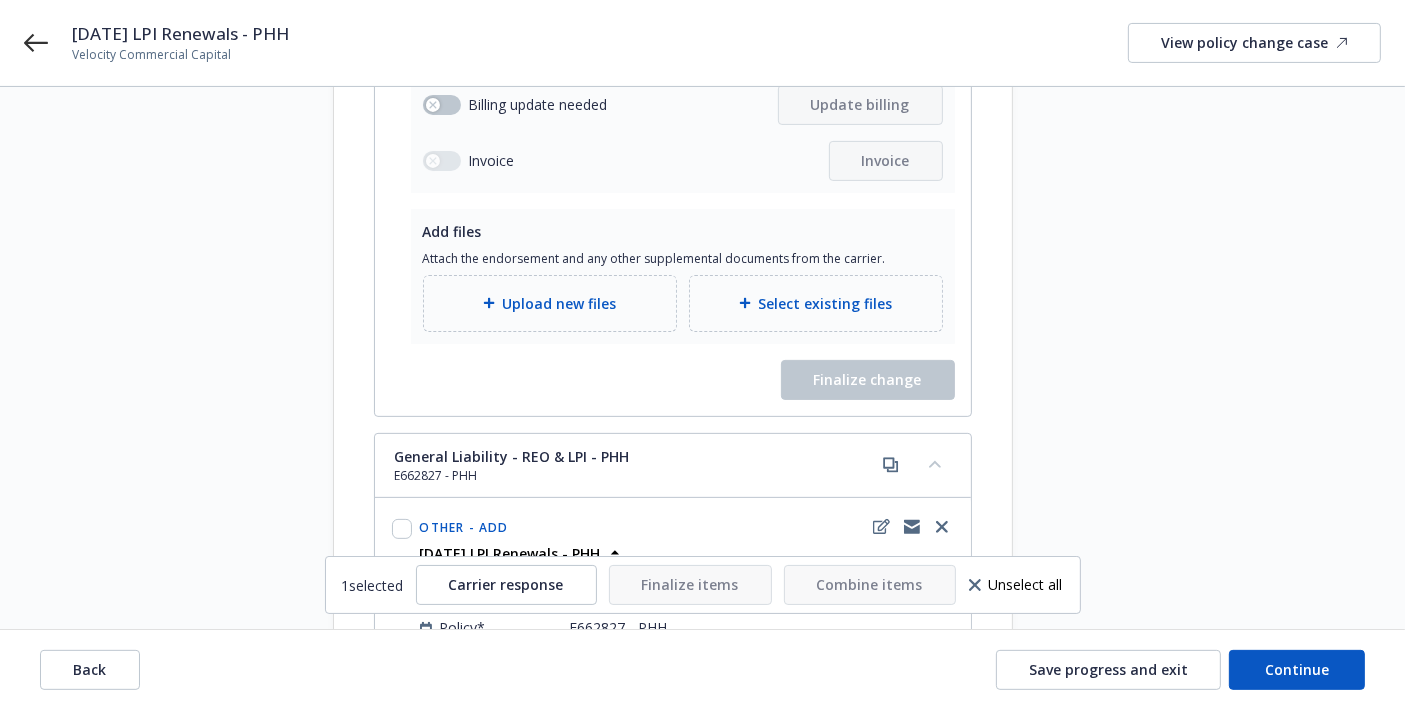 scroll, scrollTop: 555, scrollLeft: 0, axis: vertical 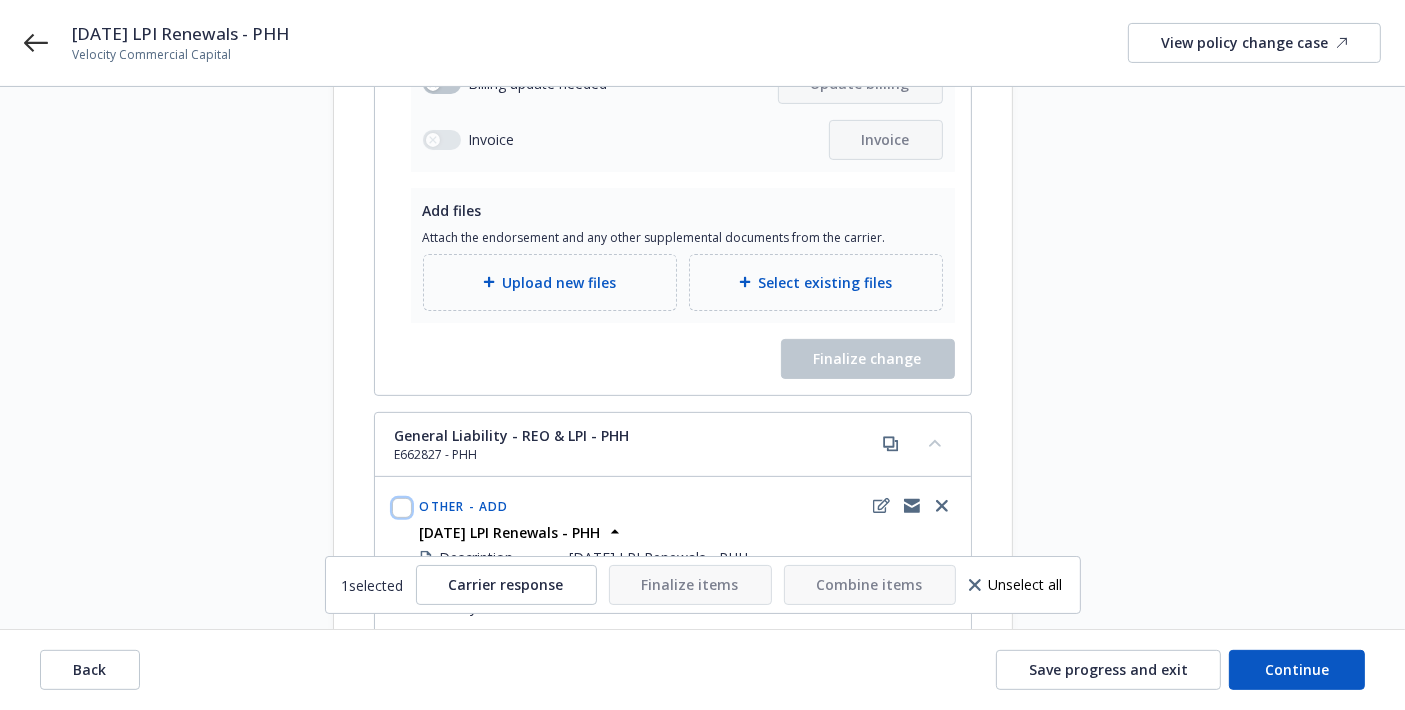 drag, startPoint x: 396, startPoint y: 500, endPoint x: 745, endPoint y: 177, distance: 475.53128 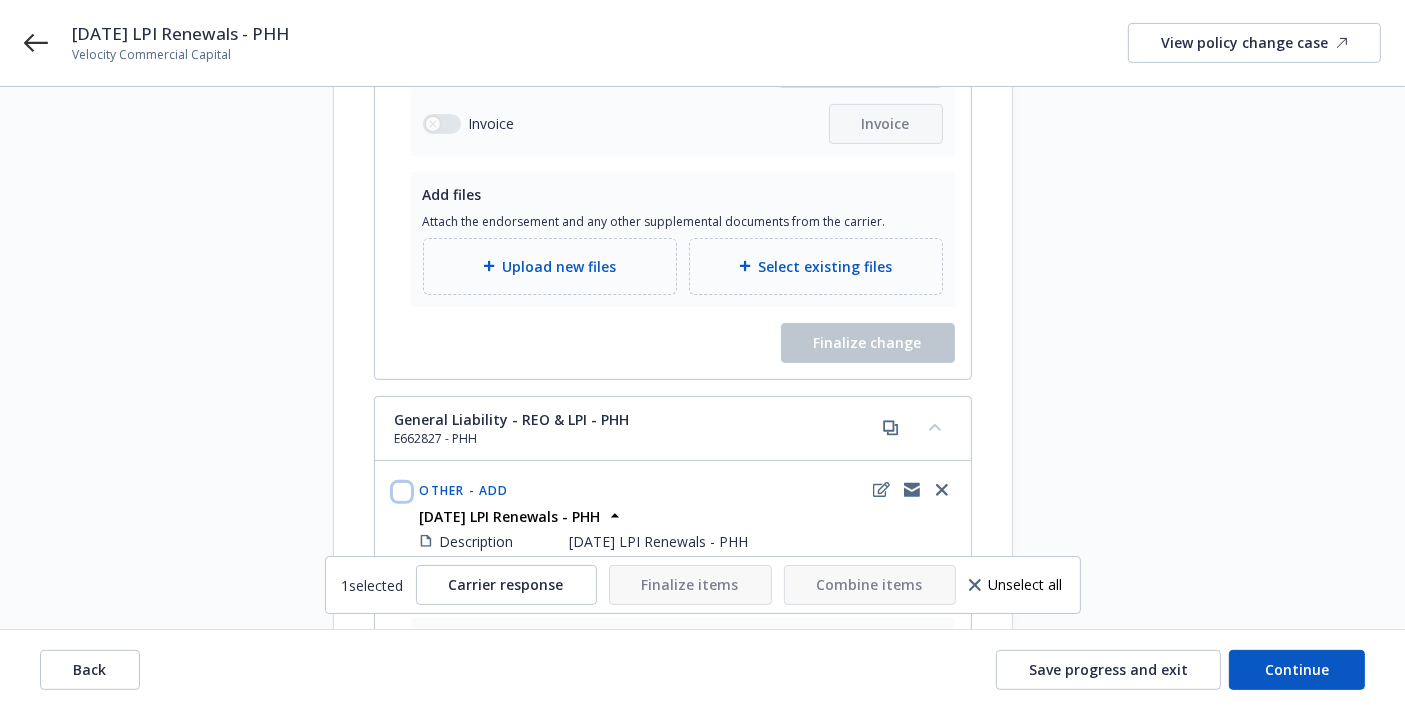 scroll, scrollTop: 597, scrollLeft: 0, axis: vertical 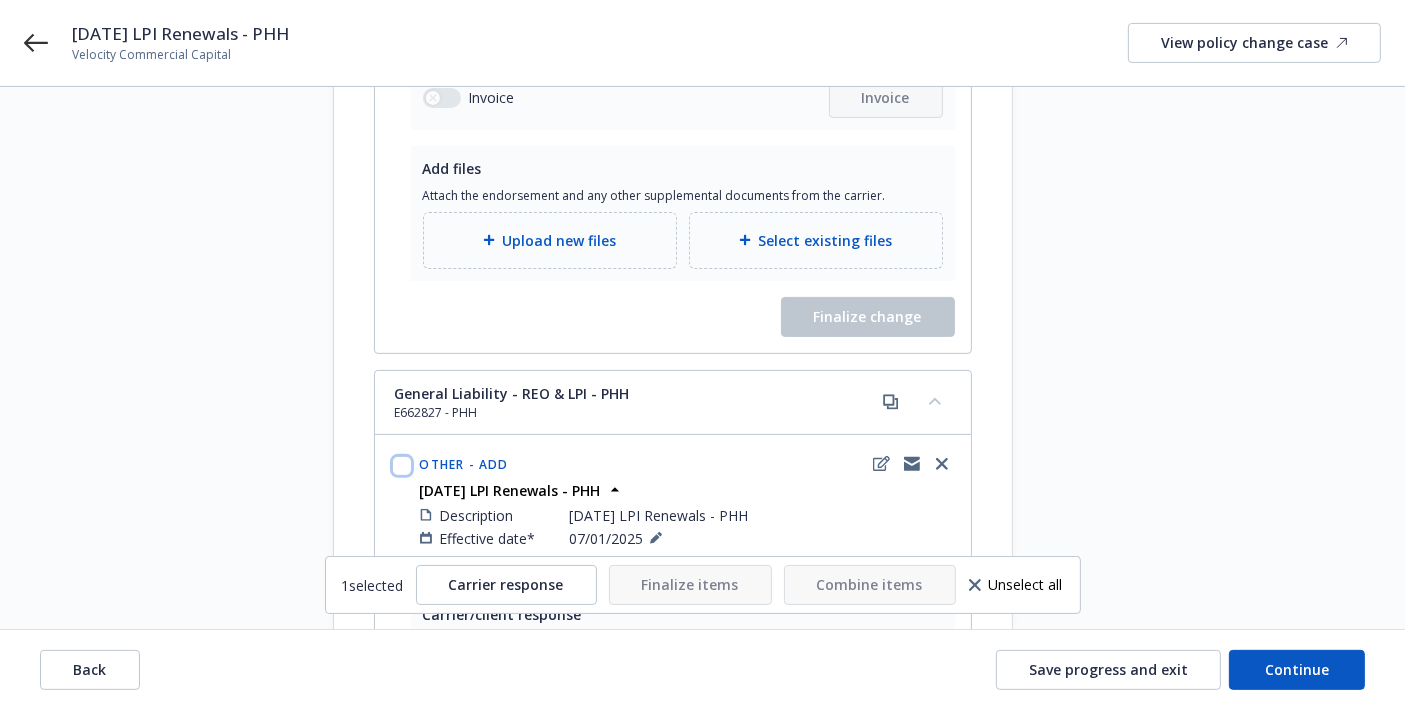 click at bounding box center [402, 466] 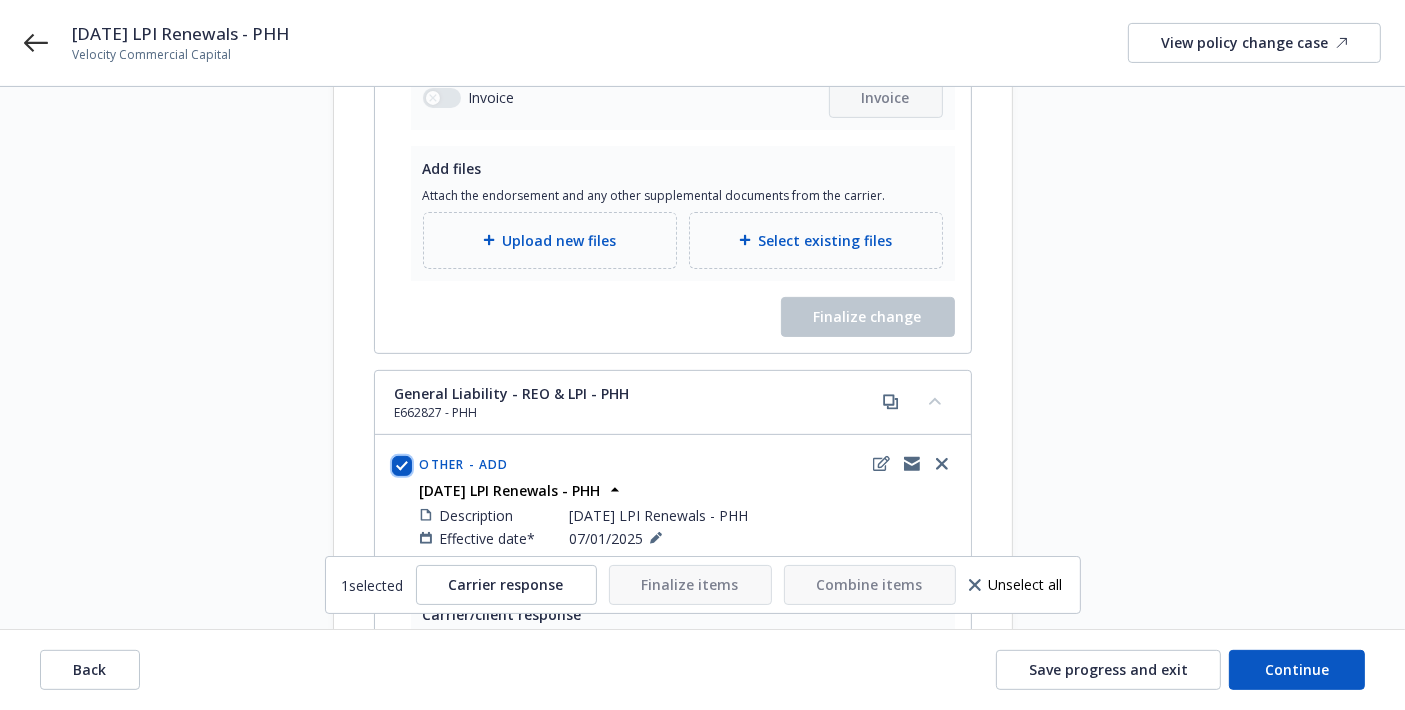 checkbox on "true" 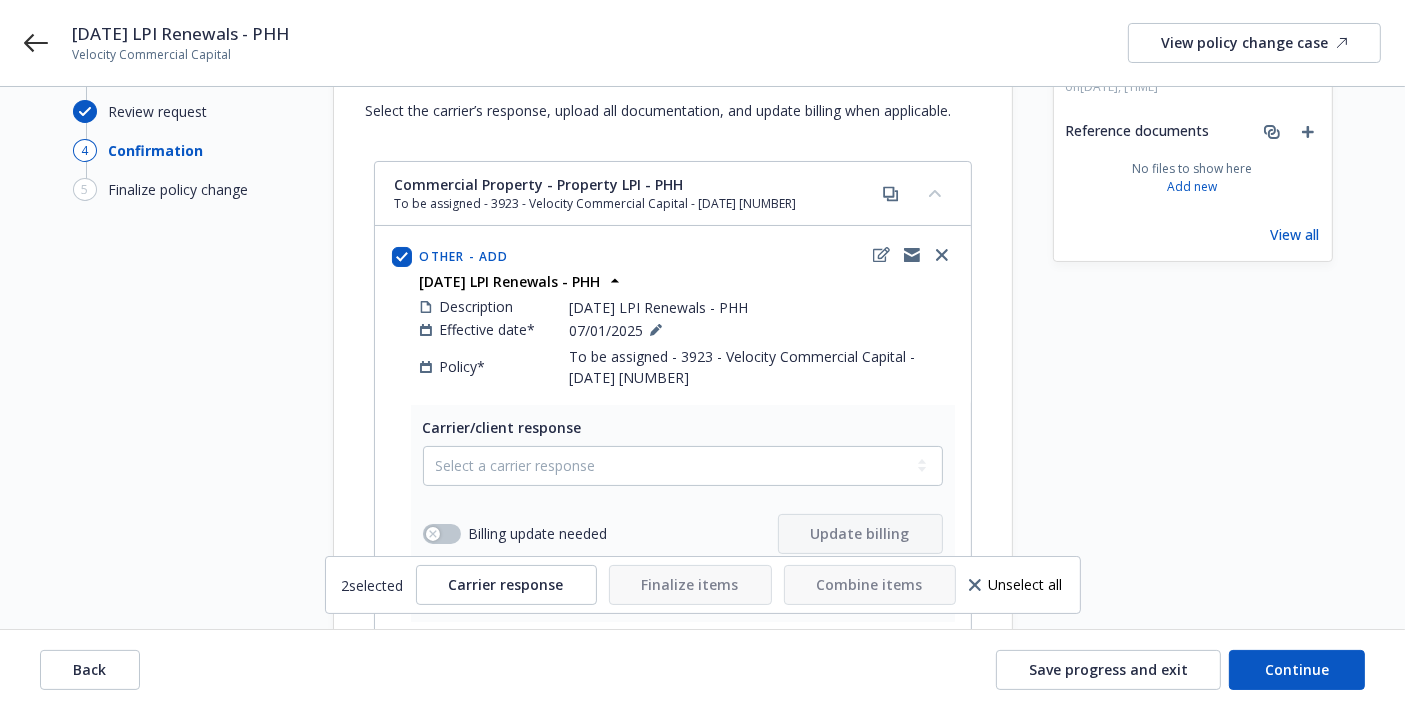 scroll, scrollTop: 98, scrollLeft: 0, axis: vertical 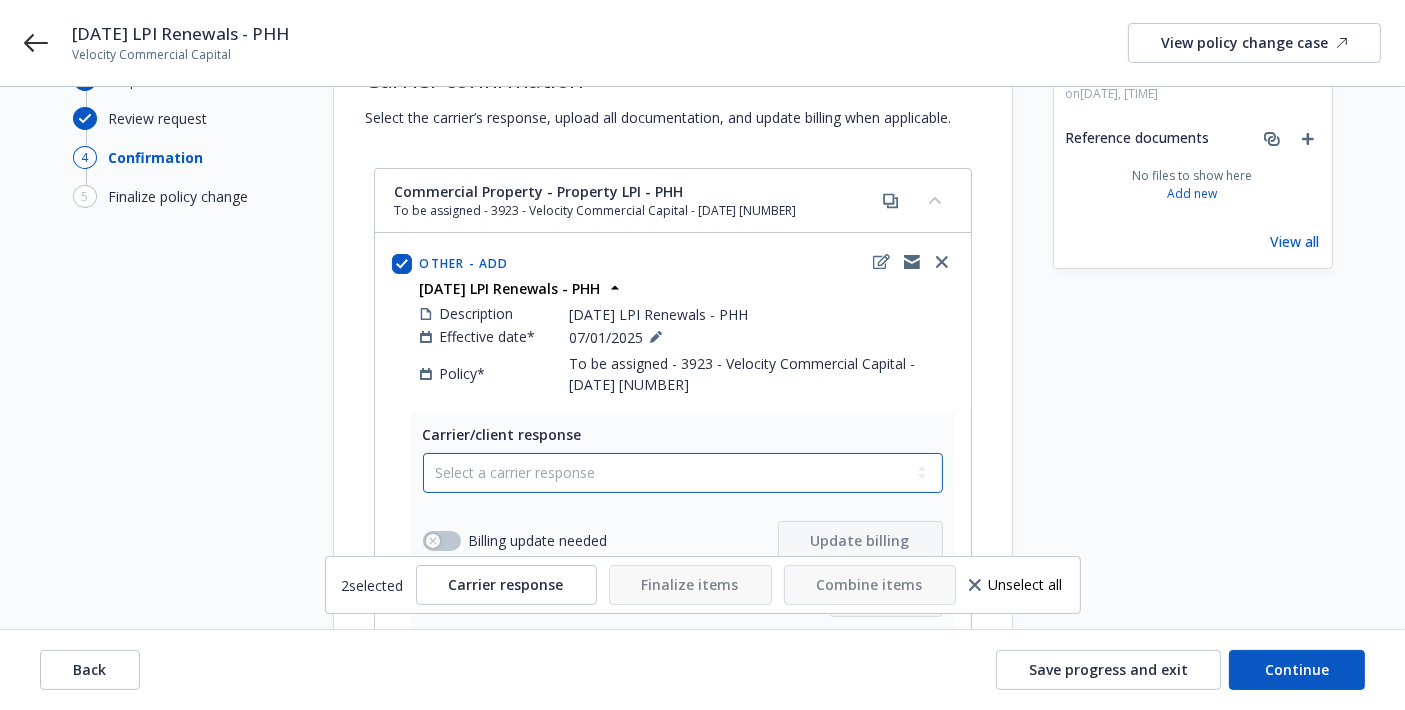 click on "Select a carrier response Accepted Accepted with revision No endorsement needed Declined by carrier Rejected by client" at bounding box center [683, 473] 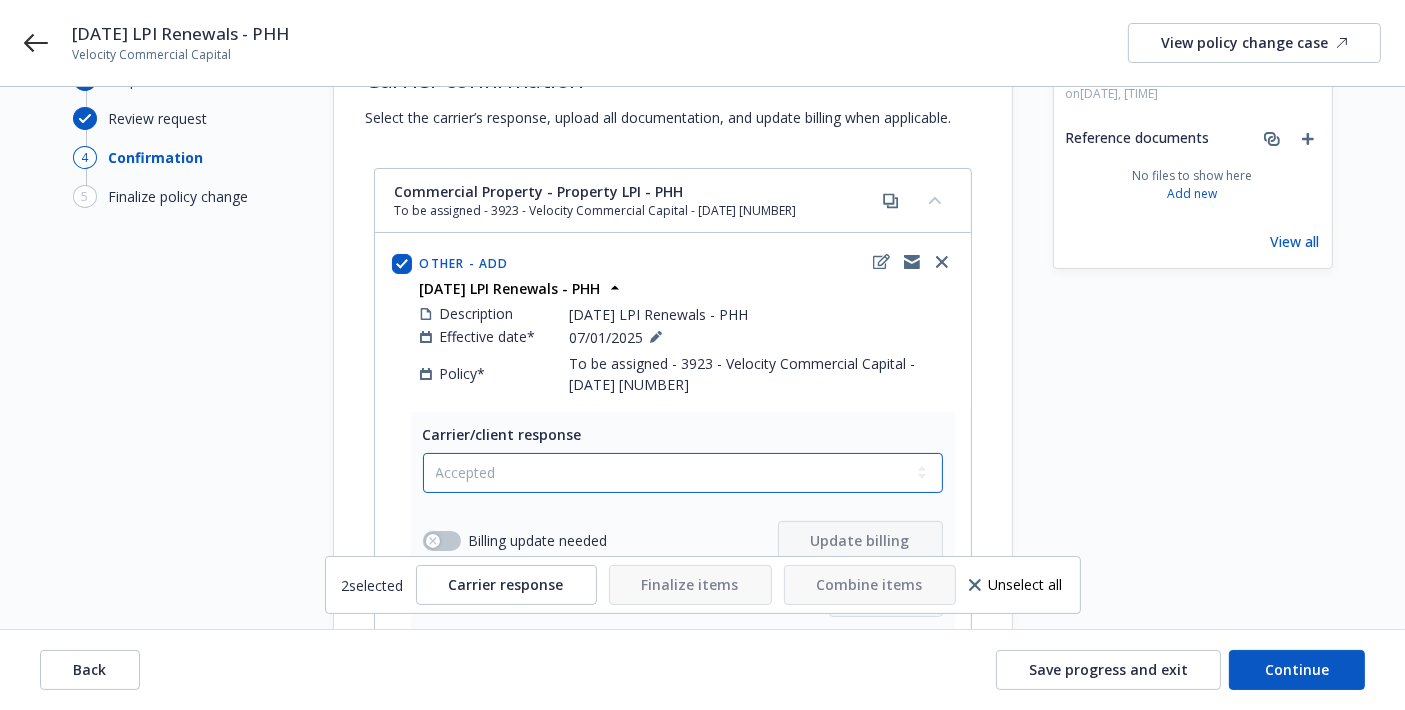 click on "Select a carrier response Accepted Accepted with revision No endorsement needed Declined by carrier Rejected by client" at bounding box center (683, 473) 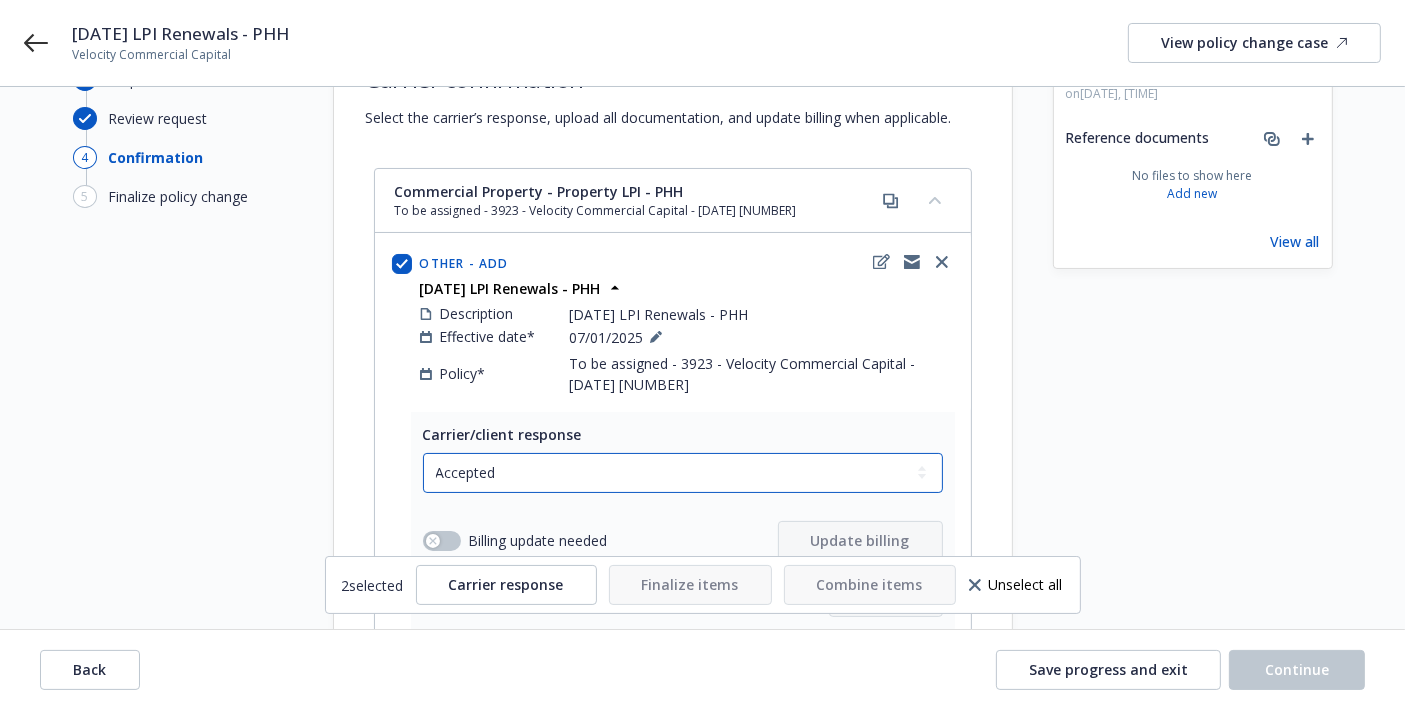 scroll, scrollTop: 171, scrollLeft: 0, axis: vertical 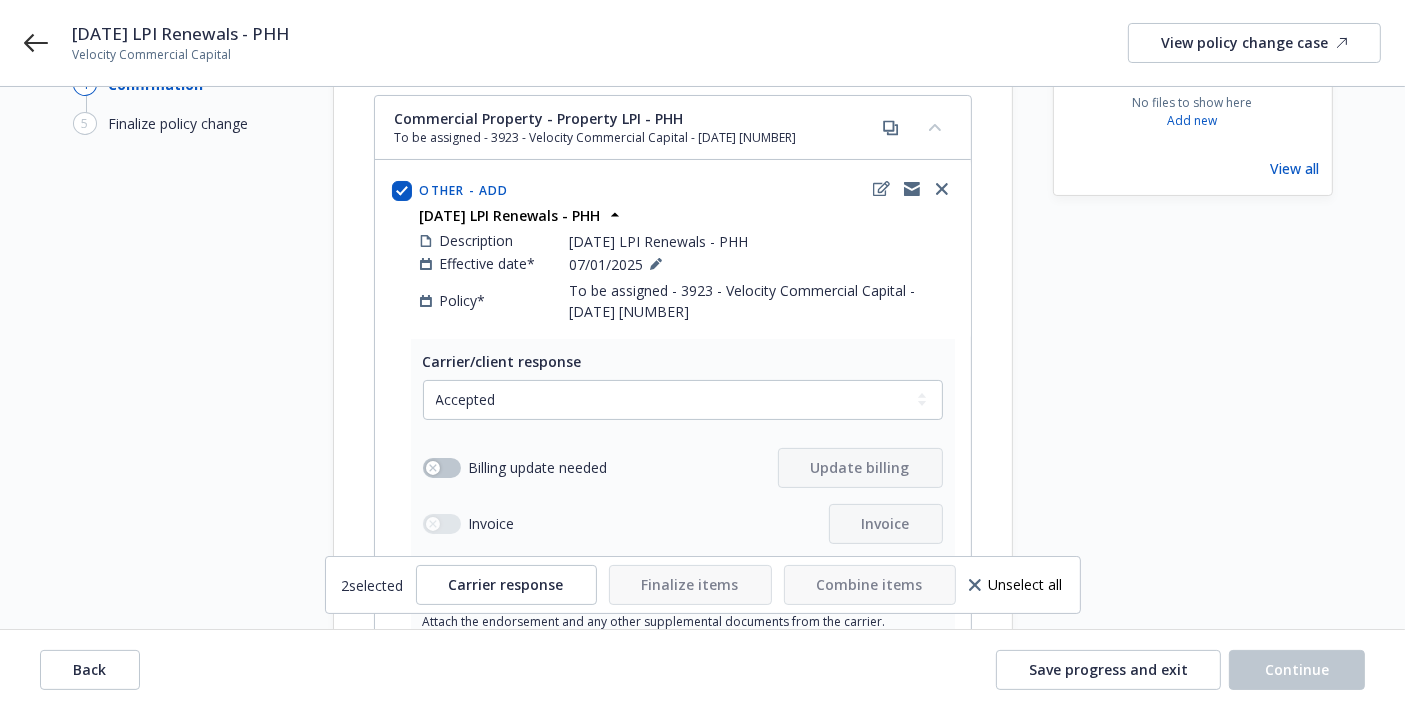 drag, startPoint x: 445, startPoint y: 476, endPoint x: 445, endPoint y: 454, distance: 22 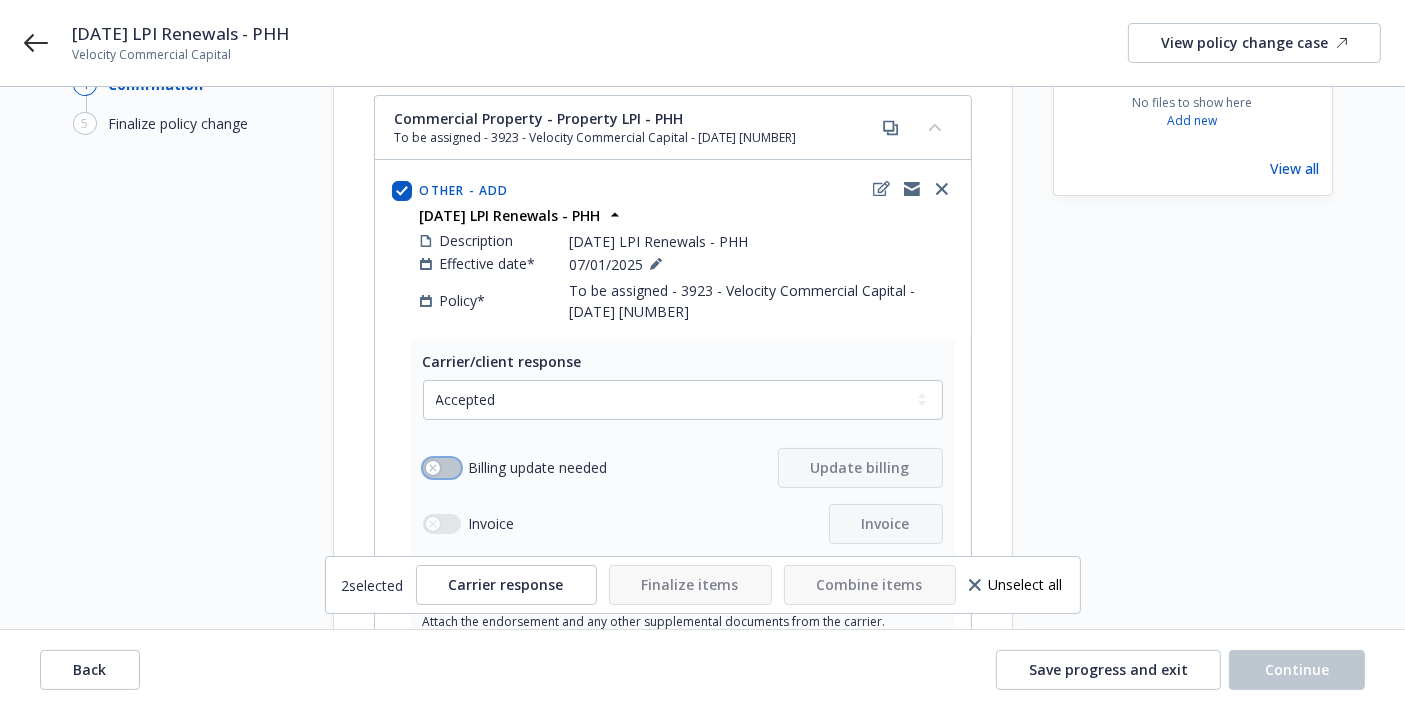 click at bounding box center [442, 468] 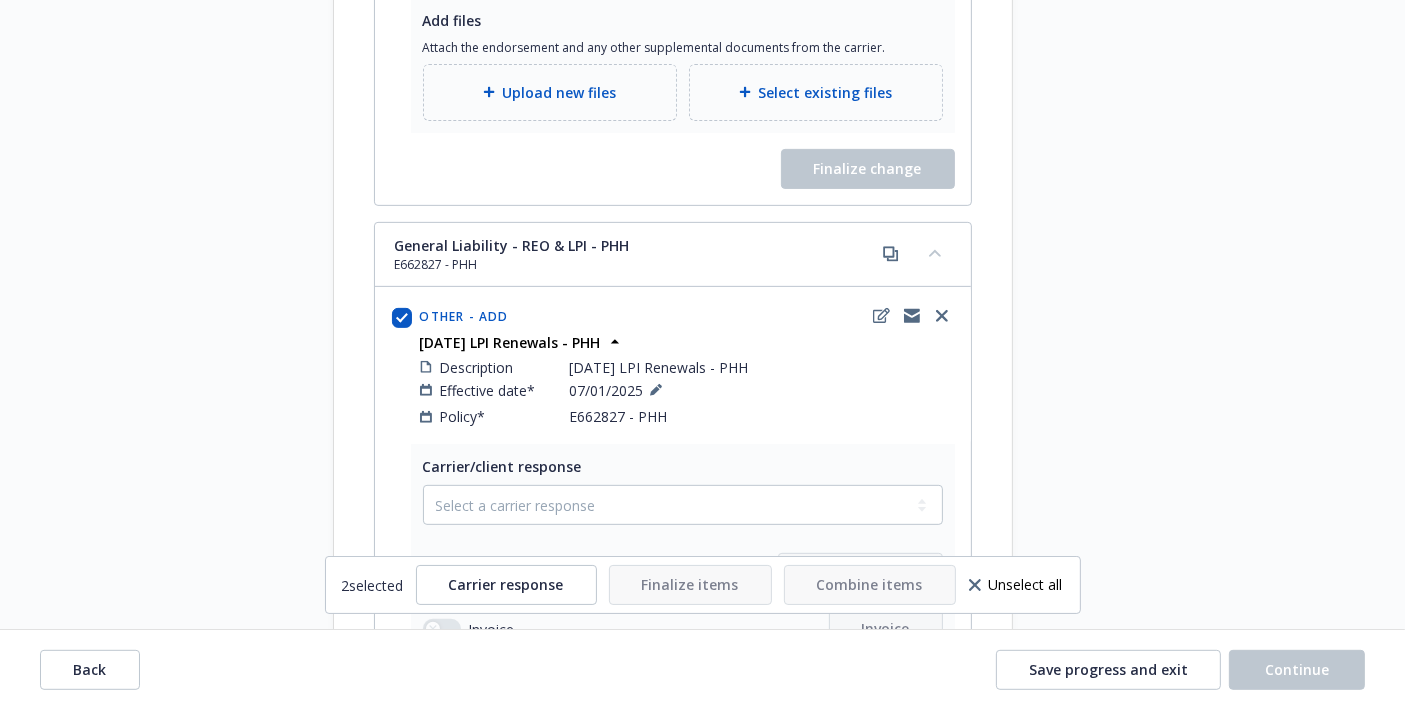 scroll, scrollTop: 747, scrollLeft: 0, axis: vertical 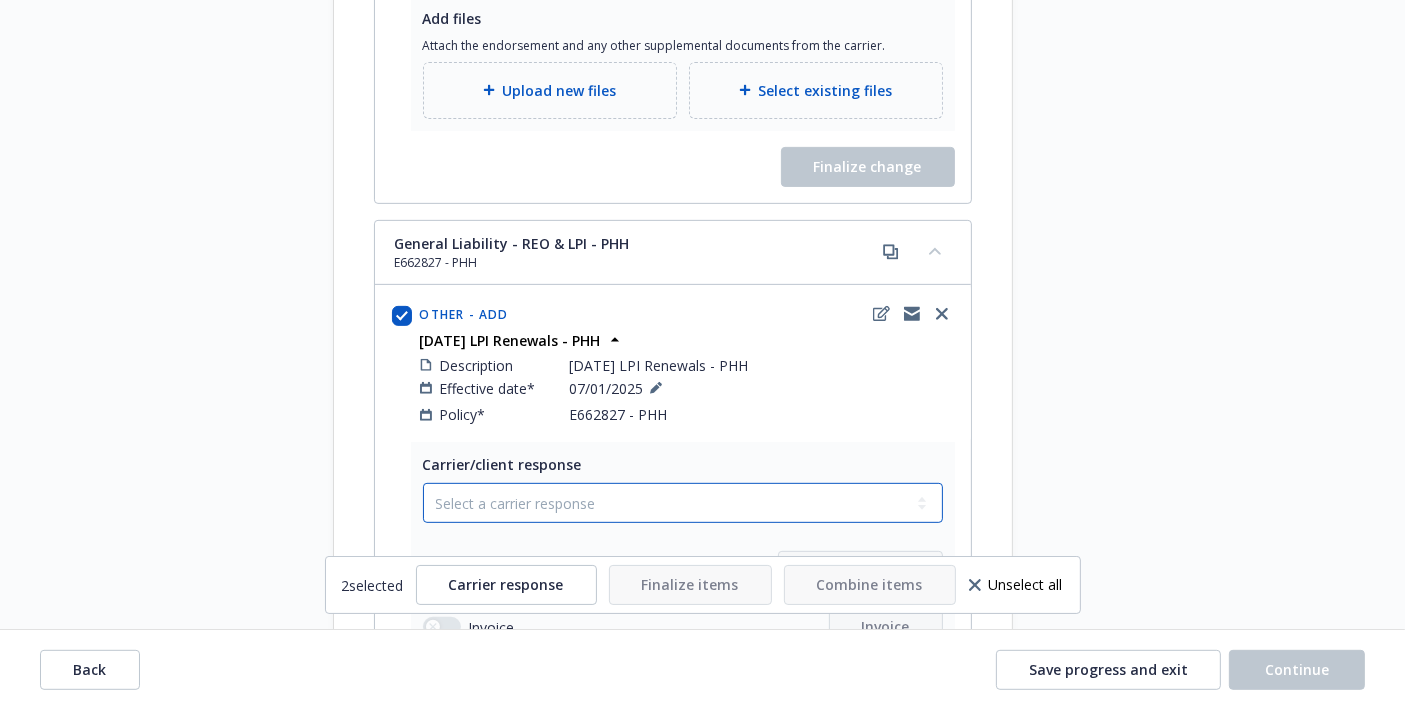 click on "Select a carrier response Accepted Accepted with revision No endorsement needed Declined by carrier Rejected by client" at bounding box center (683, 503) 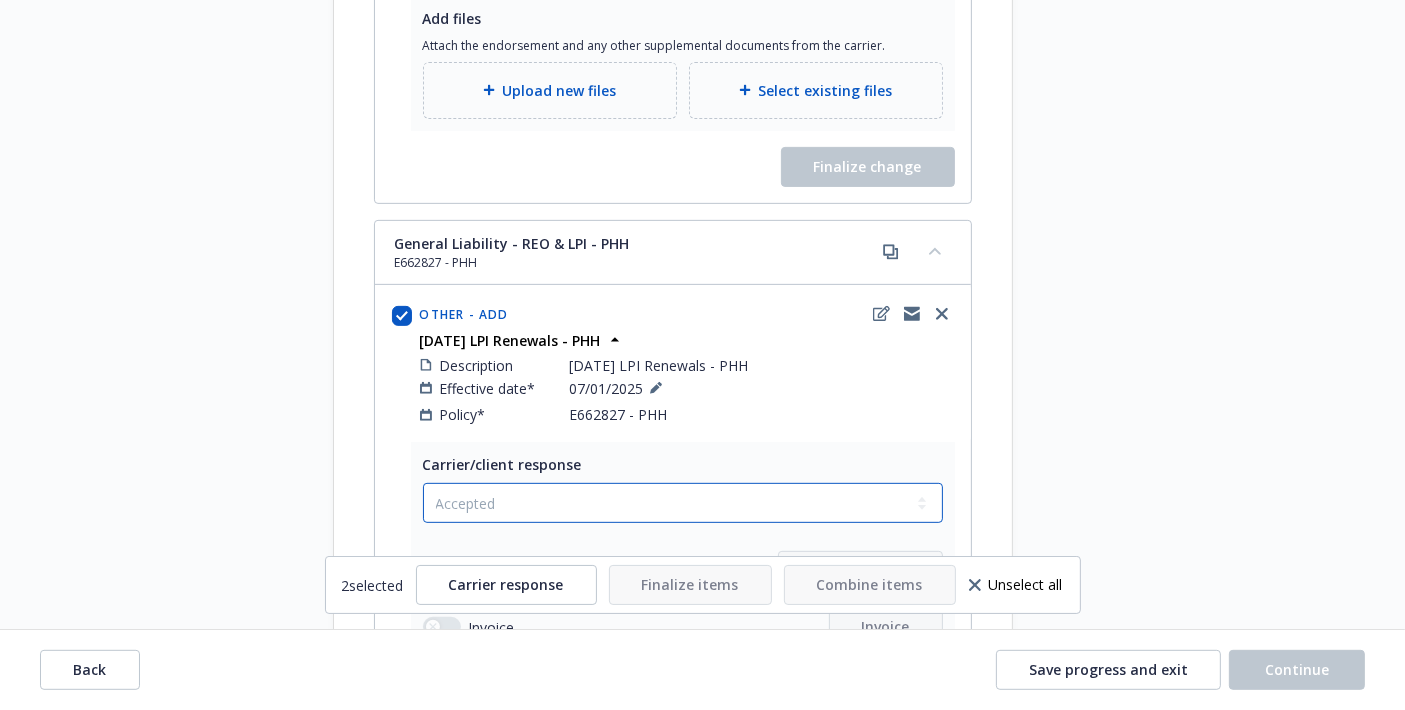 click on "Select a carrier response Accepted Accepted with revision No endorsement needed Declined by carrier Rejected by client" at bounding box center (683, 503) 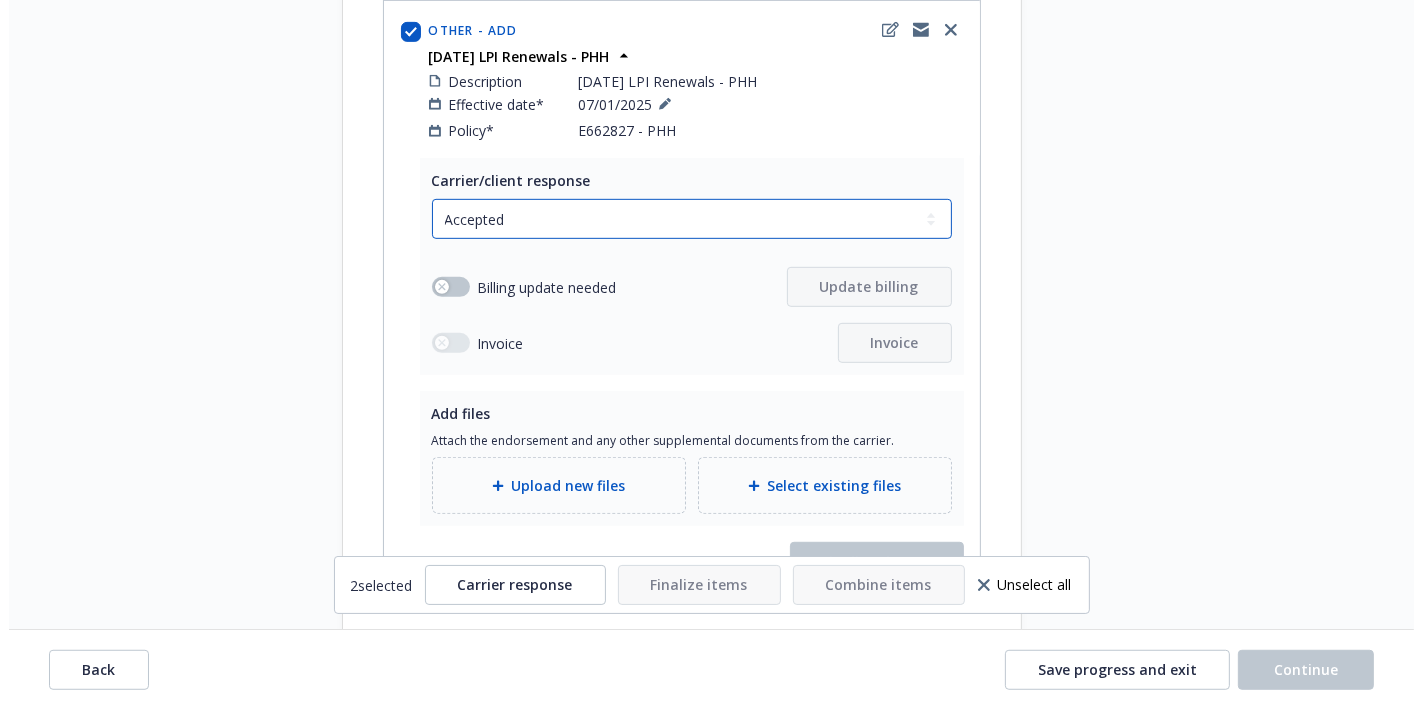 scroll, scrollTop: 1060, scrollLeft: 0, axis: vertical 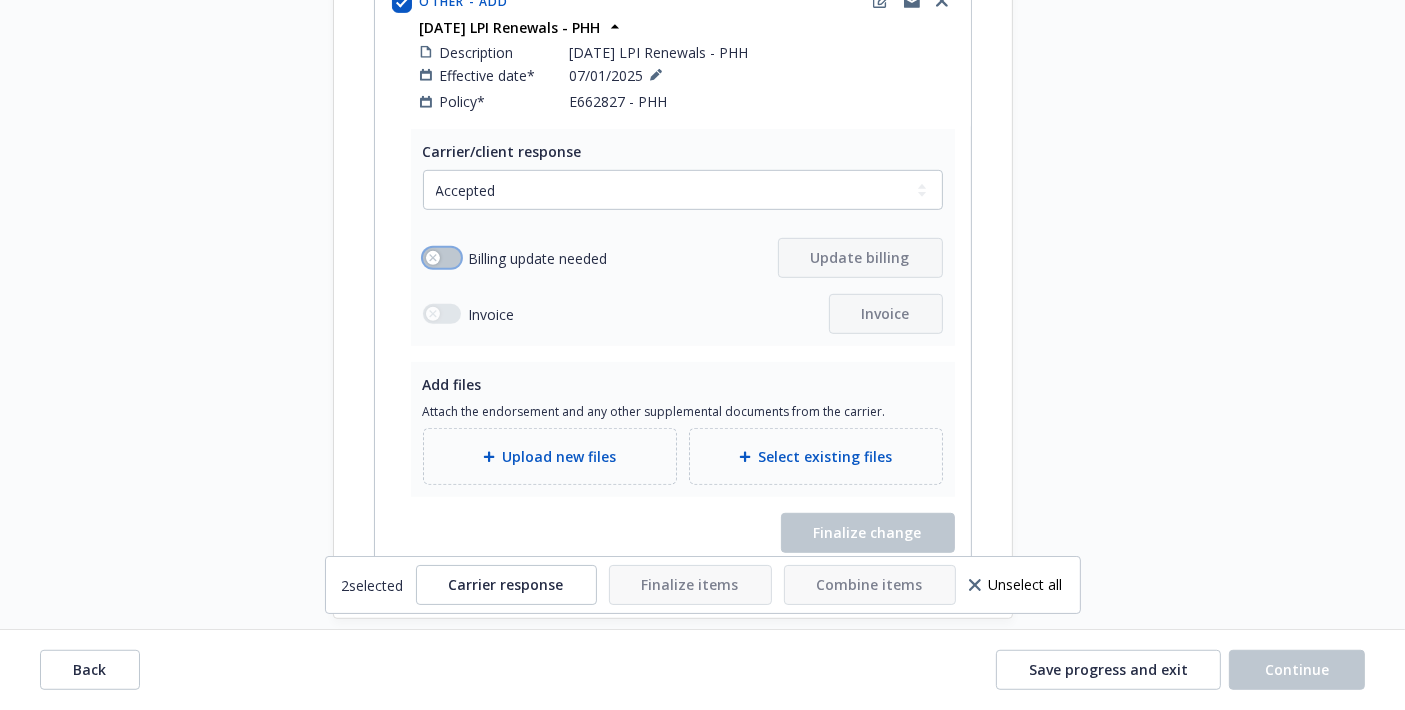 click at bounding box center (442, 258) 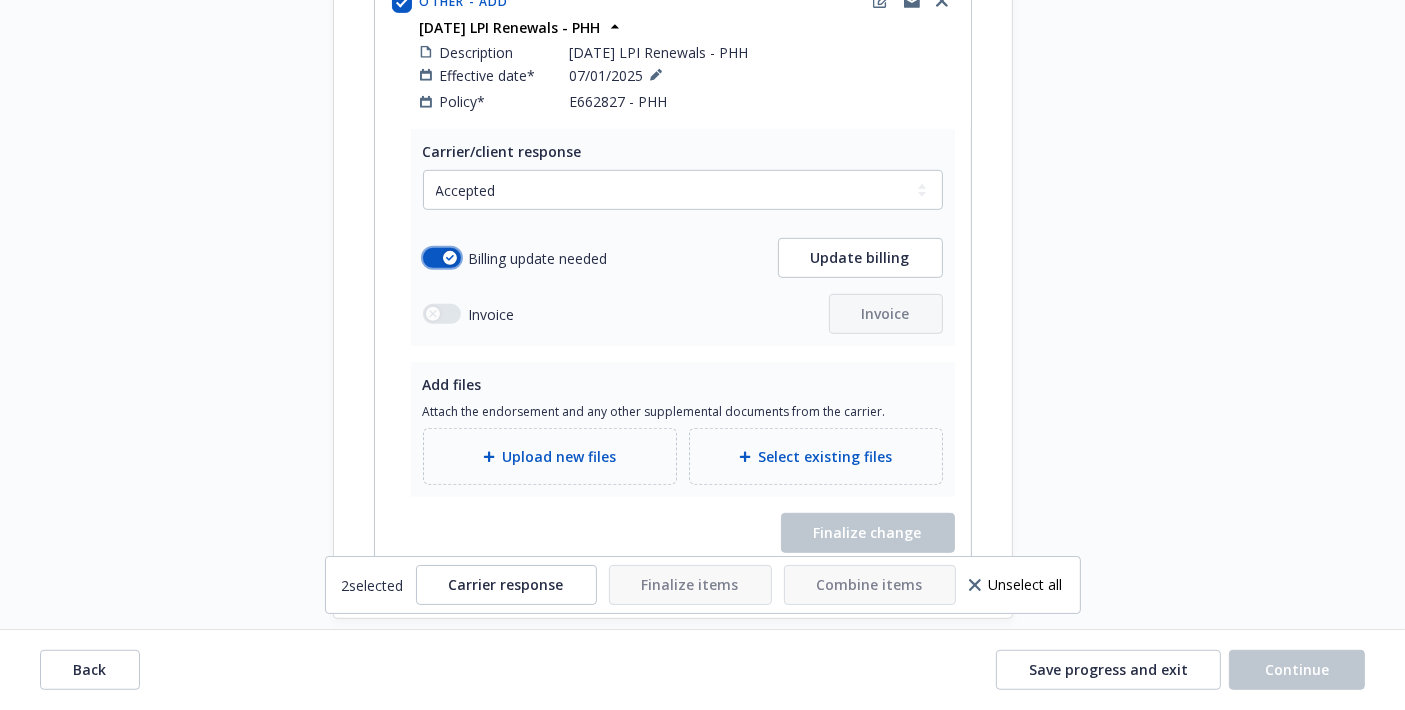 click at bounding box center (450, 258) 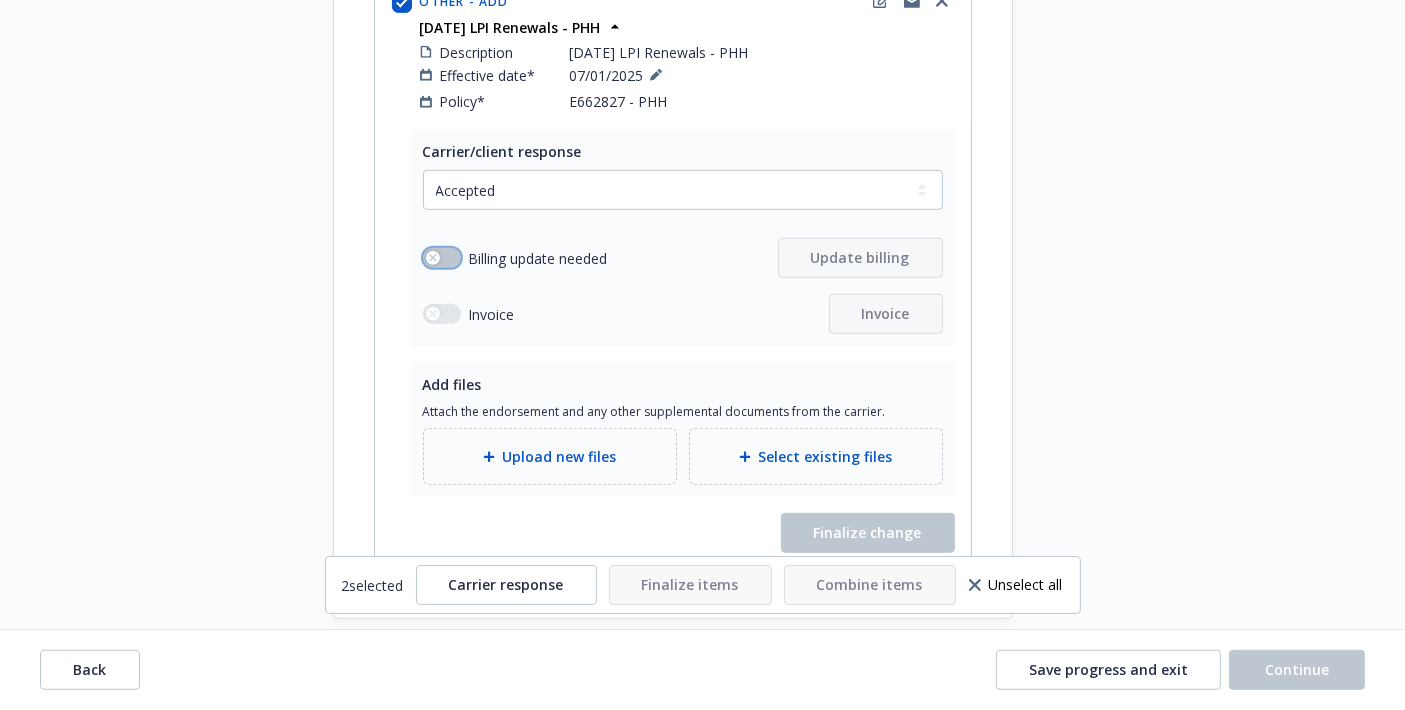click at bounding box center (442, 258) 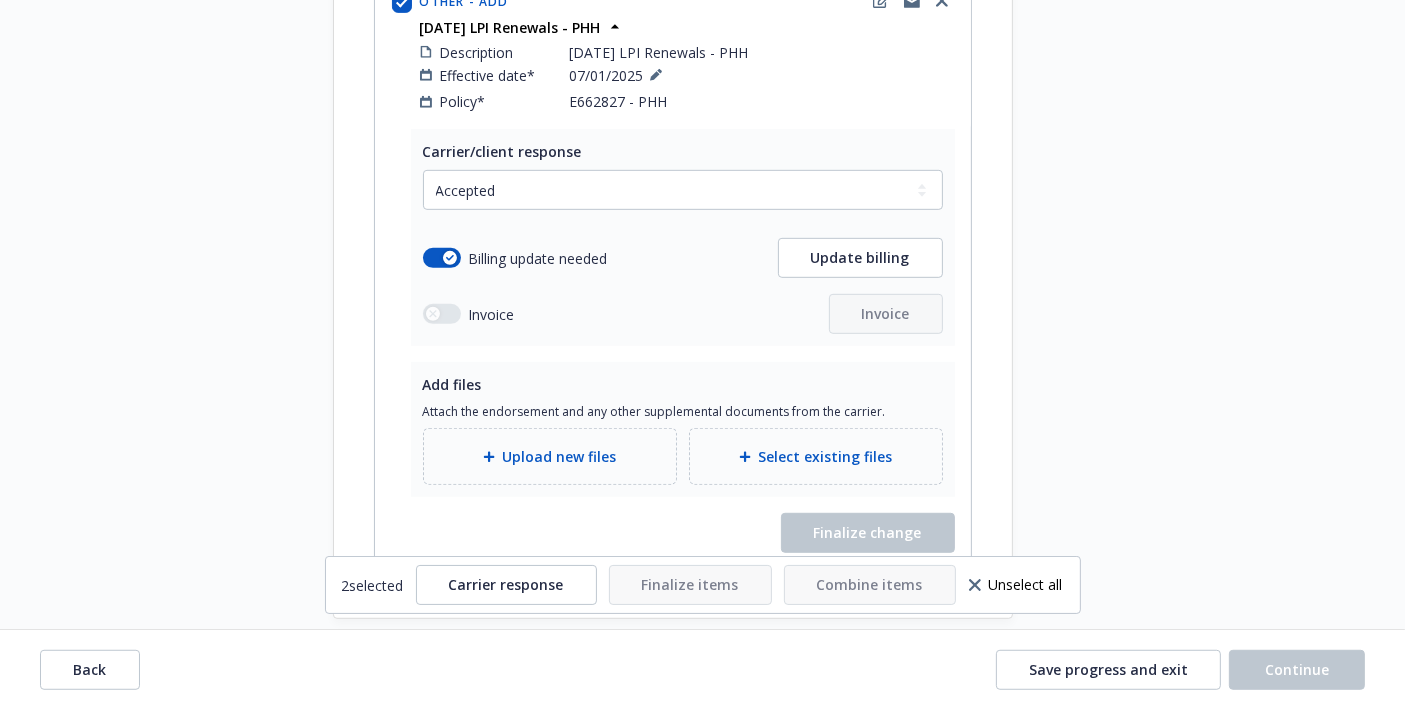 click on "Upload new files" at bounding box center (560, 456) 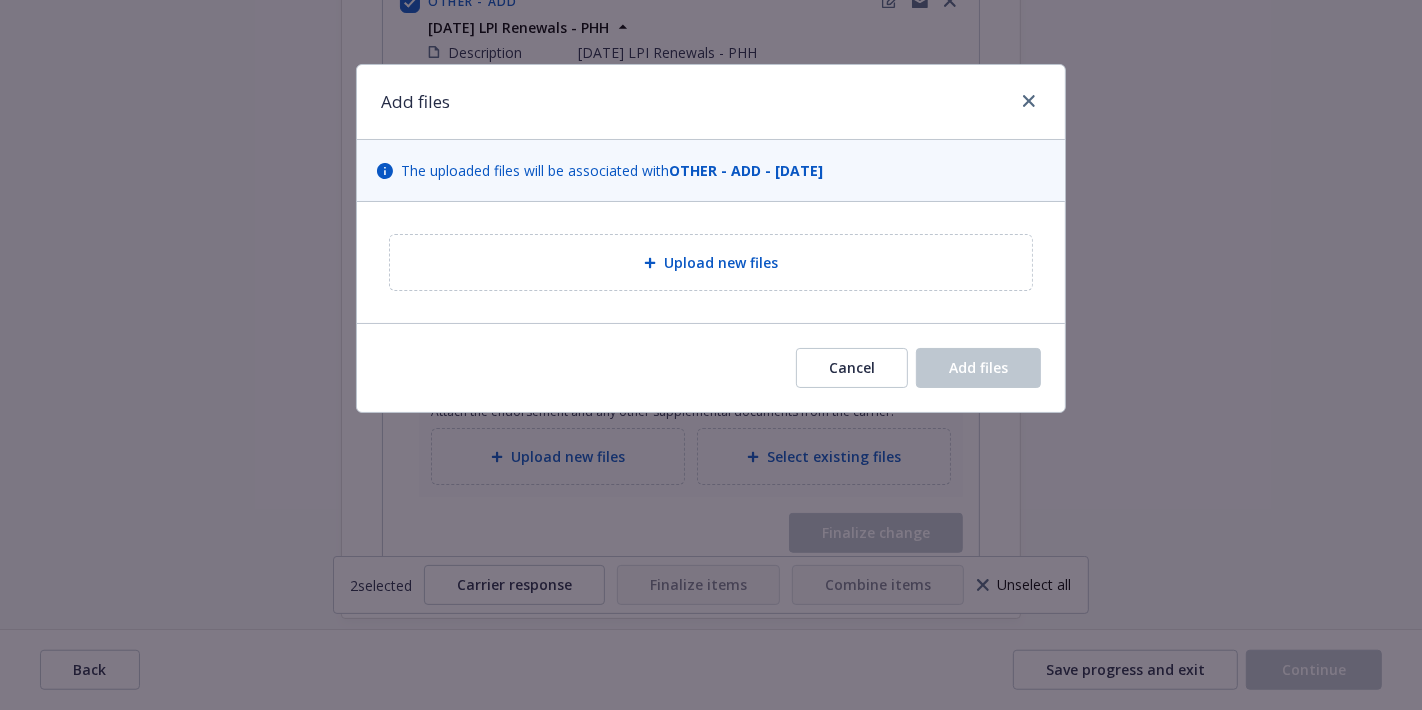 click on "Upload new files" at bounding box center [721, 262] 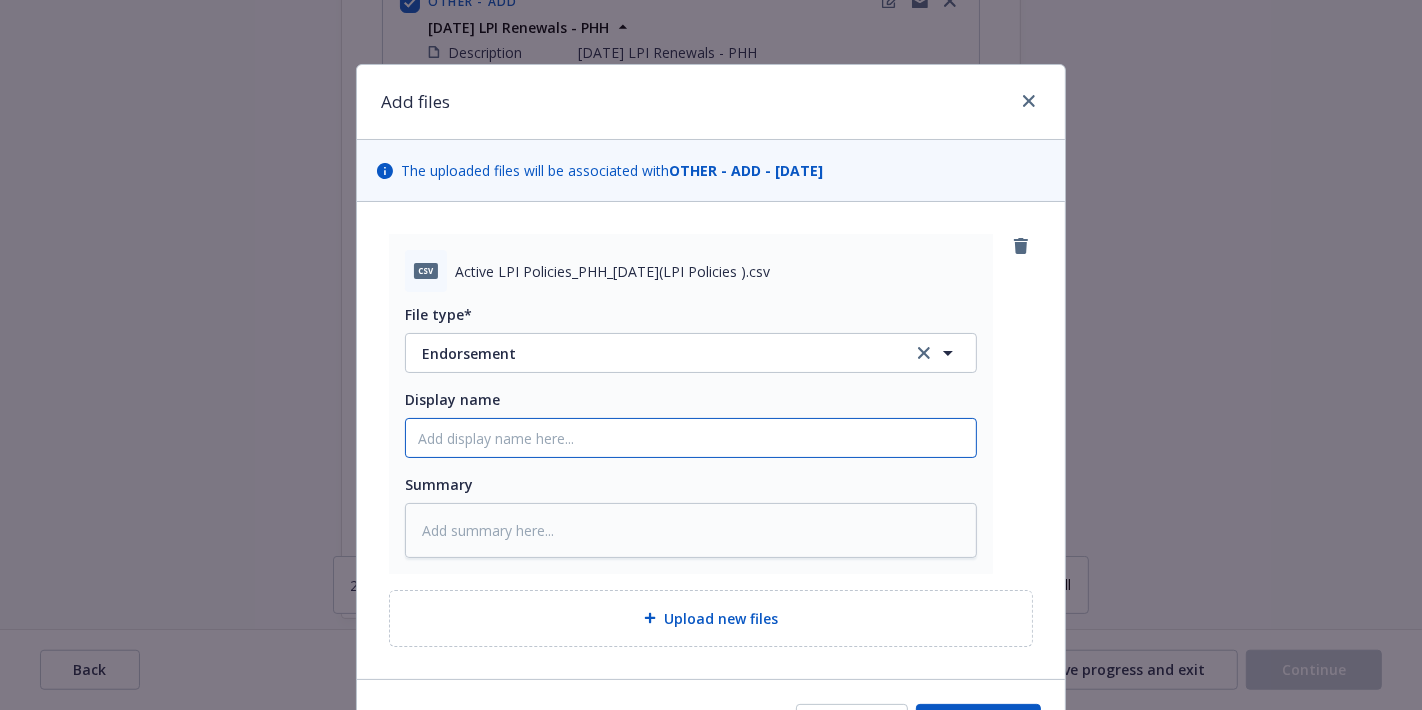 click on "Display name" at bounding box center (691, 438) 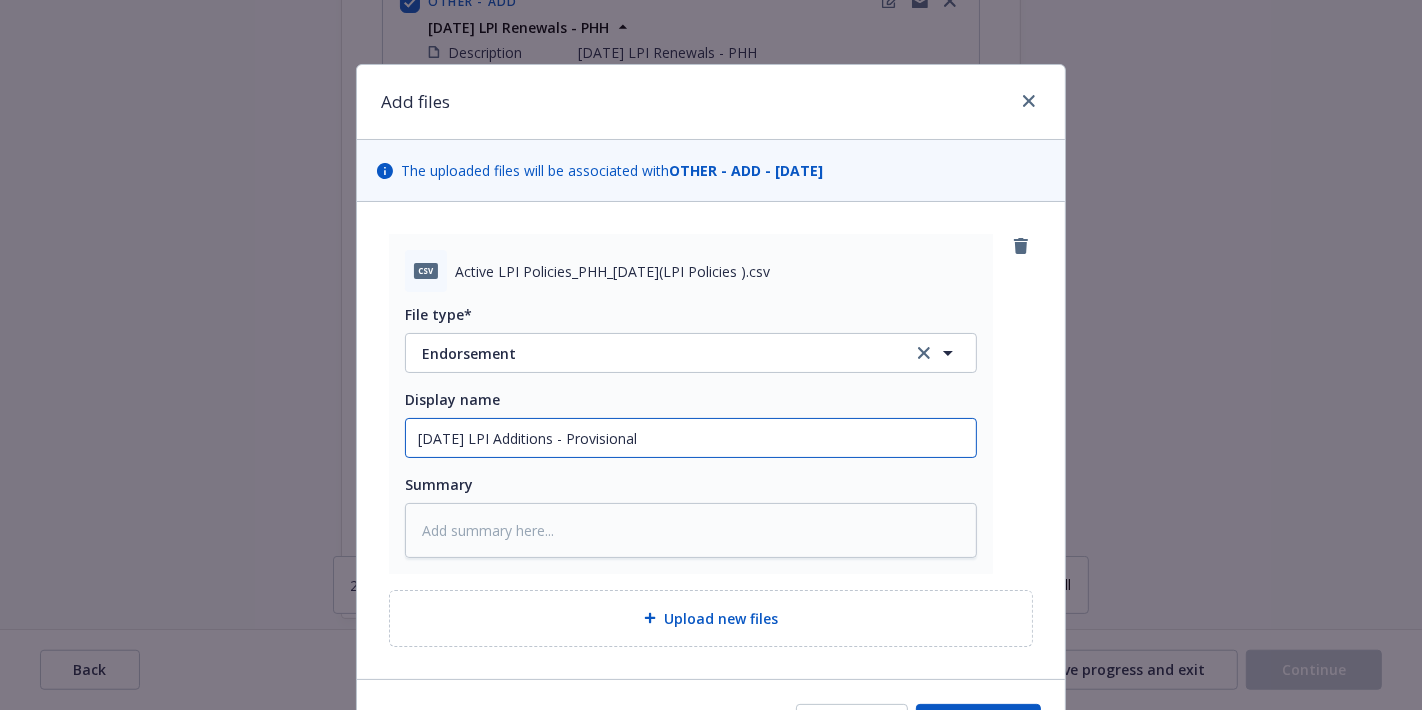 scroll, scrollTop: 120, scrollLeft: 0, axis: vertical 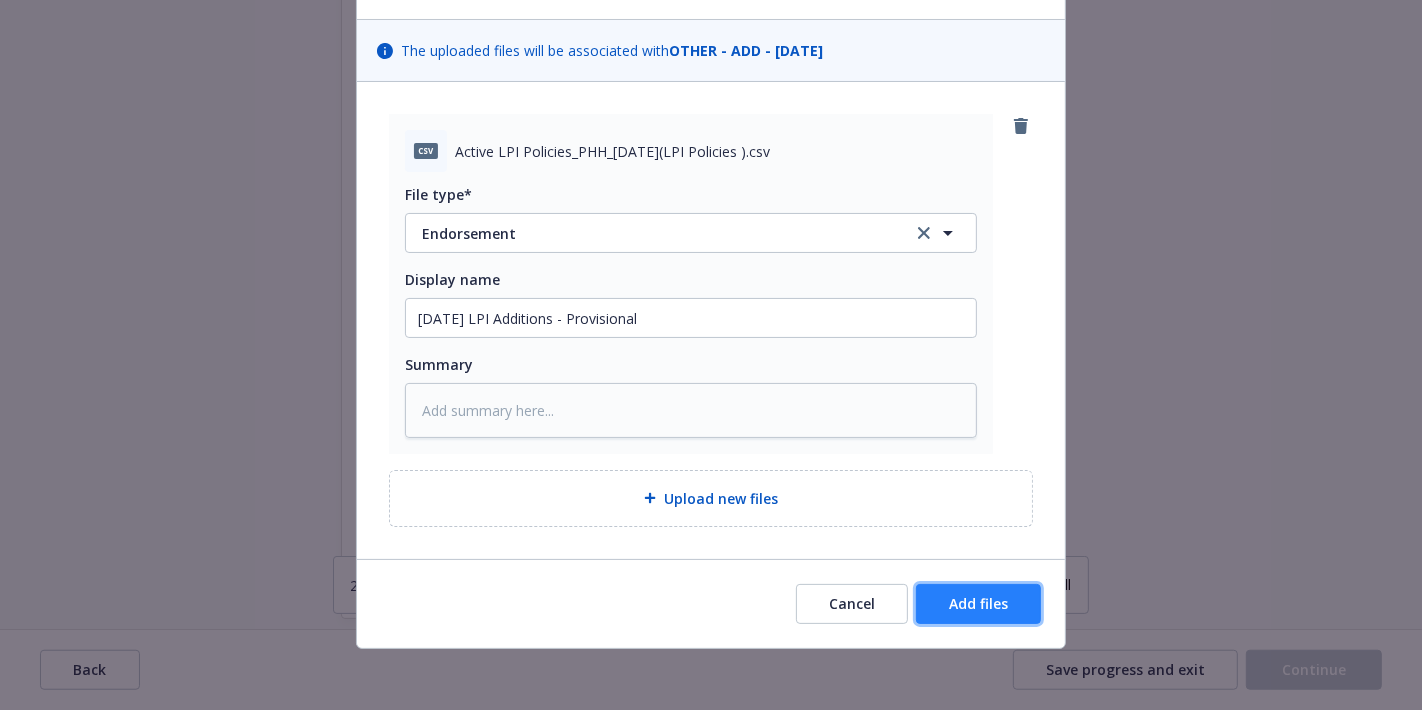 click on "Add files" at bounding box center (978, 603) 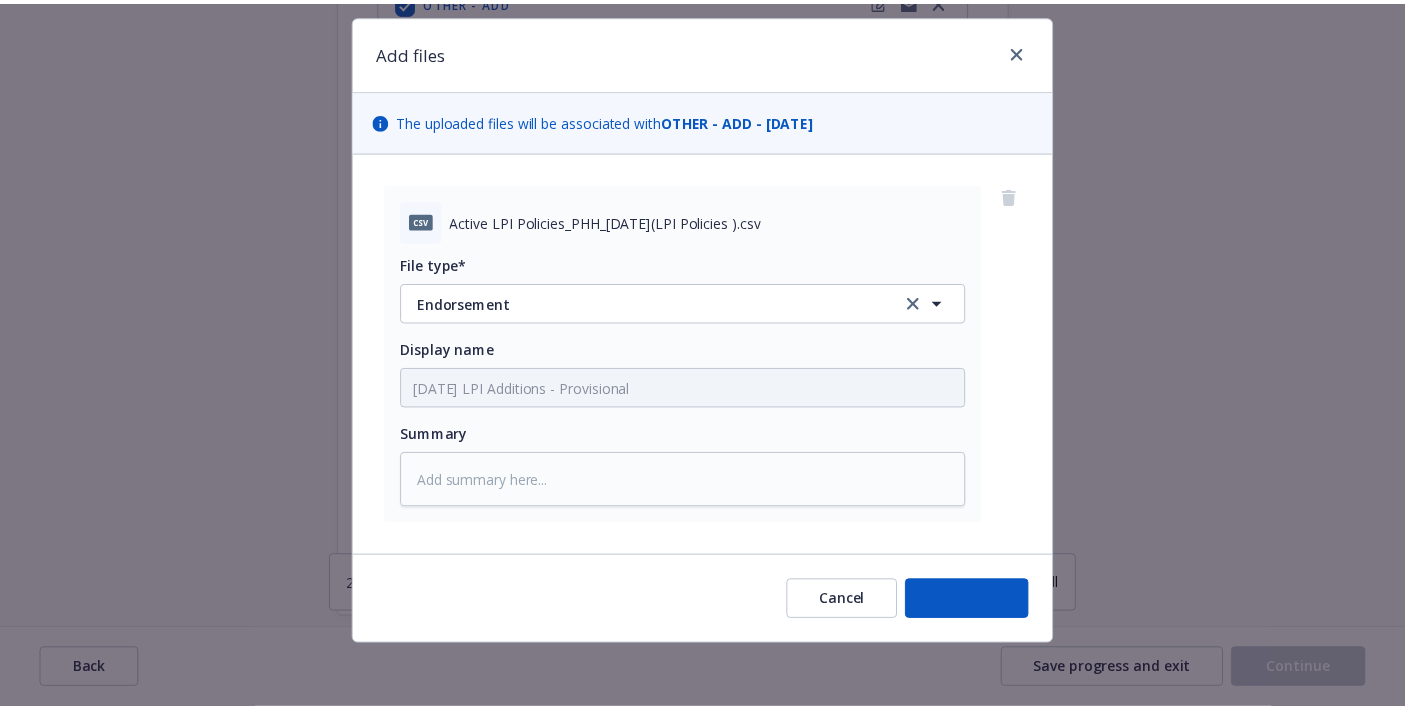 scroll, scrollTop: 48, scrollLeft: 0, axis: vertical 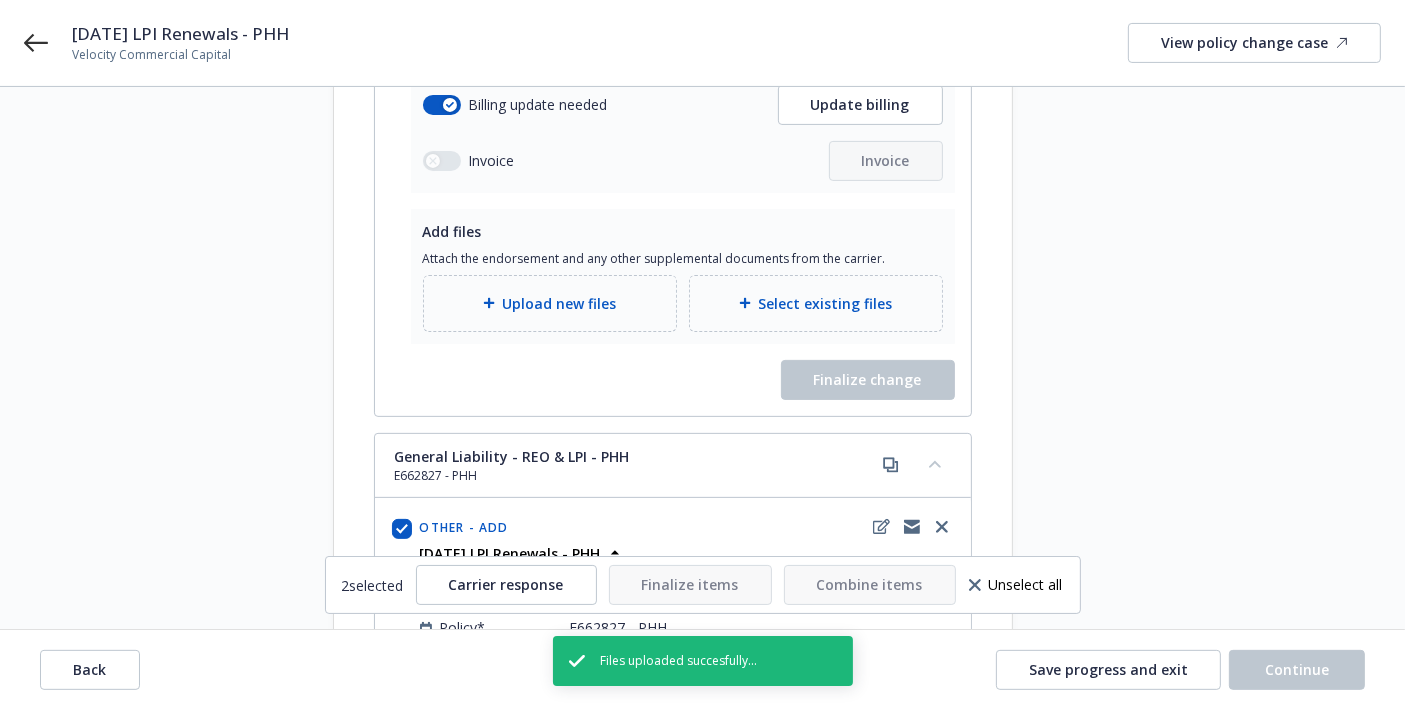 click on "Select existing files" at bounding box center [816, 303] 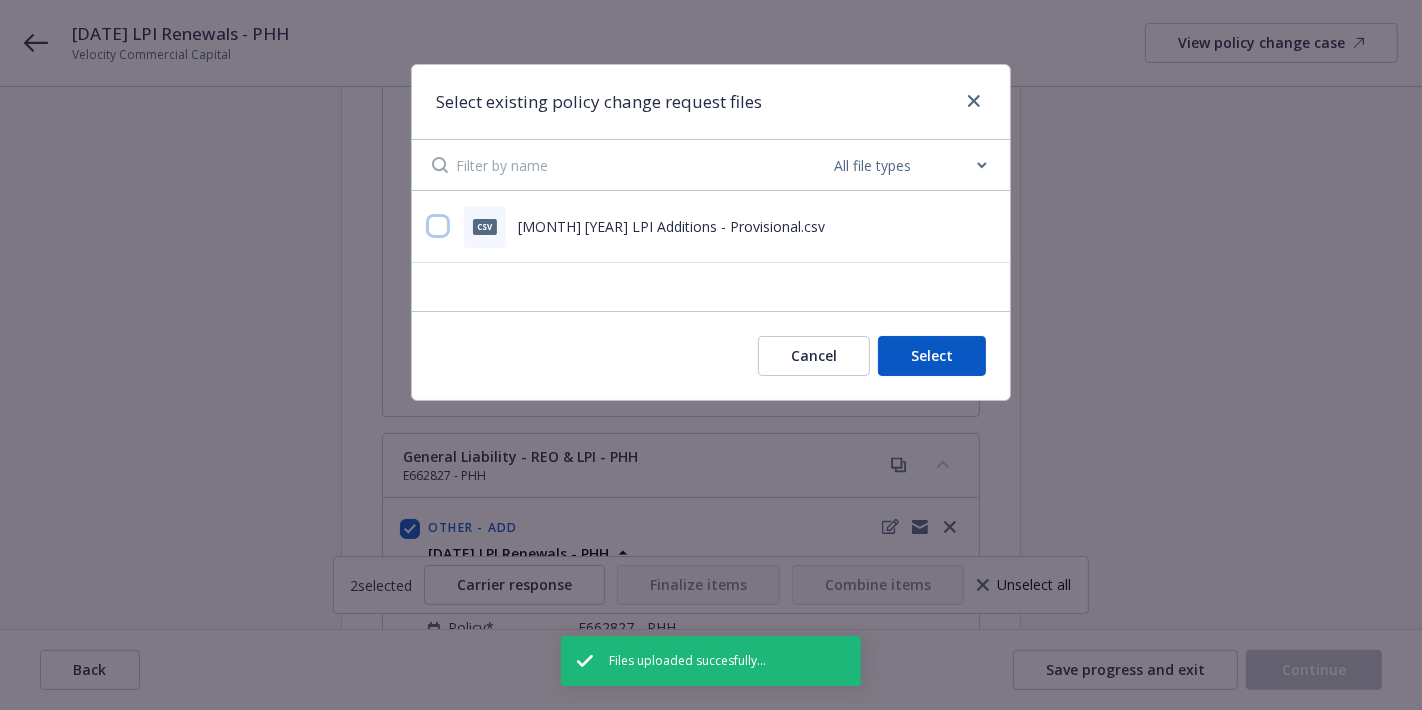 click at bounding box center [438, 226] 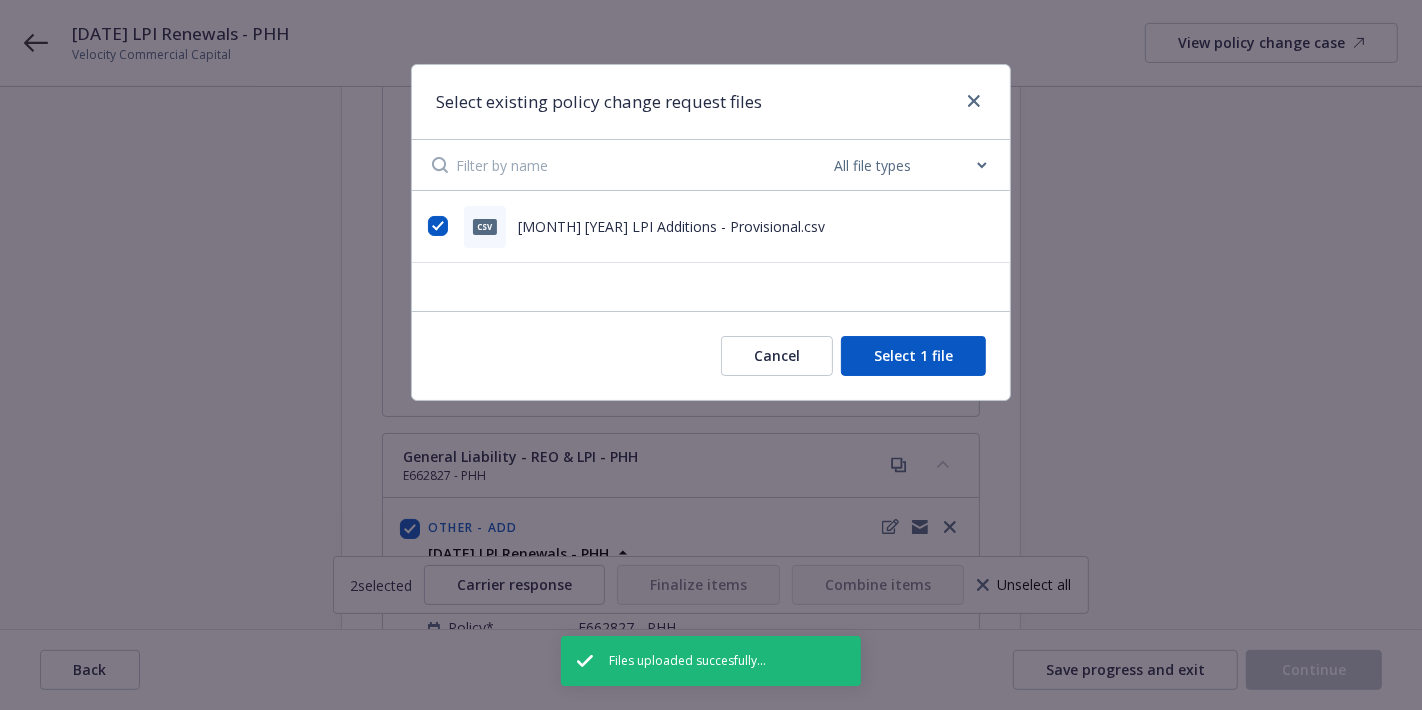 click on "Select   1   file" at bounding box center [913, 356] 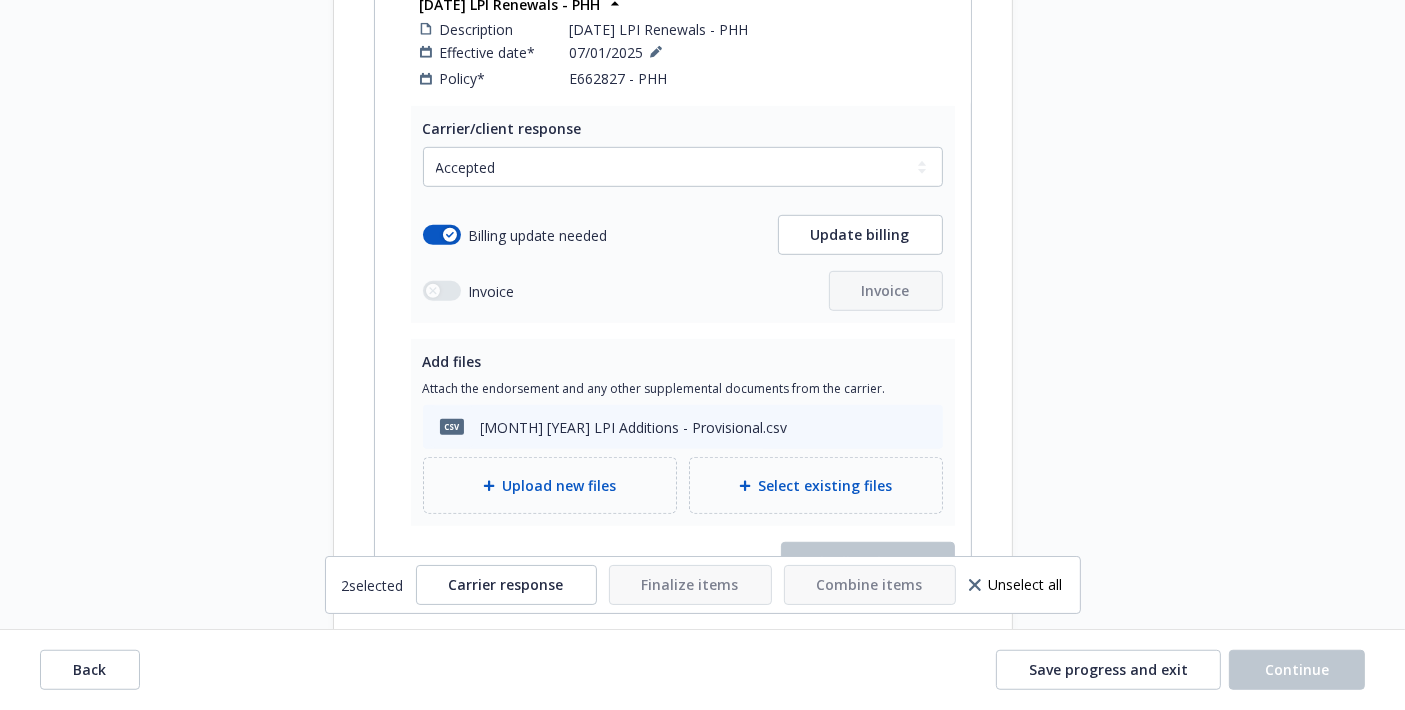 scroll, scrollTop: 1189, scrollLeft: 0, axis: vertical 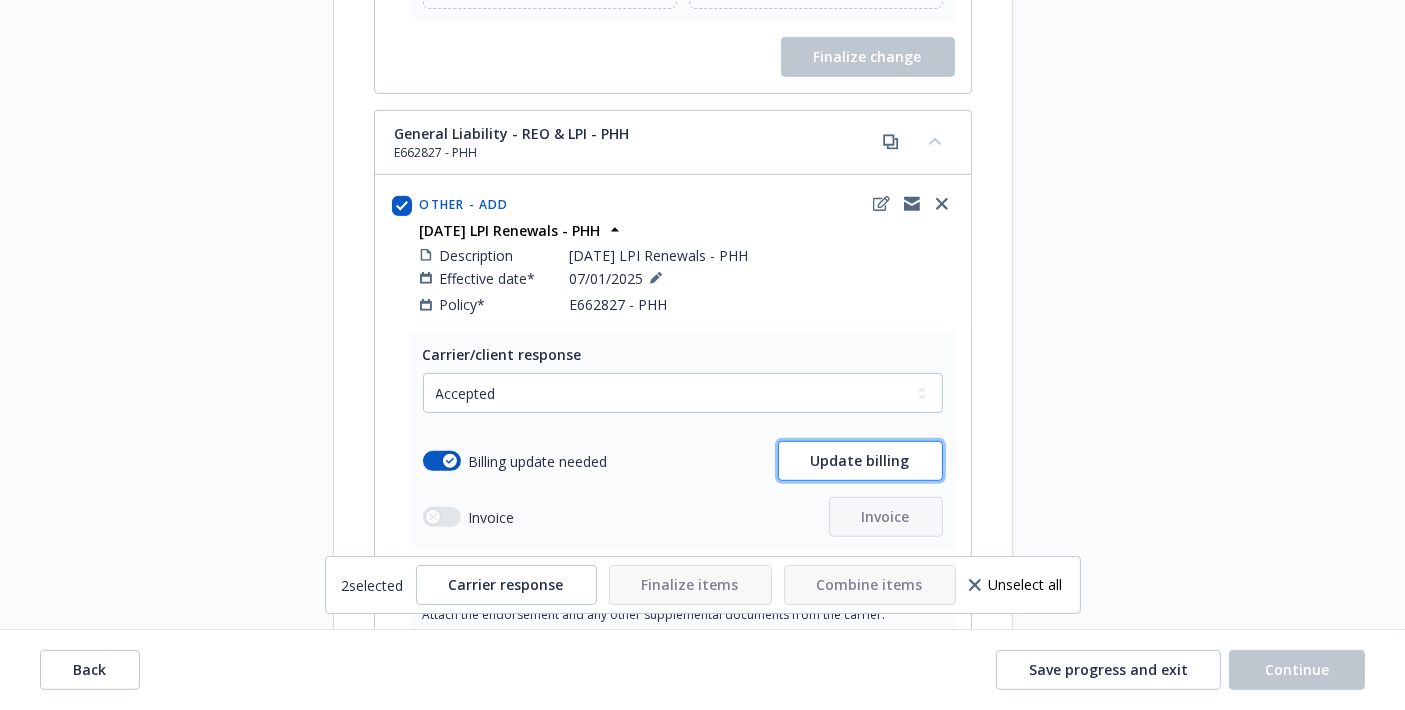 click on "Update billing" at bounding box center (860, 460) 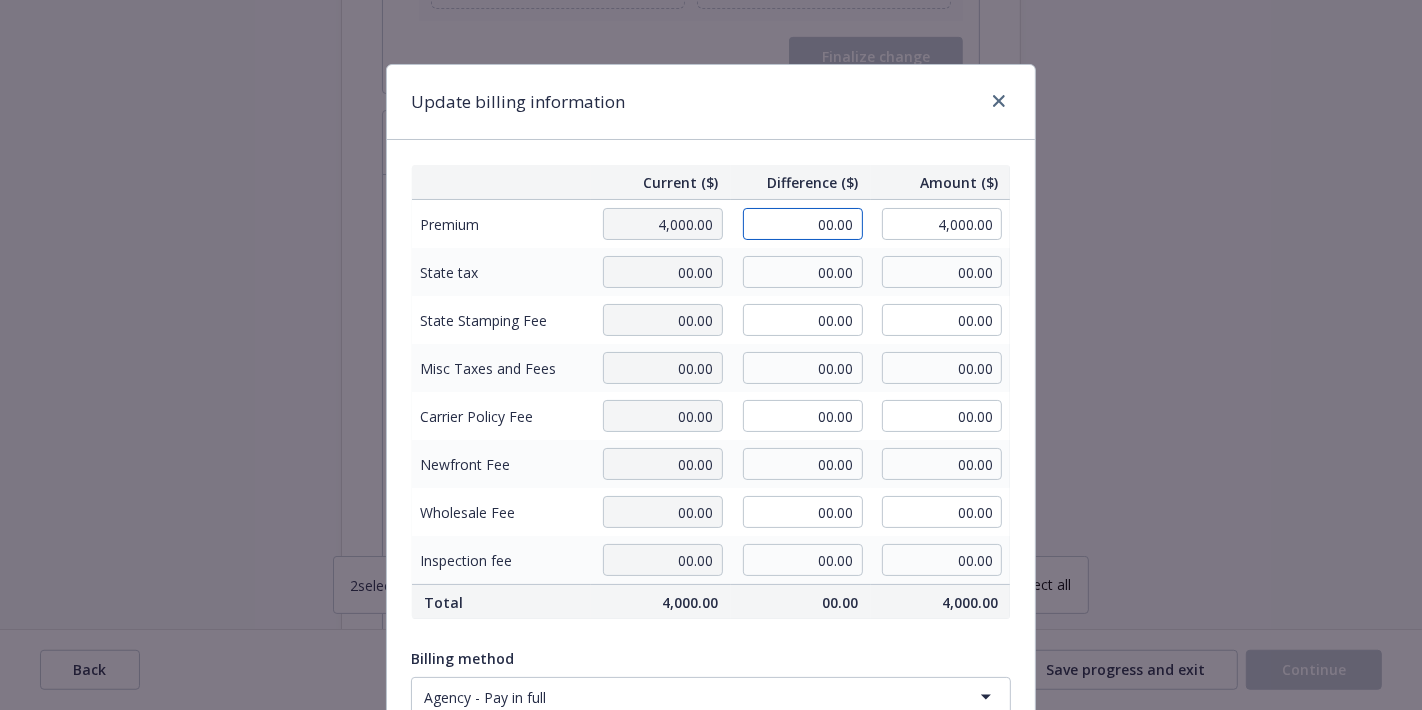 click on "00.00" at bounding box center [803, 224] 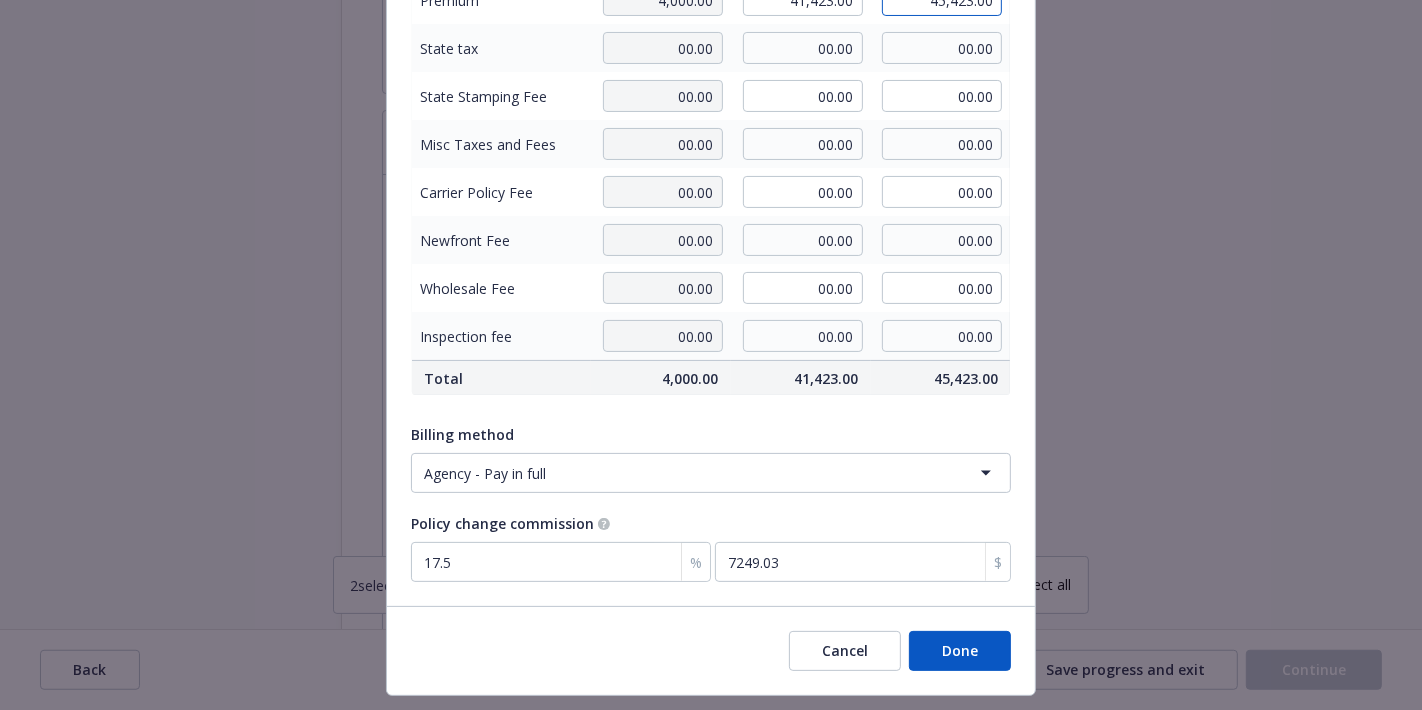 scroll, scrollTop: 272, scrollLeft: 0, axis: vertical 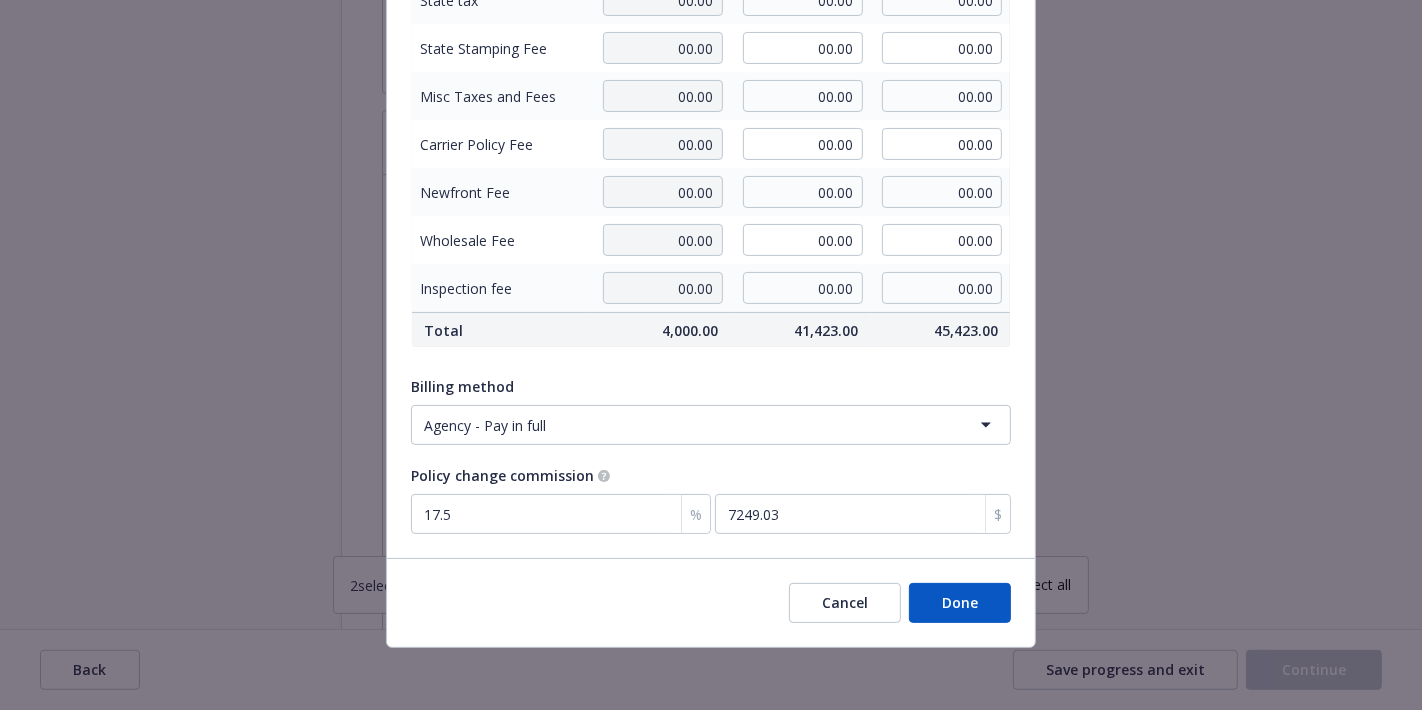 click on "Done" at bounding box center [960, 603] 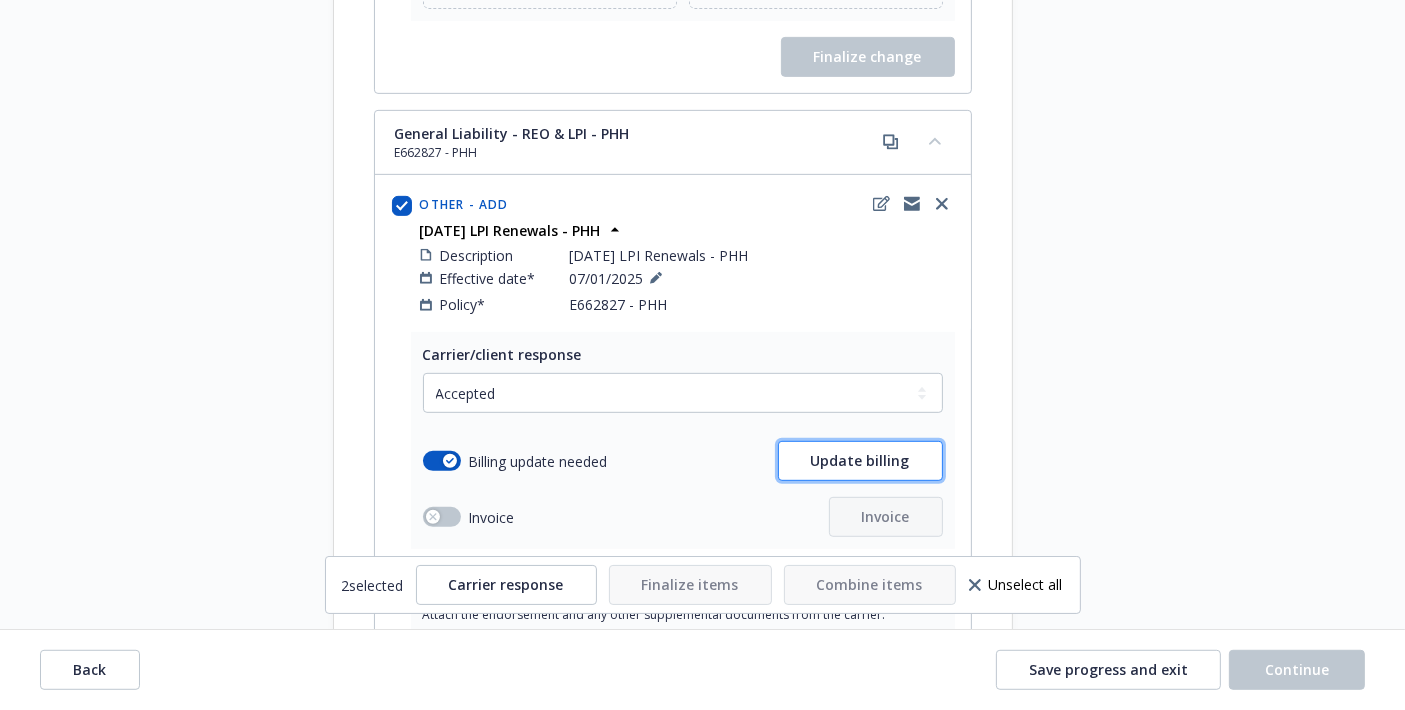 click on "Update billing" at bounding box center (860, 460) 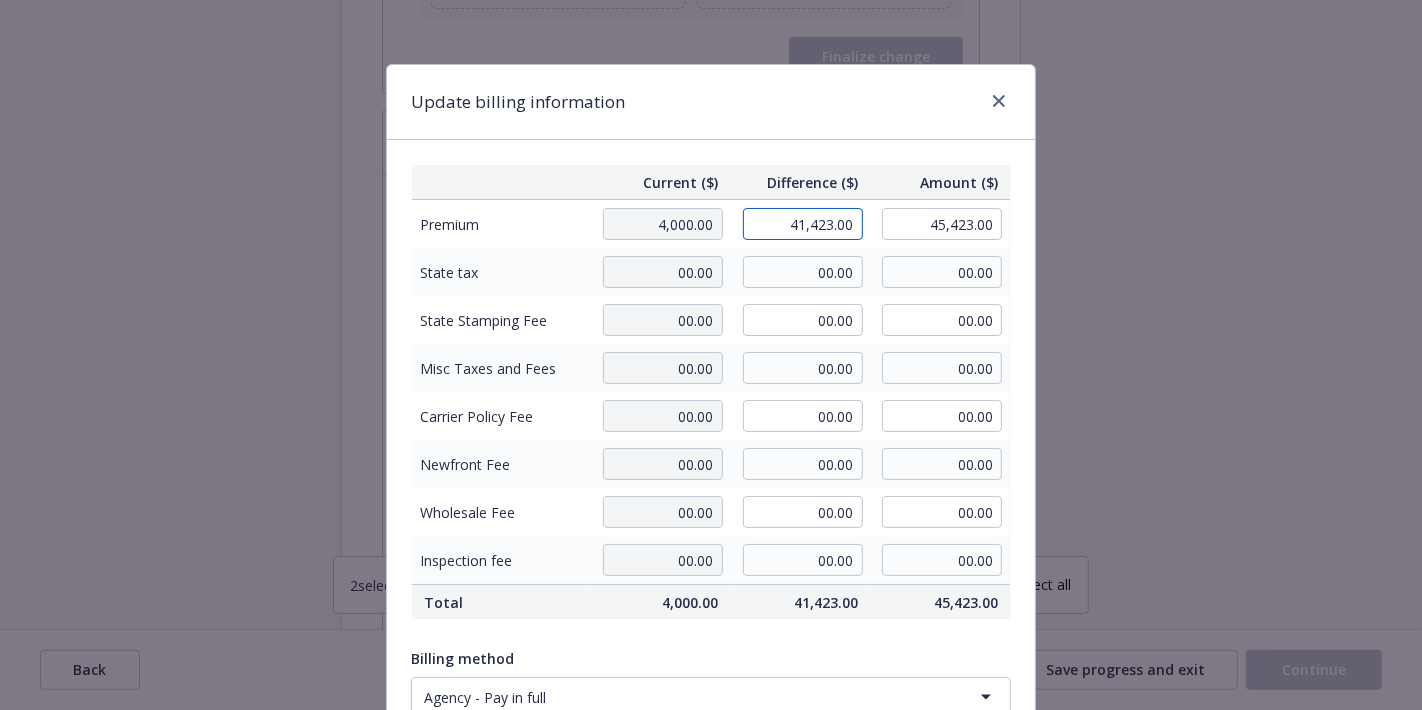 click on "41,423.00" at bounding box center [803, 224] 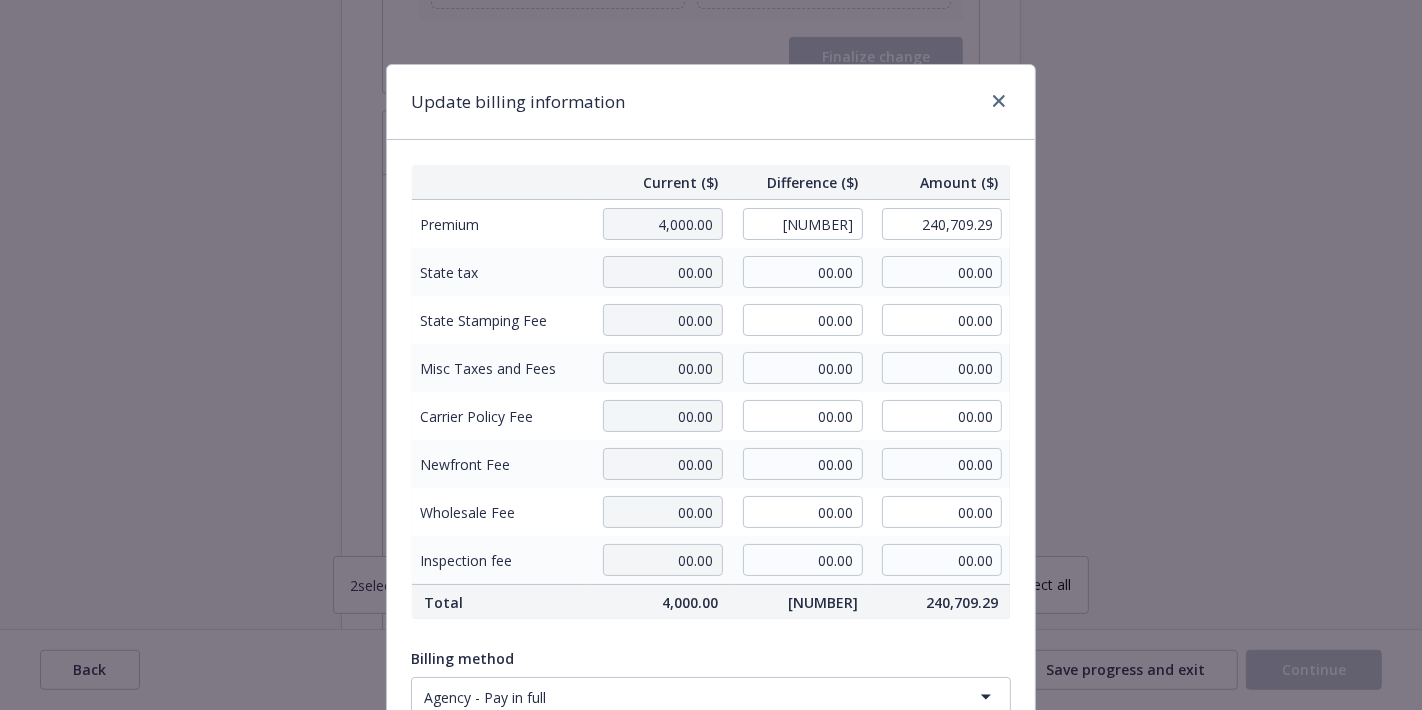 click on "Update billing information" at bounding box center [711, 102] 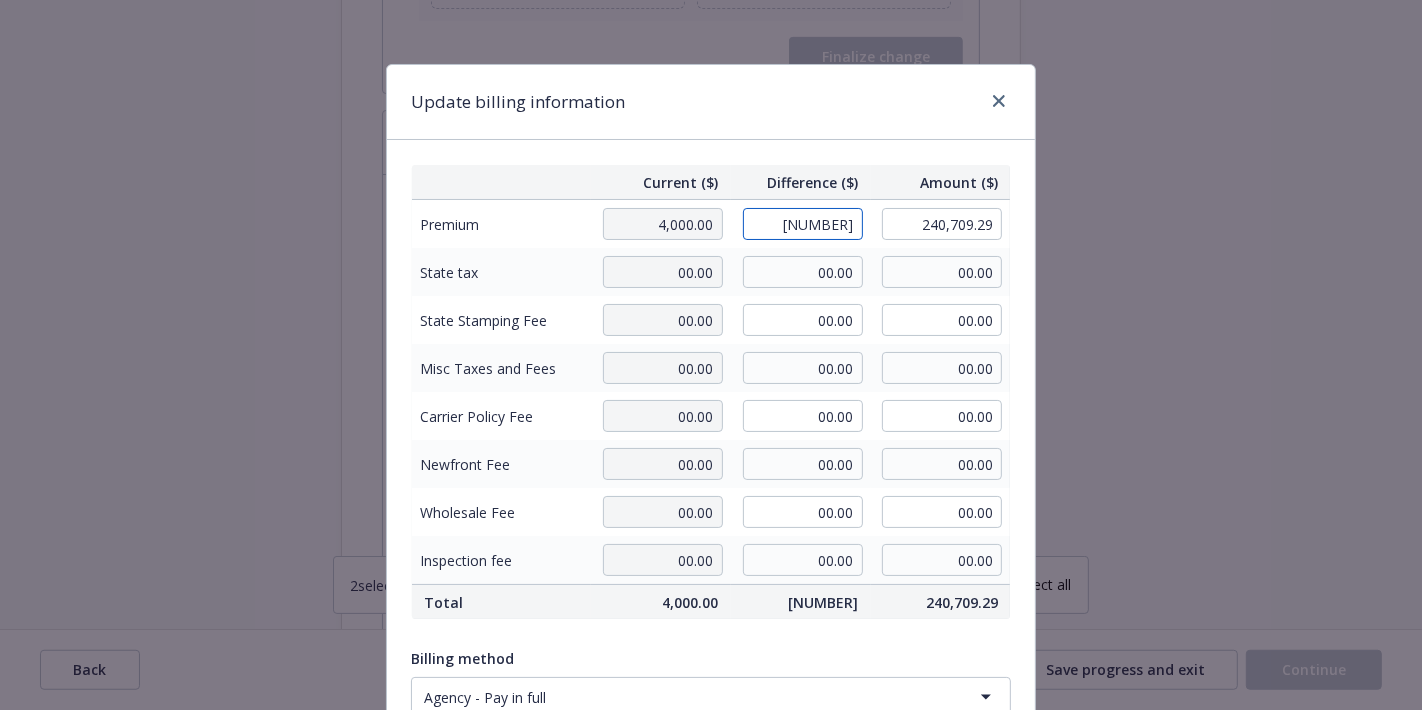 click on "[NUMBER]" at bounding box center [803, 224] 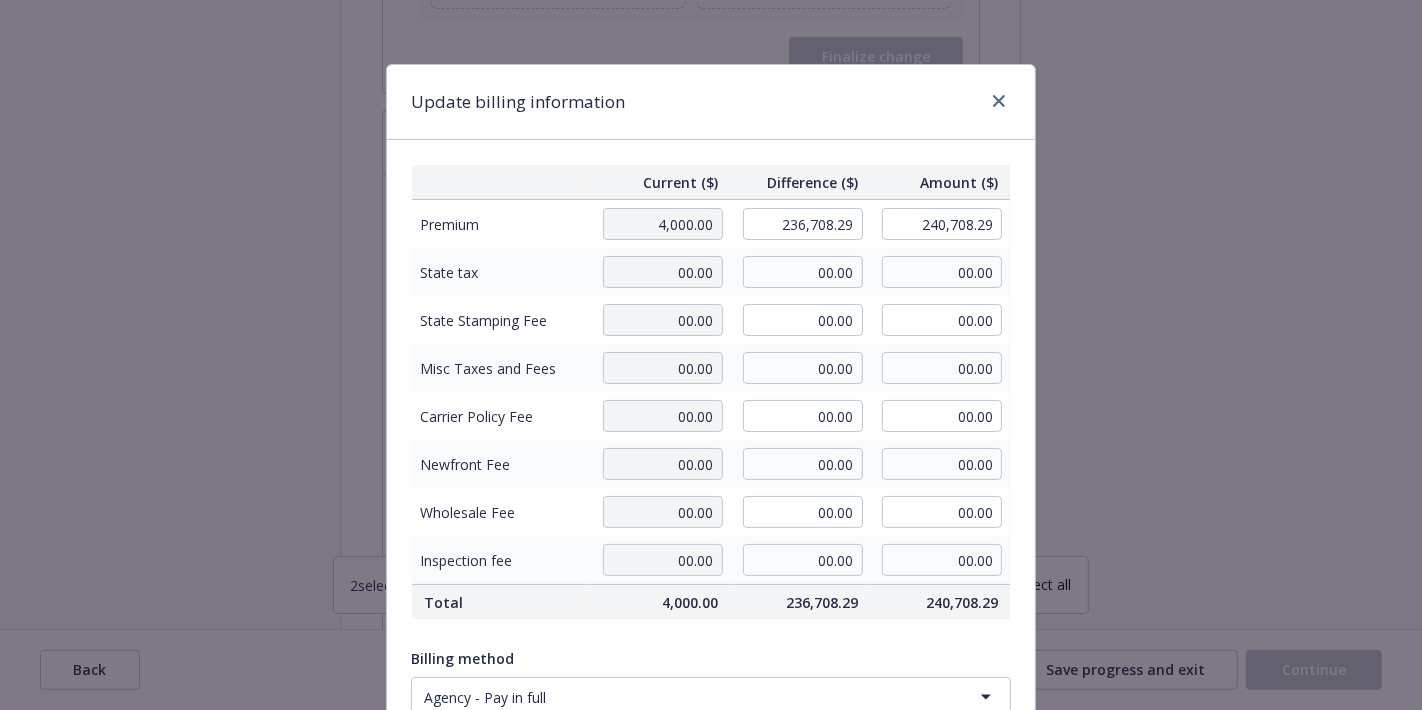 click on "Update billing information" at bounding box center (711, 102) 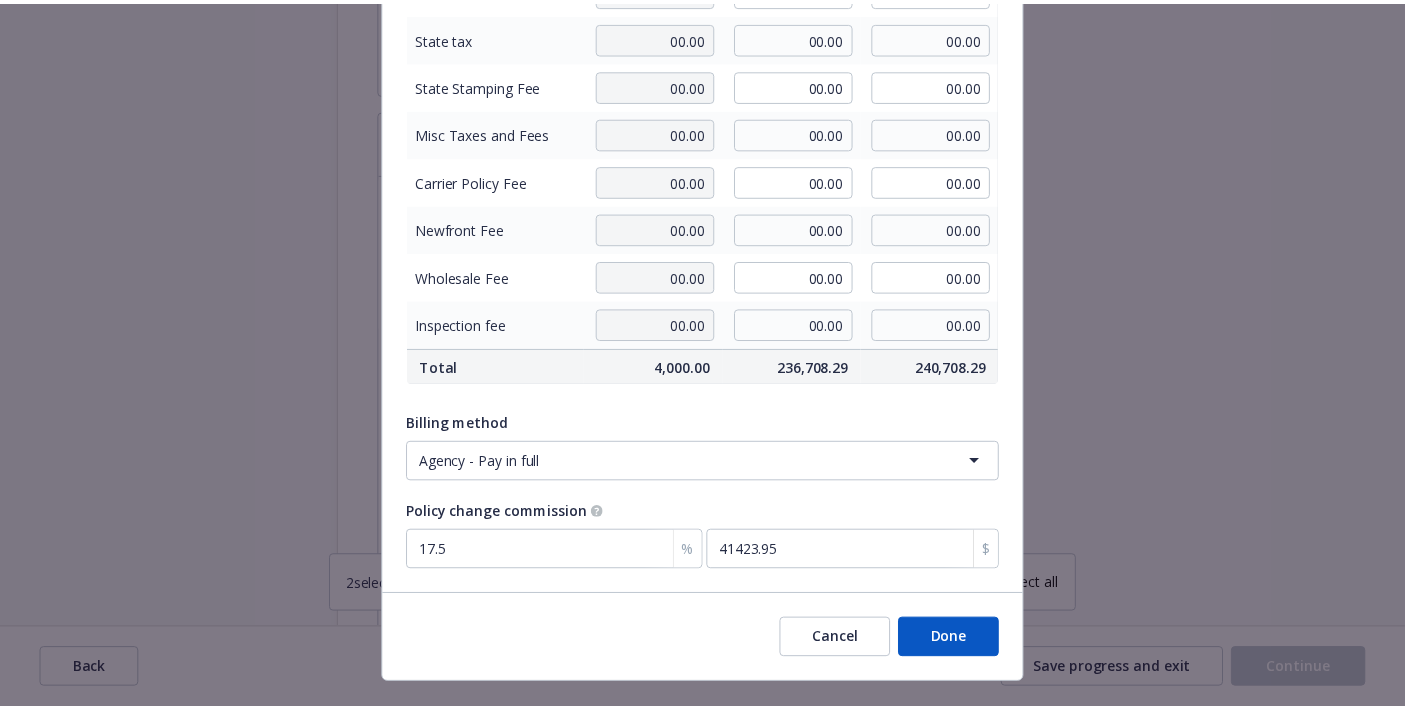 scroll, scrollTop: 237, scrollLeft: 0, axis: vertical 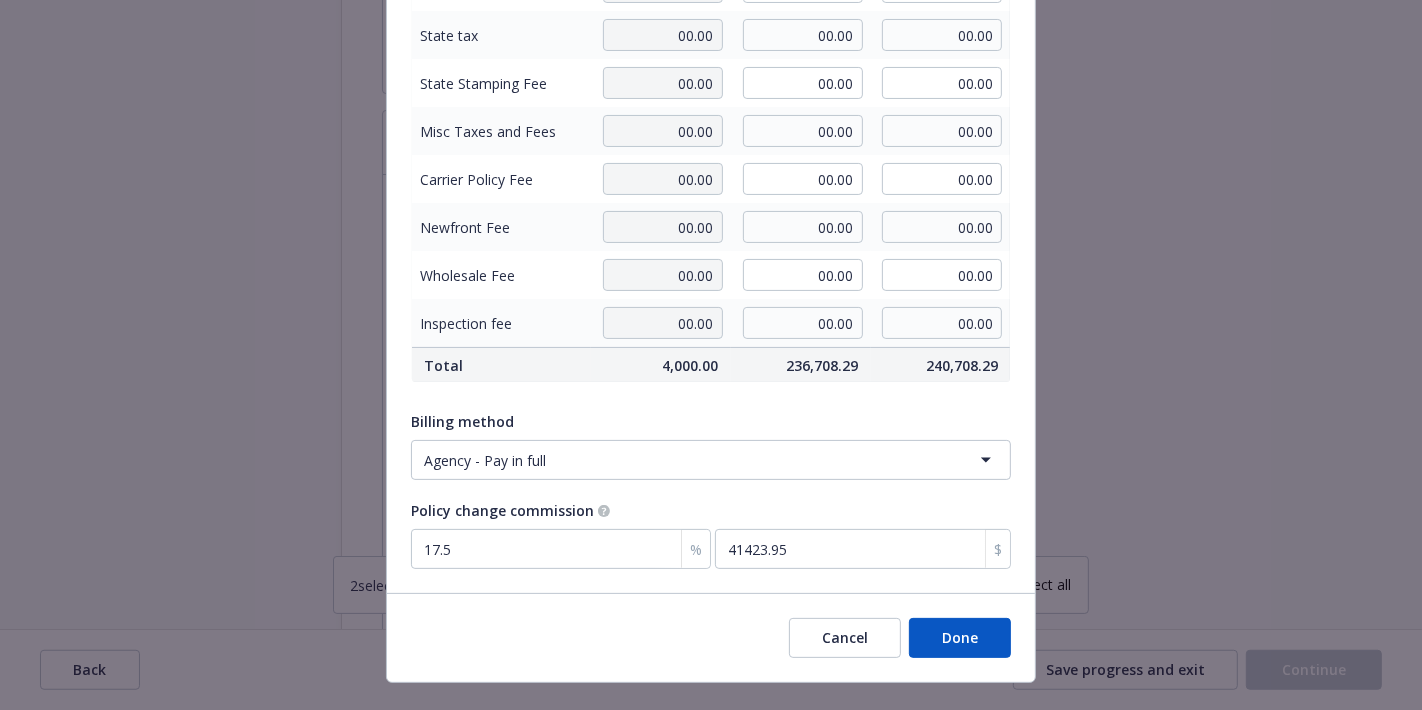 click on "Done" at bounding box center (960, 638) 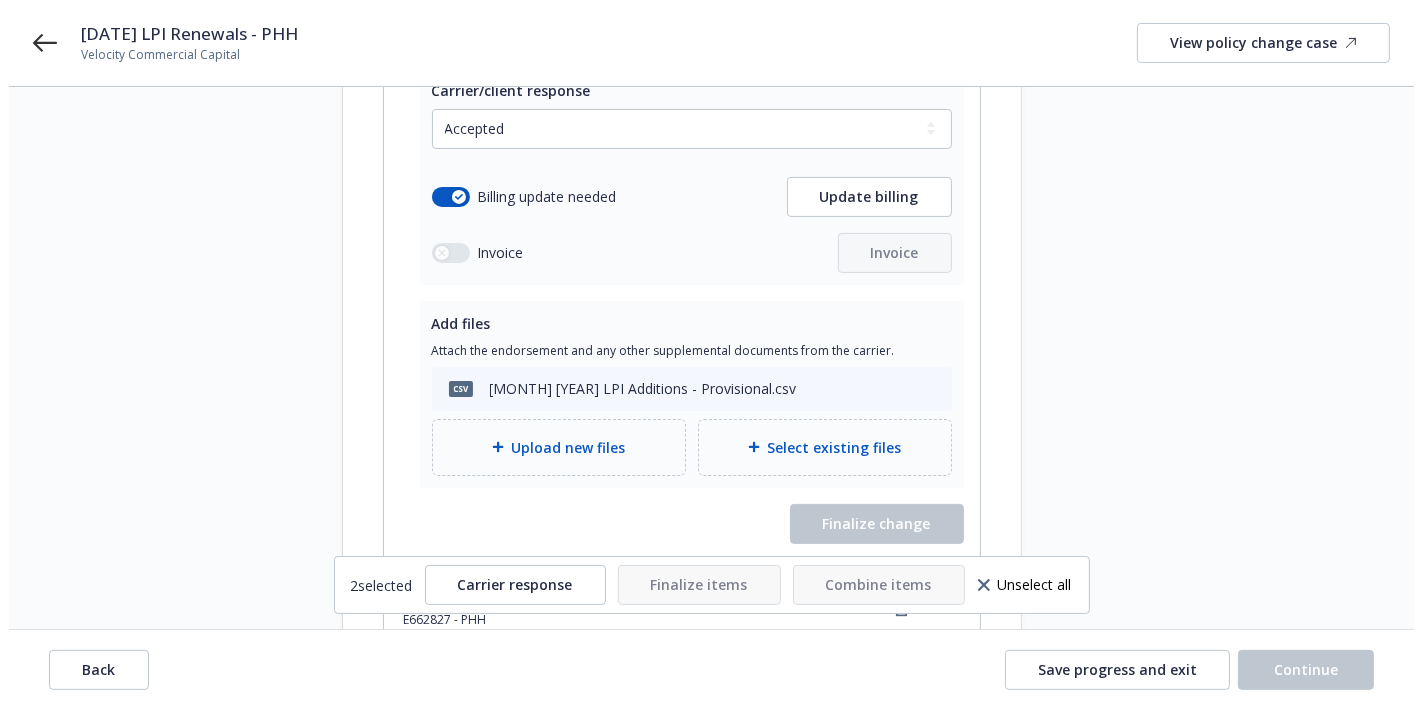 scroll, scrollTop: 440, scrollLeft: 0, axis: vertical 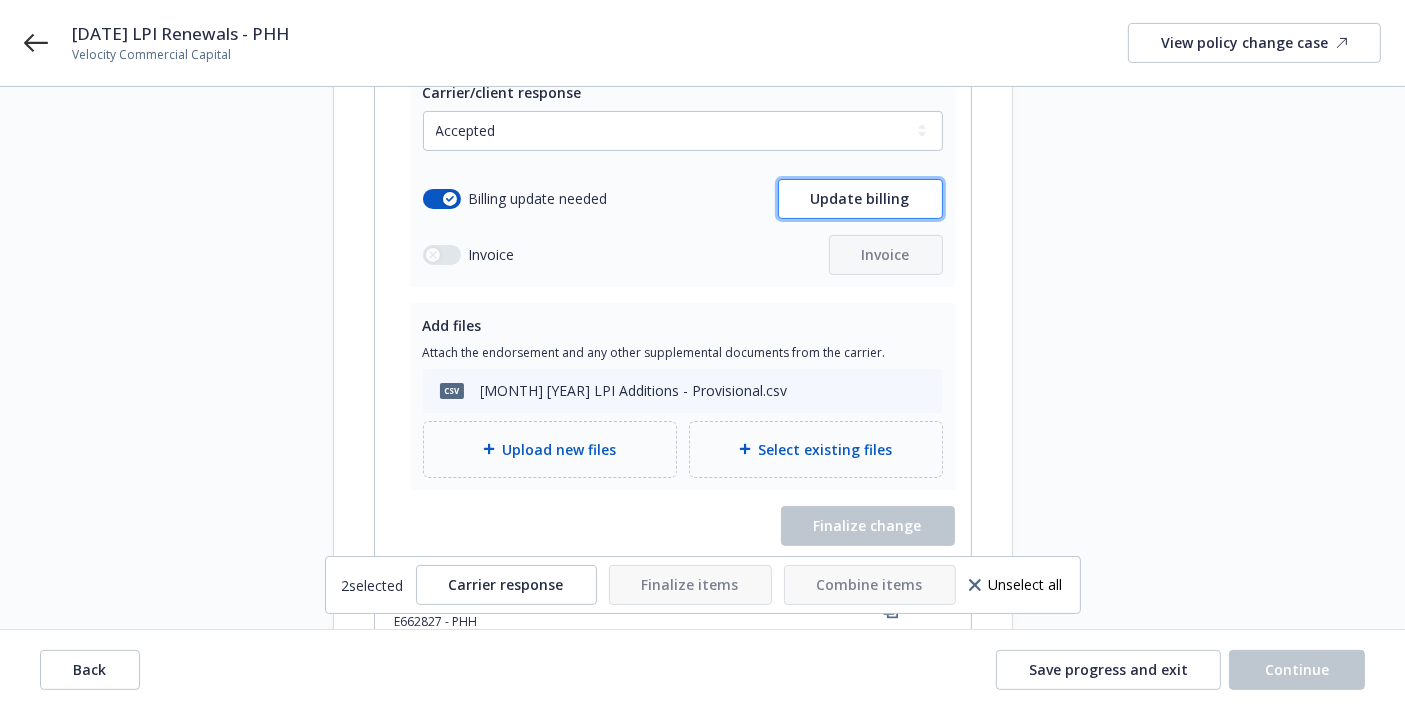 click on "Update billing" at bounding box center (860, 199) 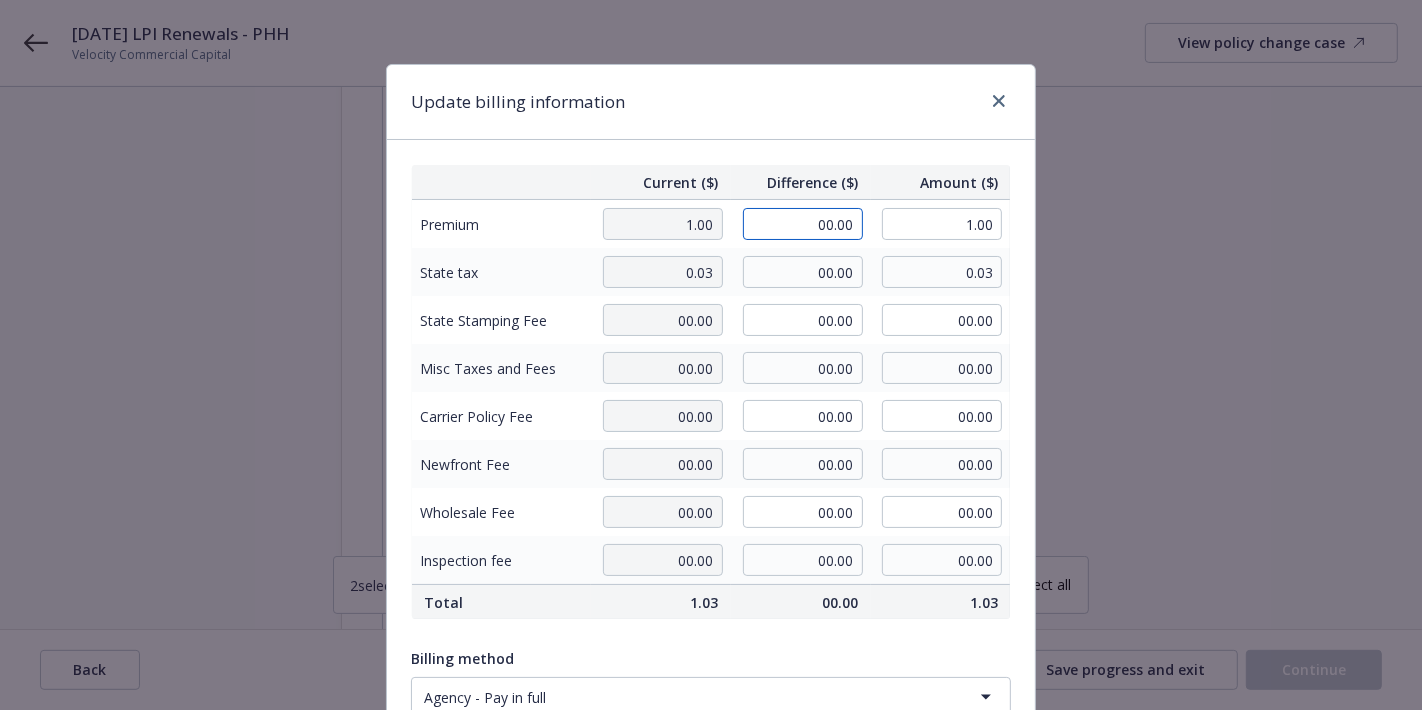 click on "00.00" at bounding box center [803, 224] 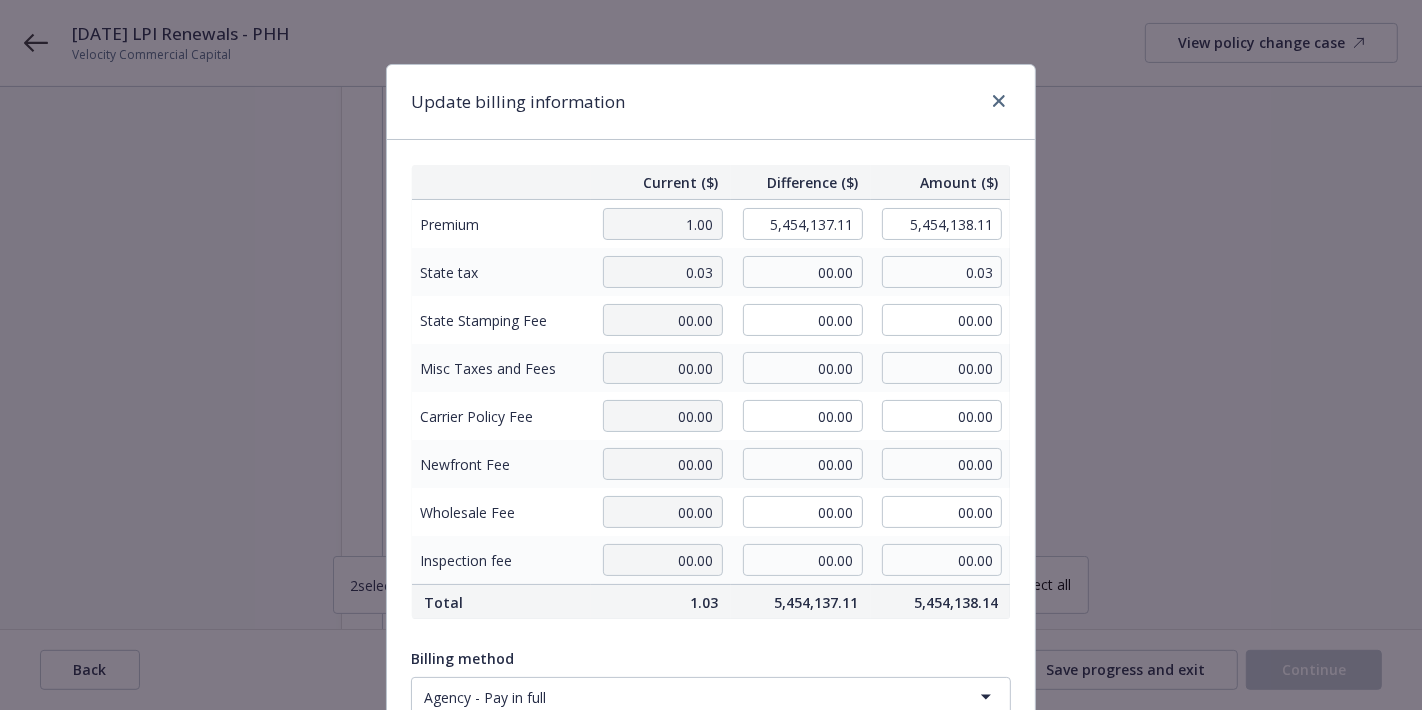 click on "Update billing information" at bounding box center [711, 102] 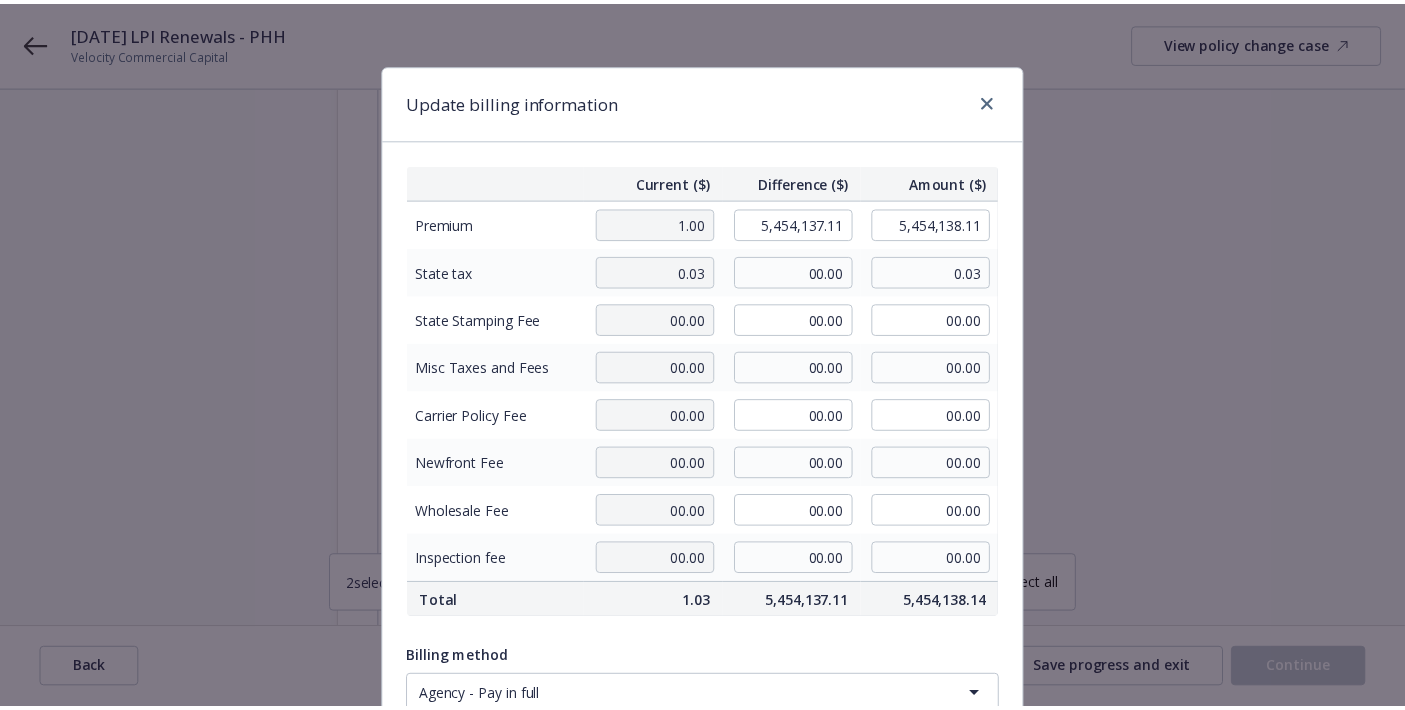 scroll, scrollTop: 272, scrollLeft: 0, axis: vertical 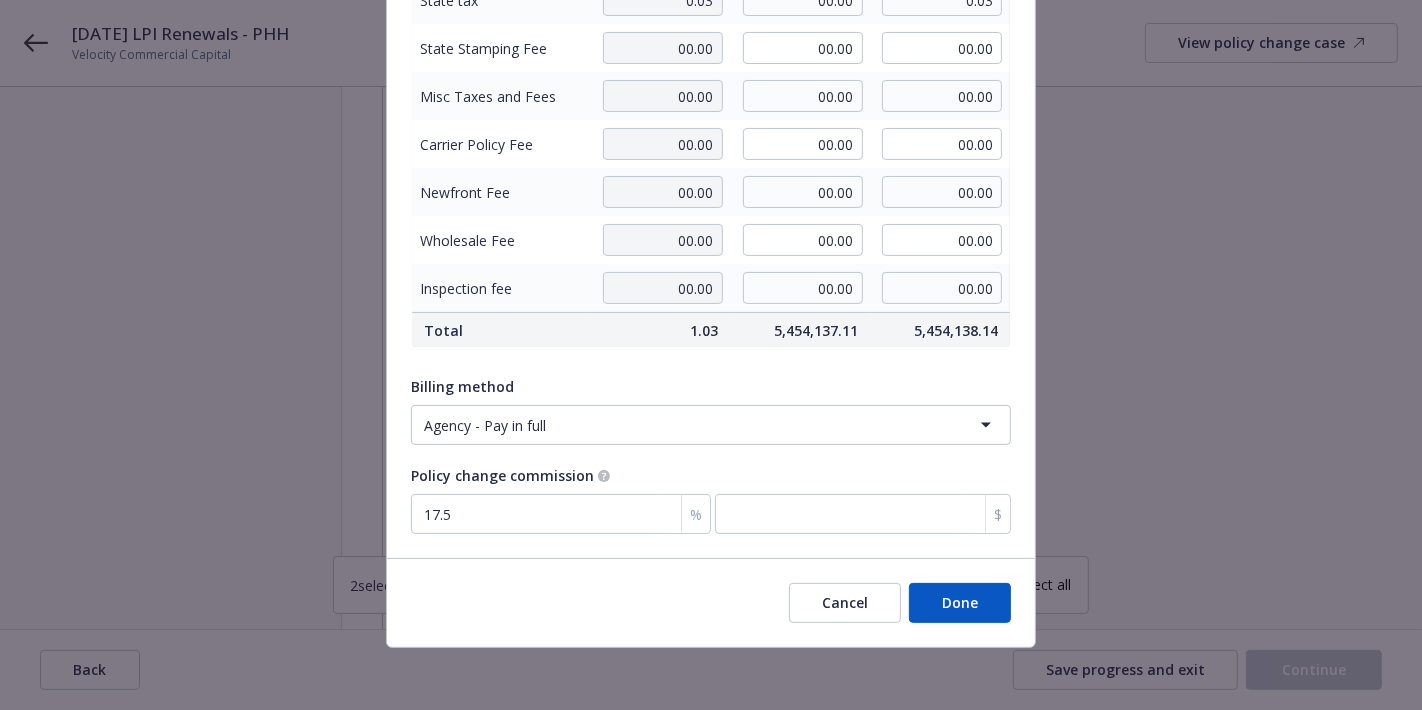 click on "Done" at bounding box center [960, 603] 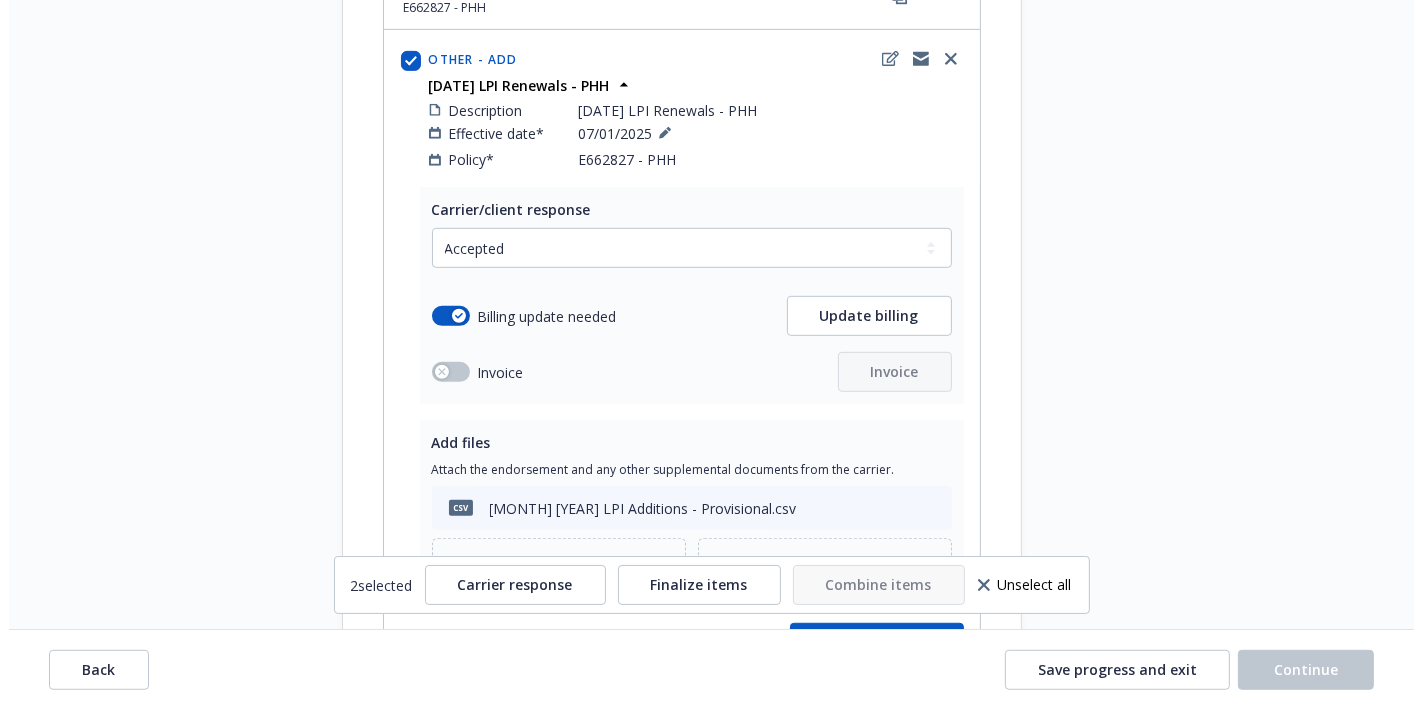 scroll, scrollTop: 1189, scrollLeft: 0, axis: vertical 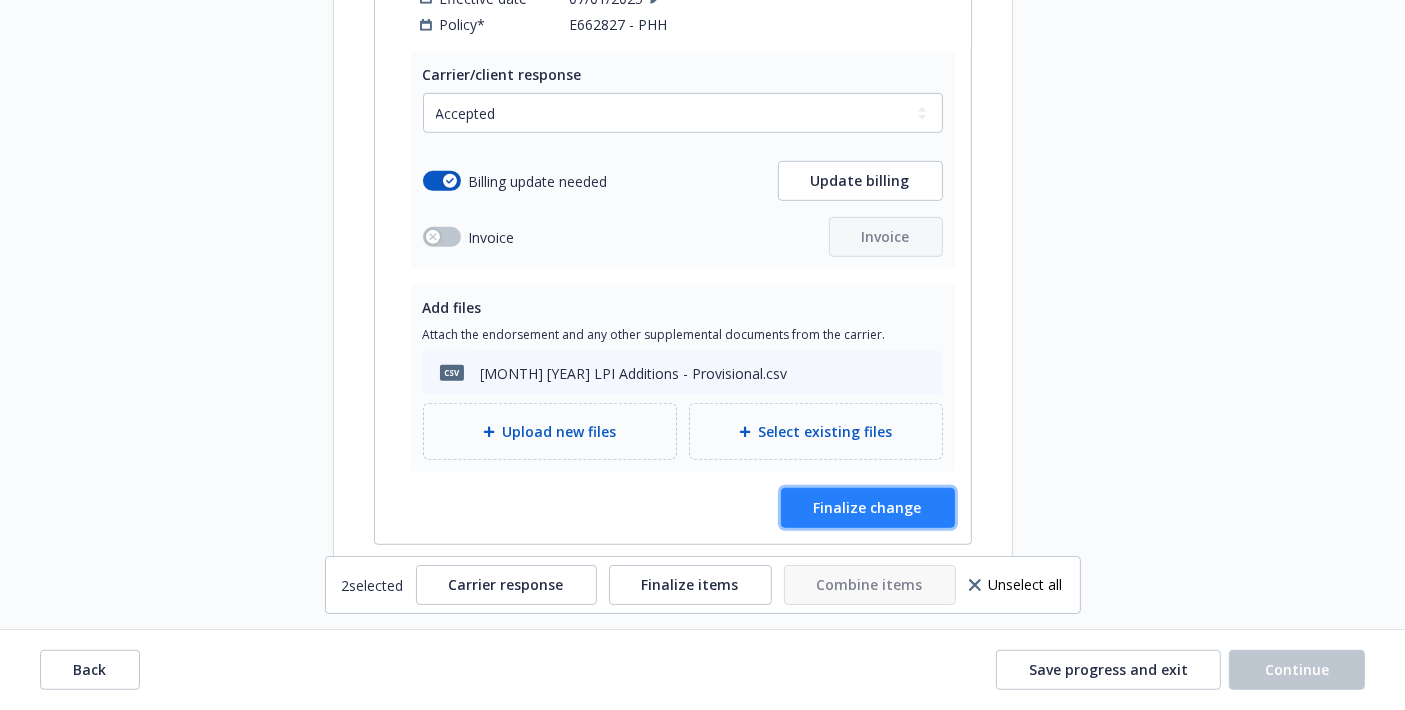 click on "Finalize change" at bounding box center [868, 507] 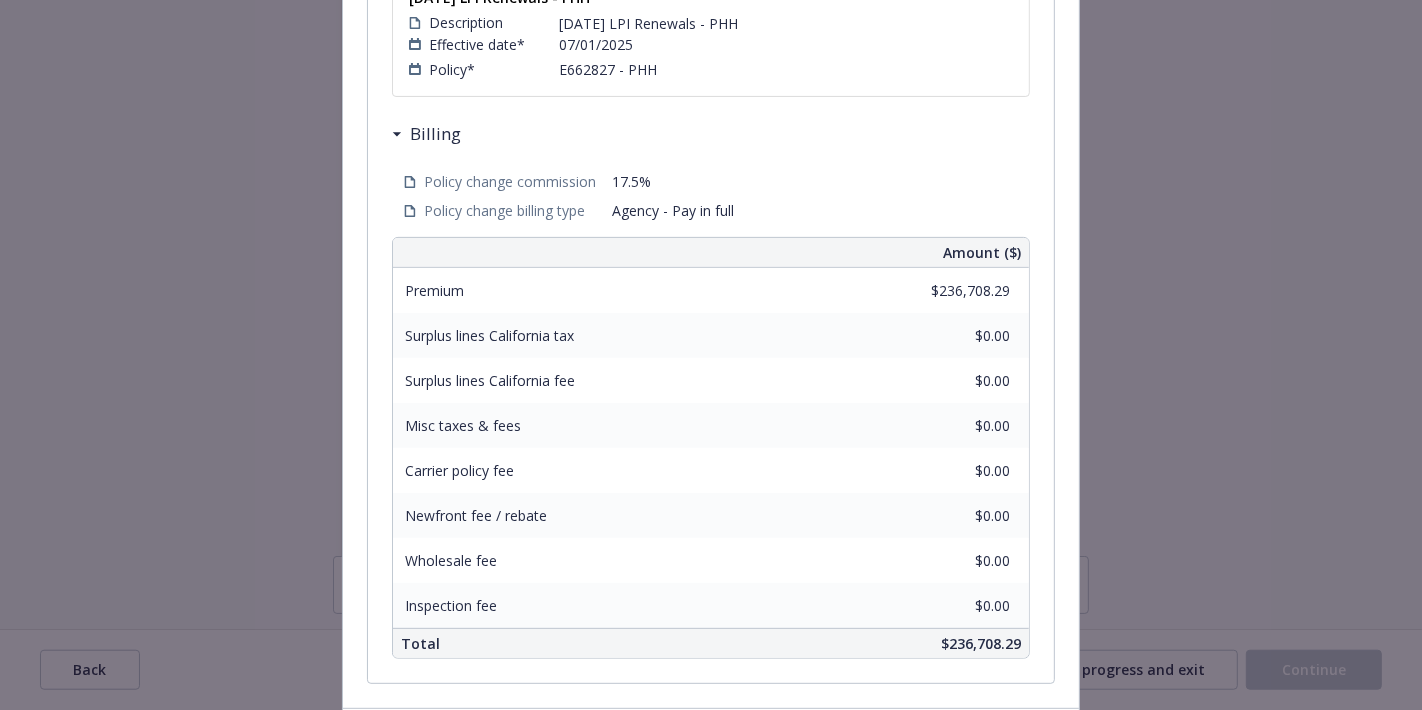 scroll, scrollTop: 638, scrollLeft: 0, axis: vertical 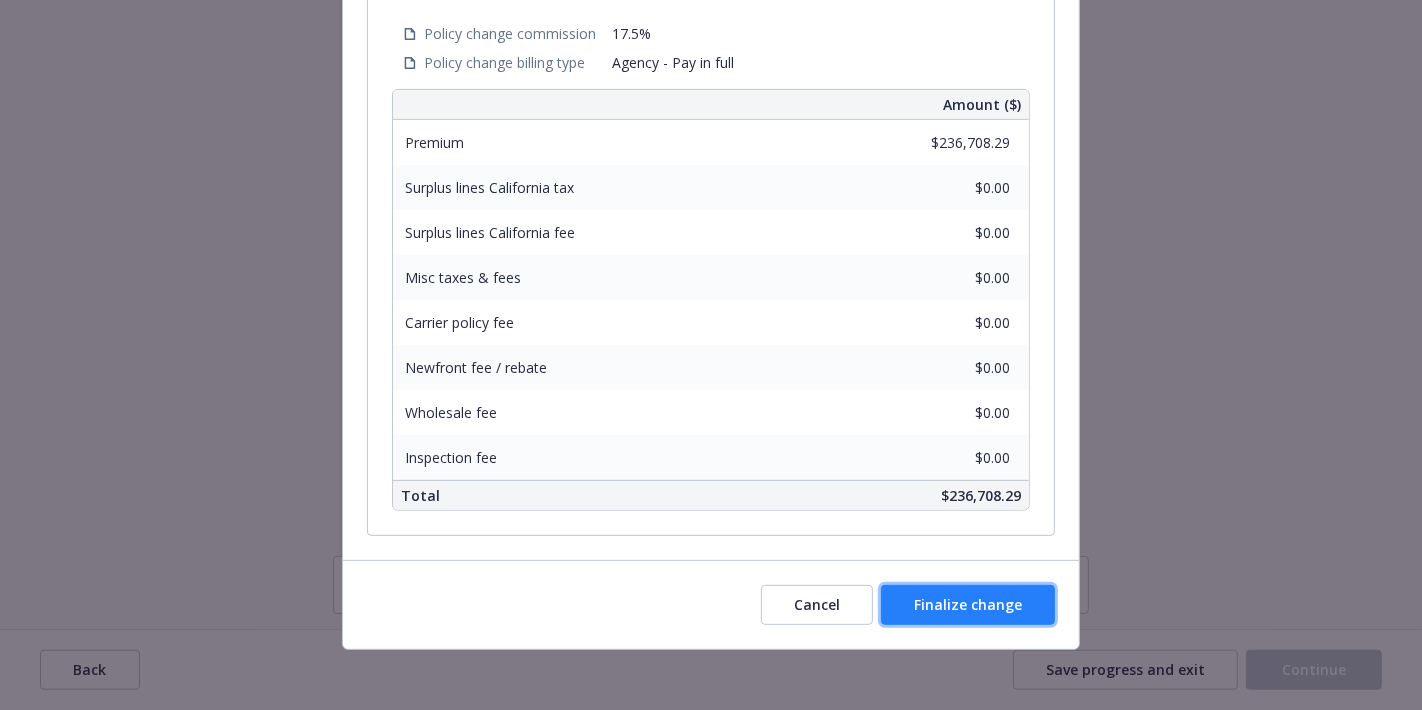click on "Finalize change" at bounding box center (968, 605) 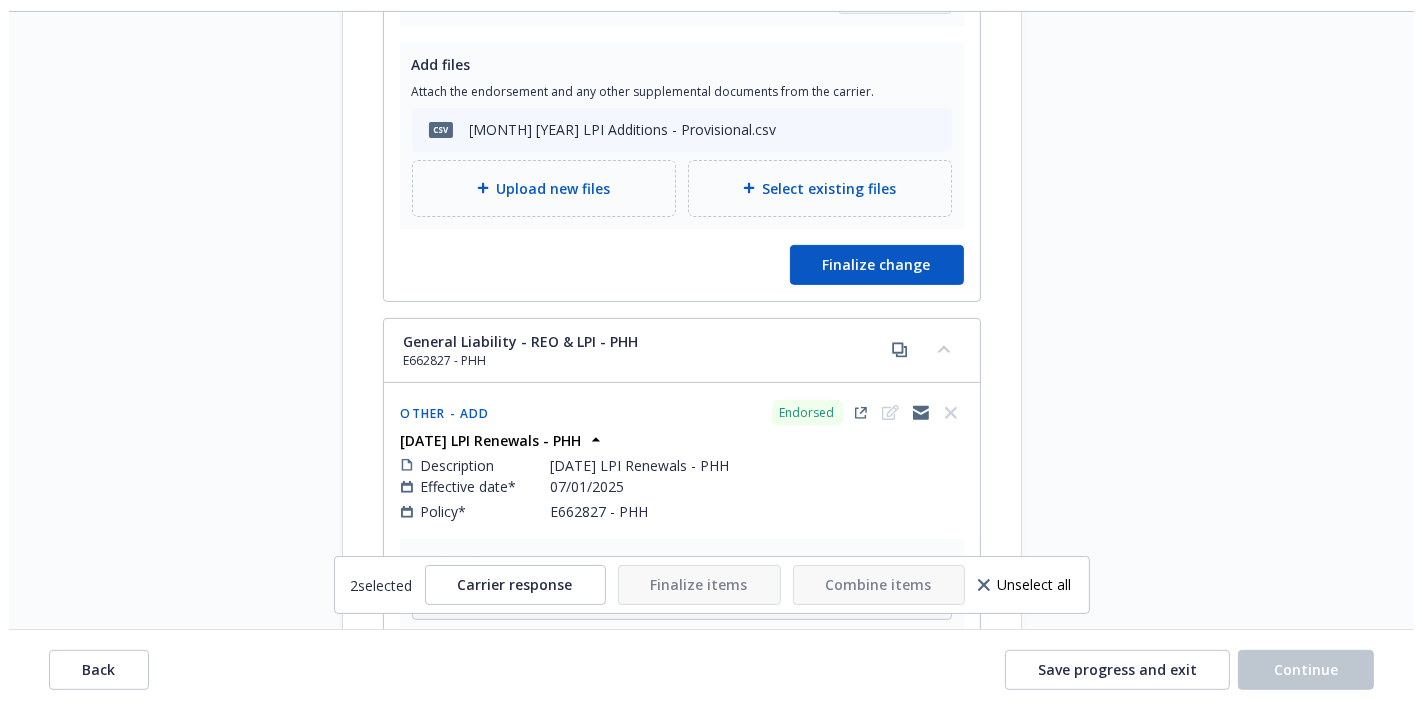 scroll, scrollTop: 694, scrollLeft: 0, axis: vertical 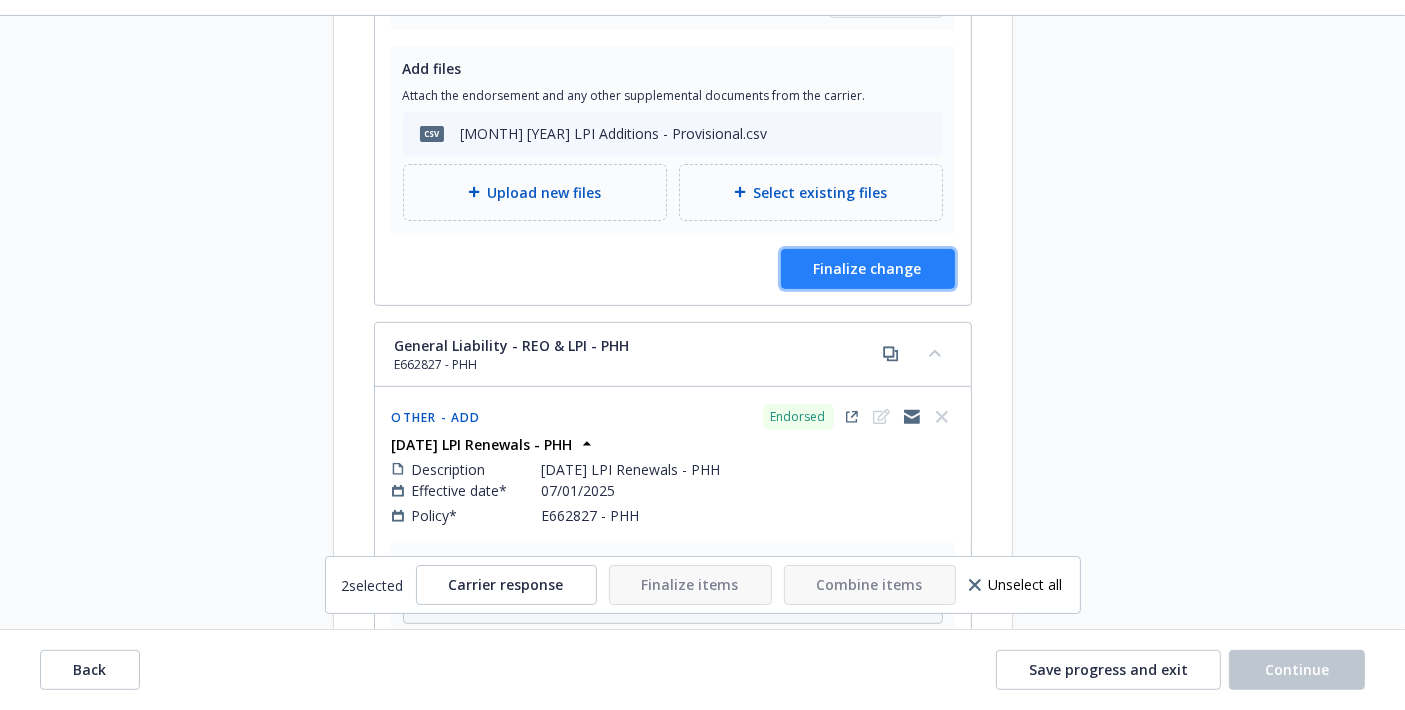click on "Finalize change" at bounding box center (868, 269) 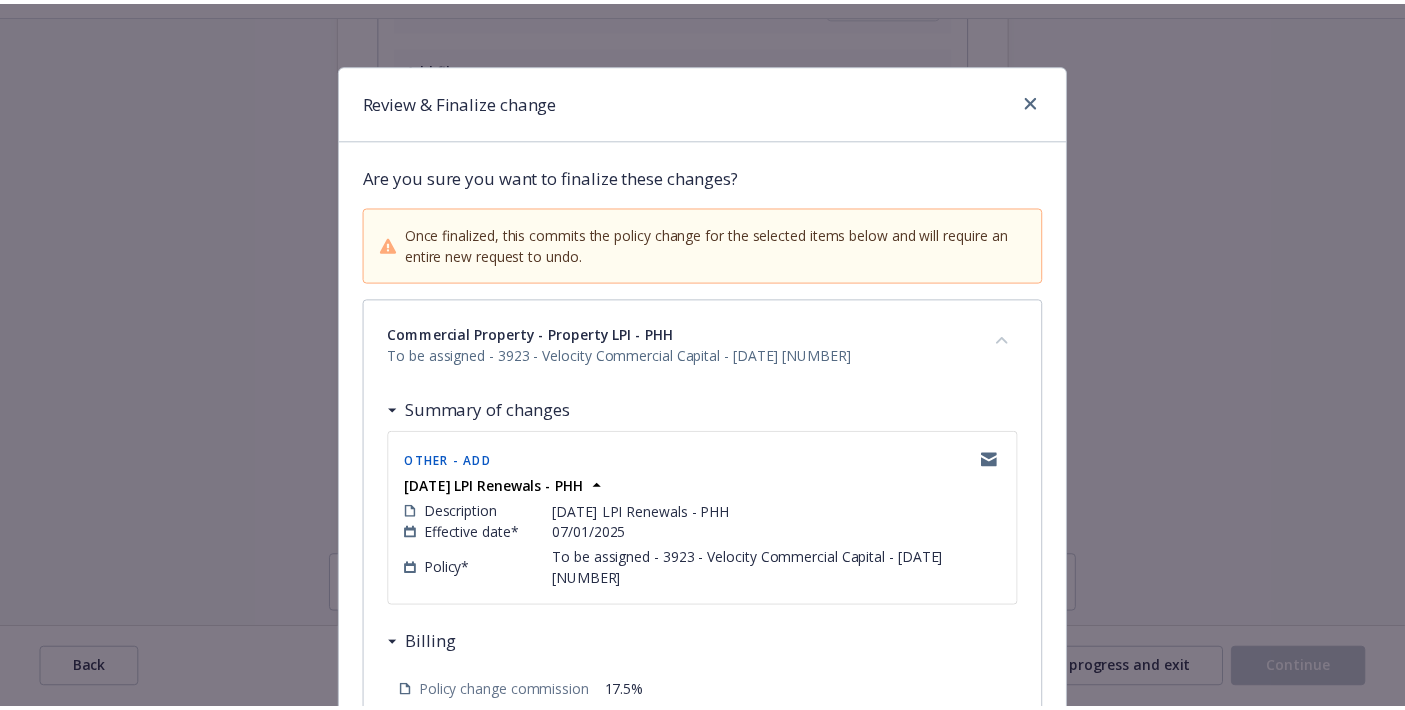 scroll, scrollTop: 659, scrollLeft: 0, axis: vertical 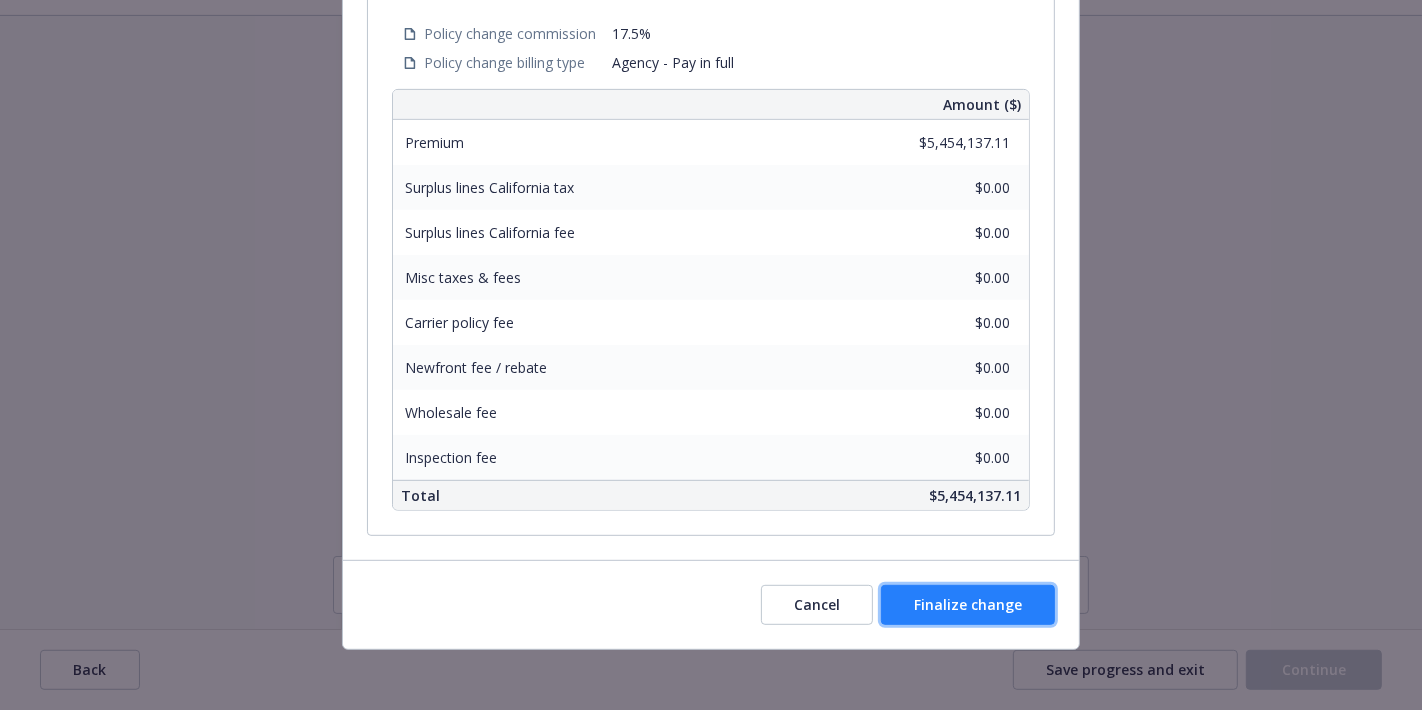click on "Finalize change" at bounding box center (968, 605) 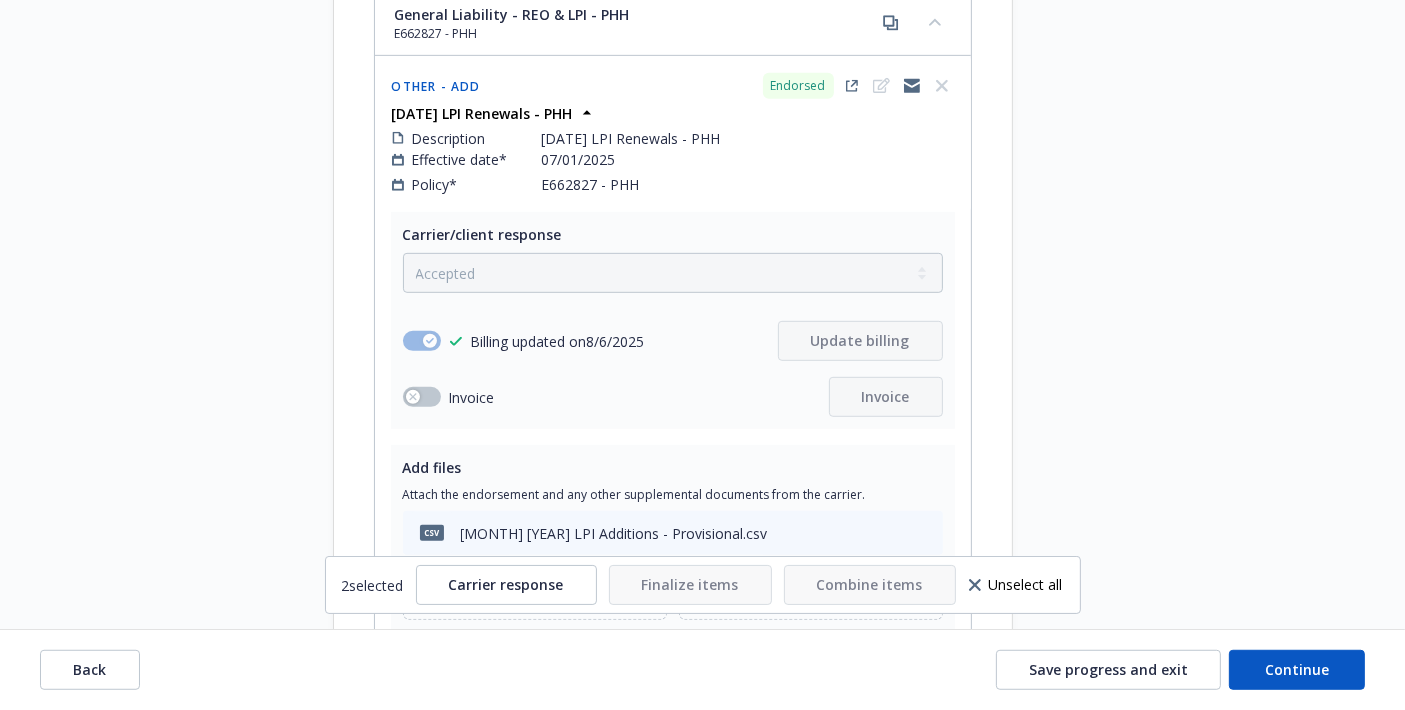 scroll, scrollTop: 1090, scrollLeft: 0, axis: vertical 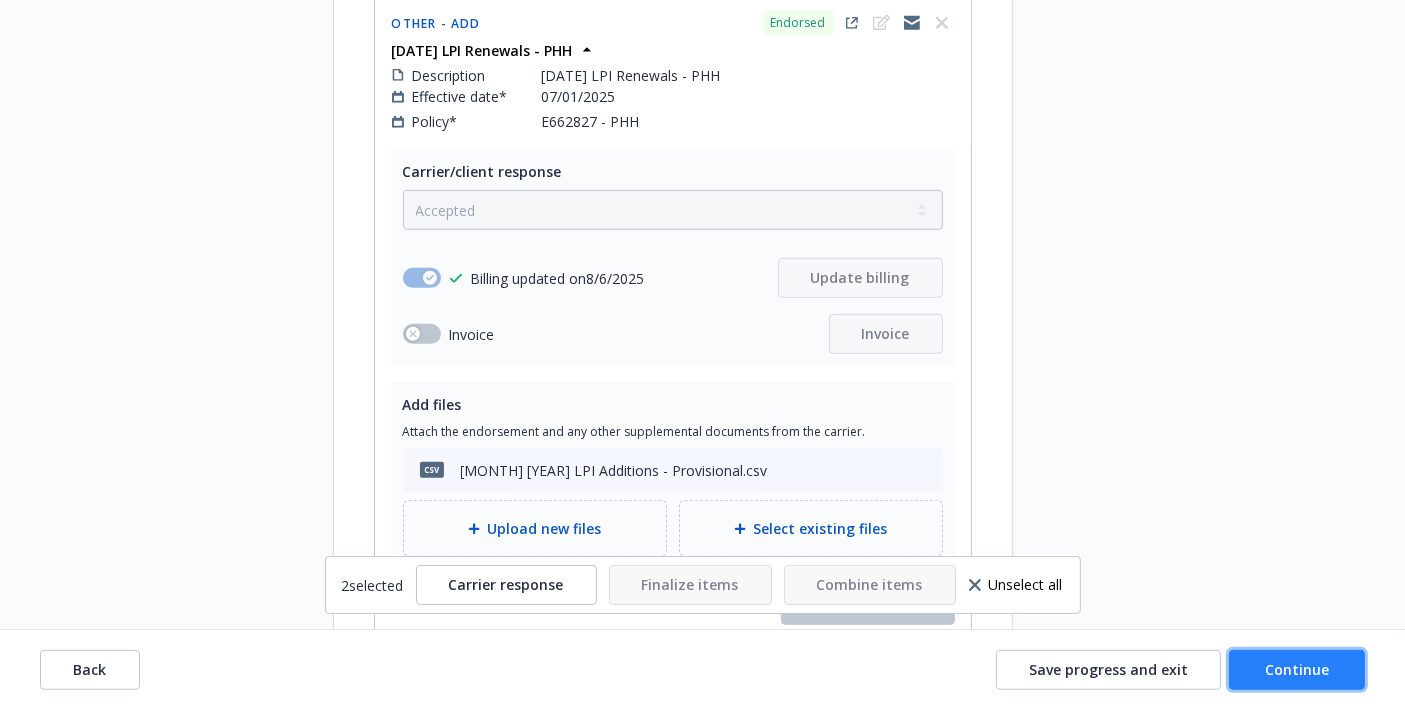 click on "Continue" at bounding box center [1297, 670] 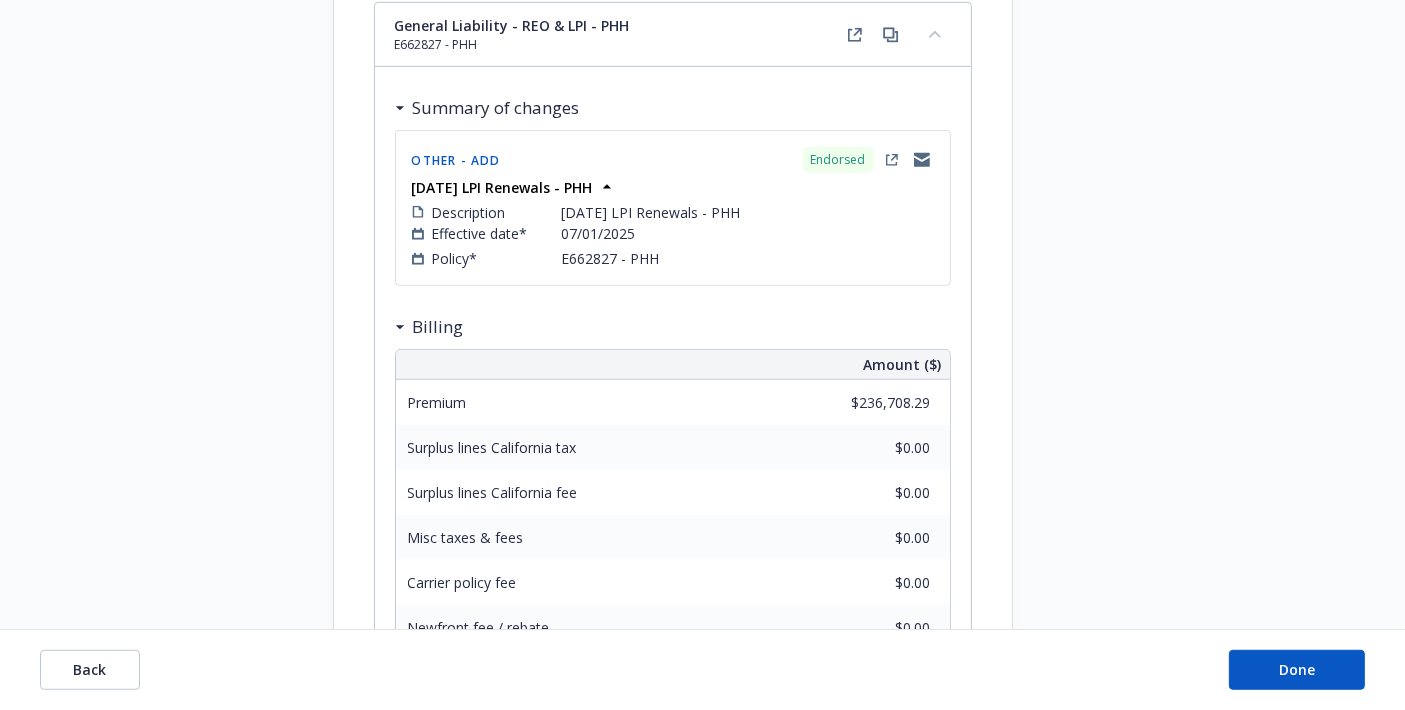 scroll, scrollTop: 1354, scrollLeft: 0, axis: vertical 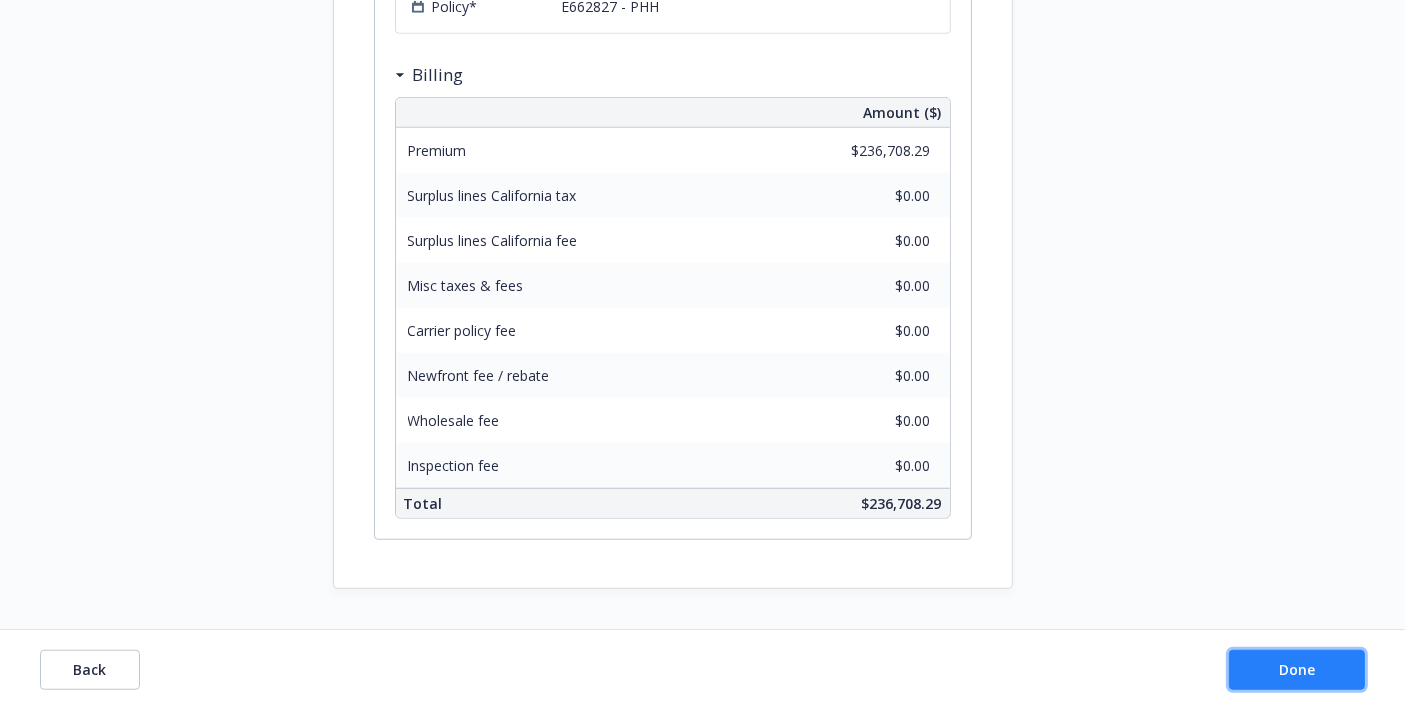 click on "Done" at bounding box center (1297, 670) 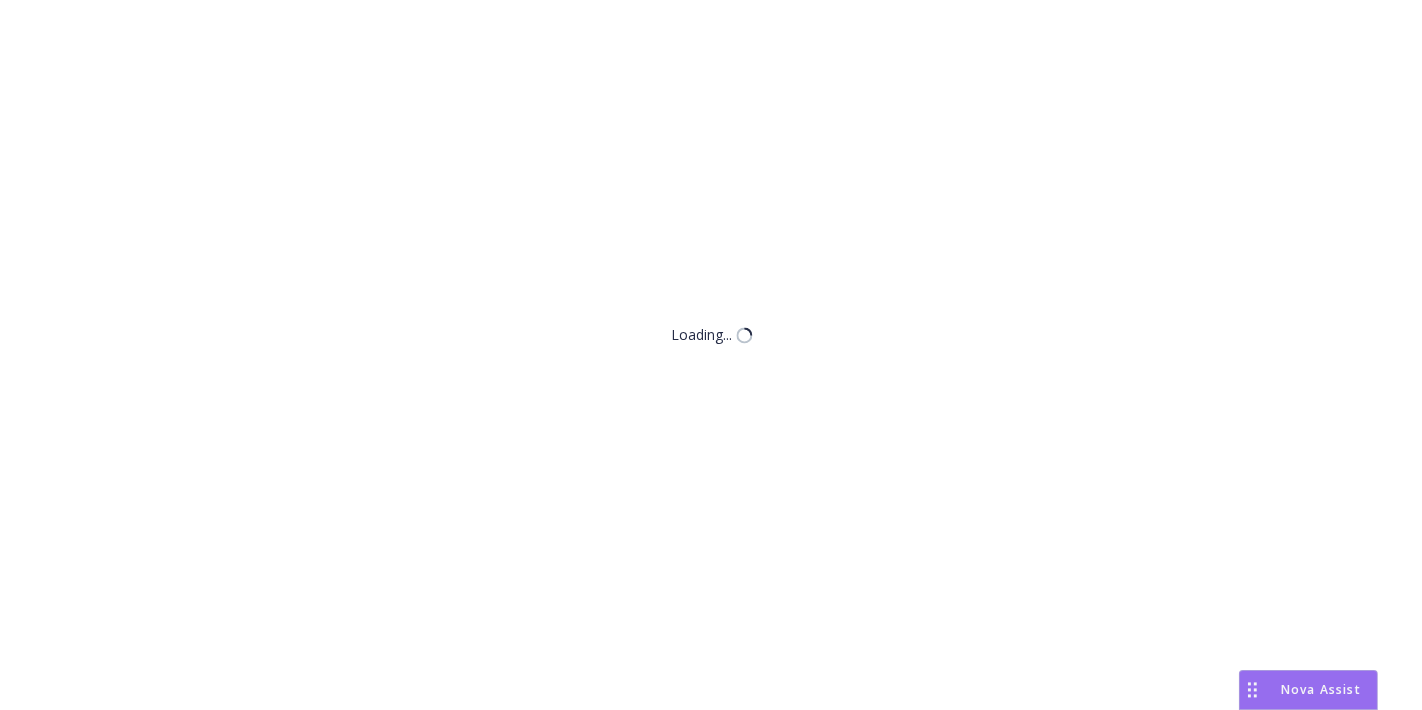 scroll, scrollTop: 0, scrollLeft: 0, axis: both 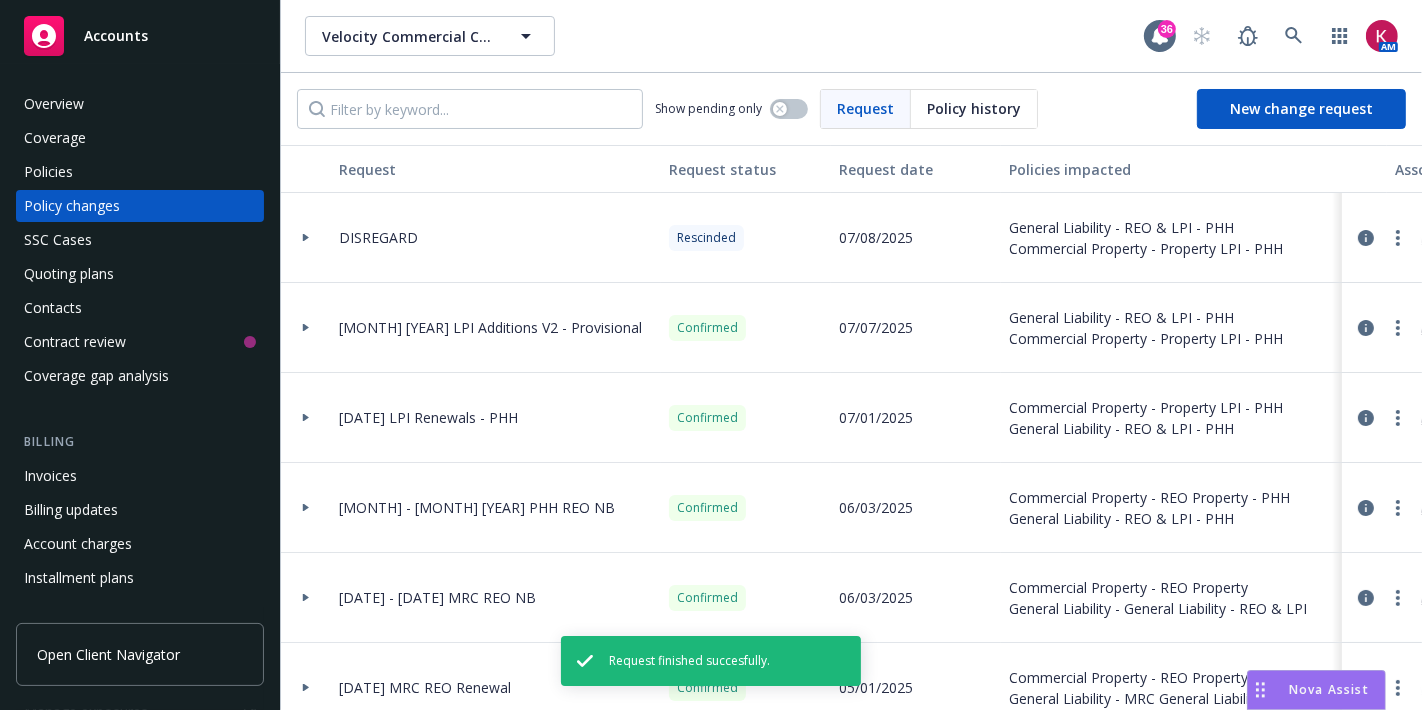 click on "Account charges" at bounding box center (140, 544) 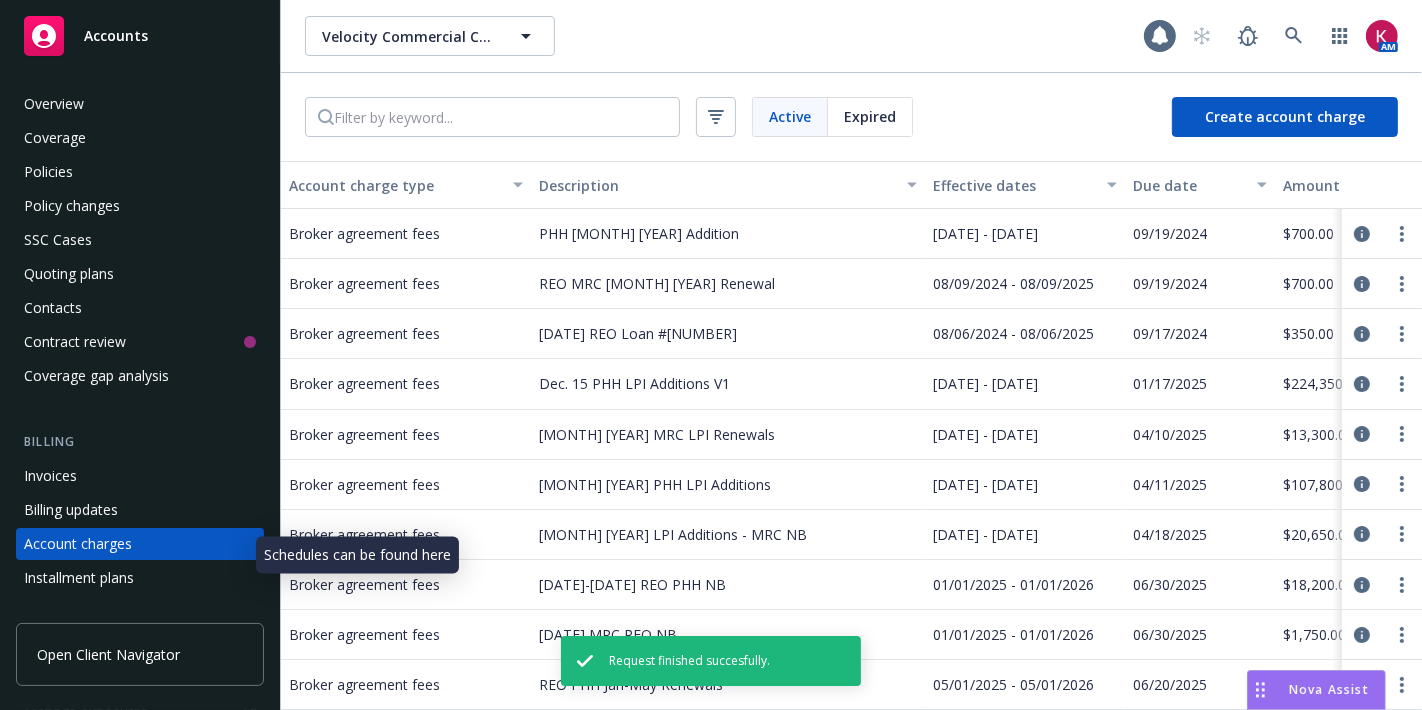 scroll, scrollTop: 157, scrollLeft: 0, axis: vertical 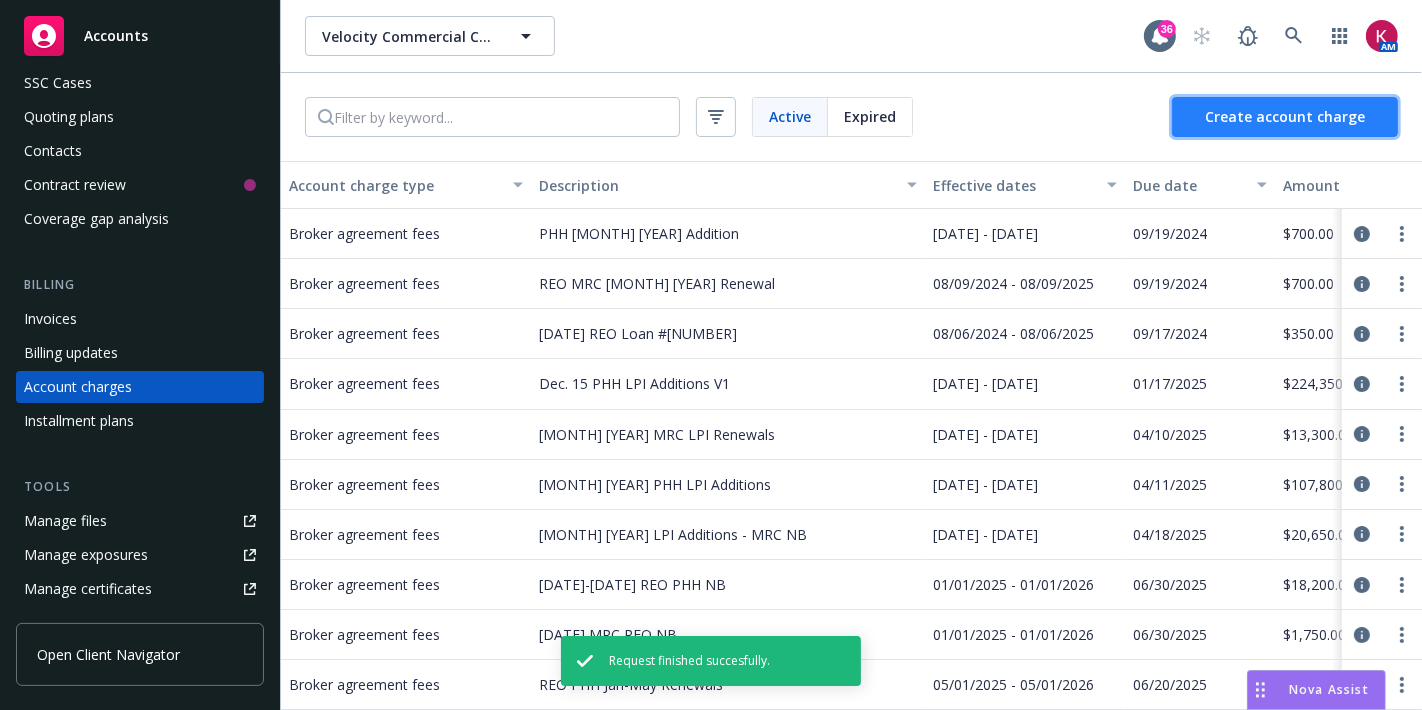 click on "Create account charge" at bounding box center (1285, 116) 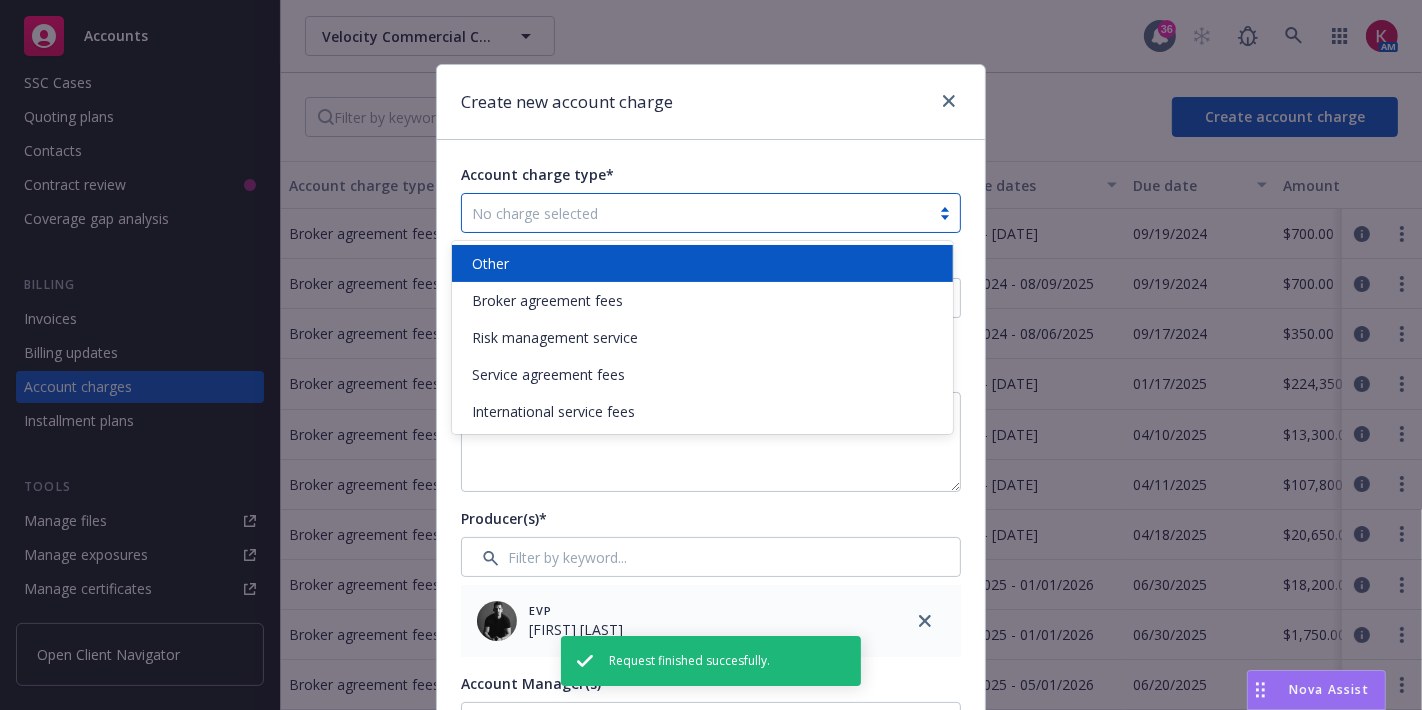 click at bounding box center (696, 213) 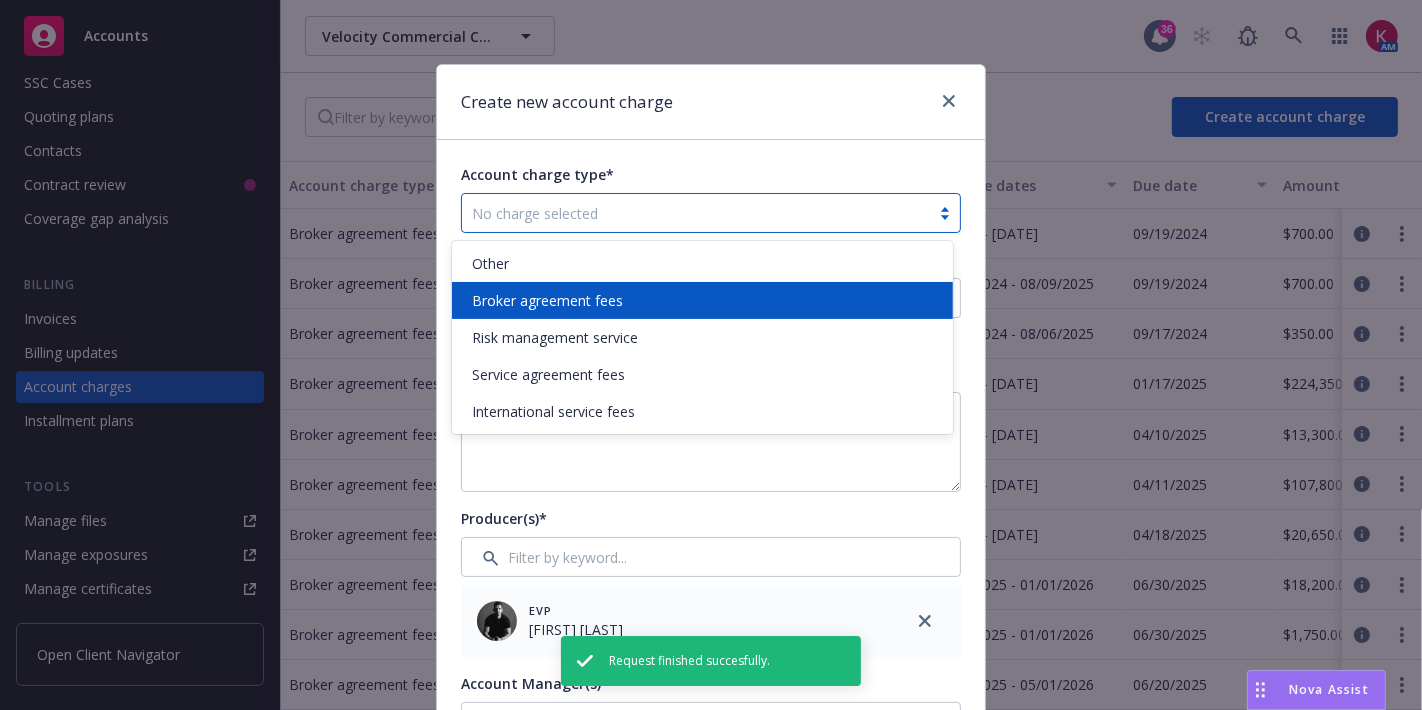 click on "Broker agreement fees" at bounding box center (702, 300) 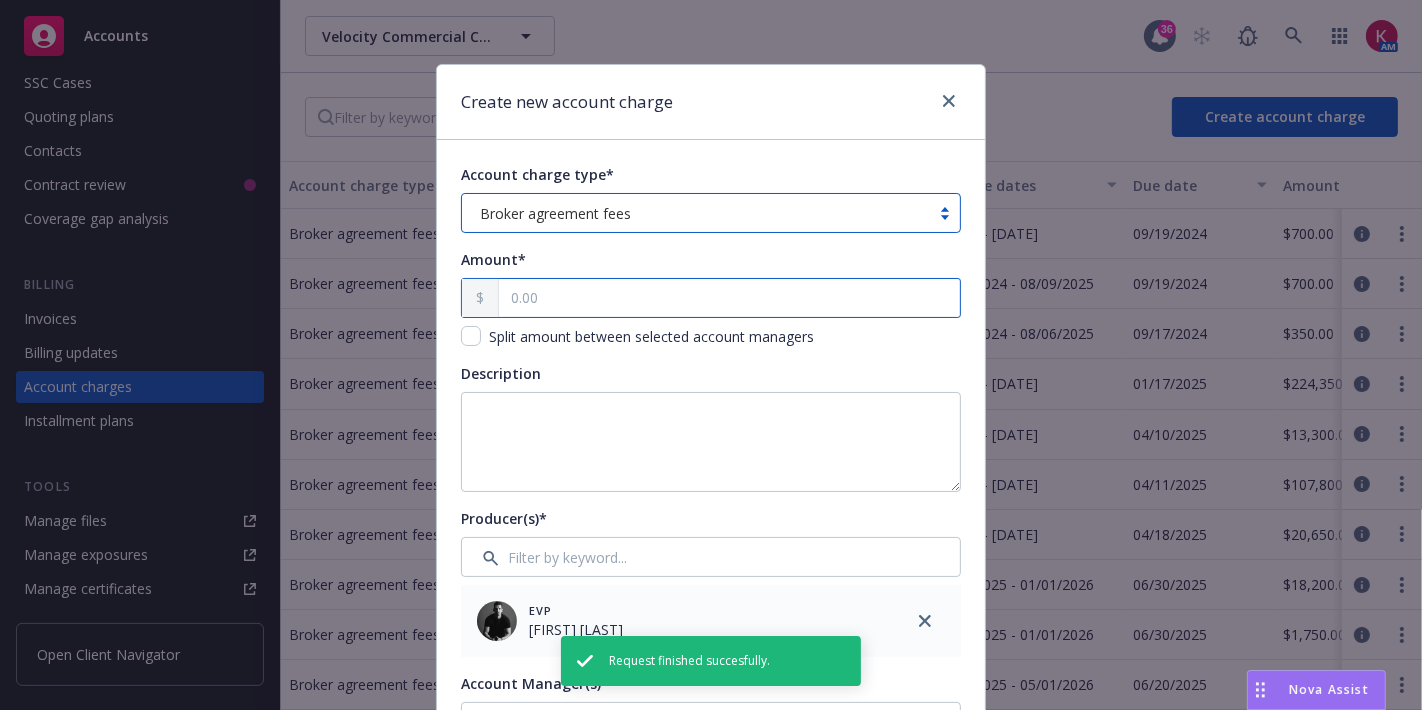click at bounding box center (729, 298) 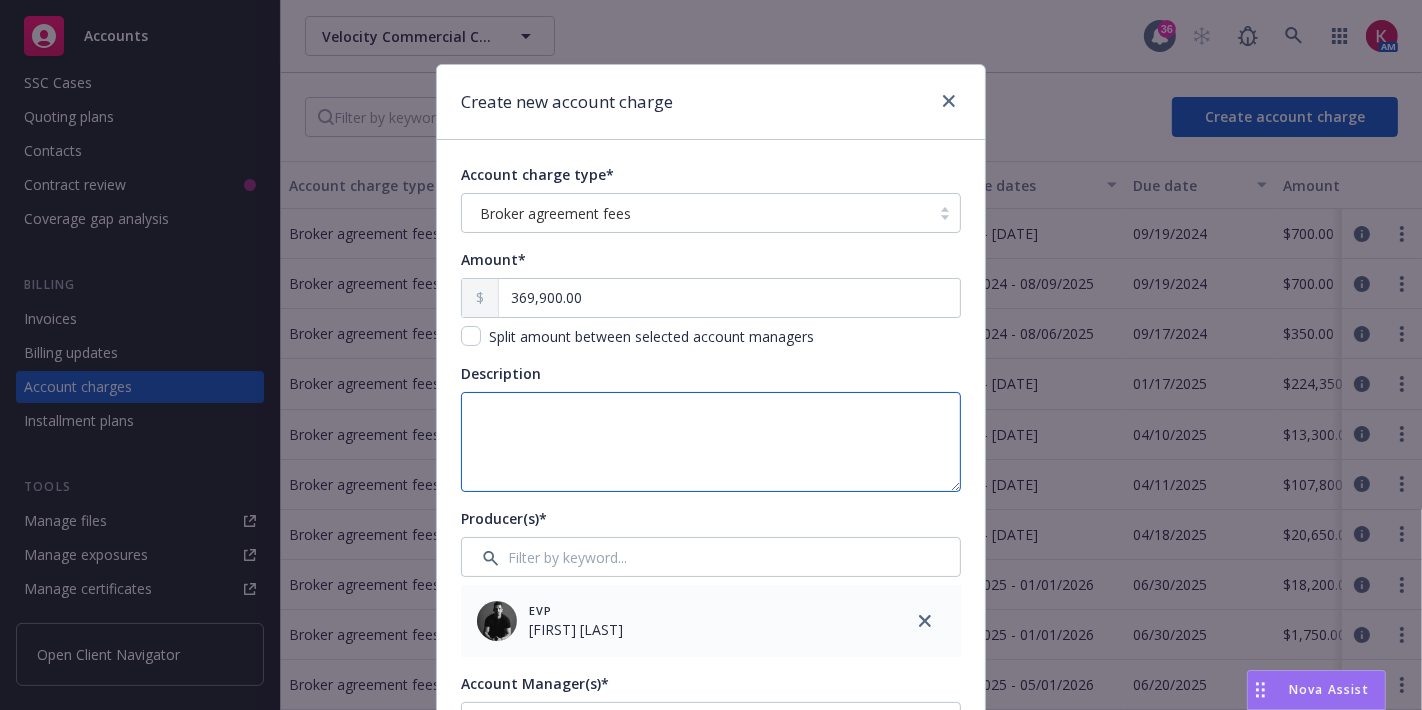 click on "Description" at bounding box center (711, 442) 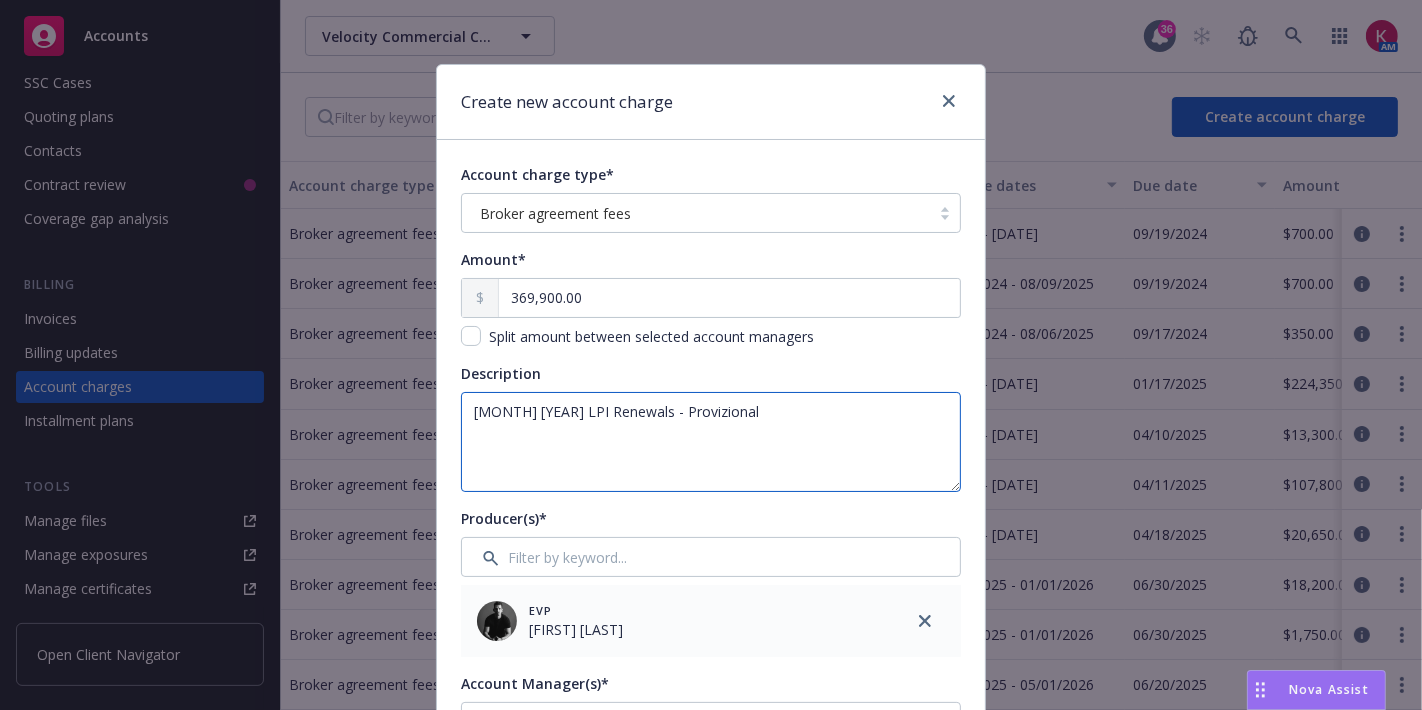 click on "[MONTH] [YEAR] LPI Renewals - Provizional" at bounding box center [711, 442] 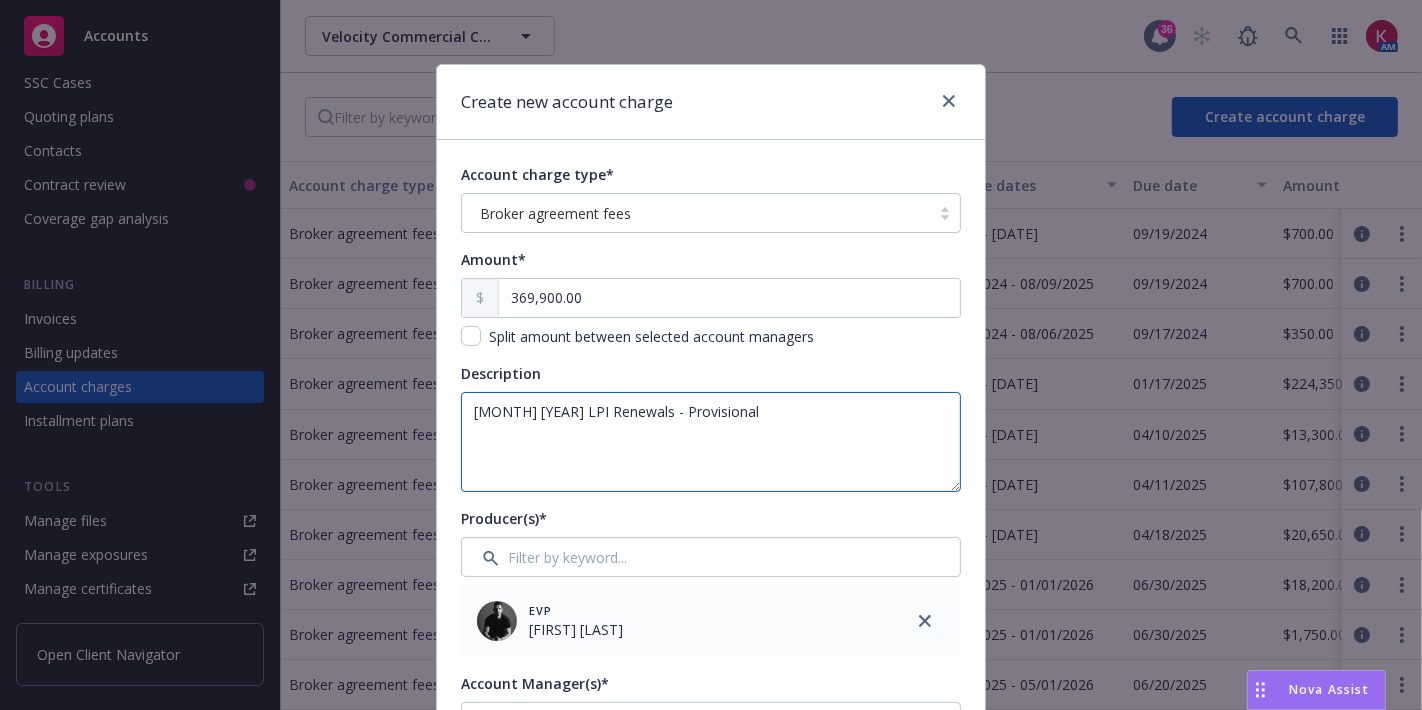scroll, scrollTop: 362, scrollLeft: 0, axis: vertical 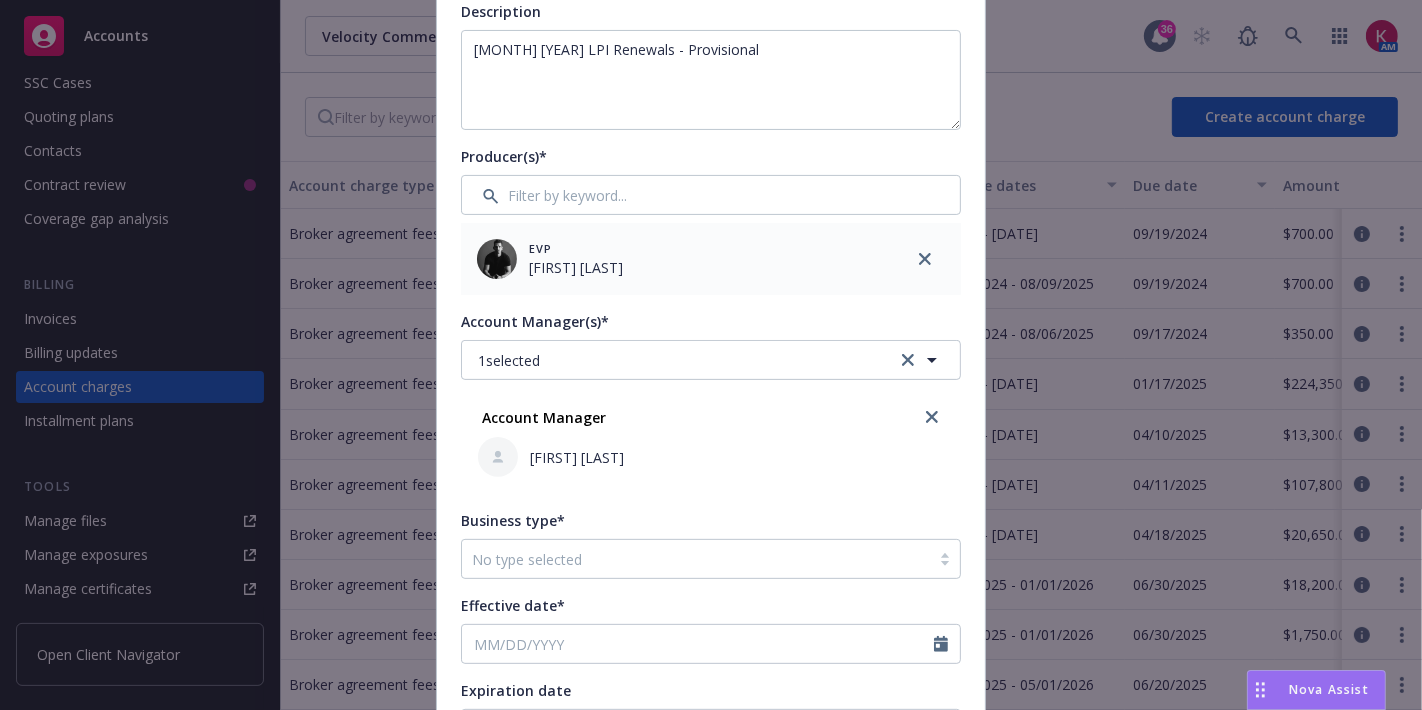 click on "Account charge type* Broker agreement fees Amount* [PRICE] Split amount between selected account managers Description [MONTH] [YEAR] LPI Renewals - Provisional Producer(s)* EVP [FIRST] [LAST] Account Manager(s)* 1  selected Account Manager [FIRST] [LAST] Business type* No type selected Effective date* Expiration date Due date* Files Upload new files" at bounding box center [711, 369] 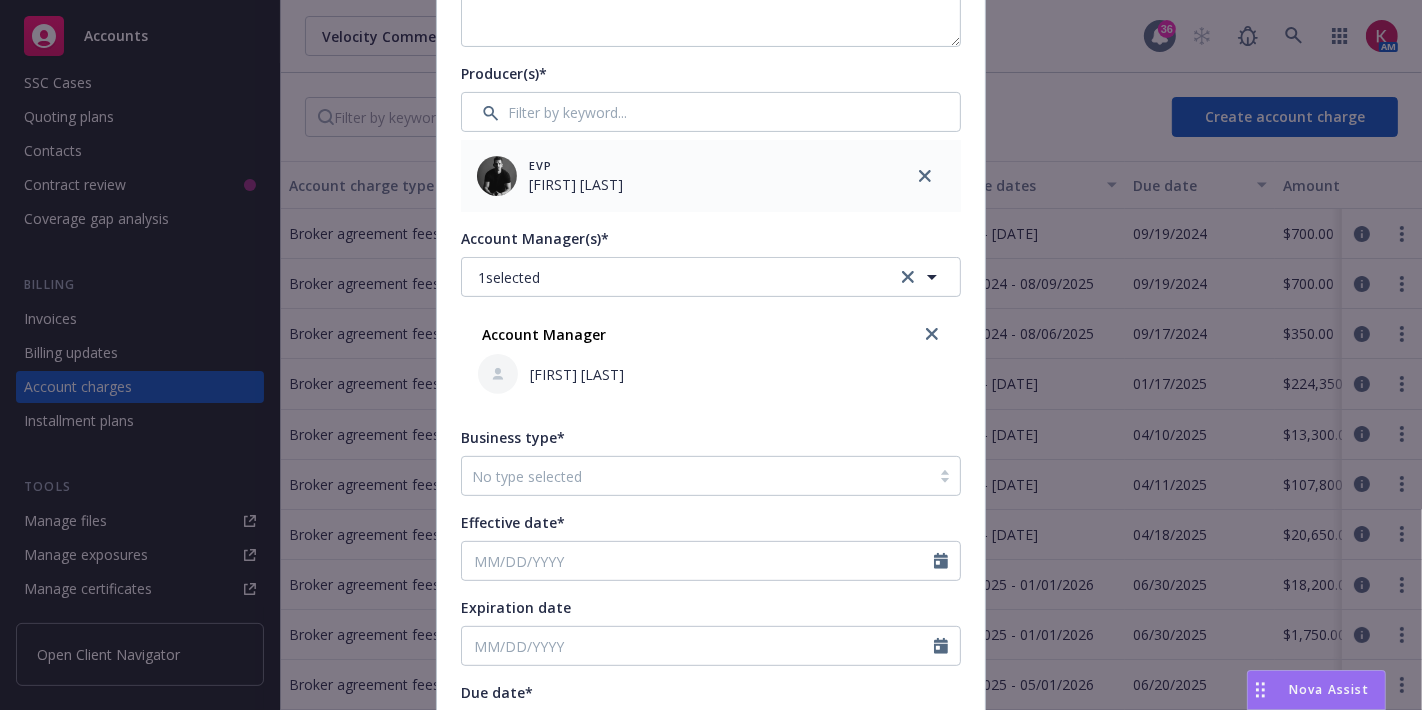 scroll, scrollTop: 446, scrollLeft: 0, axis: vertical 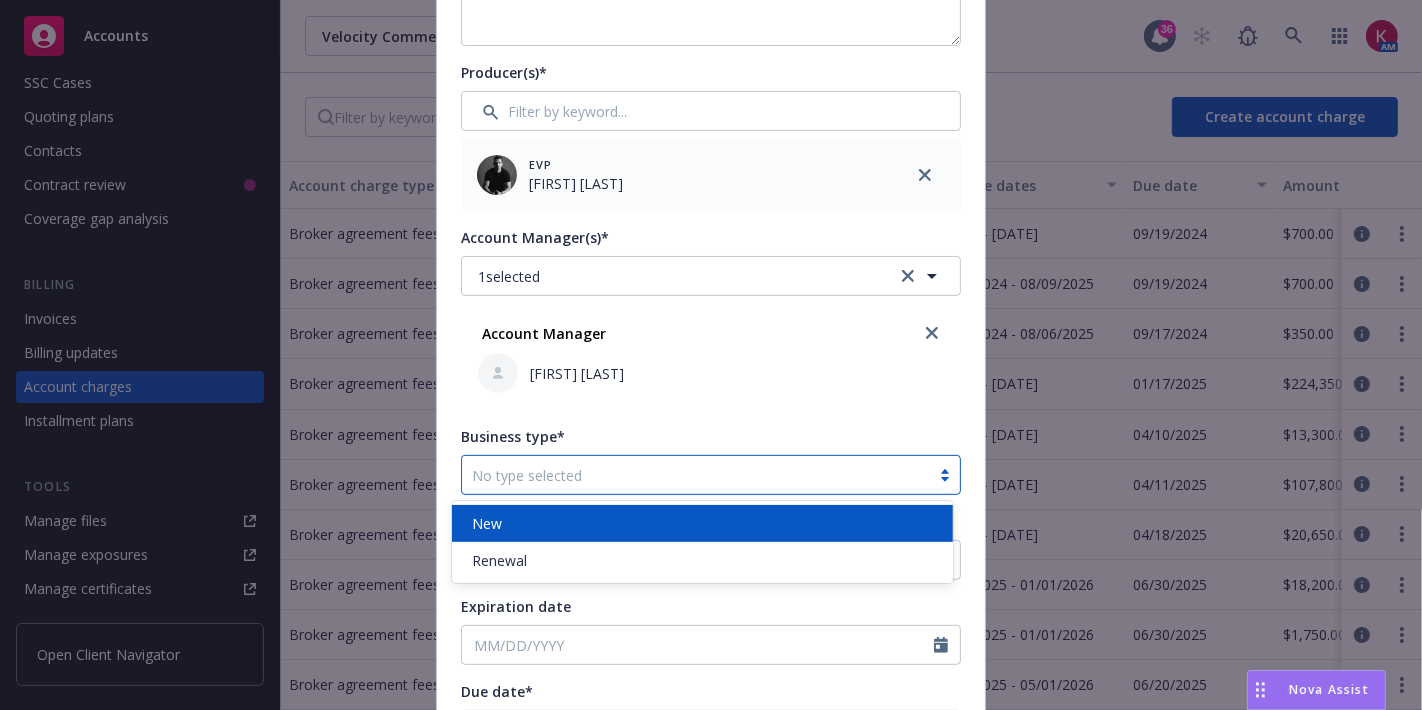 click at bounding box center [696, 475] 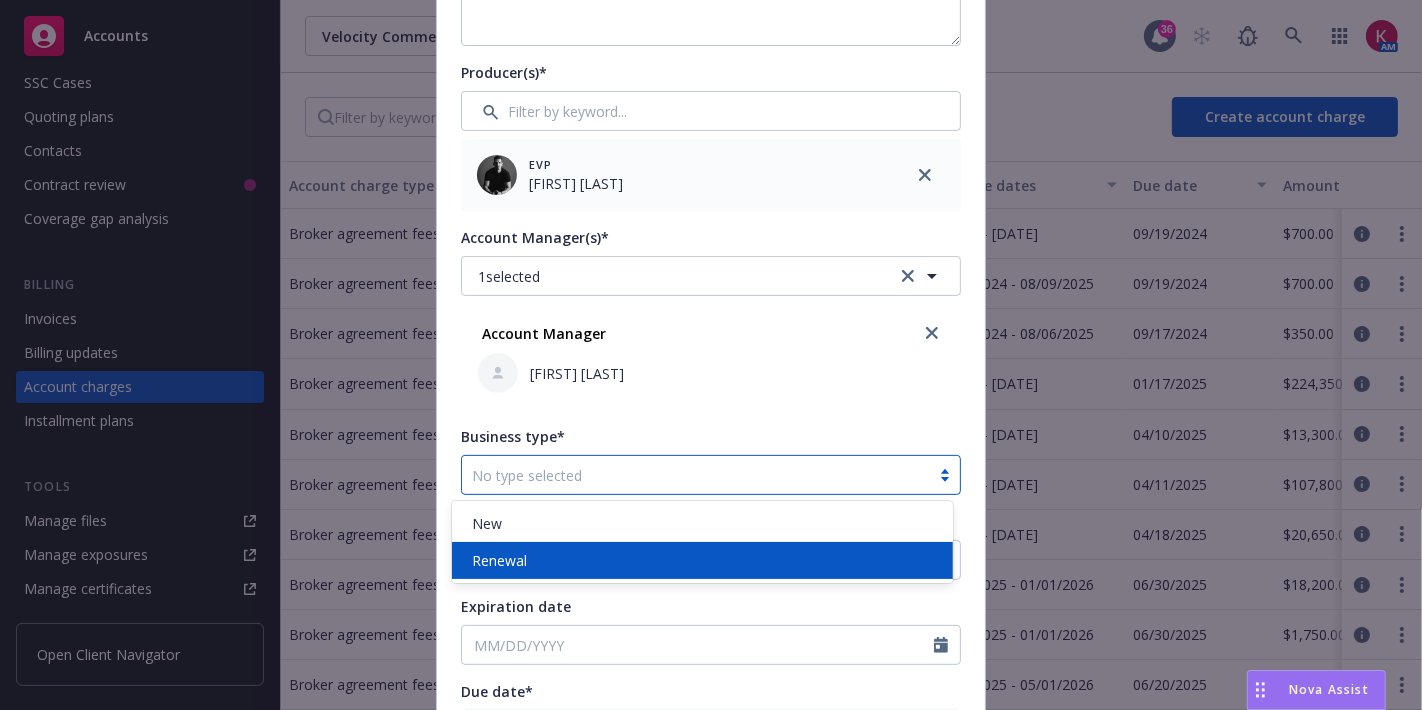 click on "Renewal" at bounding box center [702, 560] 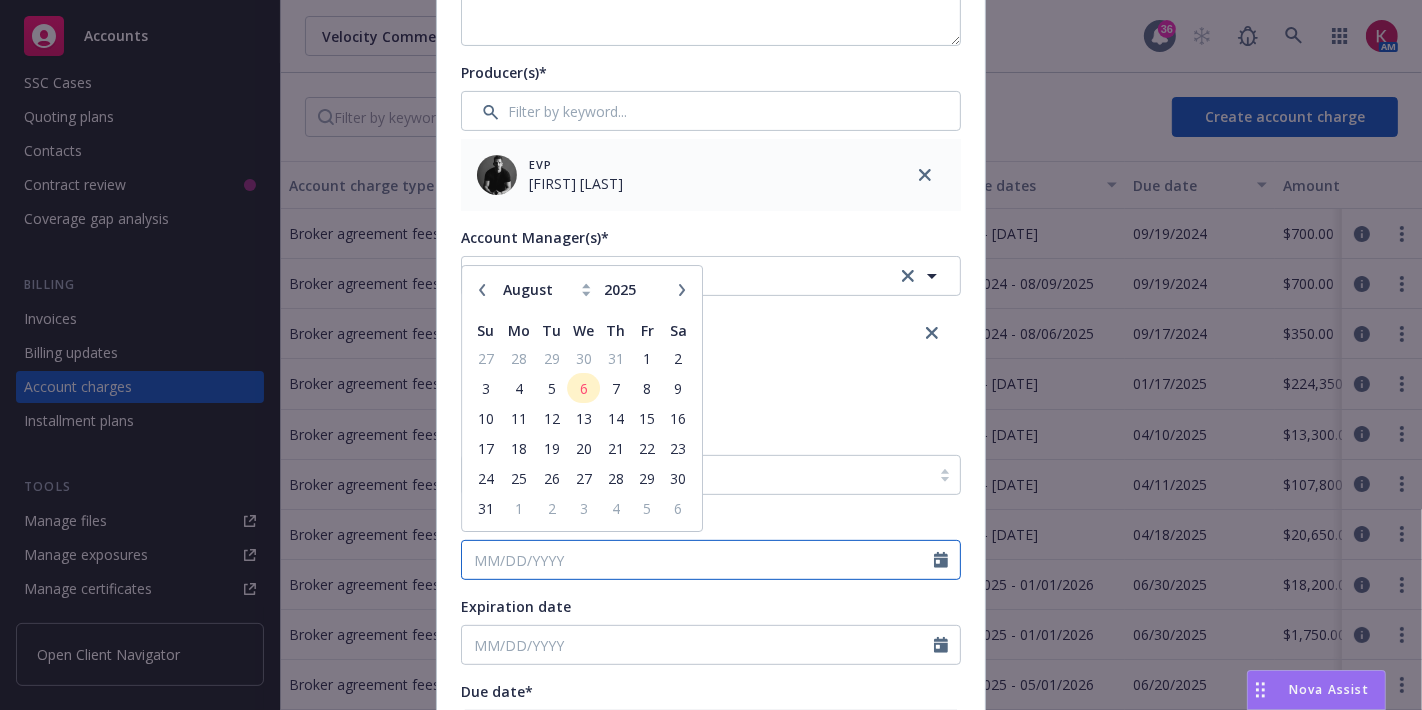 click on "Effective date*" at bounding box center [698, 560] 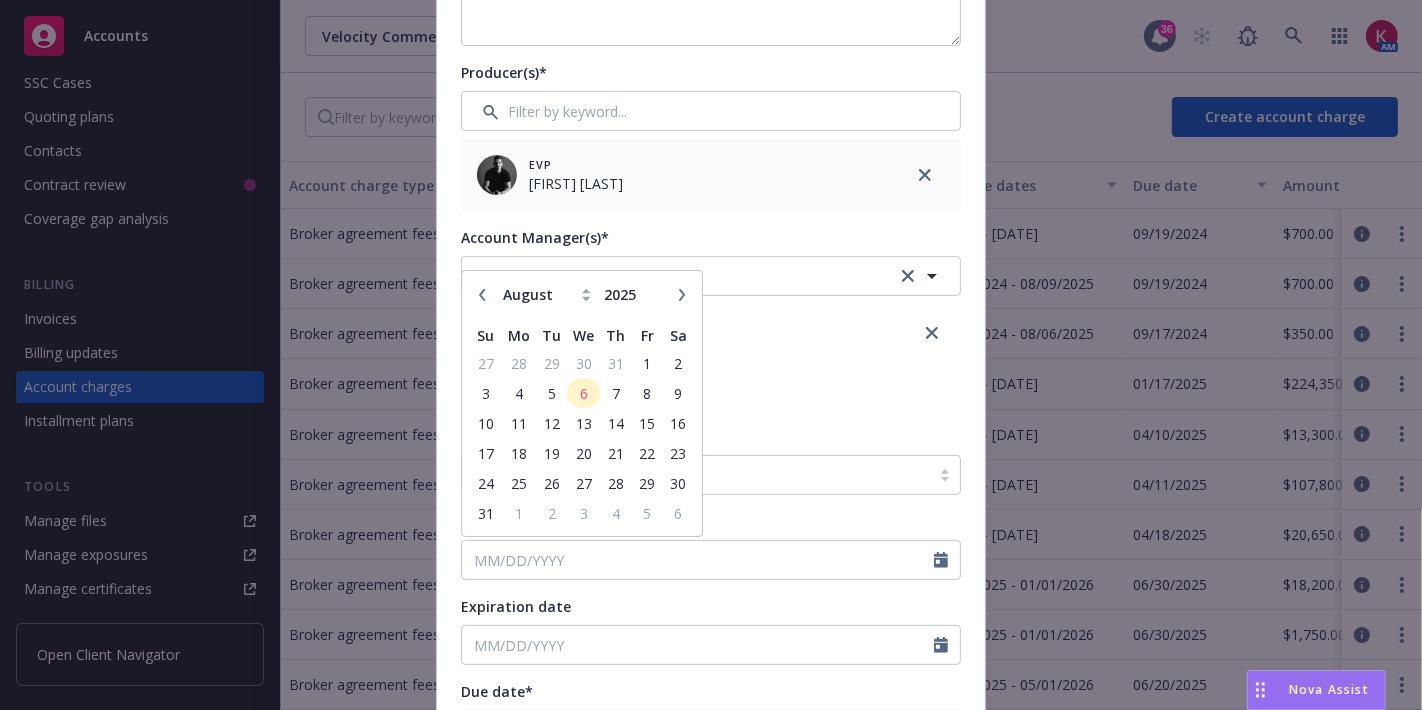 click 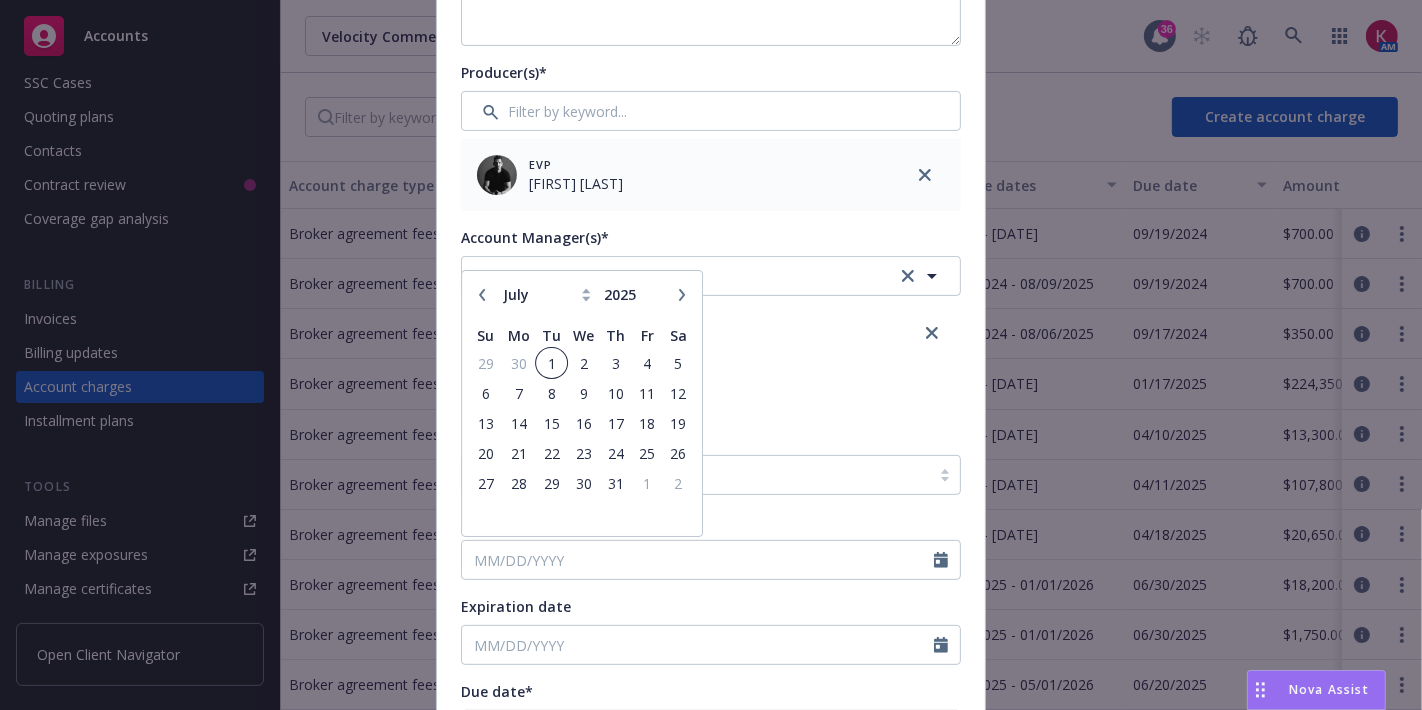 click on "1" at bounding box center (551, 363) 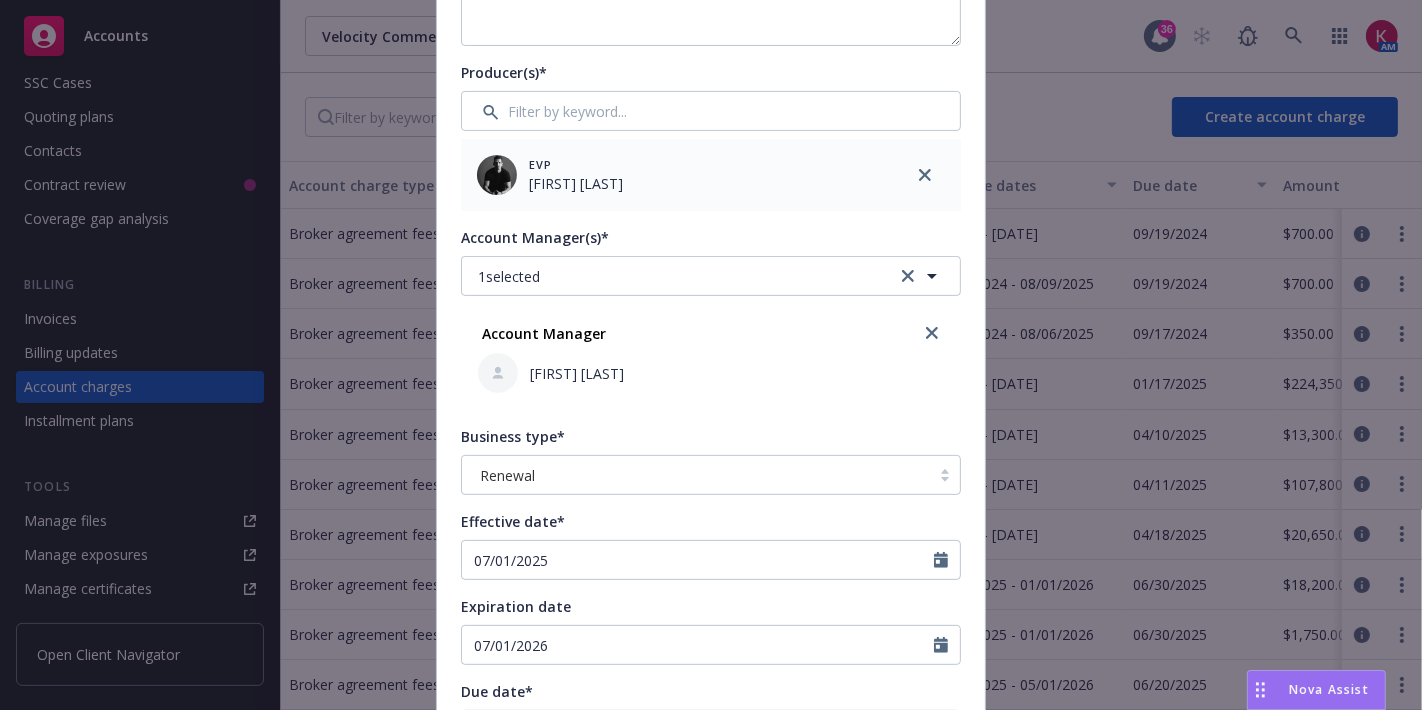 click on "[FIRST] [LAST]" at bounding box center [711, 373] 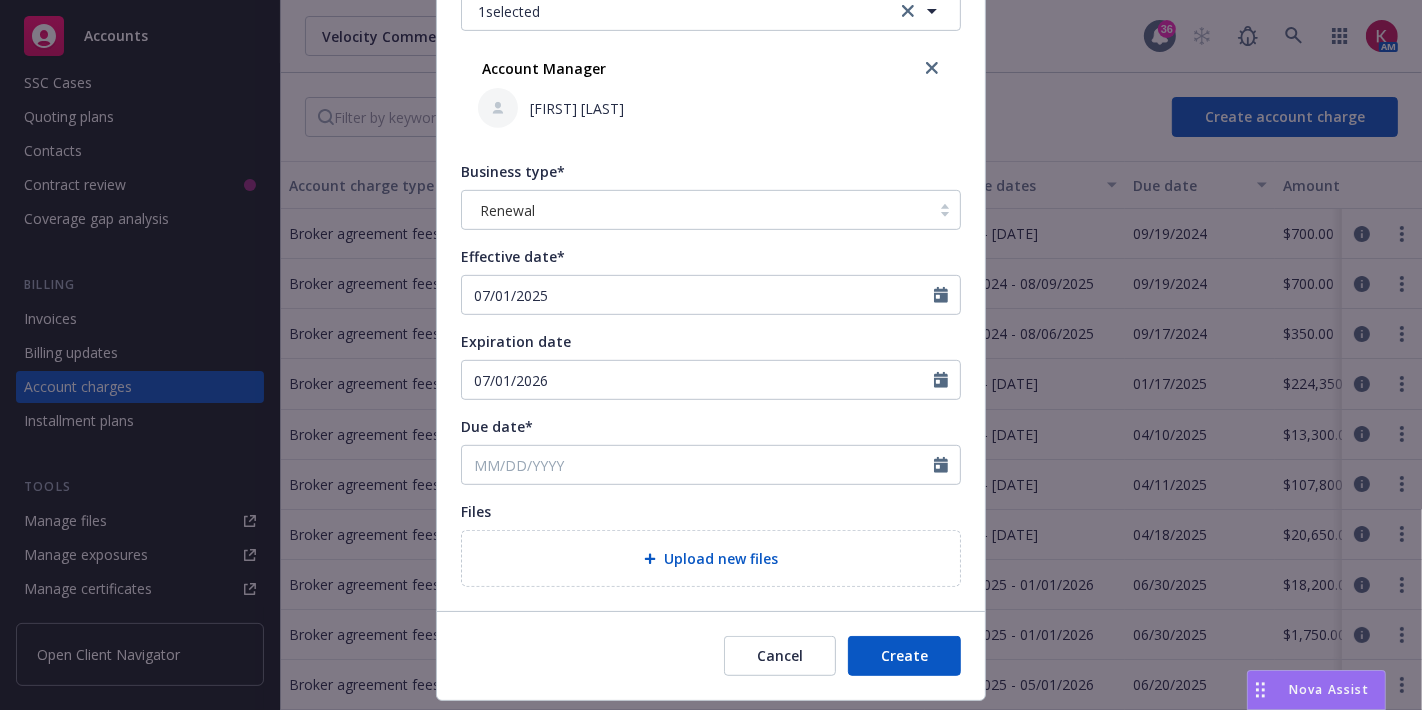 scroll, scrollTop: 737, scrollLeft: 0, axis: vertical 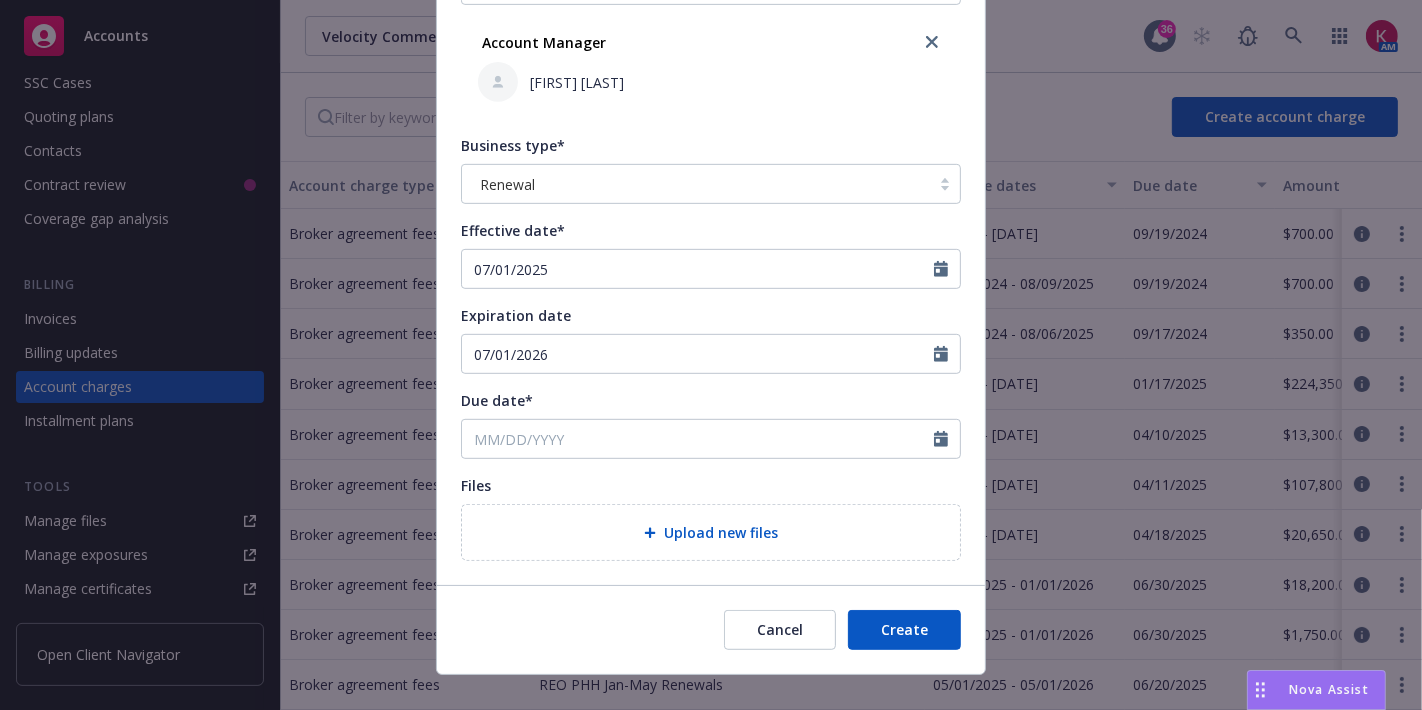 click at bounding box center (947, 439) 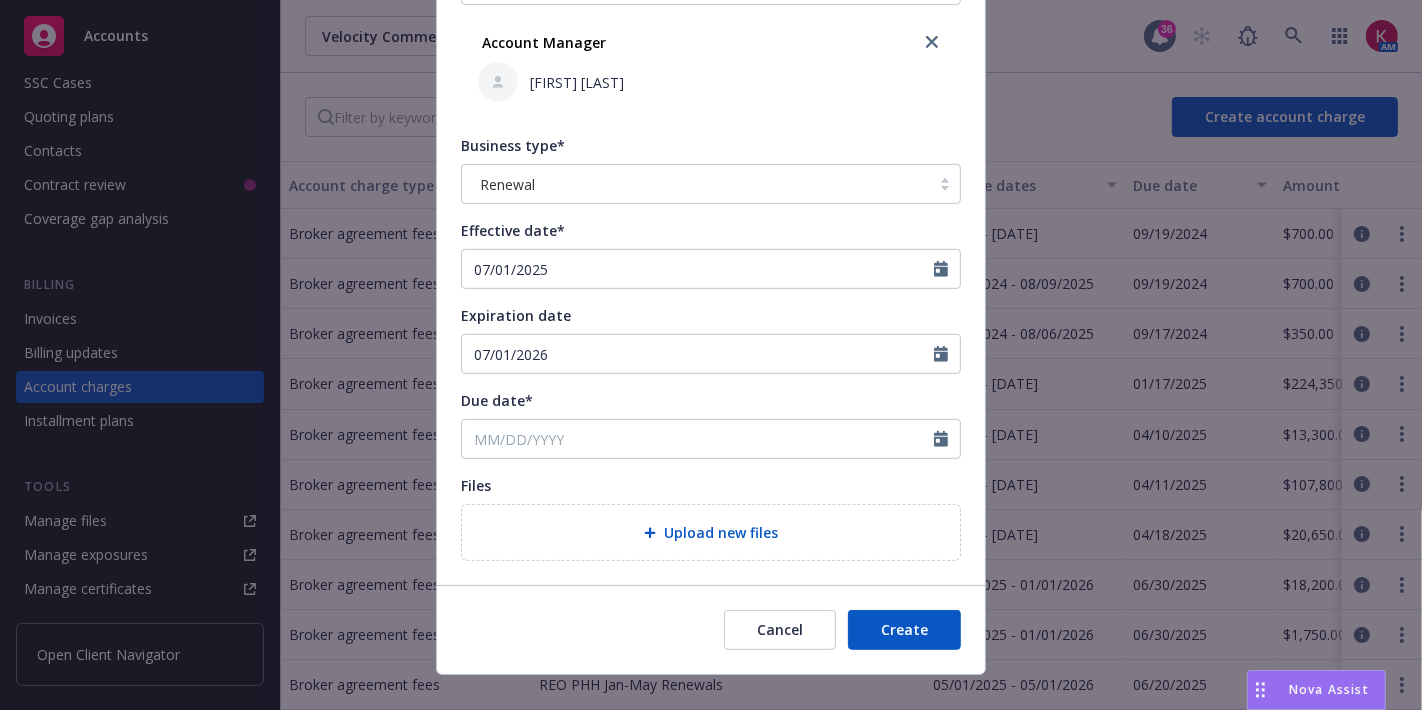 click at bounding box center (947, 439) 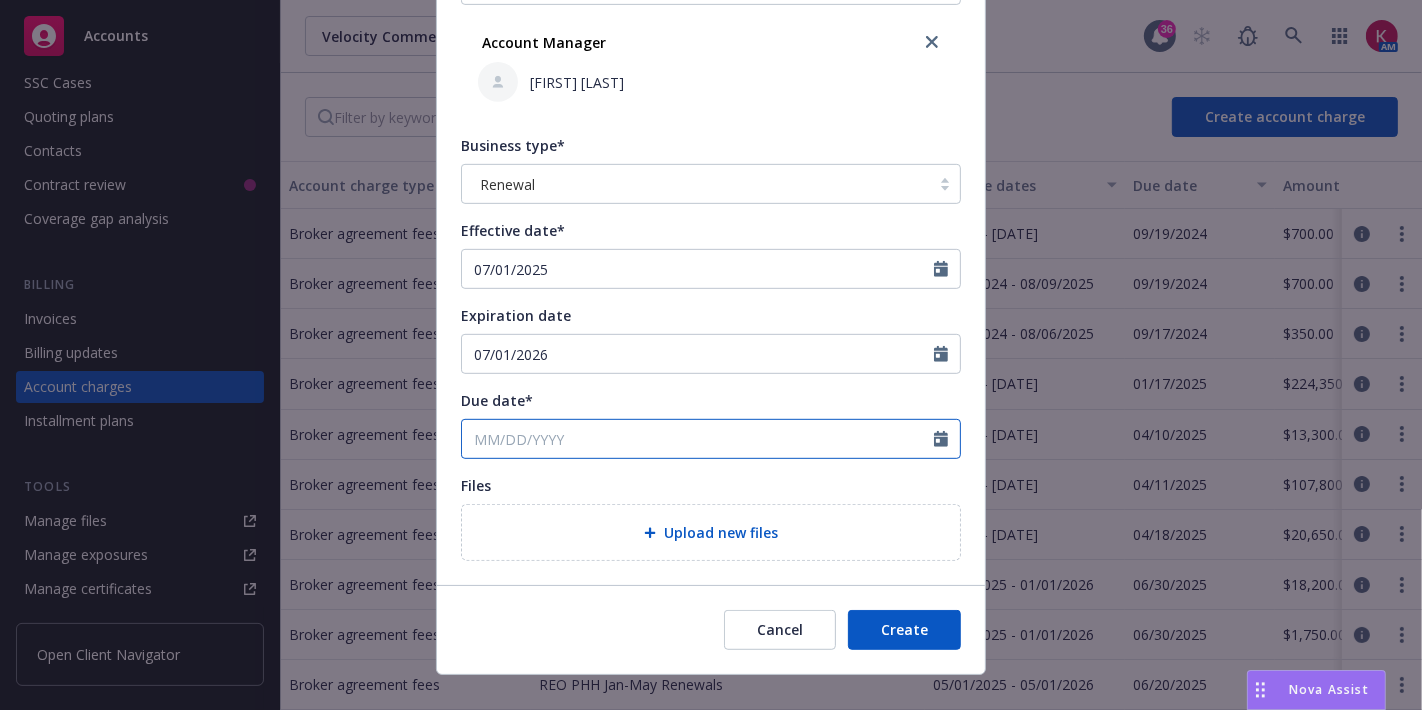 click 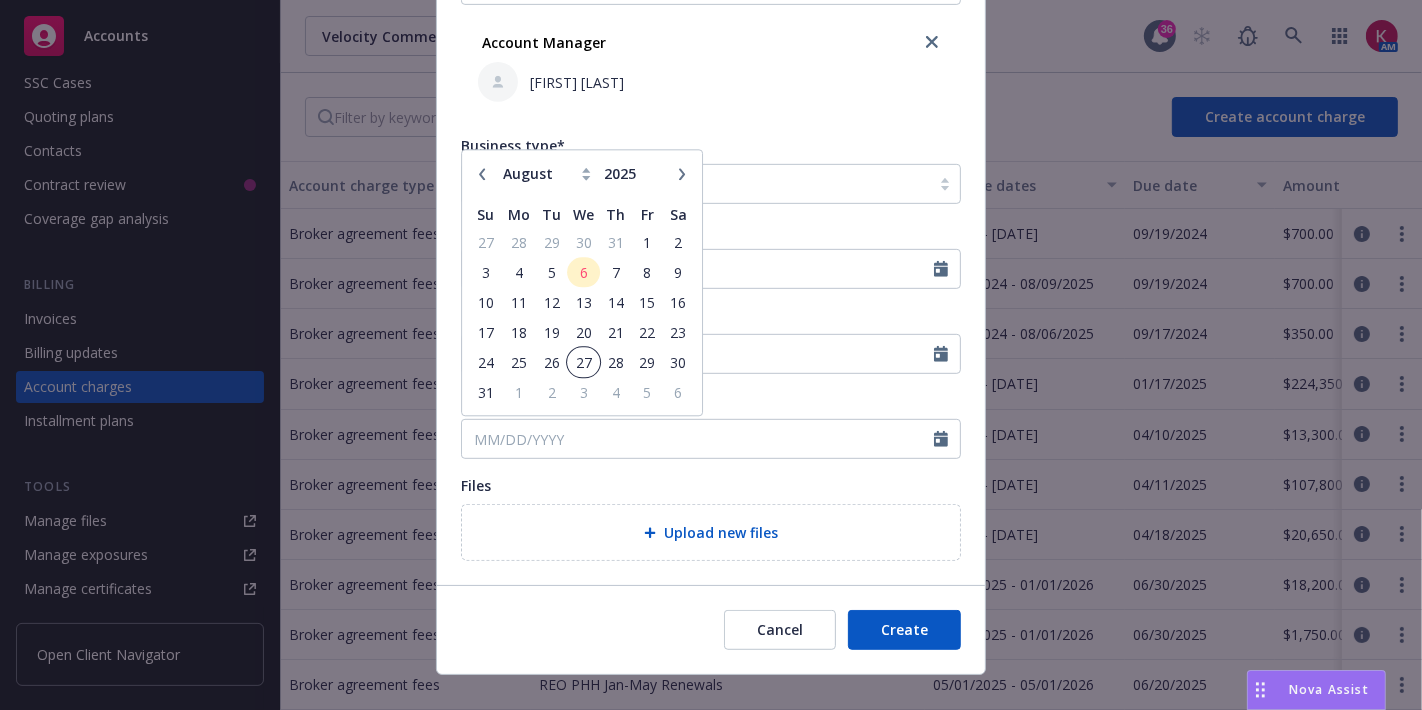 click on "27" at bounding box center (583, 362) 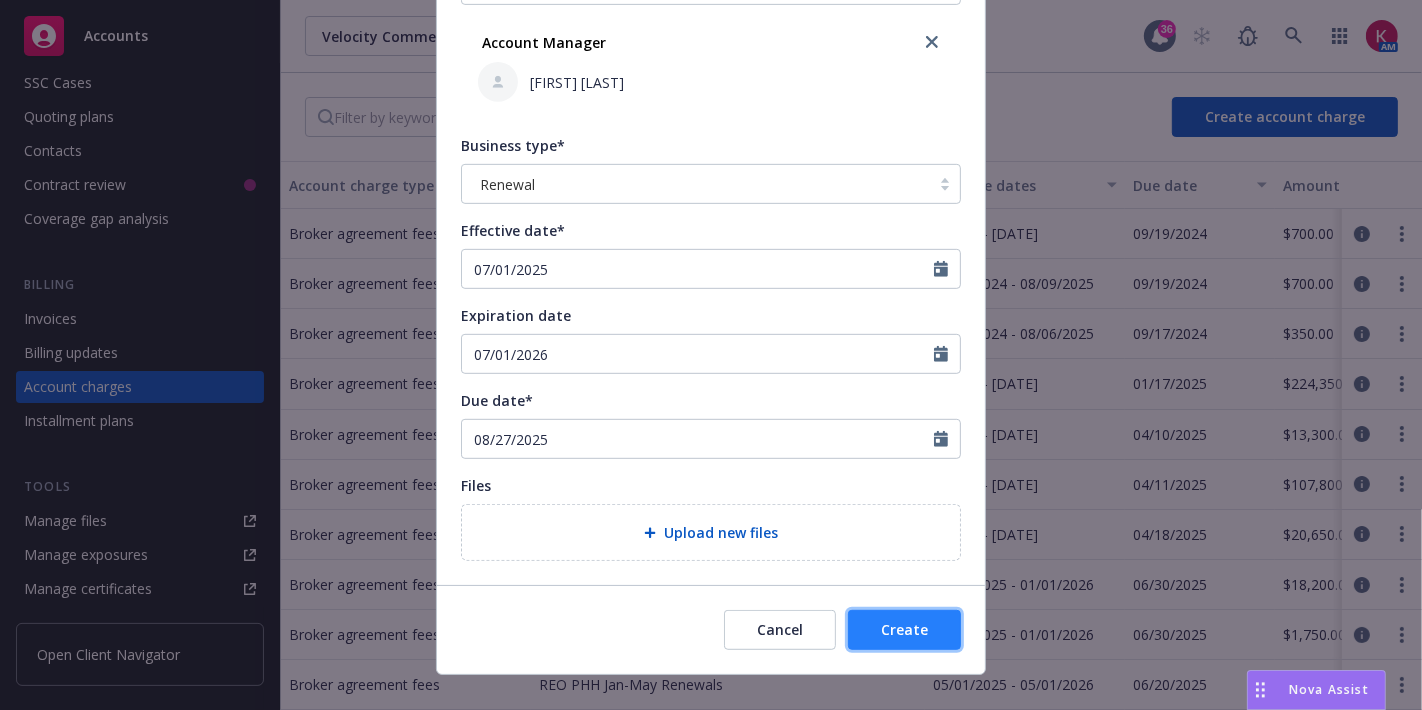 click on "Create" at bounding box center (904, 629) 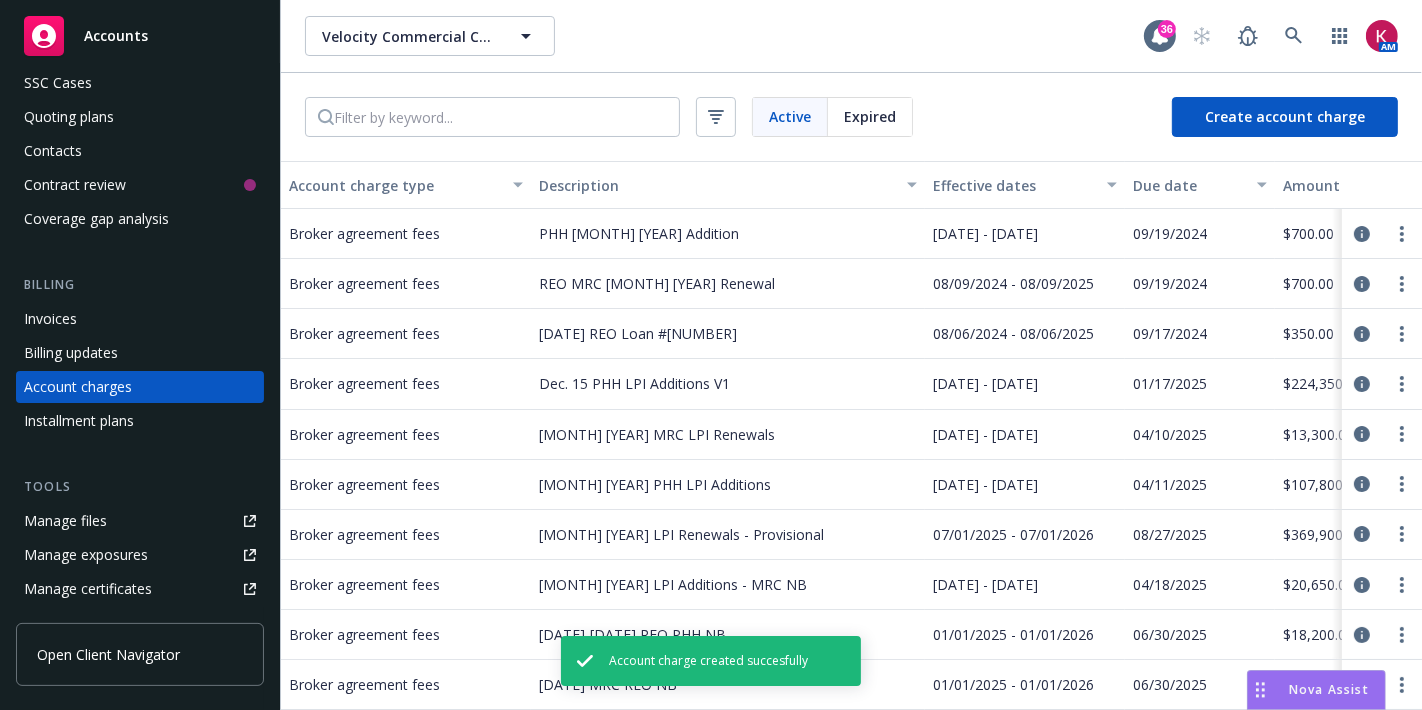 click on "Invoices" at bounding box center [140, 319] 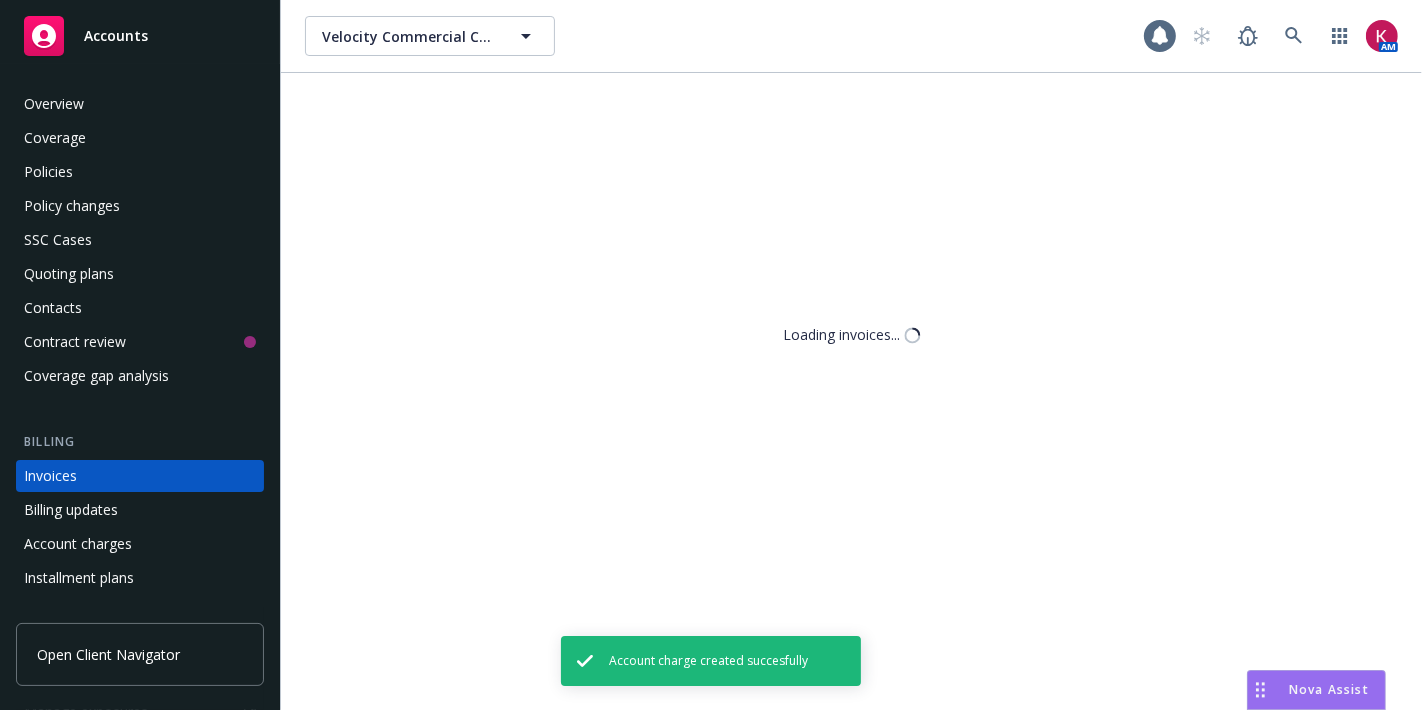 scroll, scrollTop: 88, scrollLeft: 0, axis: vertical 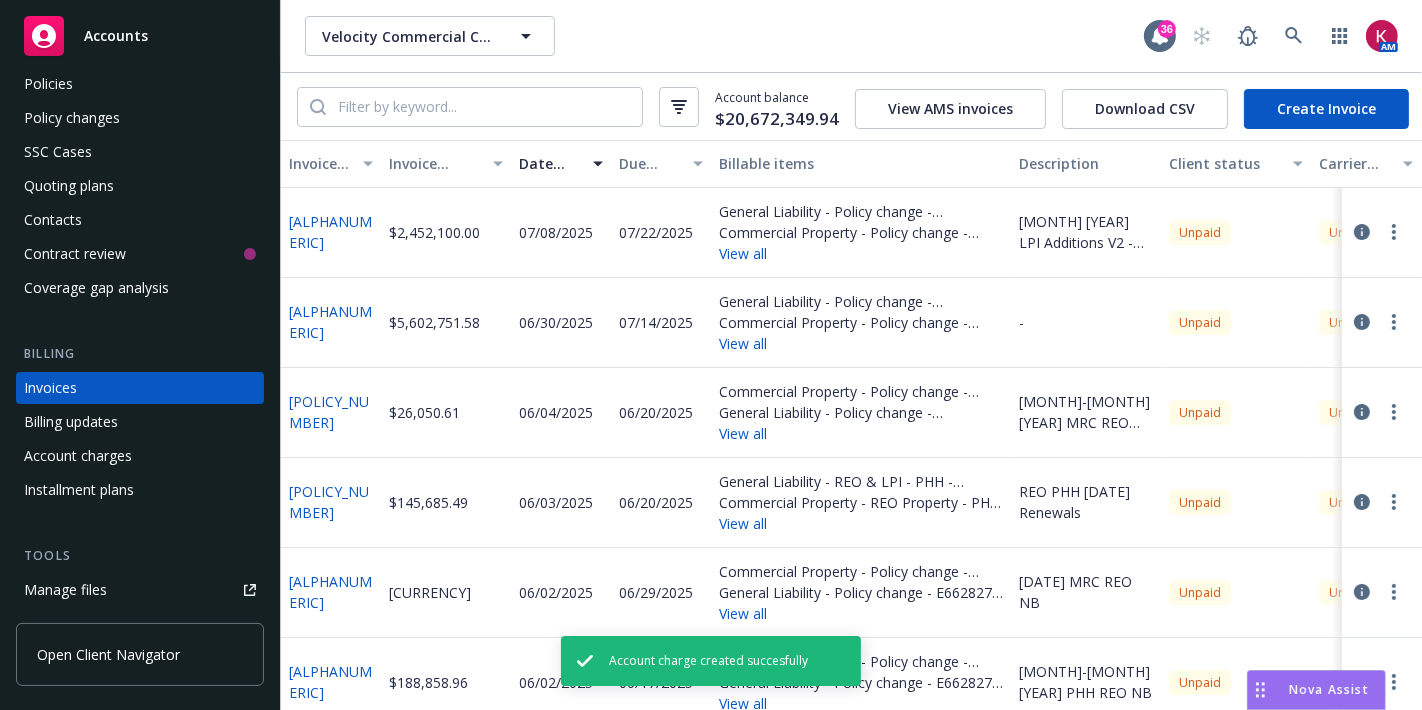 click on "Create Invoice" at bounding box center (1326, 109) 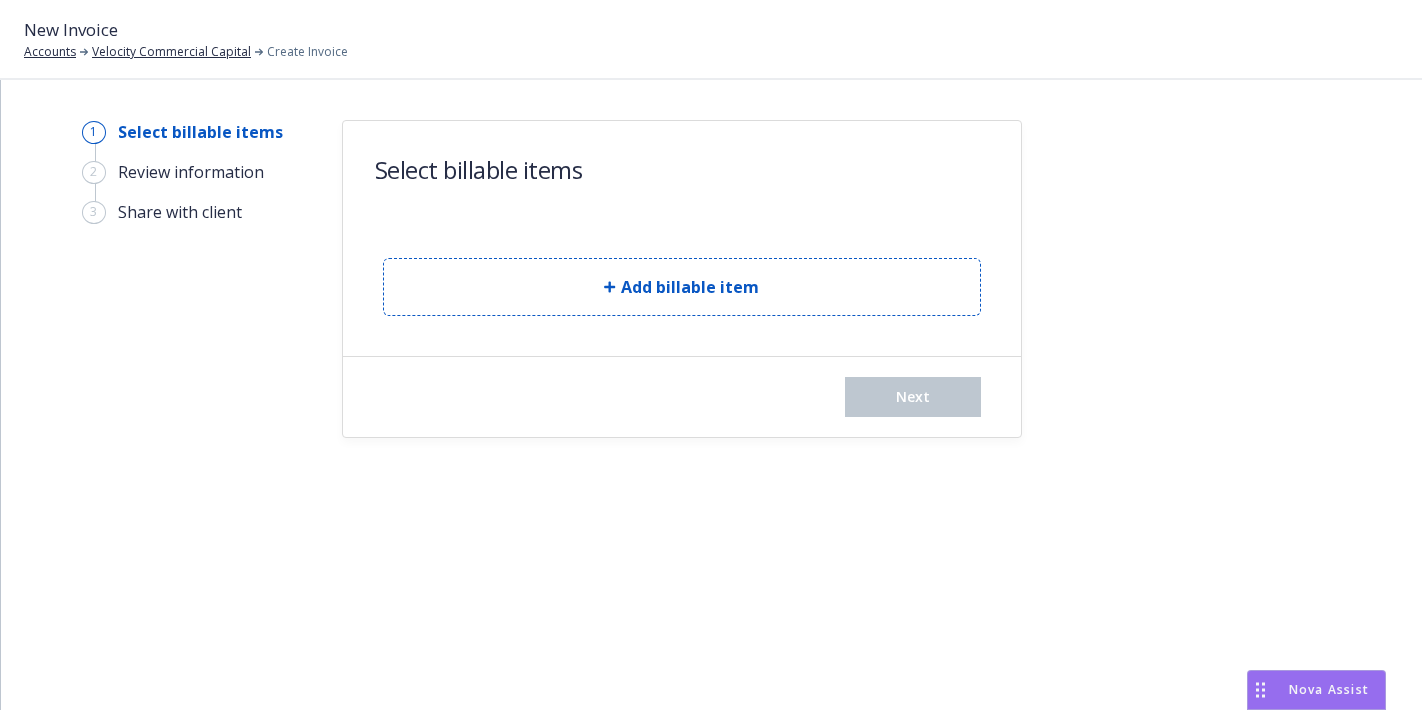 scroll, scrollTop: 0, scrollLeft: 0, axis: both 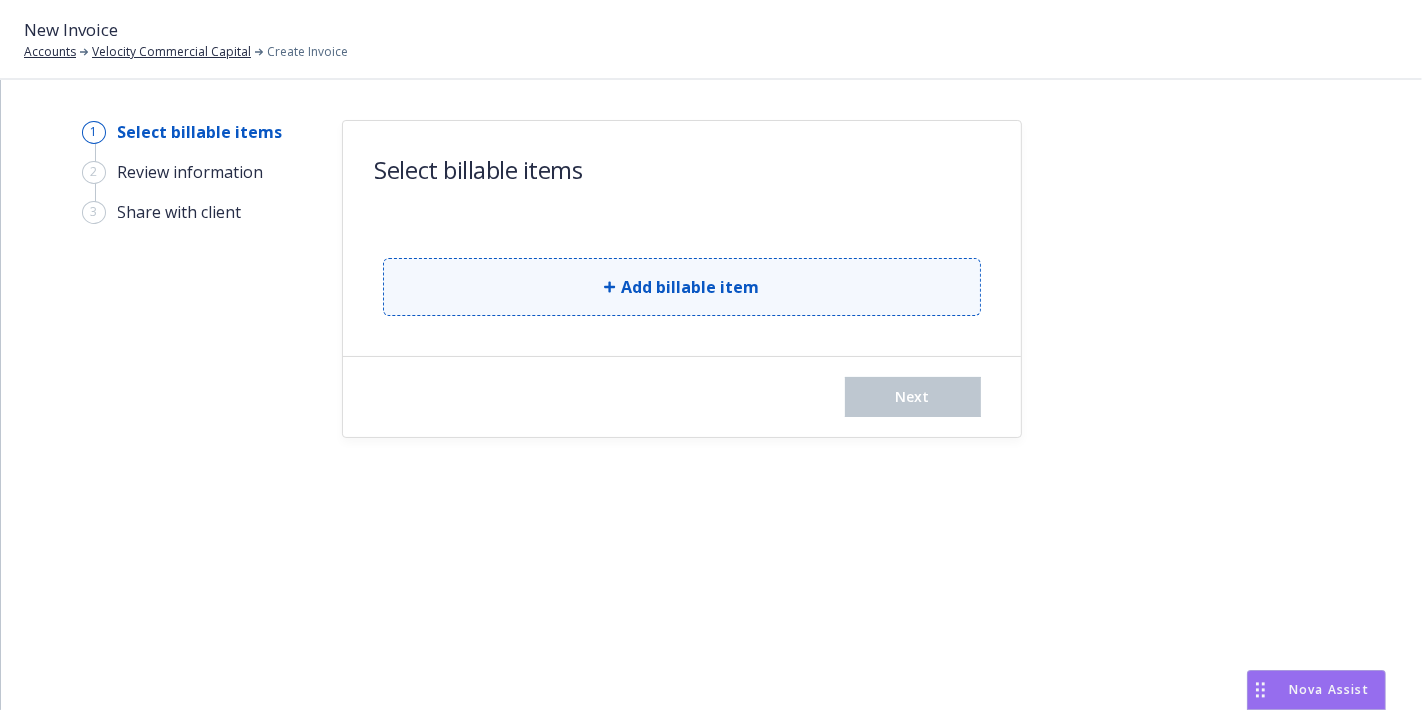 click on "Add billable item" at bounding box center (690, 287) 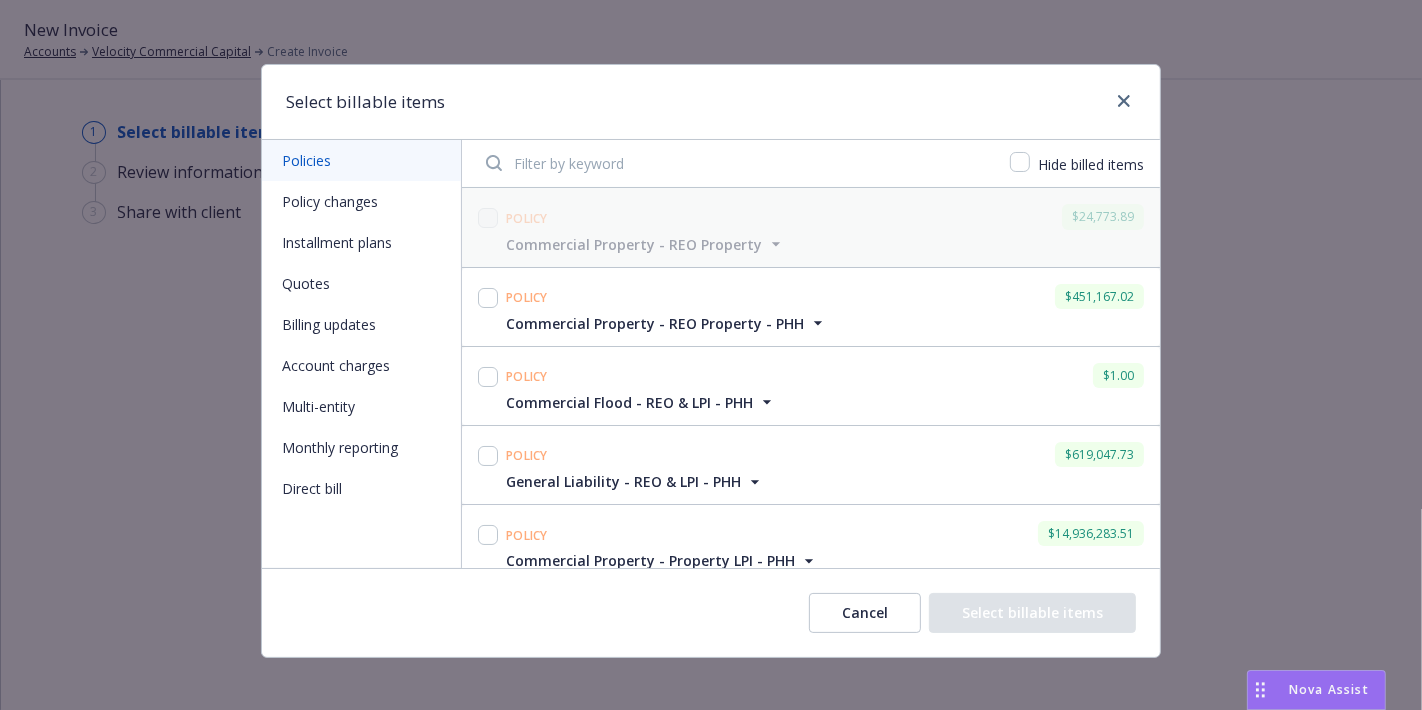 click on "Policy changes" at bounding box center (361, 201) 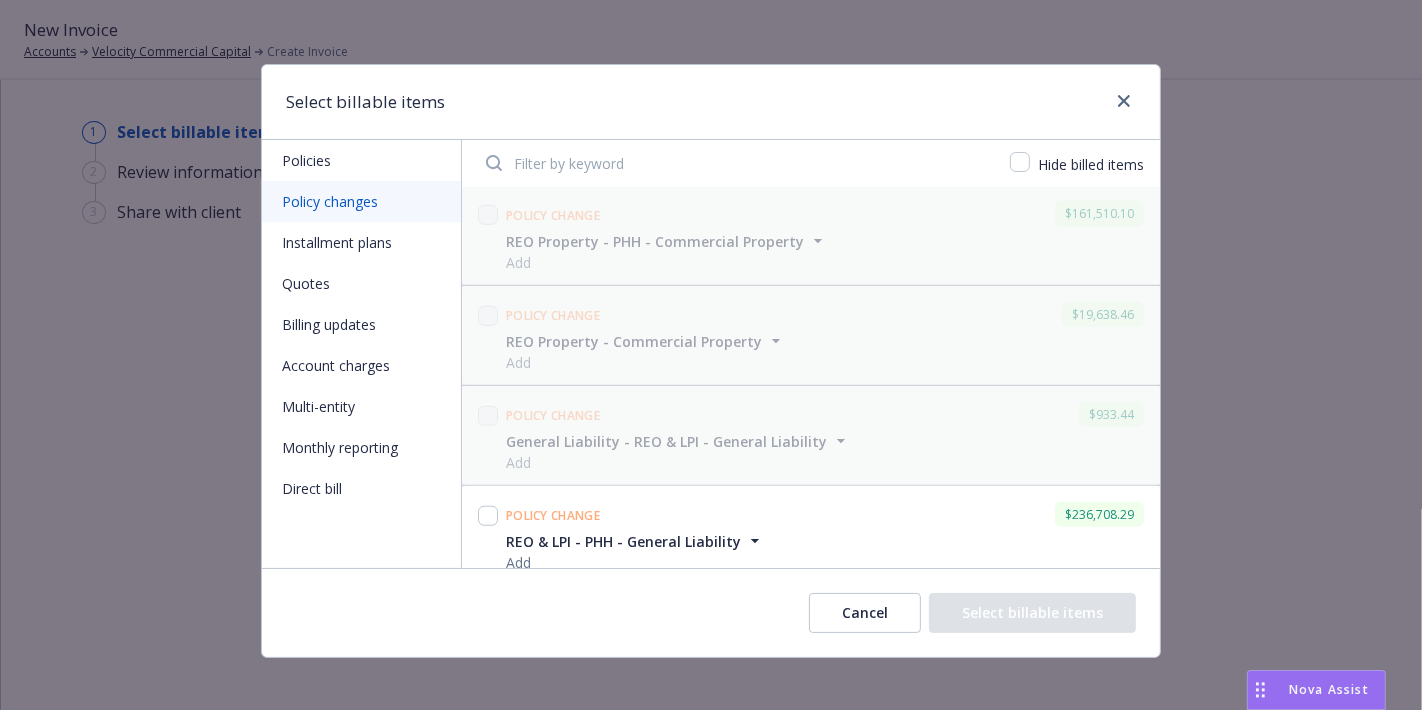scroll, scrollTop: 7907, scrollLeft: 0, axis: vertical 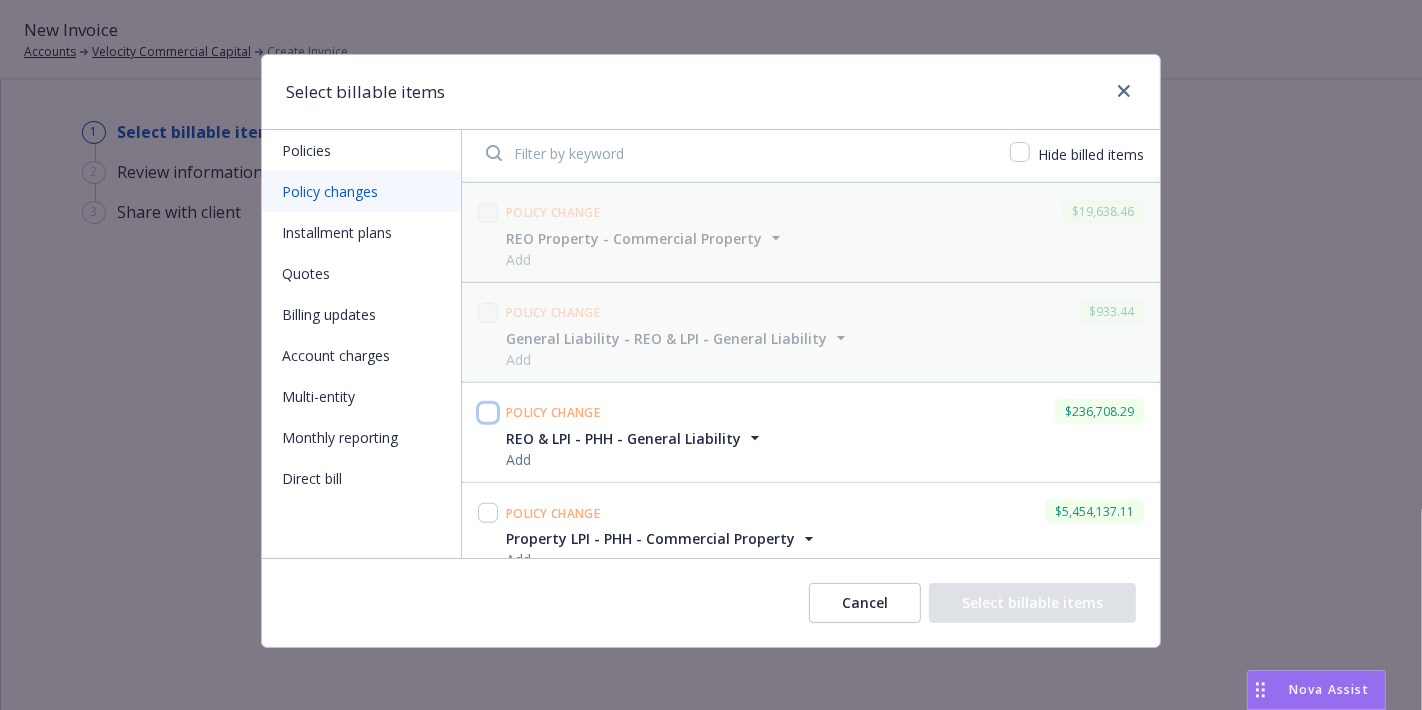 click at bounding box center [488, 413] 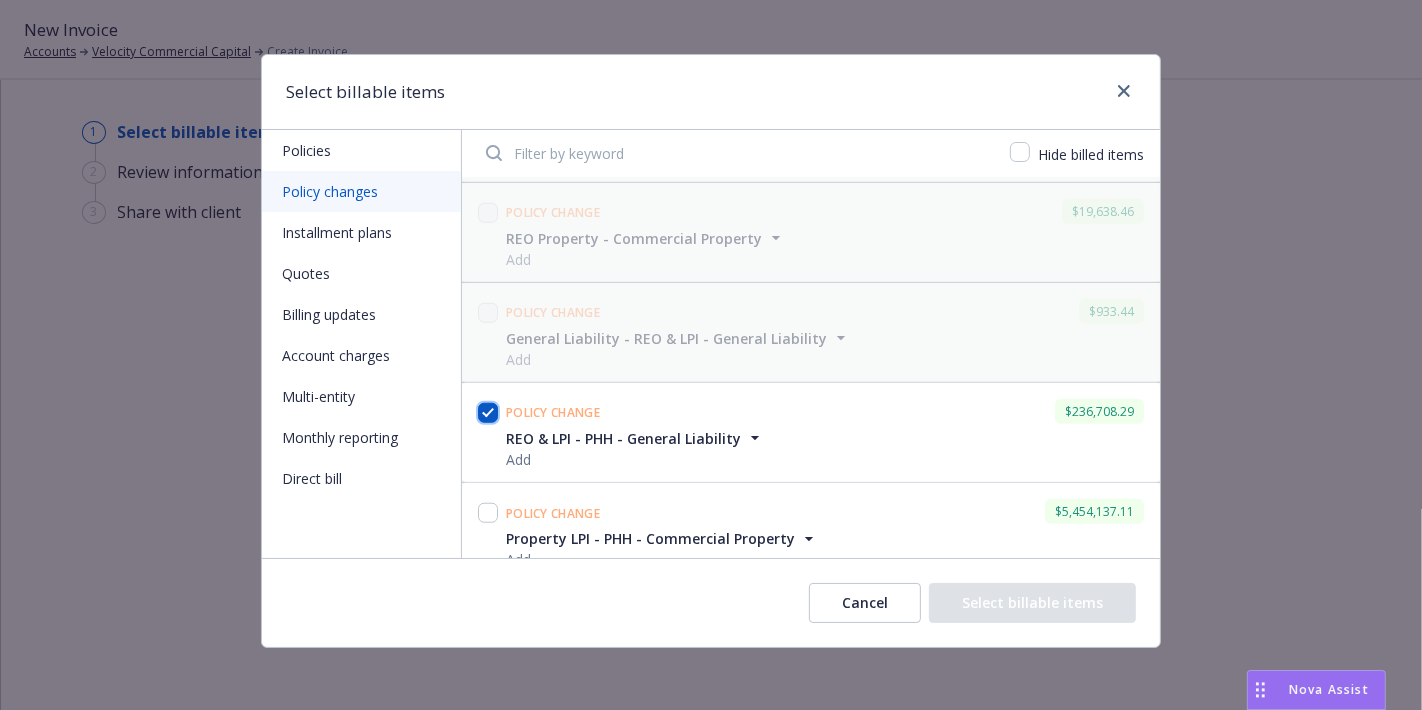 checkbox on "true" 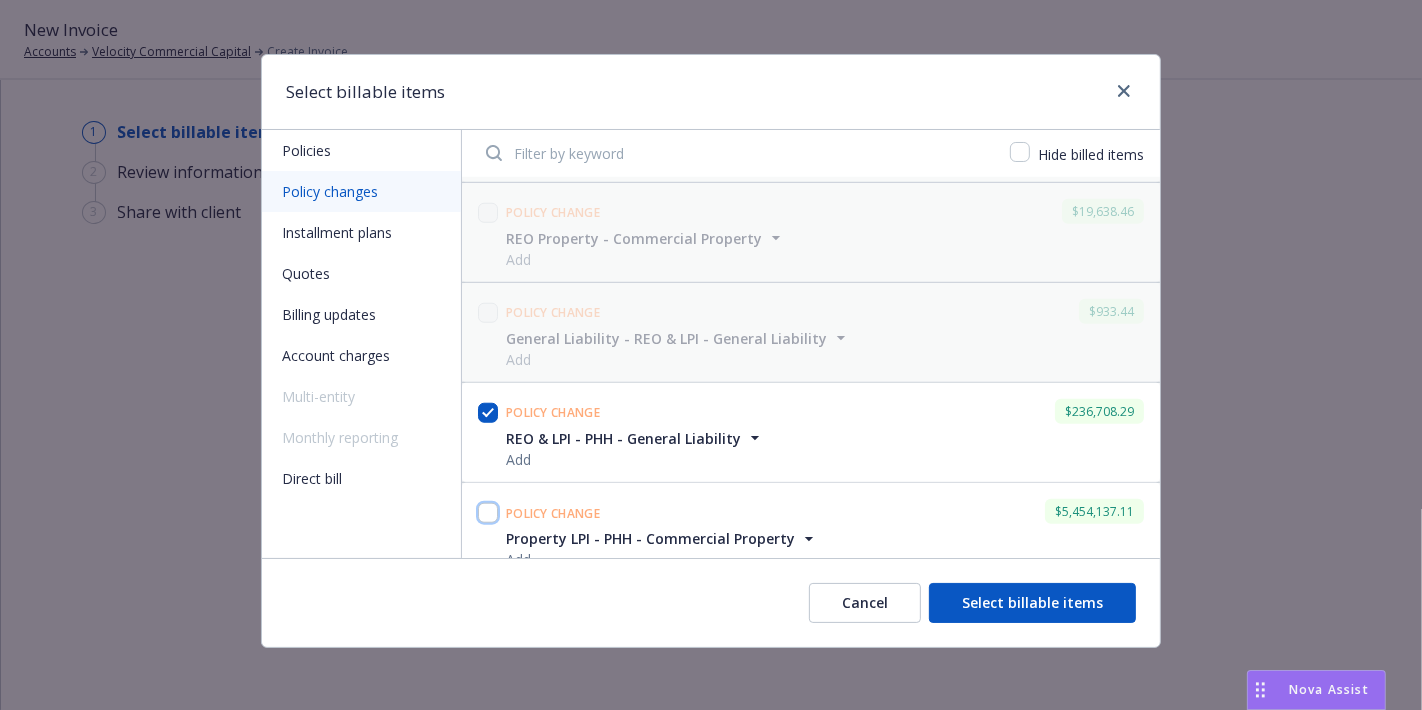 click at bounding box center (488, 513) 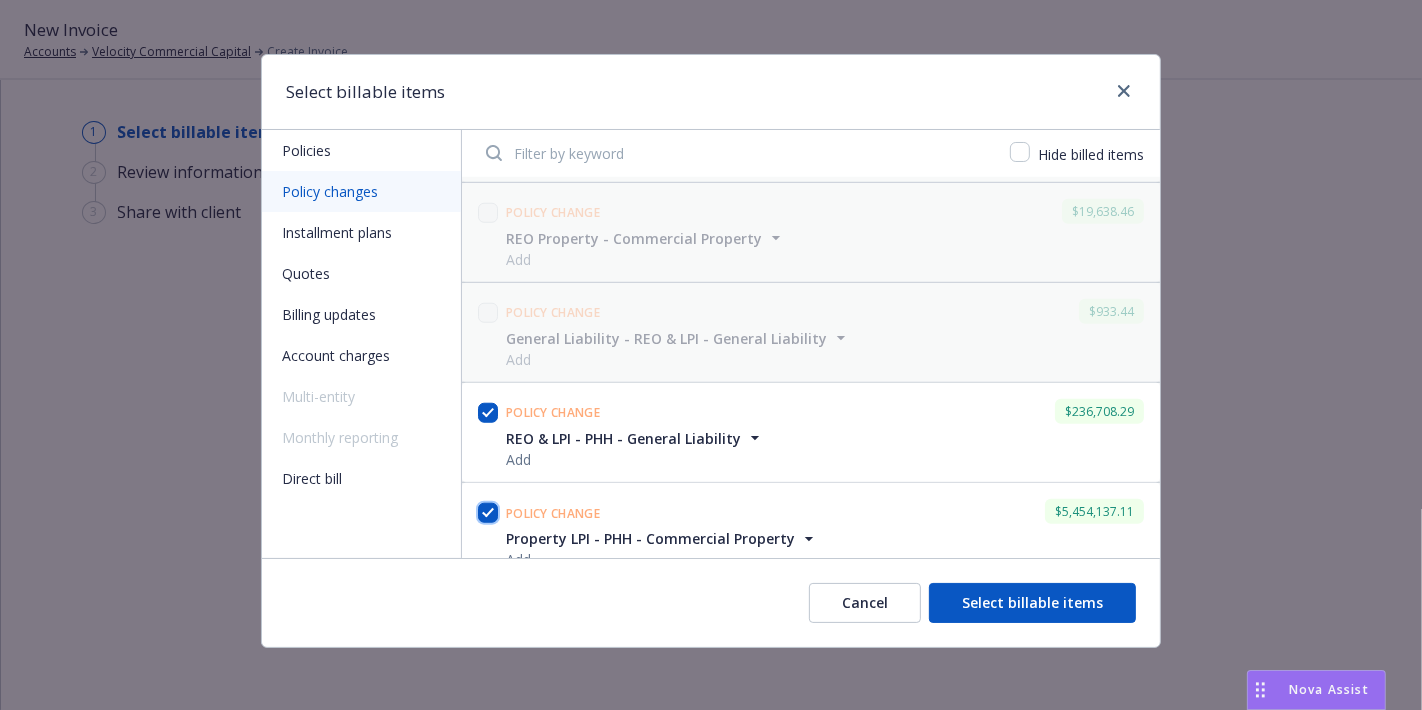 checkbox on "true" 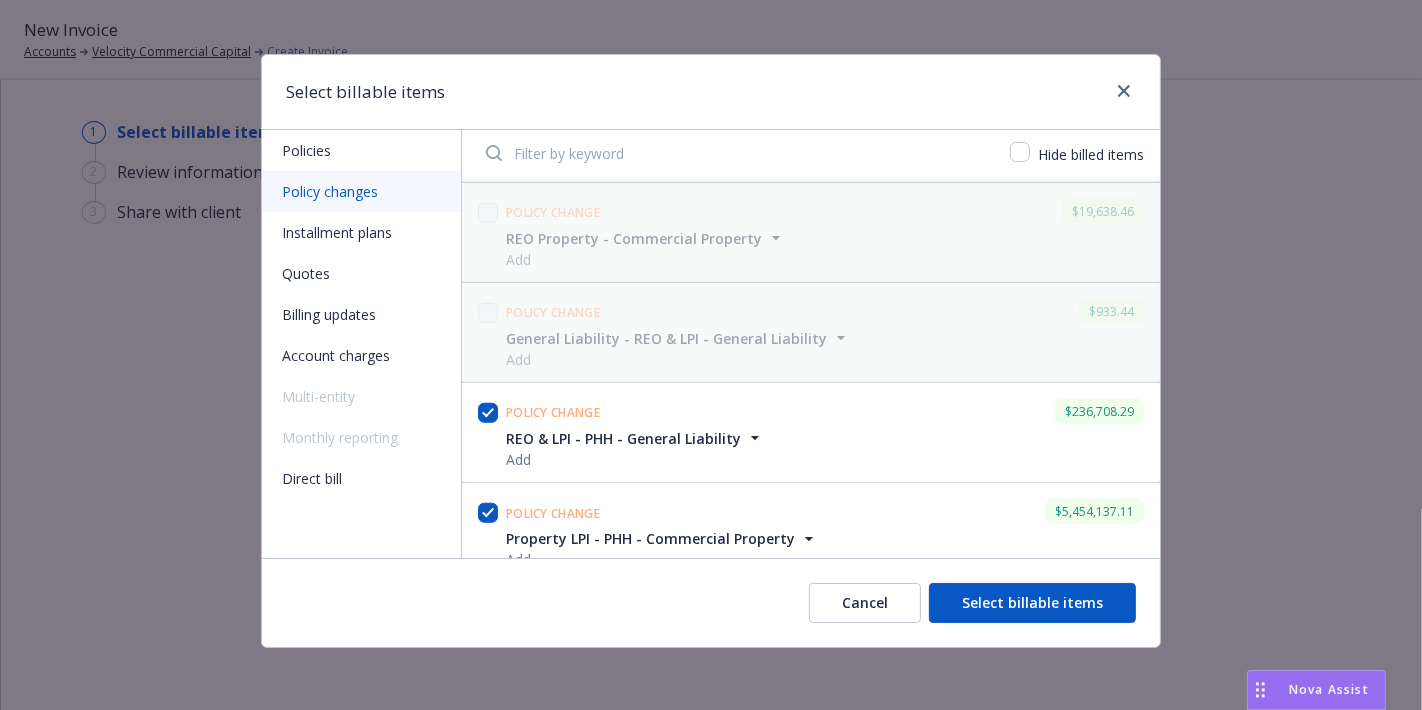 click on "Account charges" at bounding box center (361, 355) 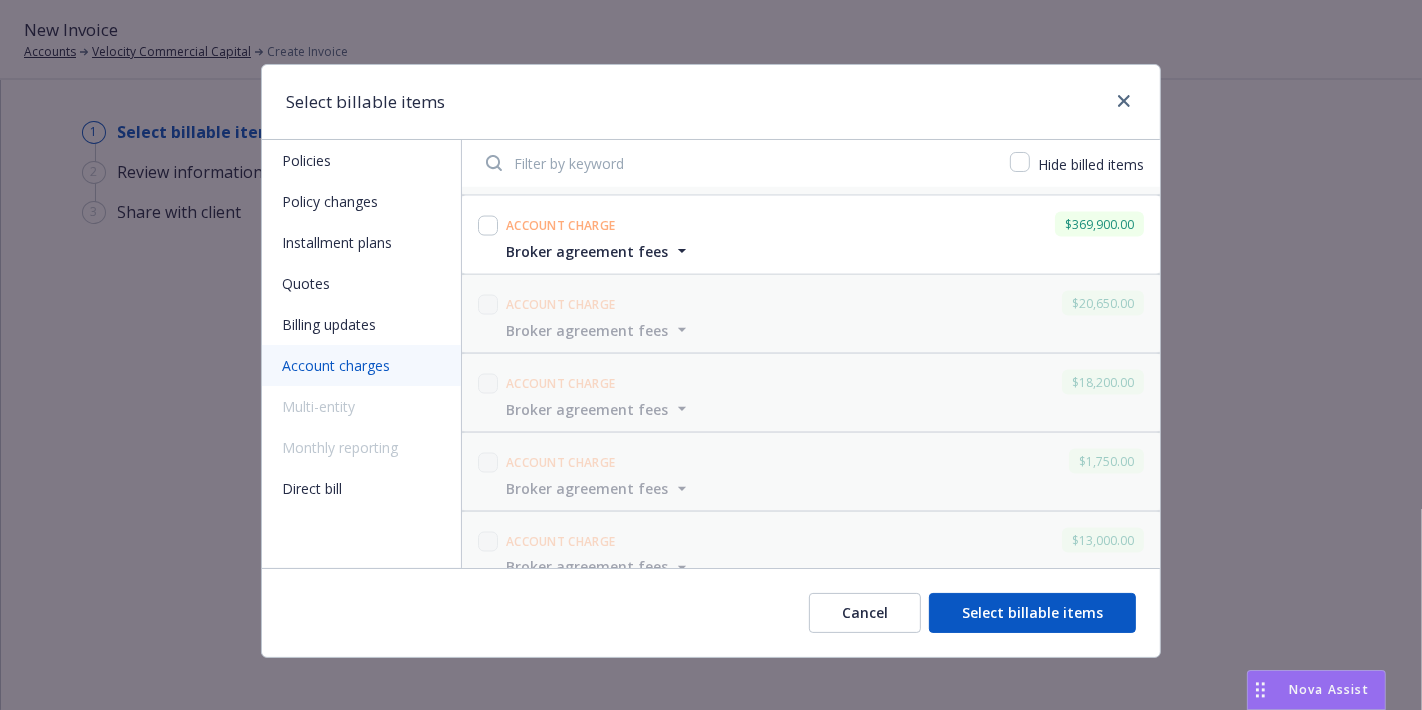 scroll, scrollTop: 2840, scrollLeft: 0, axis: vertical 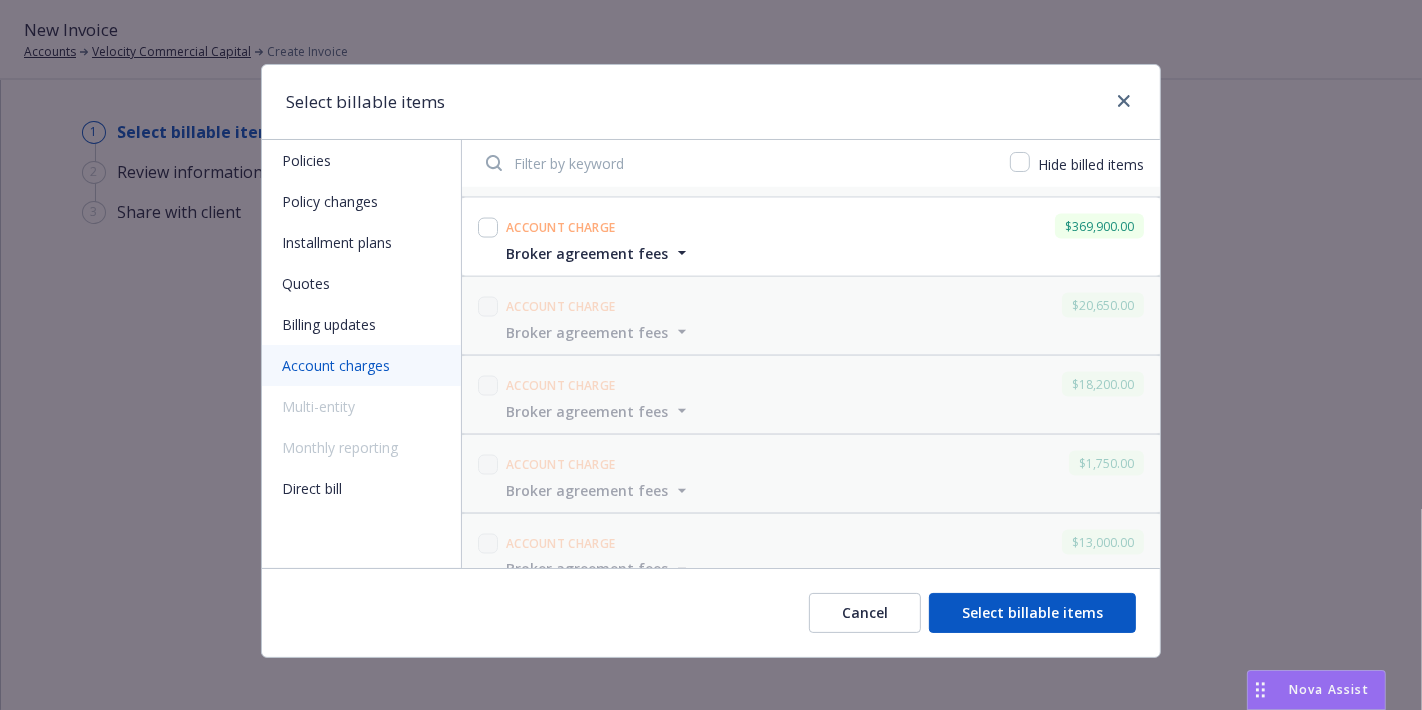click at bounding box center (488, 237) 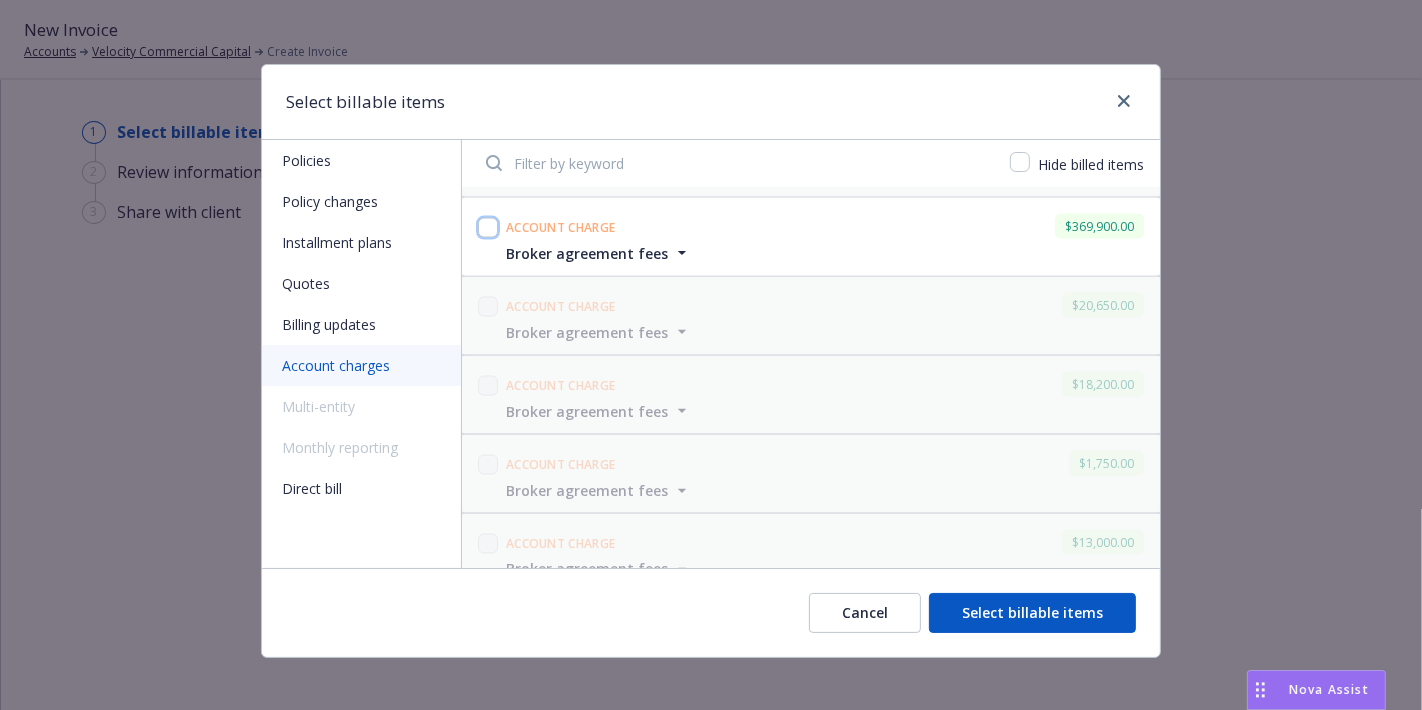 click at bounding box center (488, 228) 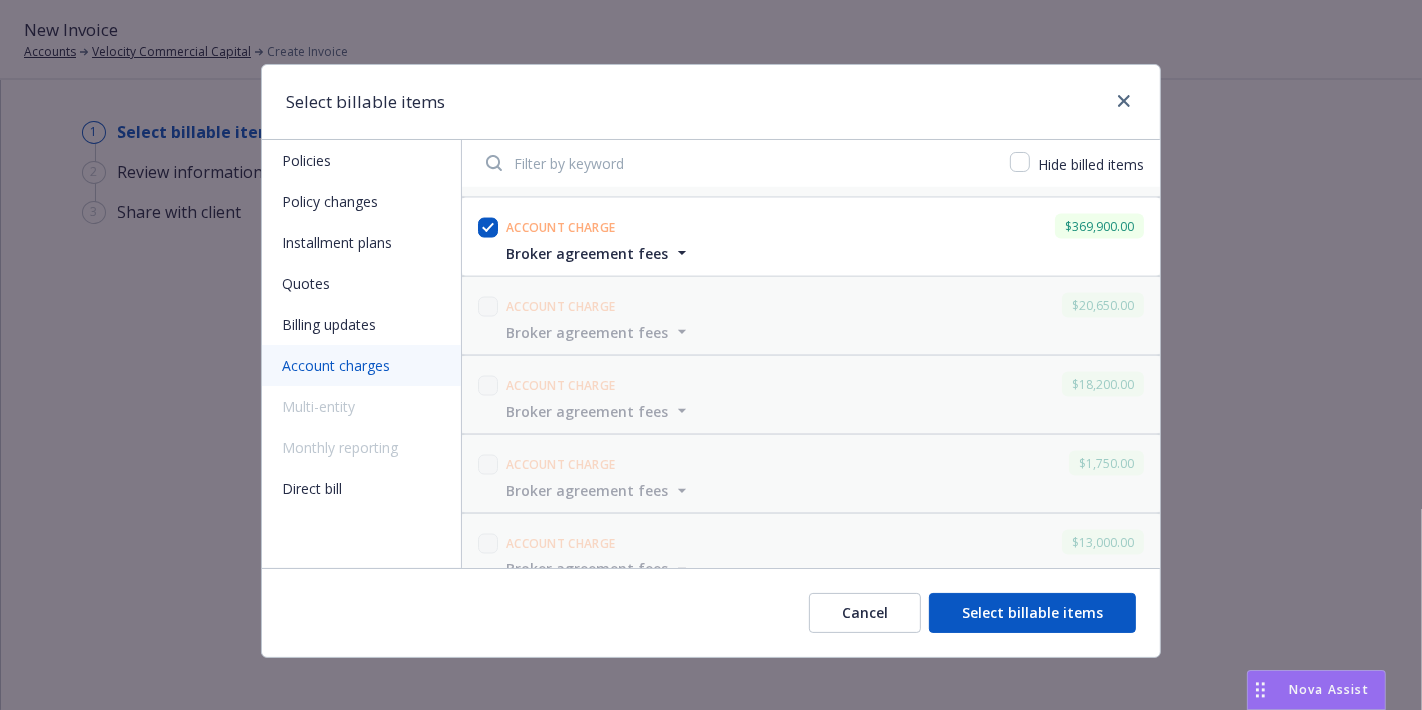 click on "Broker agreement fees" at bounding box center (587, 253) 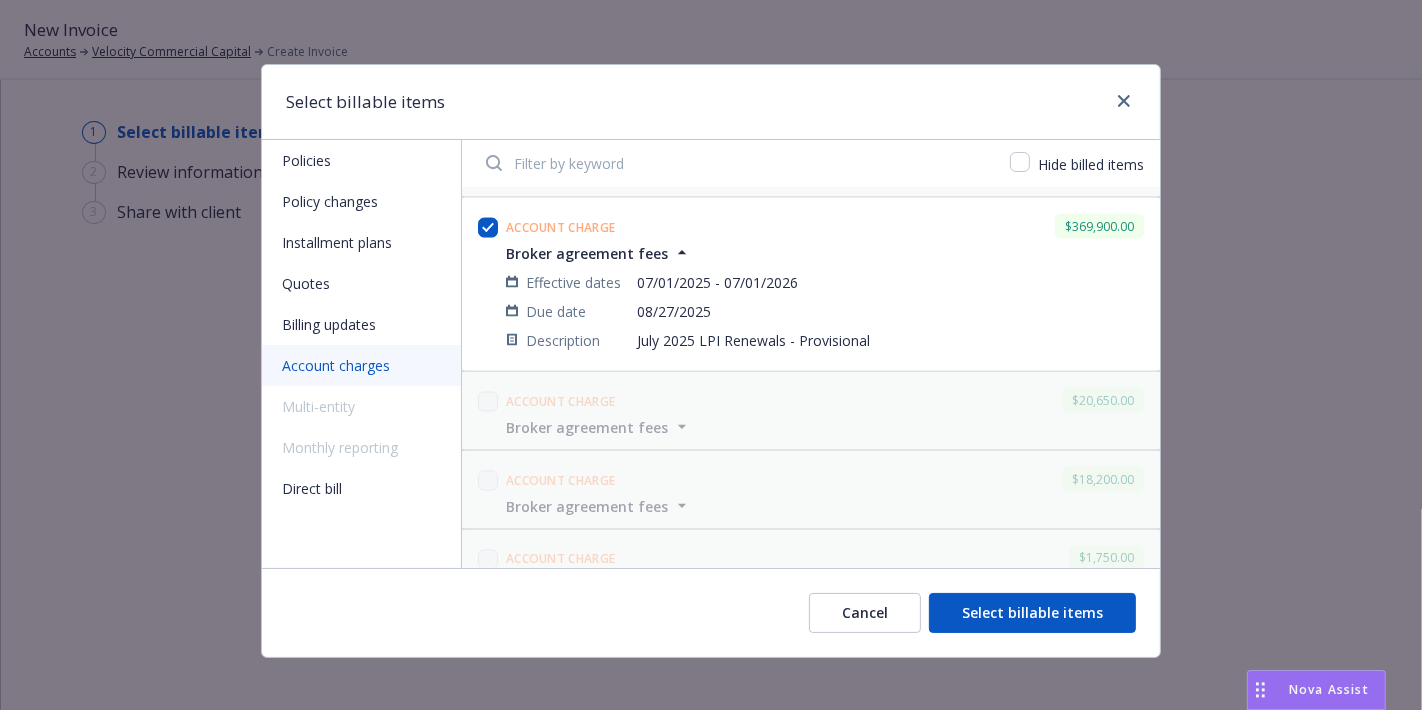 click on "Select billable items" at bounding box center [1032, 613] 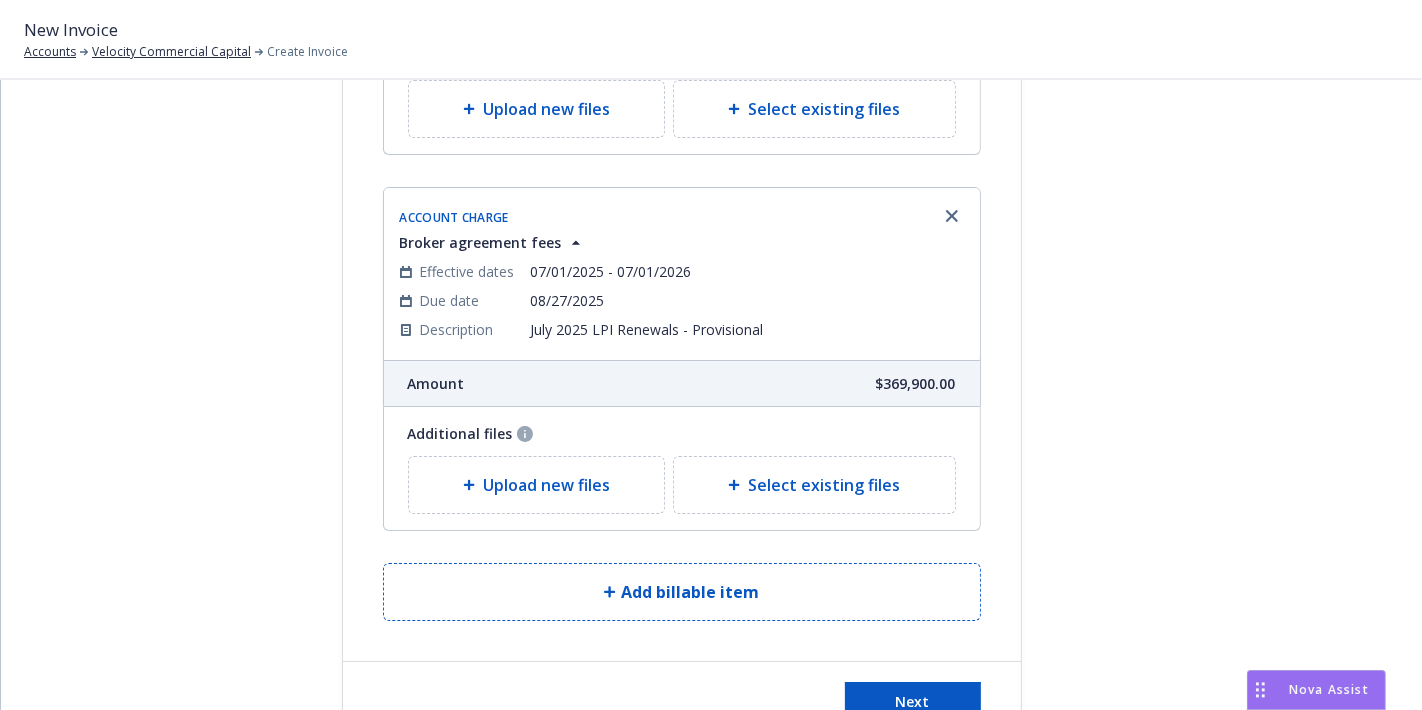 scroll, scrollTop: 1020, scrollLeft: 0, axis: vertical 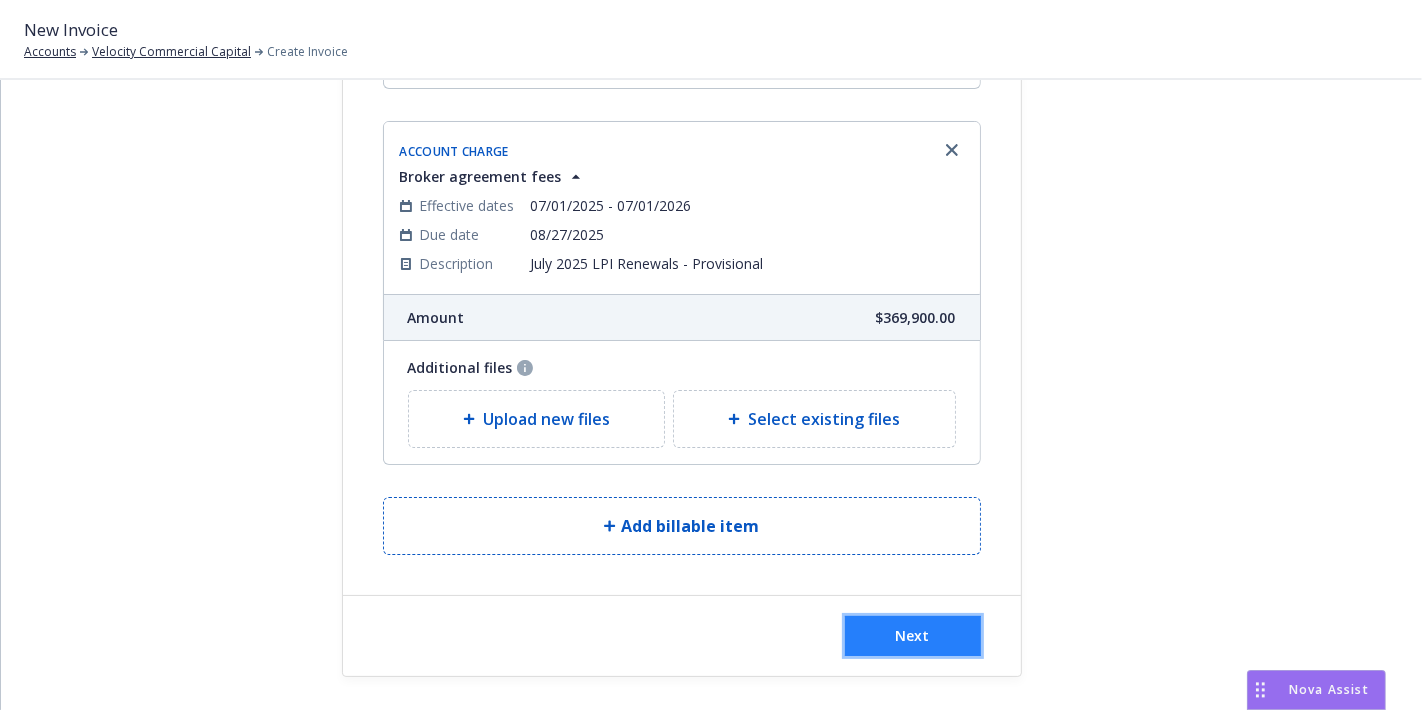 click on "Next" at bounding box center [913, 635] 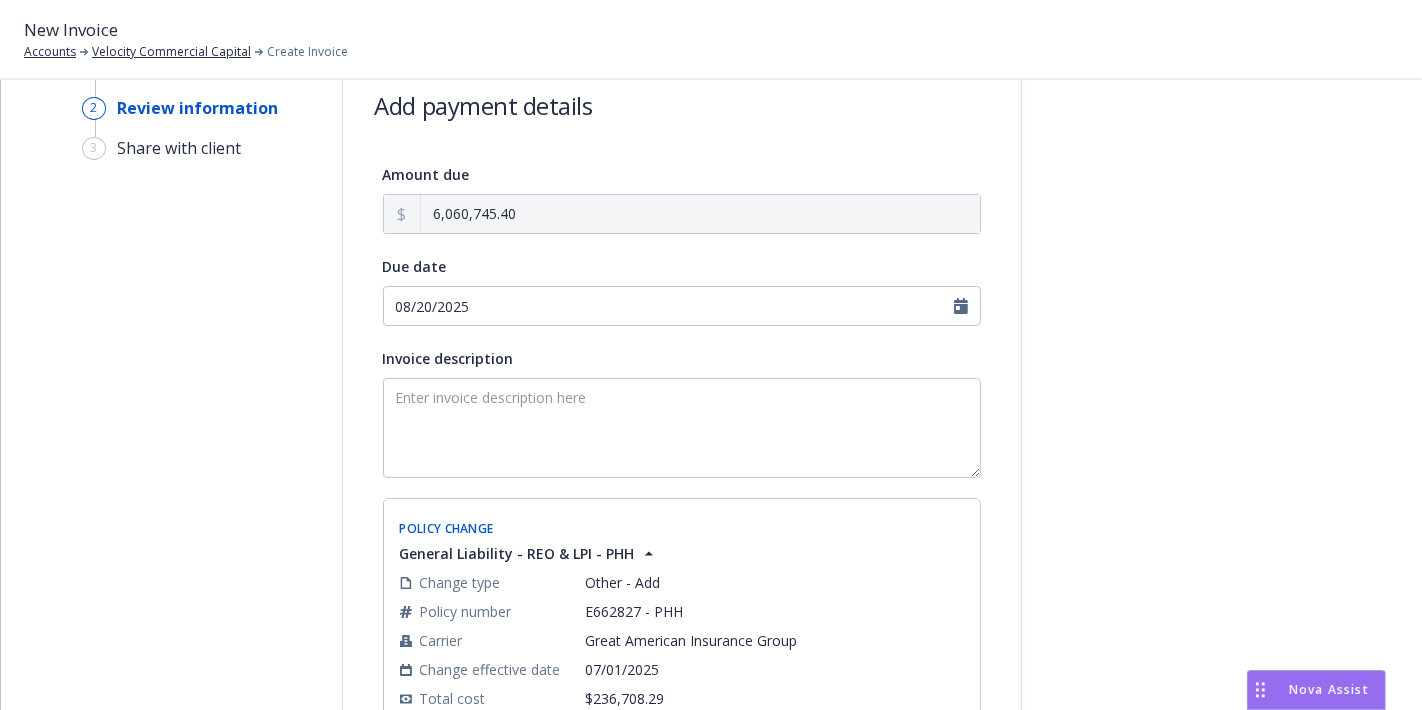 scroll, scrollTop: 43, scrollLeft: 0, axis: vertical 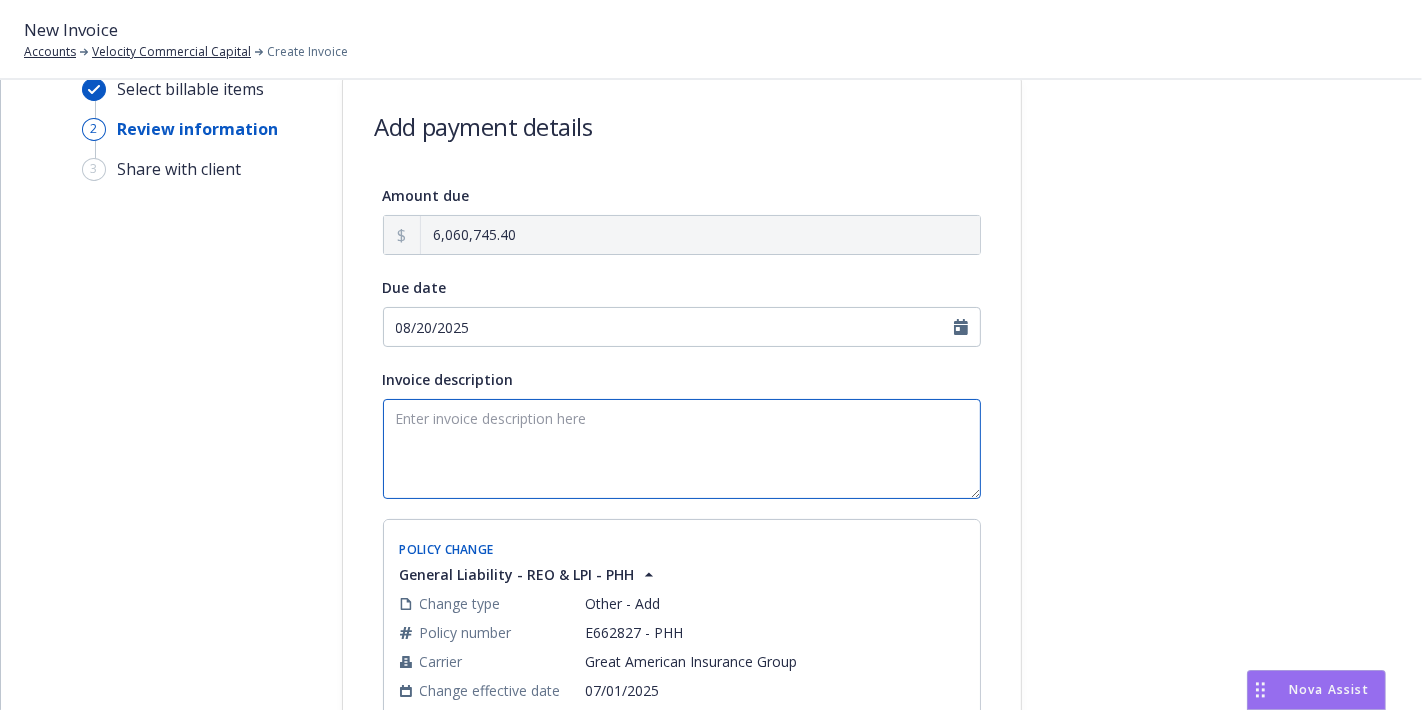 click on "Invoice description" at bounding box center [682, 449] 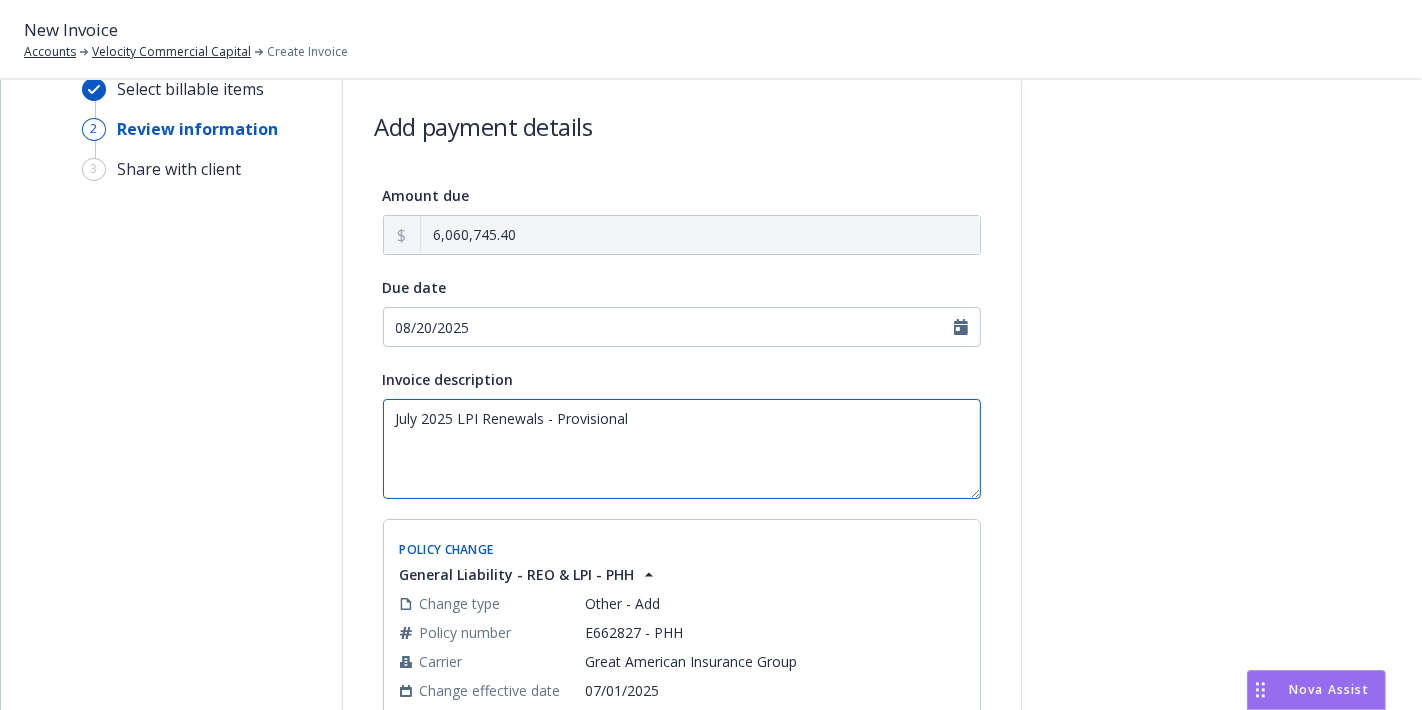 type on "[MONTH] [YEAR] LPI Renewals - Provisional" 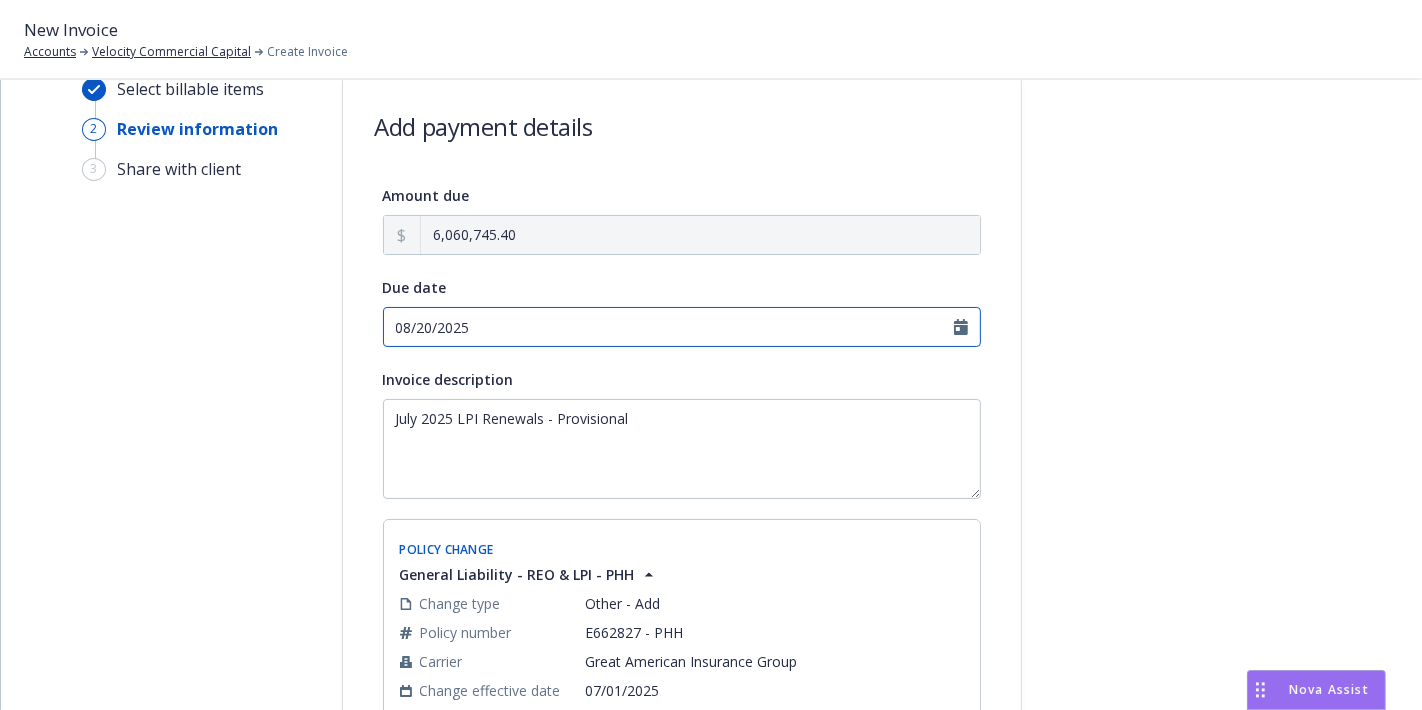 select on "August" 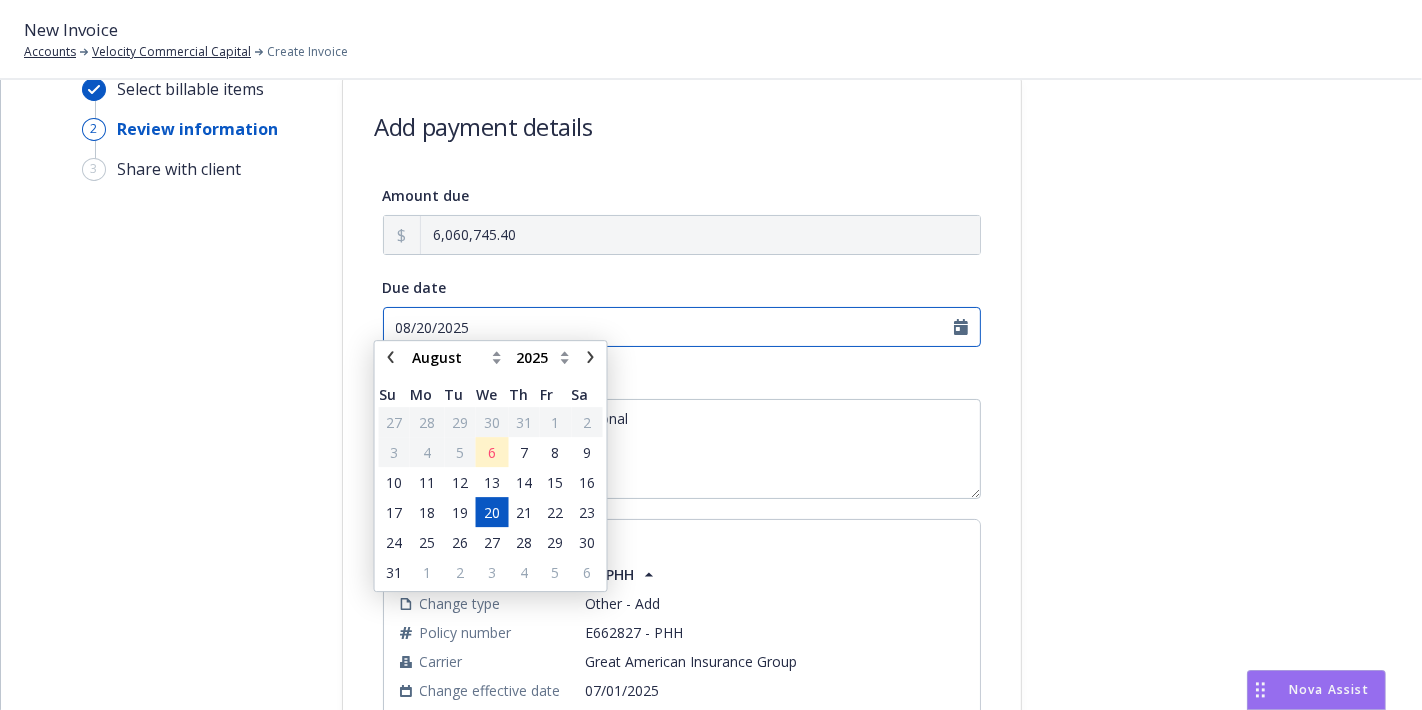 click on "08/20/2025" at bounding box center (682, 327) 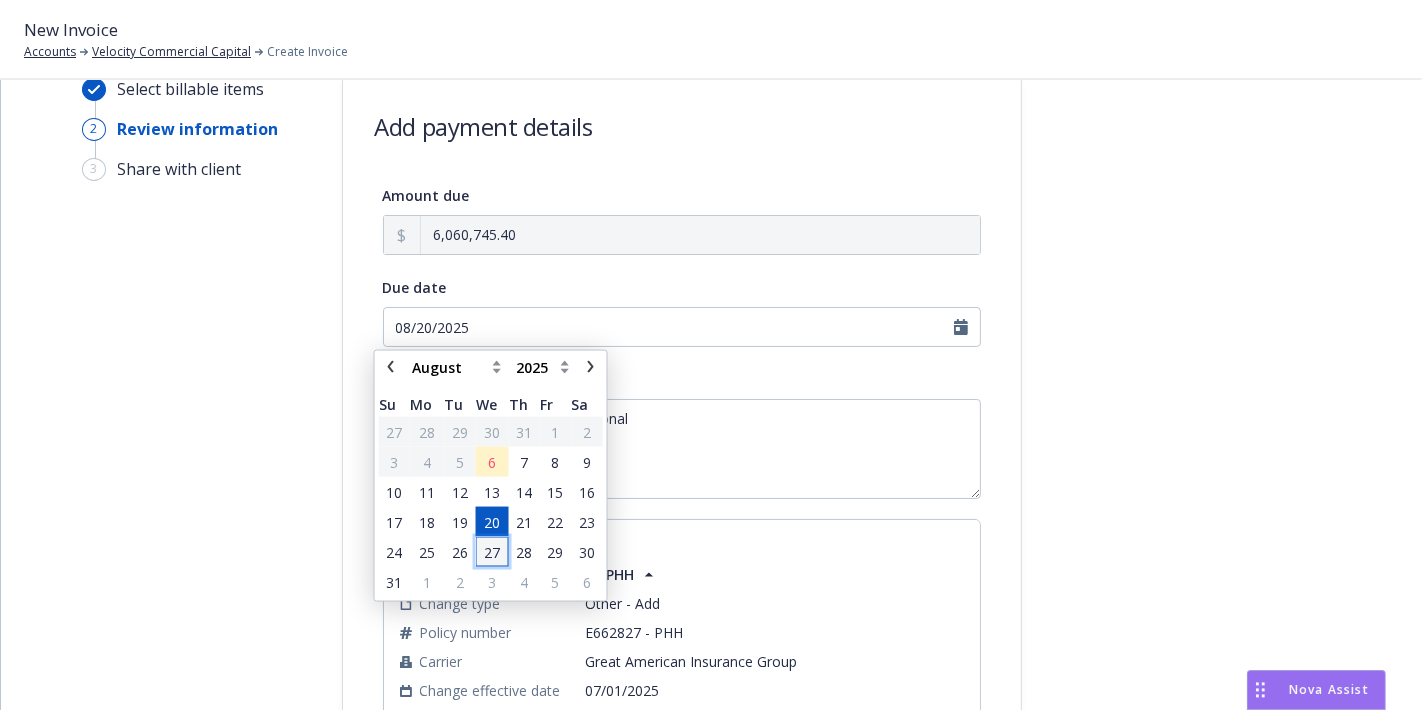click on "27" at bounding box center [492, 551] 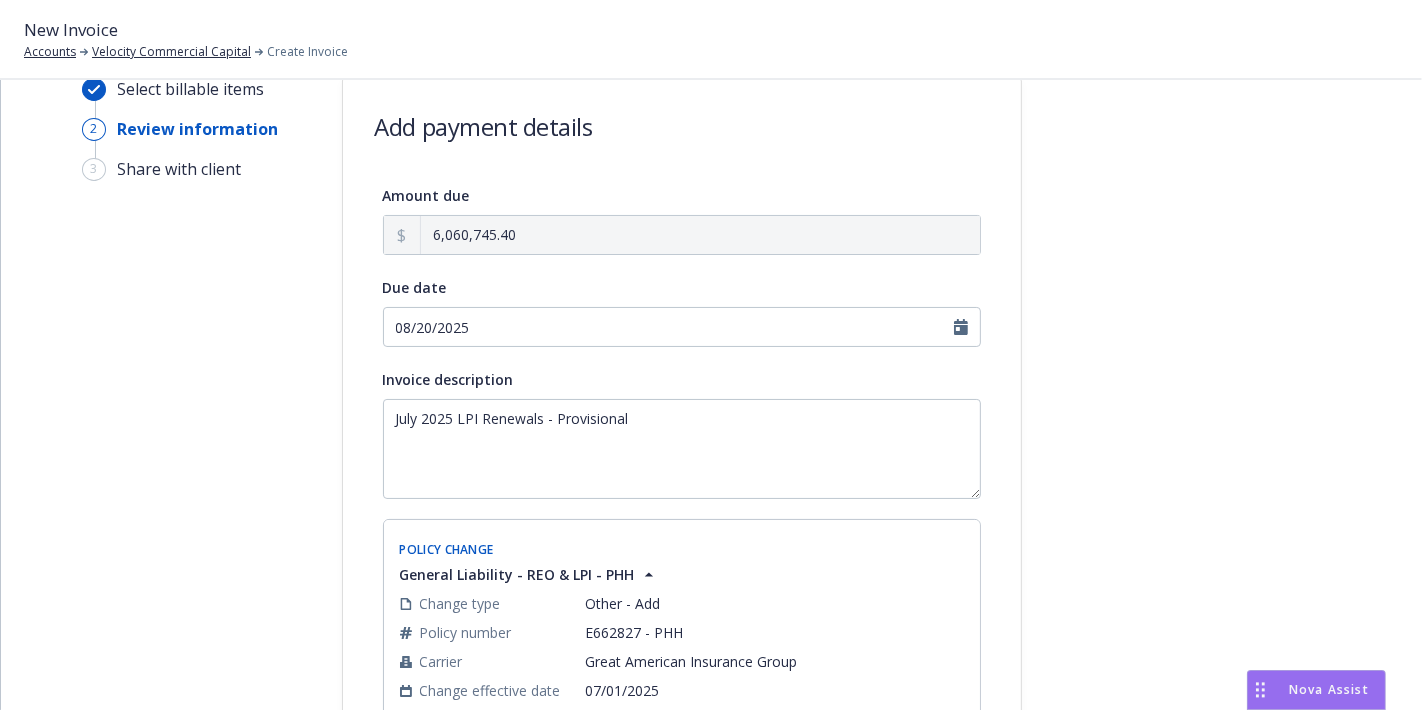 type on "08/27/2025" 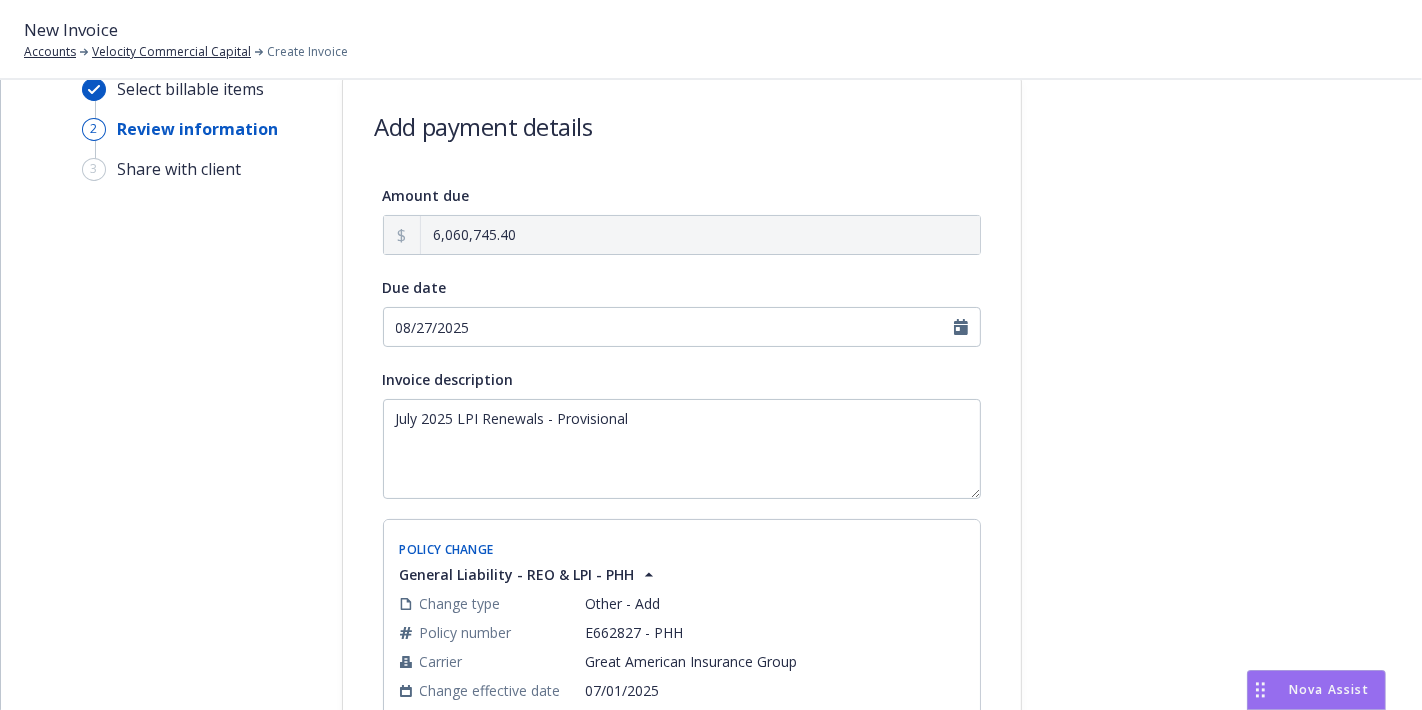 click on "Select billable items 2 Review information 3 Share with client Add payment details Amount due 6,060,745.40 Due date 08/27/2025 Invoice description July 2025 LPI Renewals - Provisional Policy Change General Liability - REO & LPI - PHH Change type Other - Add Policy number E662827 - PHH Carrier Great American Insurance Group Change effective date 07/01/2025 Total cost $236,708.29 Total  cost $236,708.29 Premium $236,708.29 Surplus lines California tax $0.00 Surplus lines California fee $0.00 Misc taxes & fees $0.00 Carrier policy fee $0.00 Newfront fee / rebate $0.00 Wholesale fee $0.00 Inspection fee $0.00 Additional files Upload new files Select existing files Policy Change Commercial Property - Property LPI - PHH Change type Other - Add Policy number To be assigned - 3923 - Velocity Commercial Capital - 08/06/2025 1754502753755 Carrier Great American Insurance Group Change effective date 07/01/2025 Total cost $5,454,137.11 Total  cost $5,454,137.11 Premium $5,454,137.11 Surplus lines California tax $0.00" at bounding box center [711, 988] 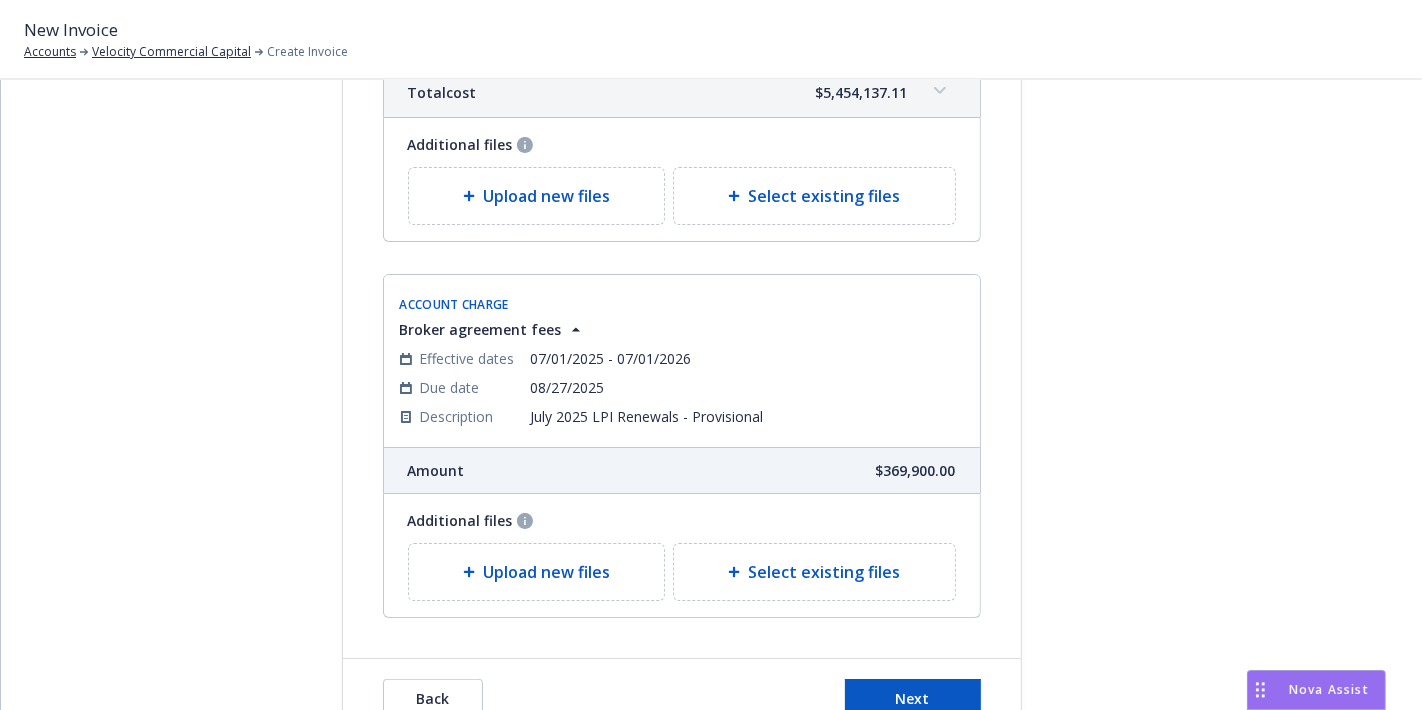 scroll, scrollTop: 1265, scrollLeft: 0, axis: vertical 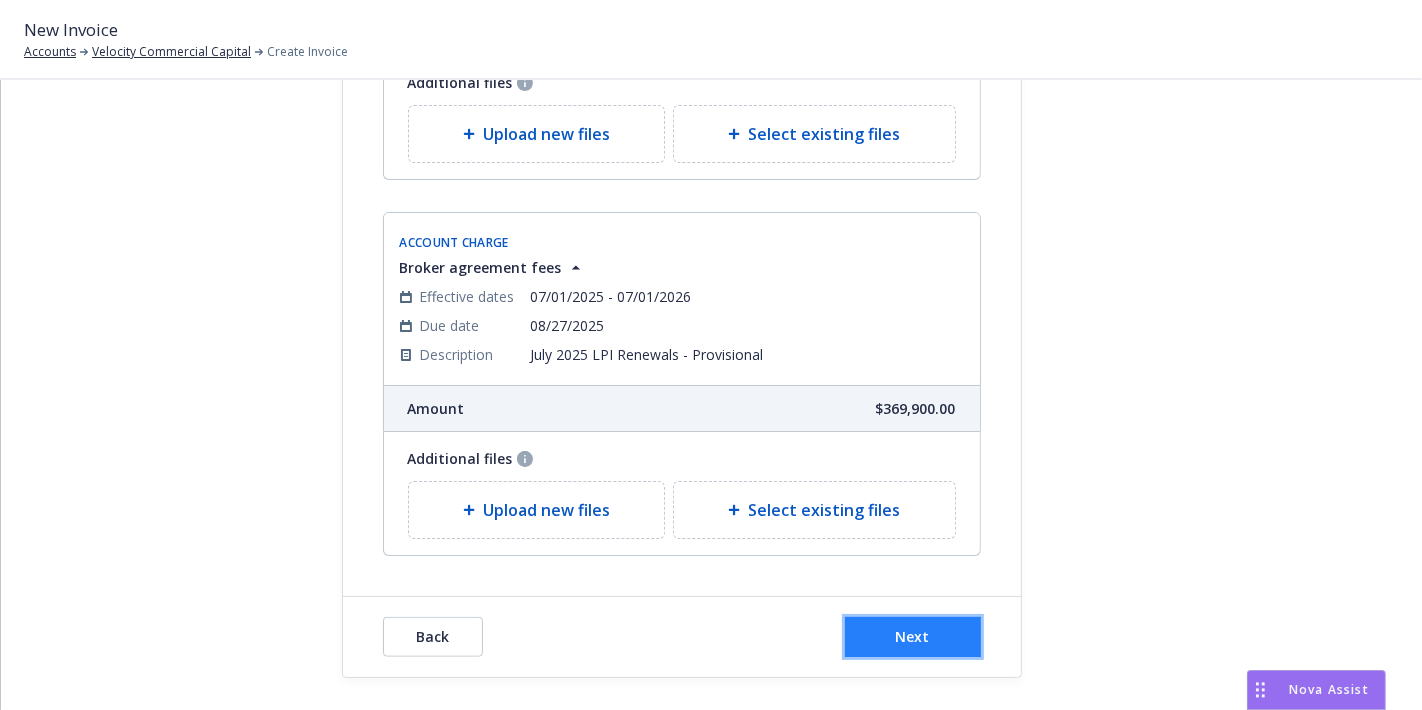 click on "Next" at bounding box center [913, 637] 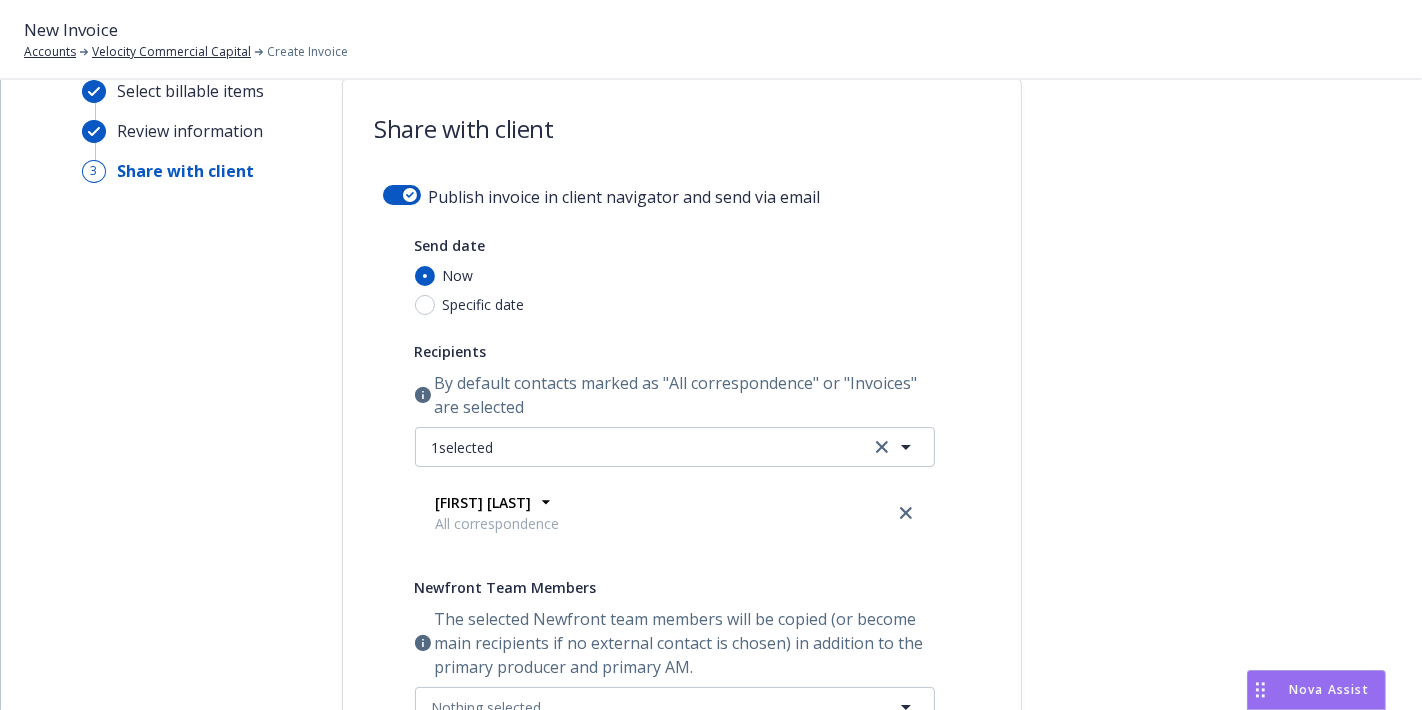 scroll, scrollTop: 40, scrollLeft: 0, axis: vertical 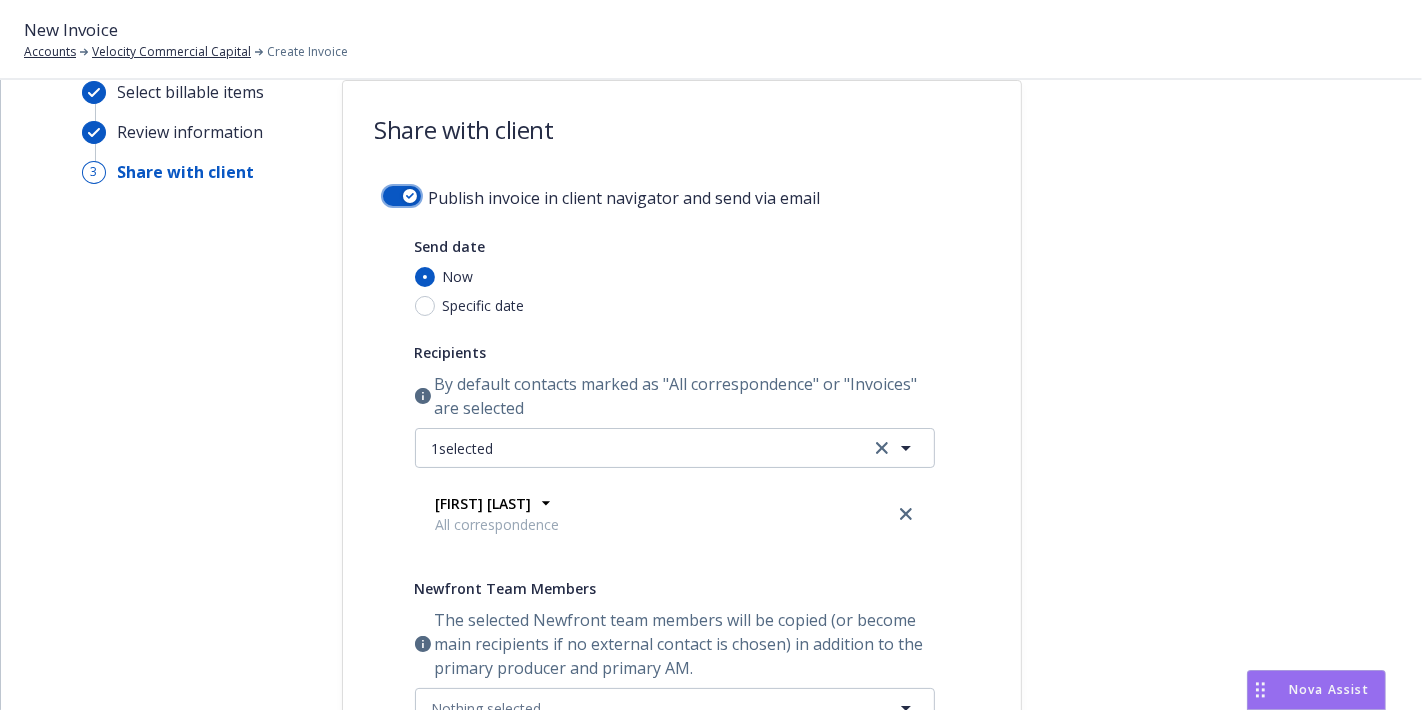 click at bounding box center (402, 196) 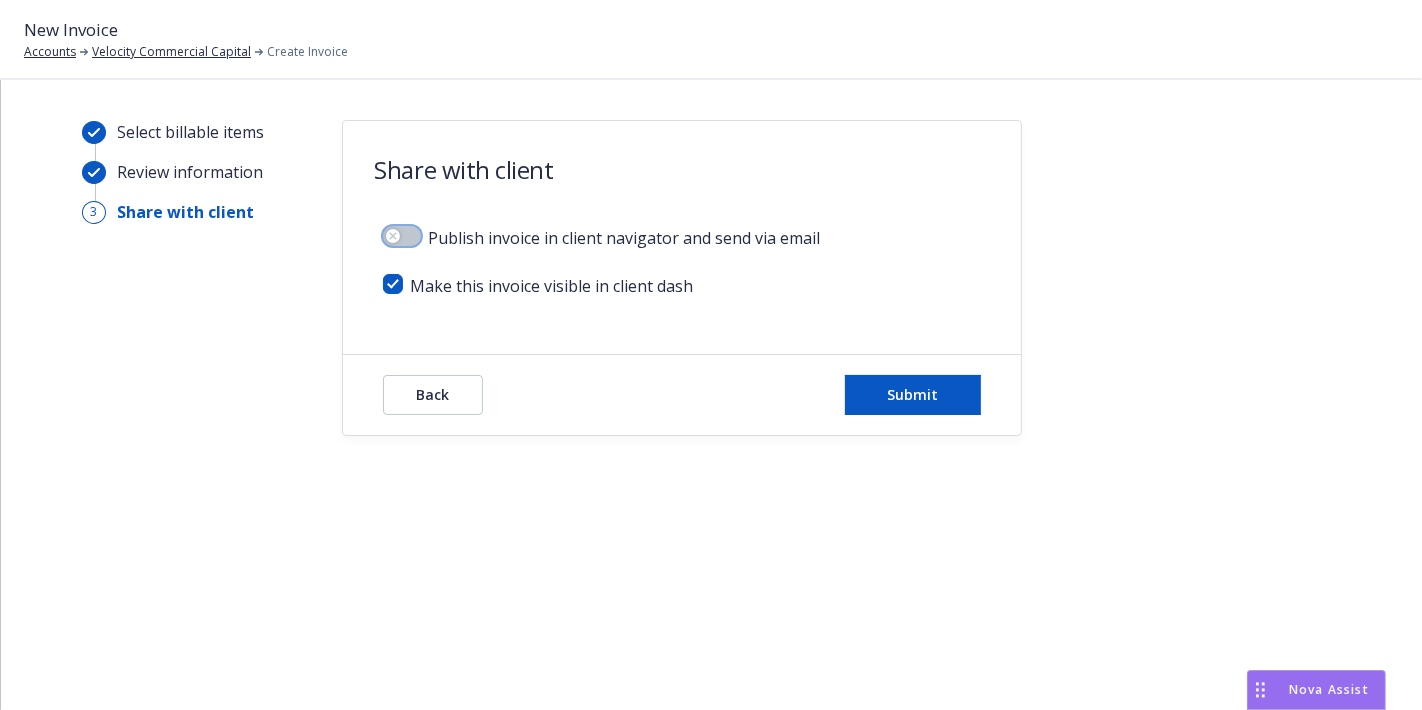 scroll, scrollTop: 0, scrollLeft: 0, axis: both 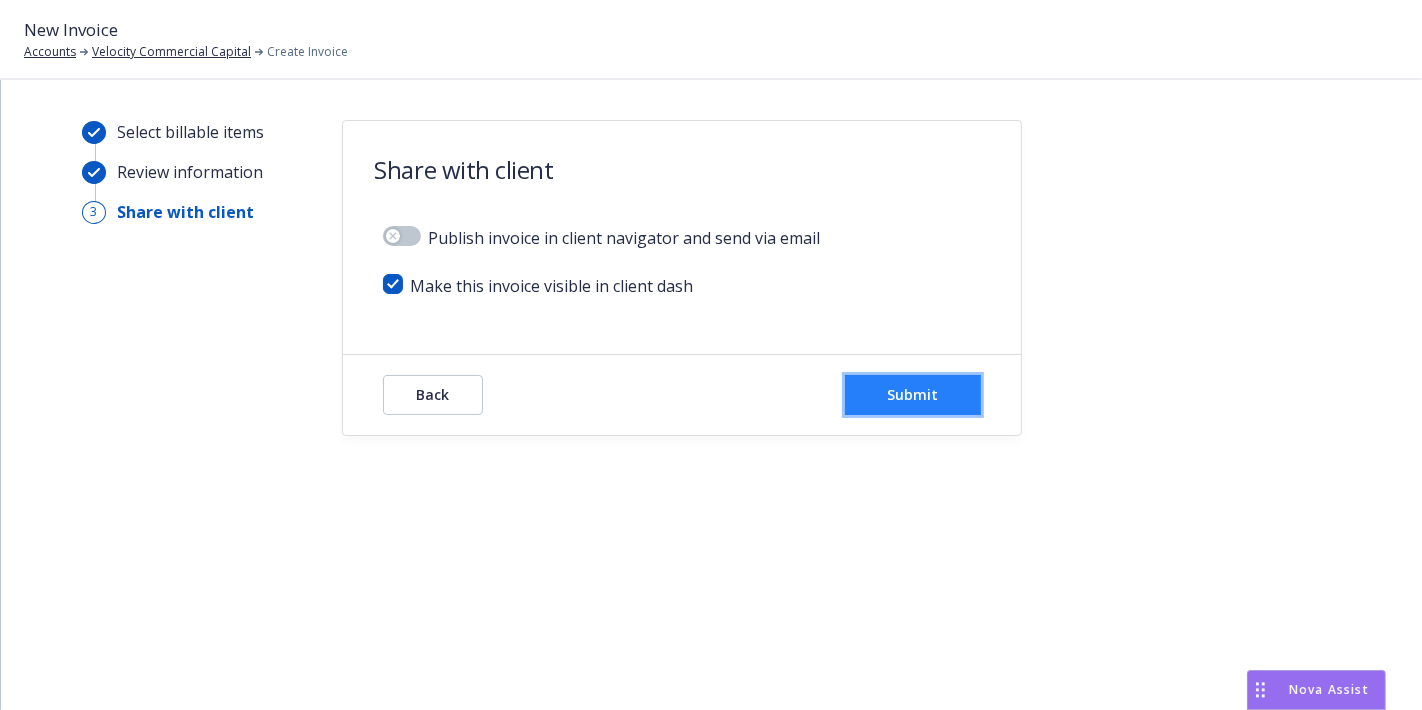 click on "Submit" at bounding box center [913, 395] 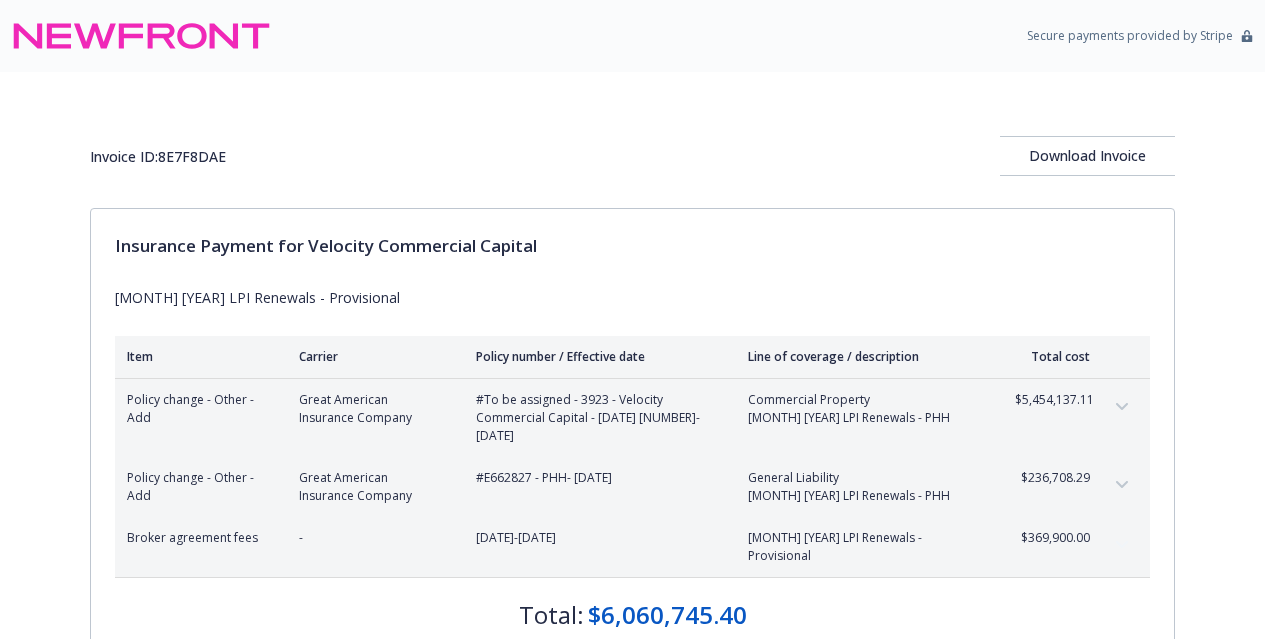 scroll, scrollTop: 0, scrollLeft: 0, axis: both 